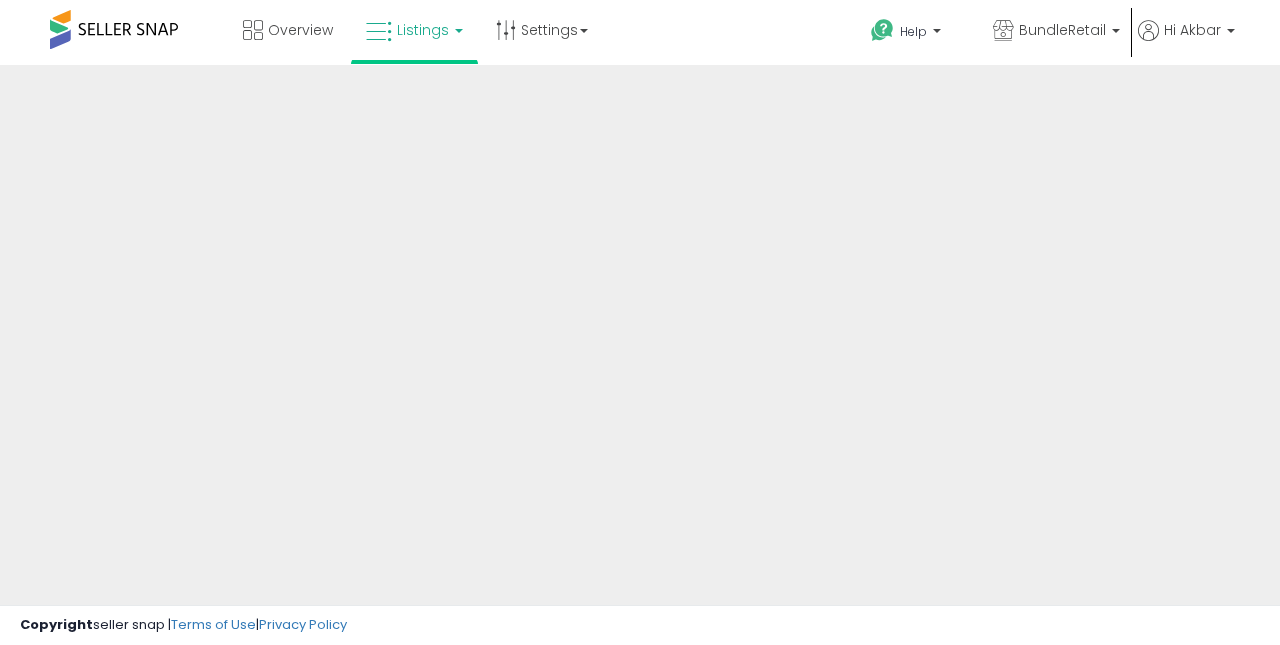 scroll, scrollTop: 0, scrollLeft: 0, axis: both 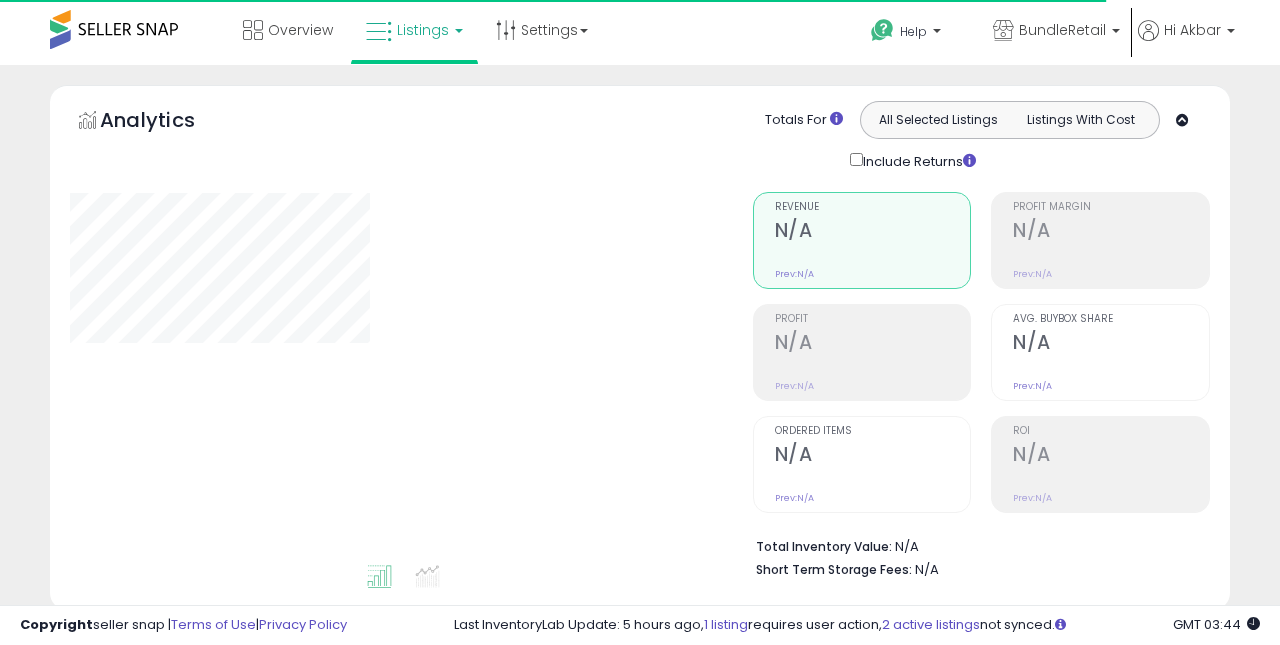 type on "*****" 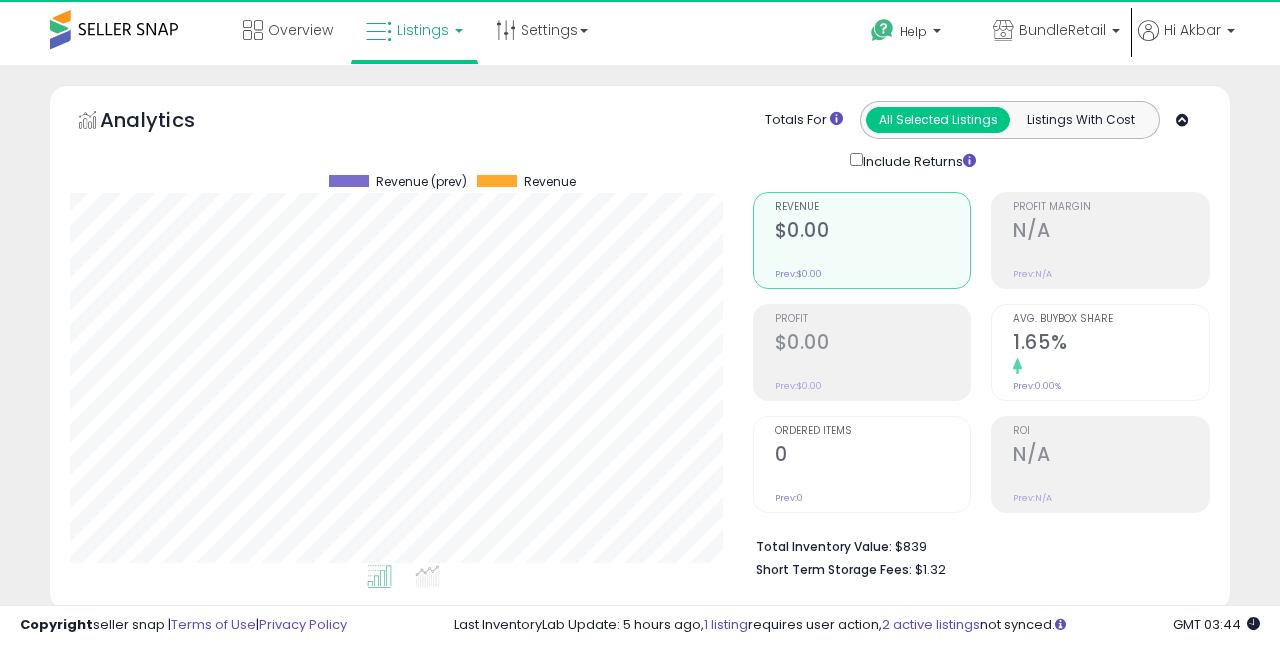 scroll, scrollTop: 999590, scrollLeft: 999317, axis: both 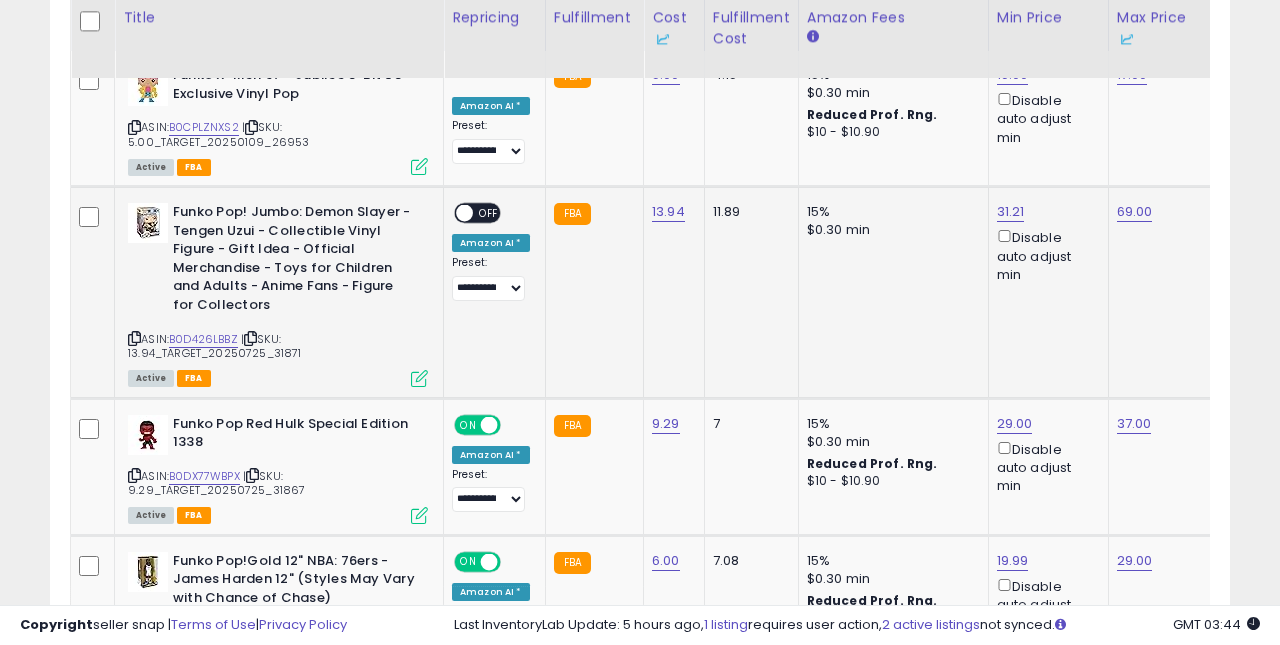 click on "OFF" at bounding box center (489, 213) 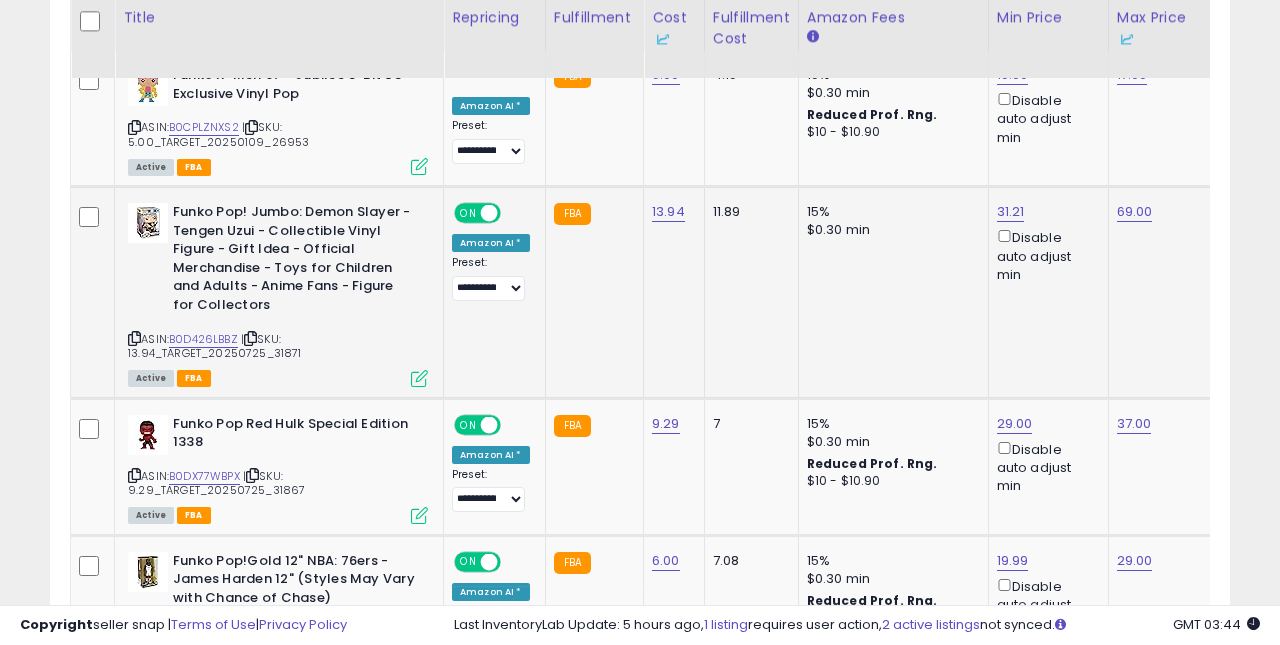 click at bounding box center [419, 378] 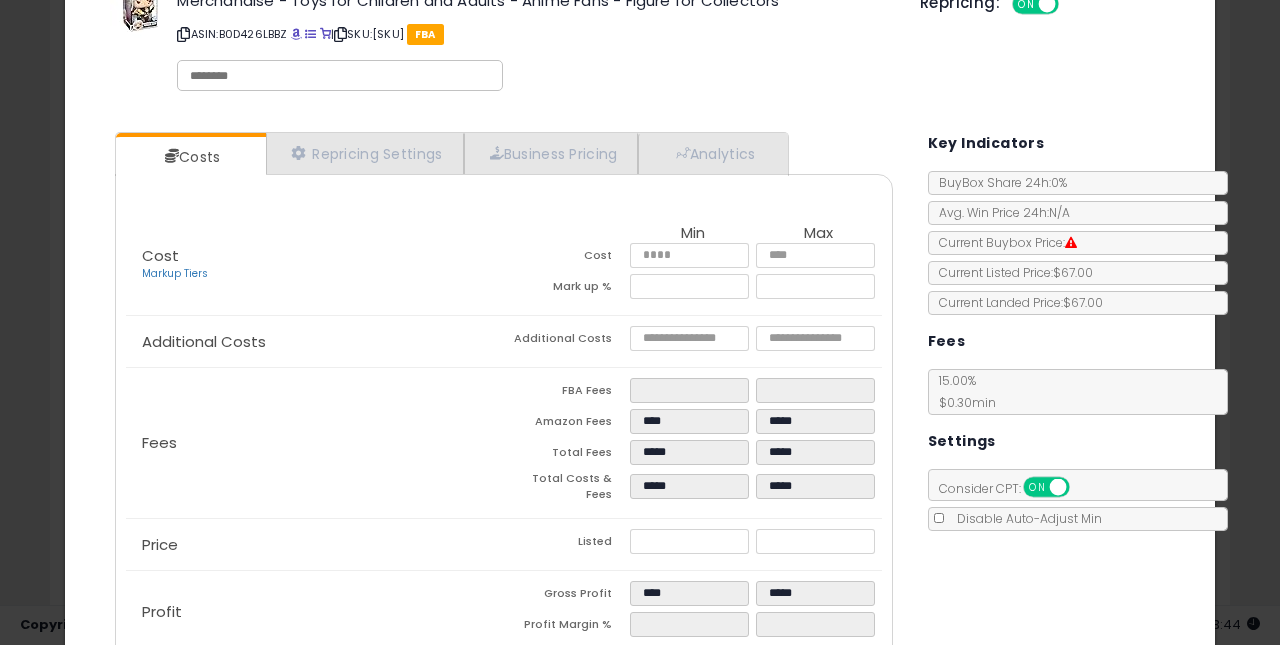scroll, scrollTop: 74, scrollLeft: 0, axis: vertical 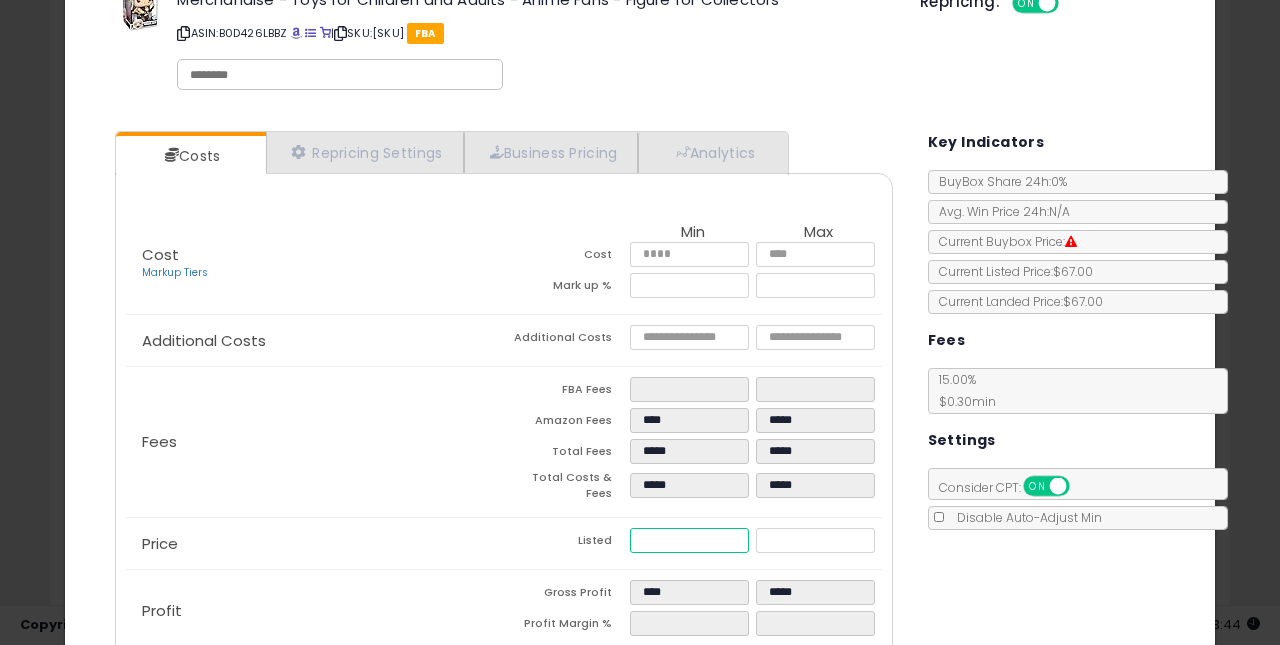 click on "*****" at bounding box center (690, 540) 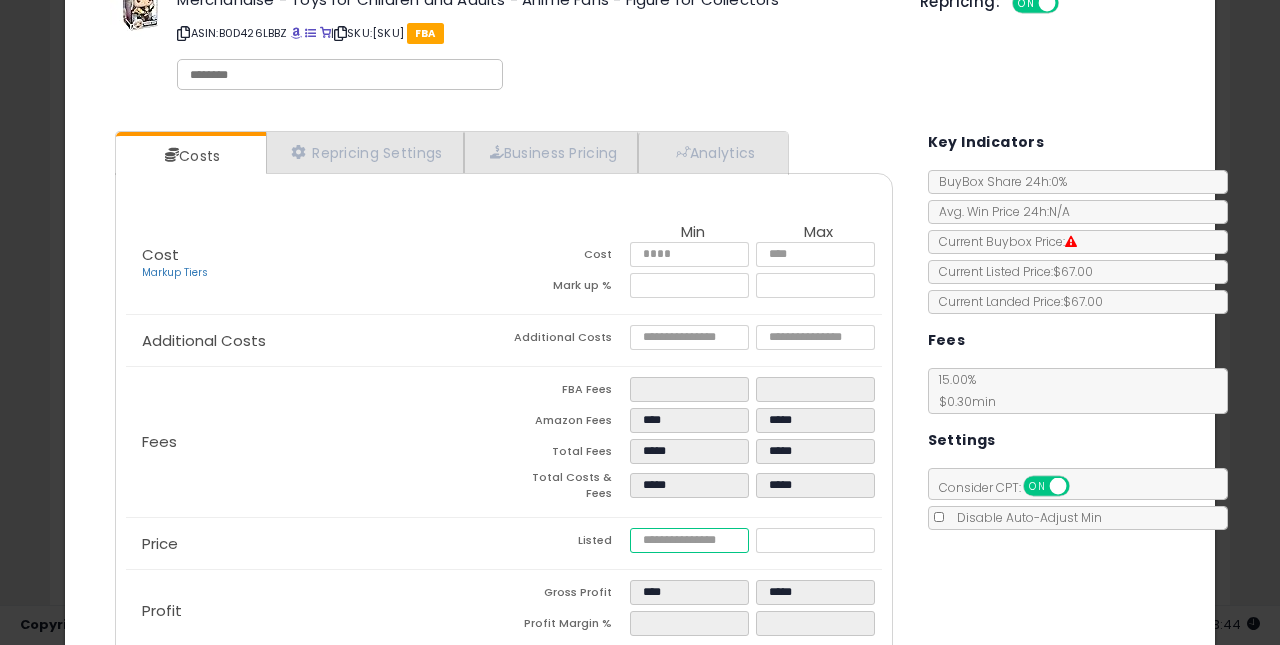 type on "****" 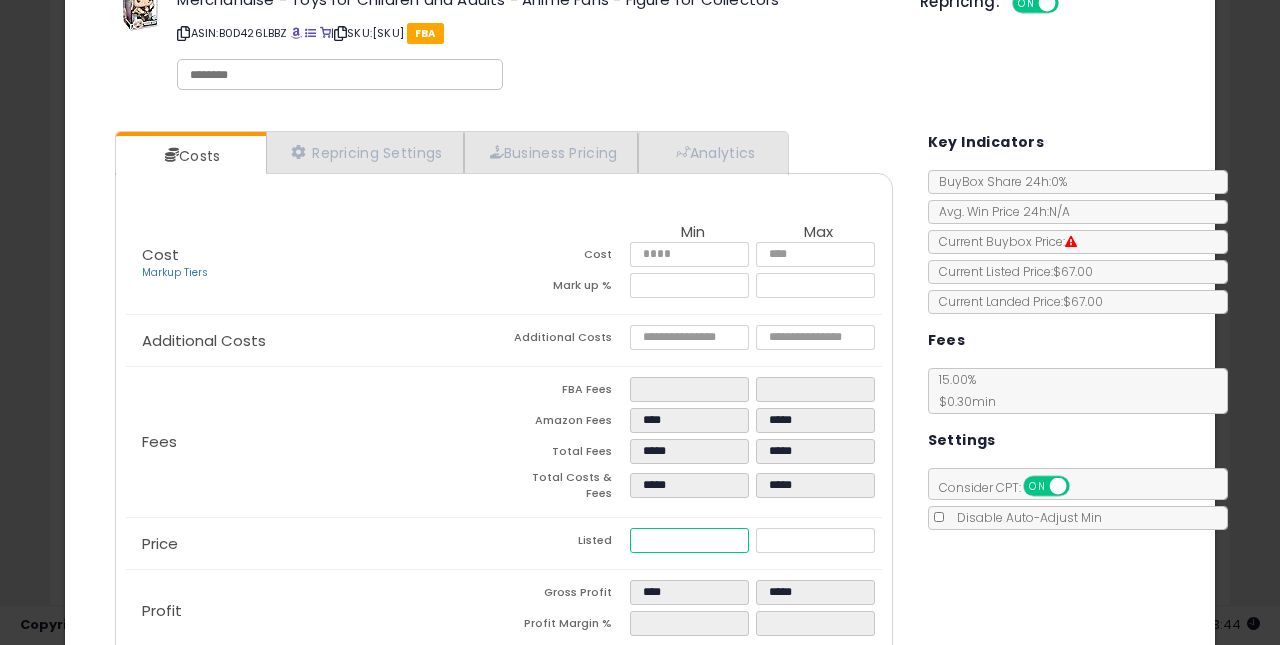 type on "****" 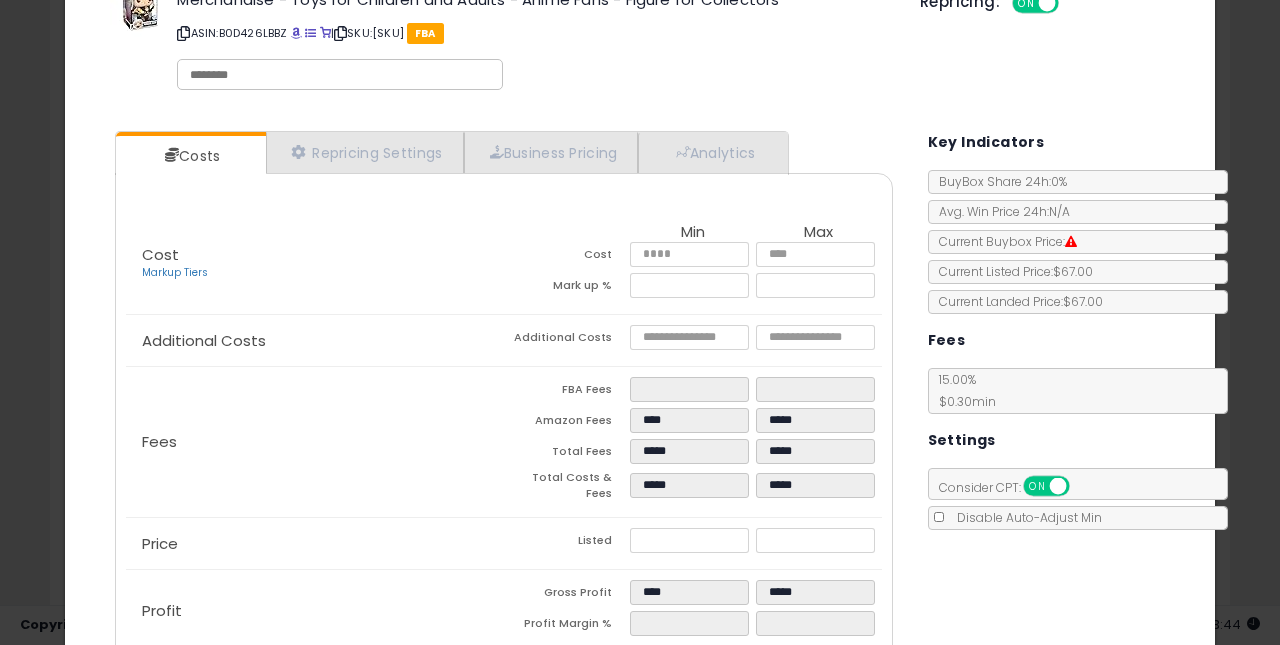 type on "******" 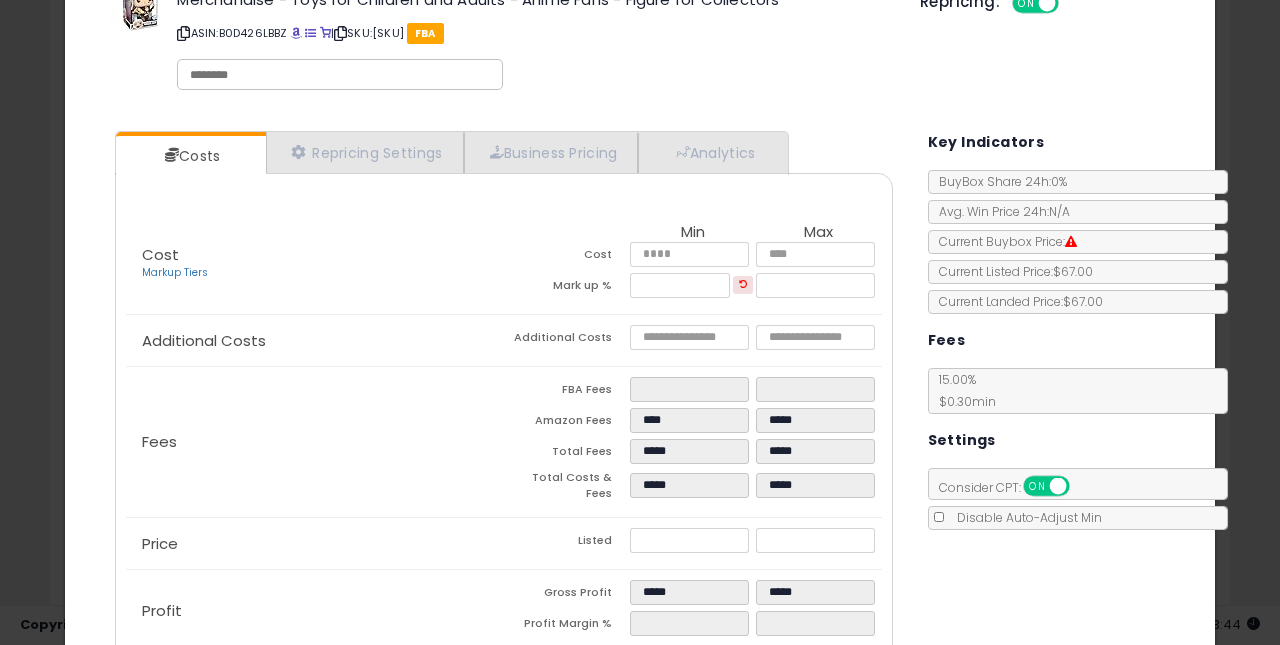 click on "Listed" at bounding box center [567, 543] 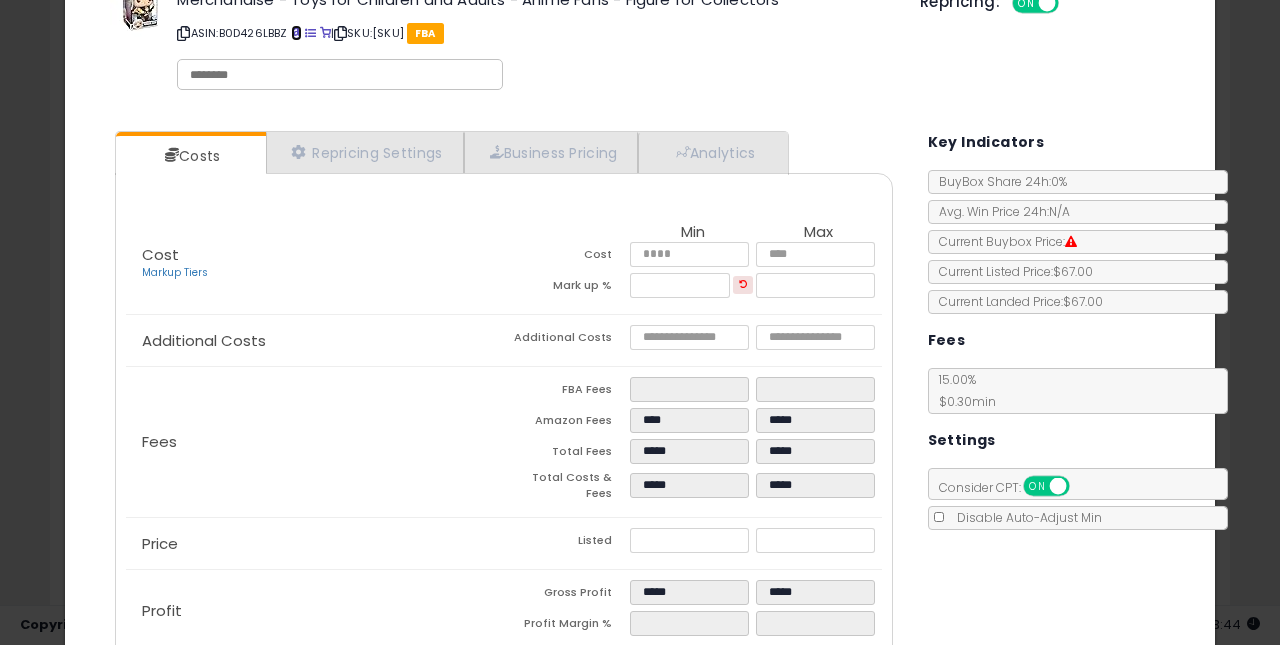 click at bounding box center [296, 33] 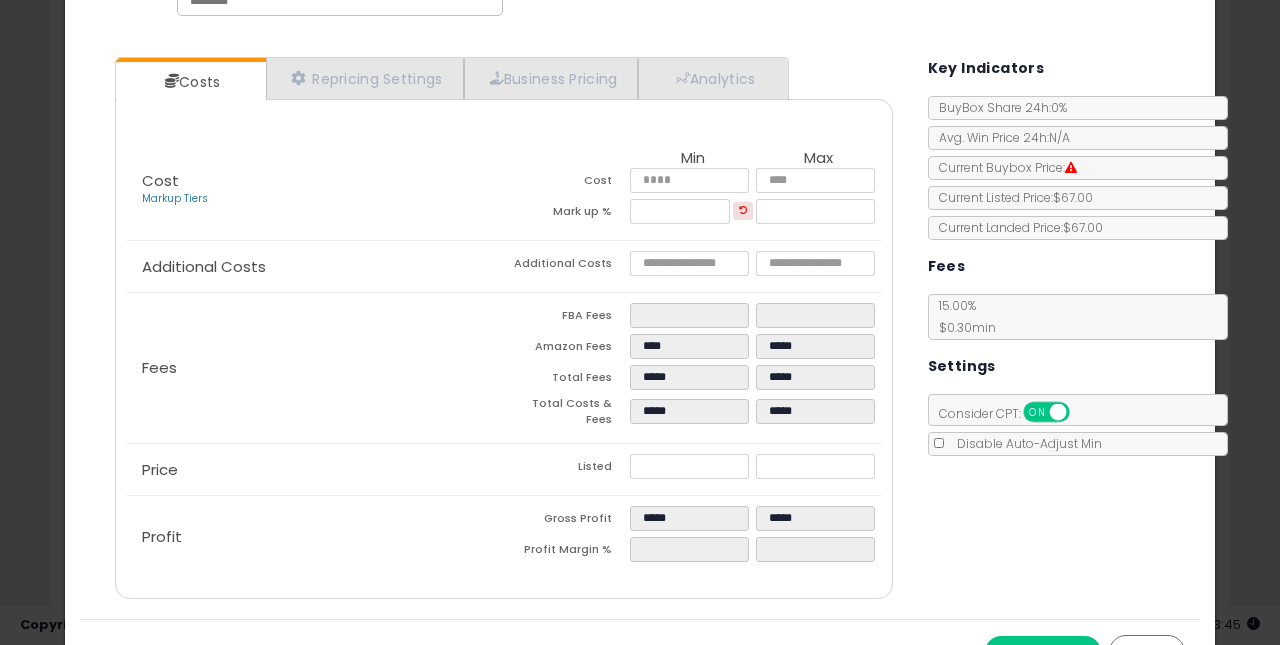 scroll, scrollTop: 180, scrollLeft: 0, axis: vertical 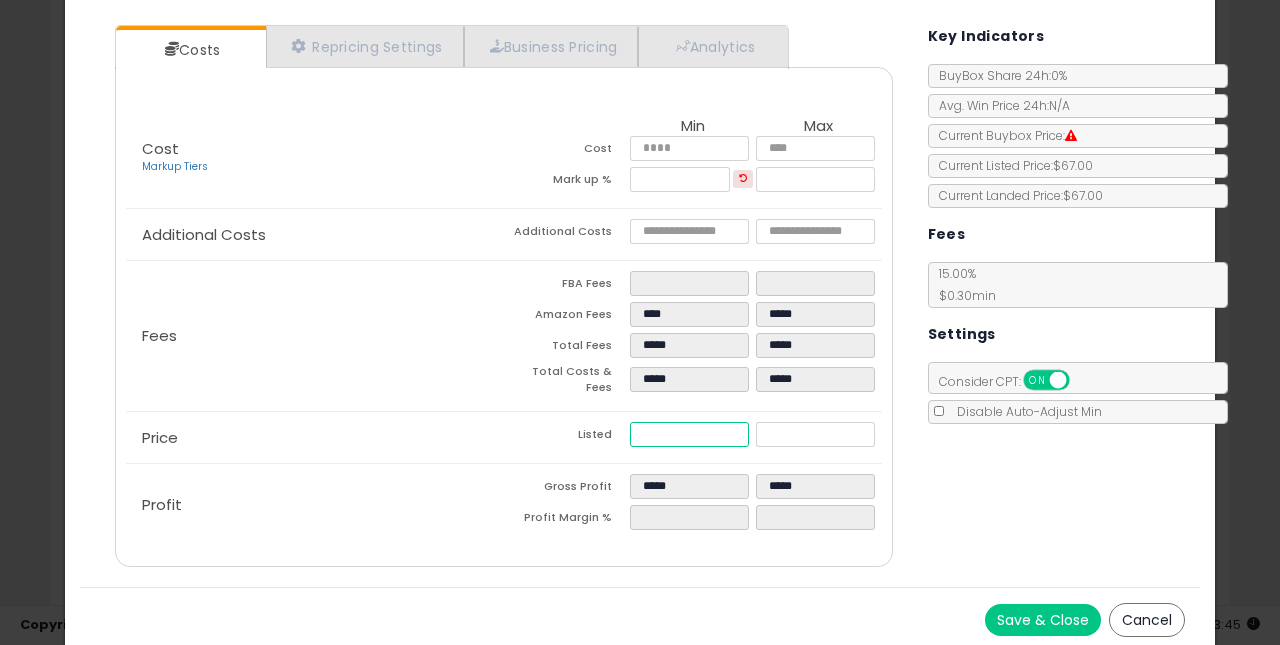 click on "*****" at bounding box center [690, 434] 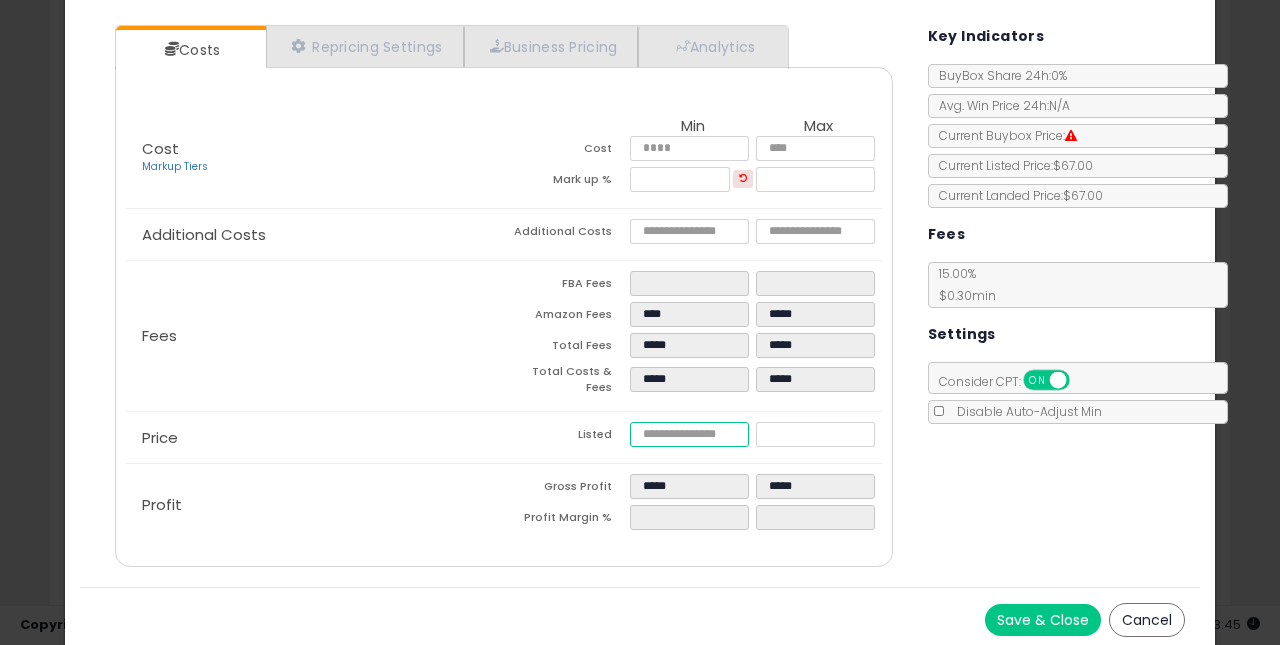 type on "****" 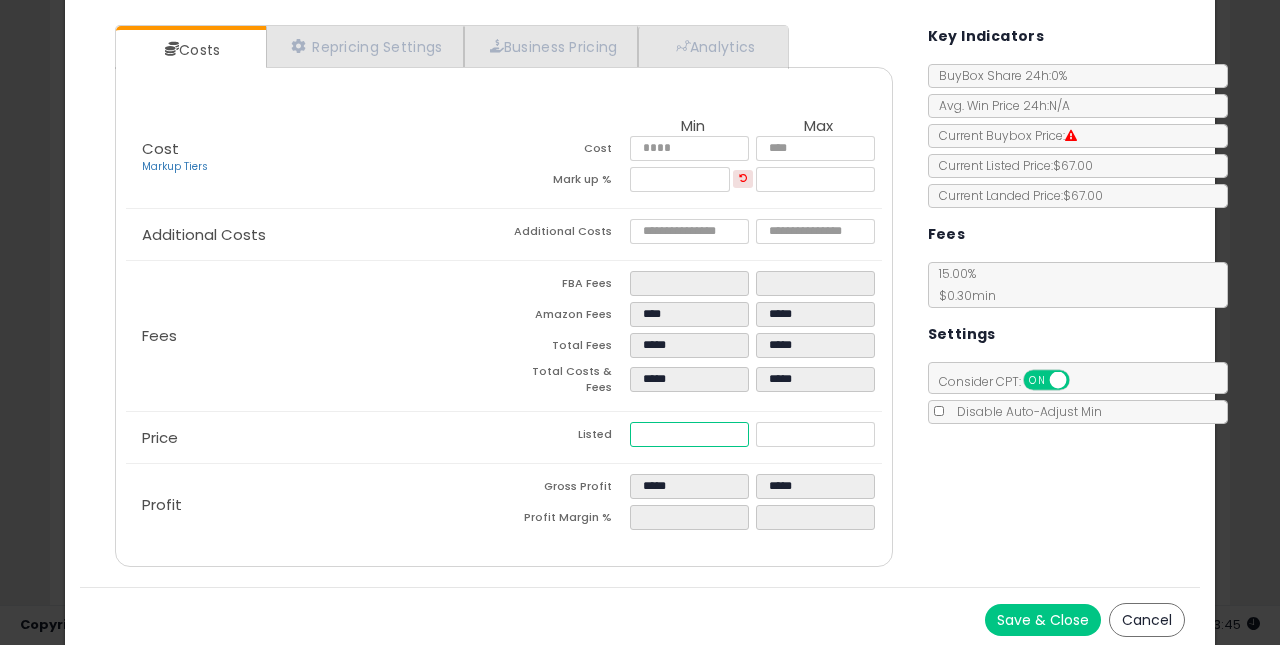 type on "****" 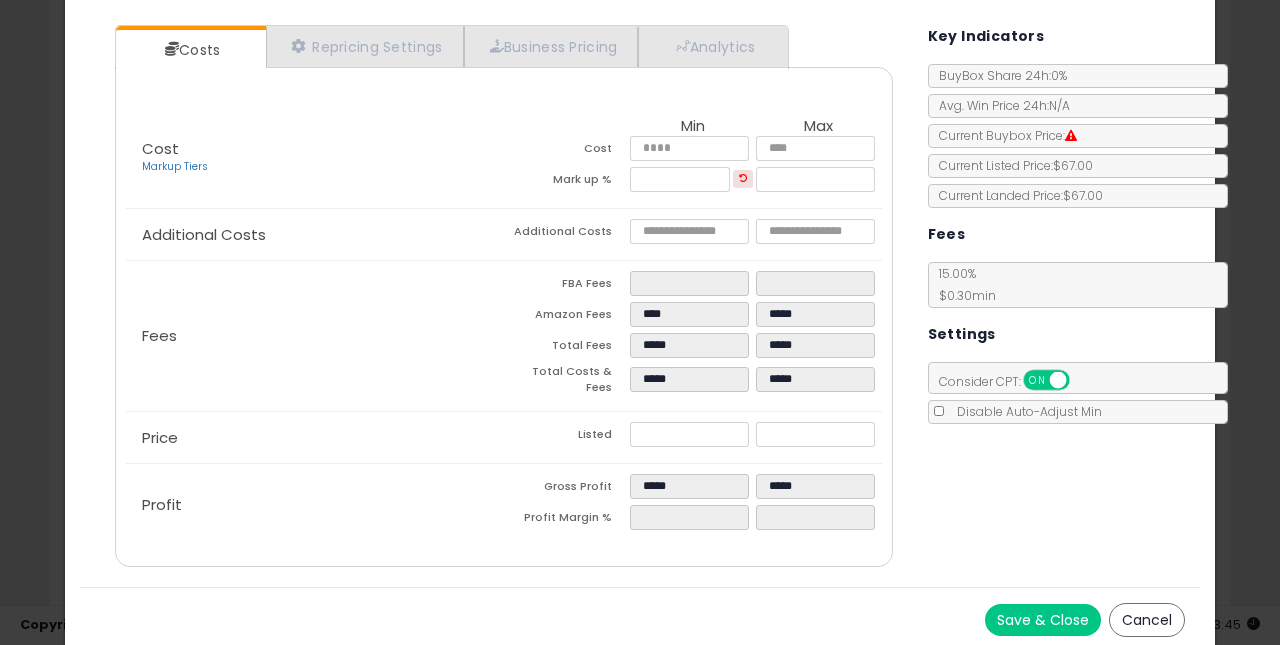 type on "******" 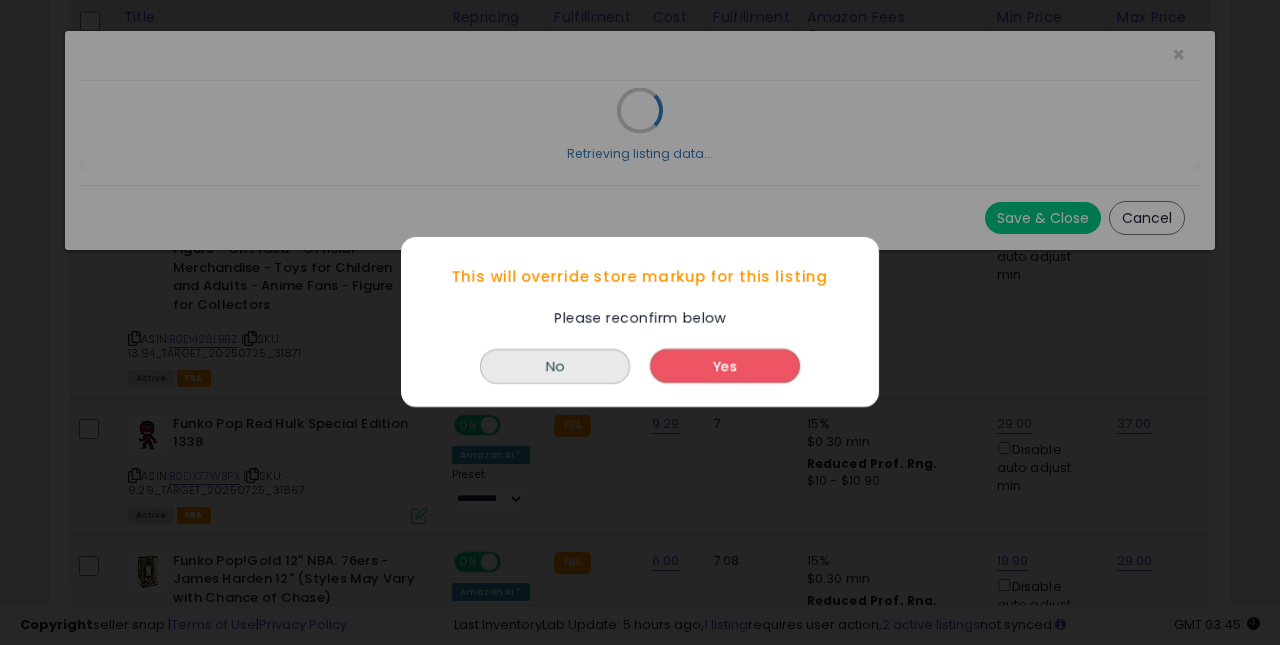scroll, scrollTop: 0, scrollLeft: 0, axis: both 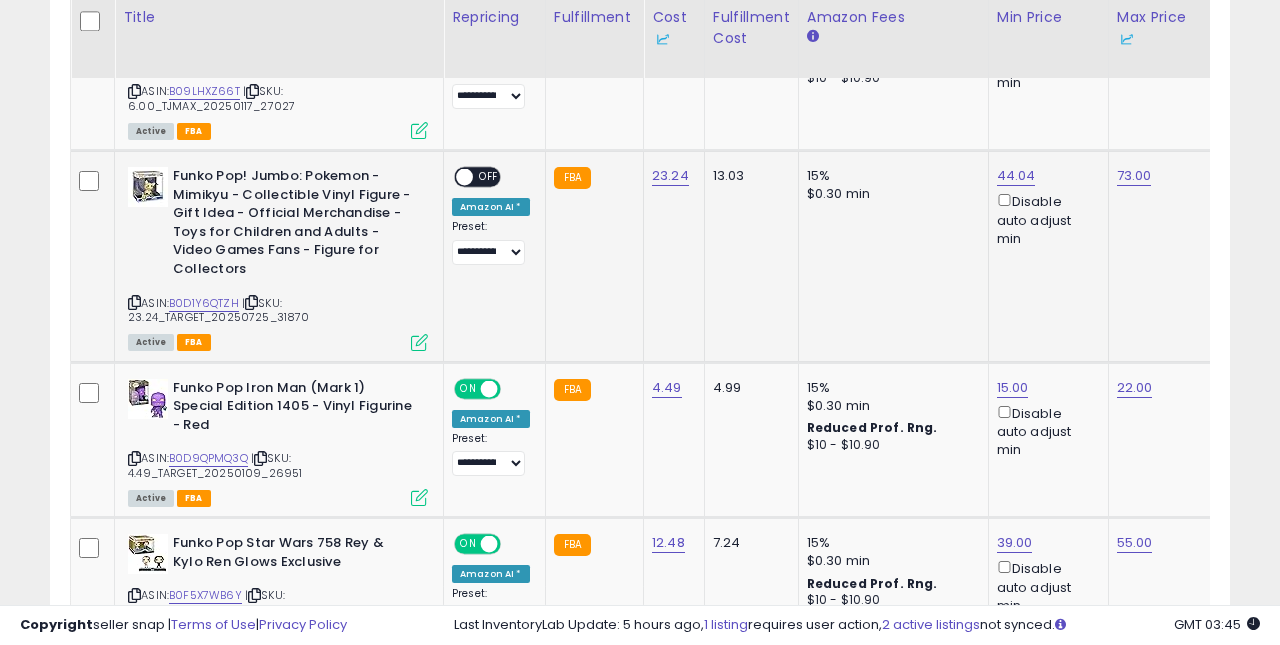 click on "OFF" at bounding box center [489, 177] 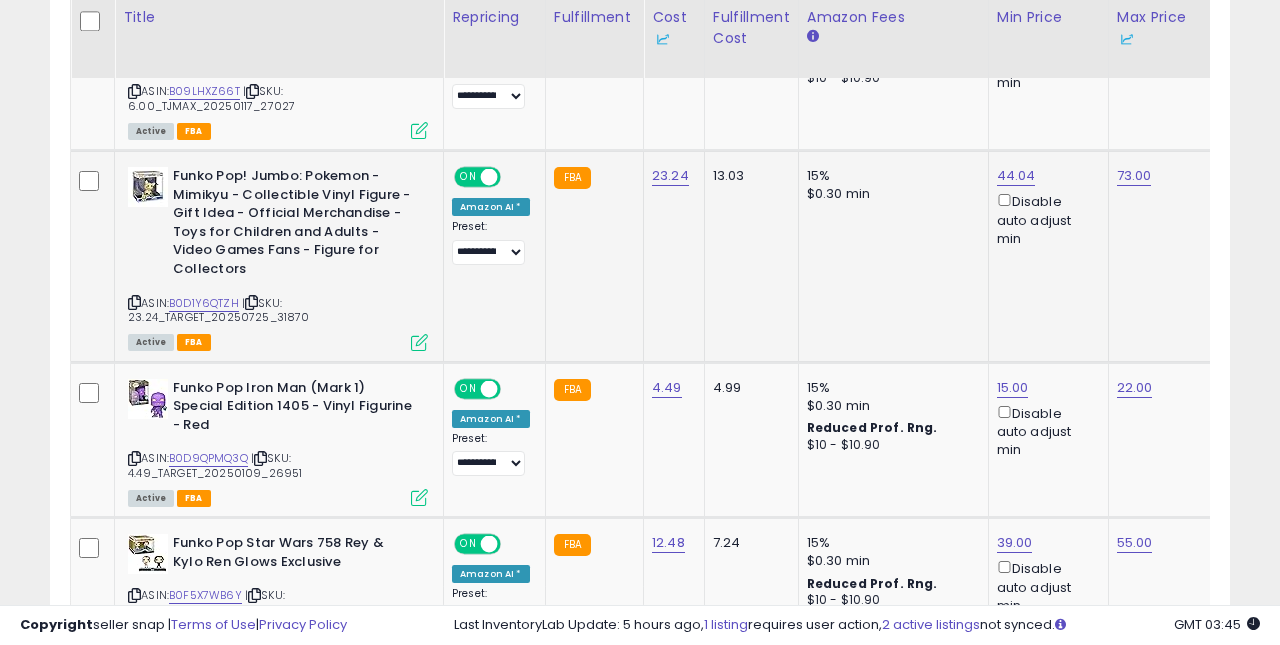 click at bounding box center (419, 342) 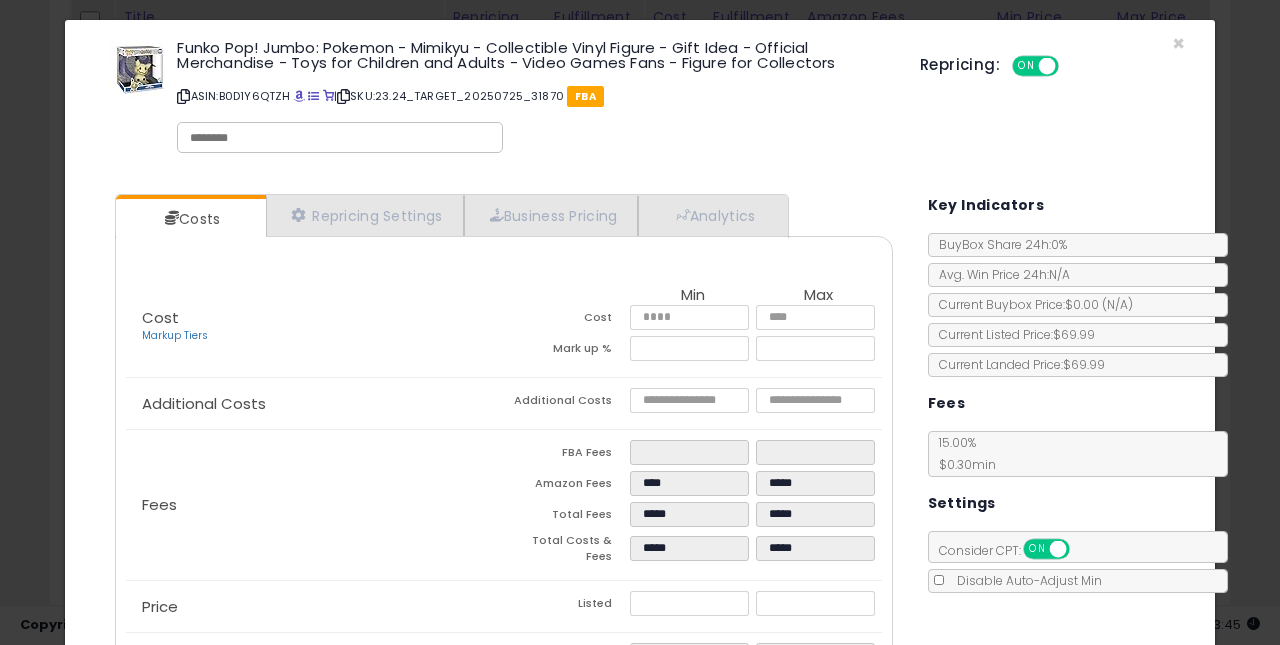 scroll, scrollTop: 9, scrollLeft: 0, axis: vertical 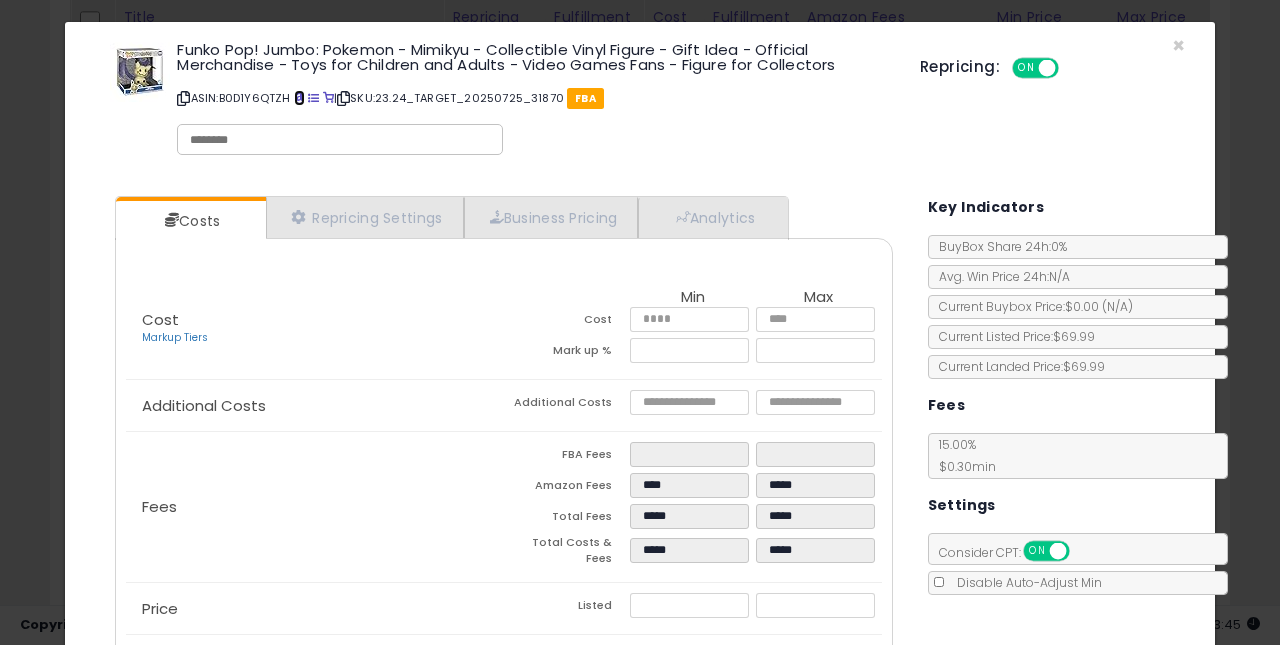 click at bounding box center (299, 98) 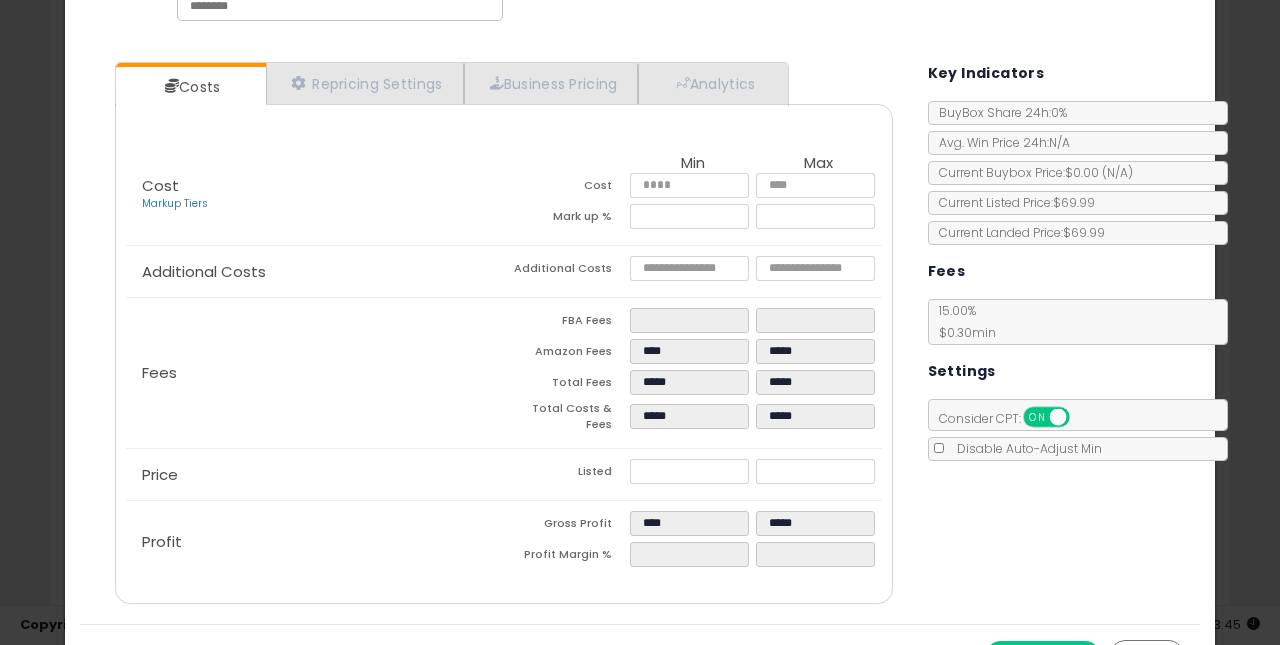 scroll, scrollTop: 147, scrollLeft: 0, axis: vertical 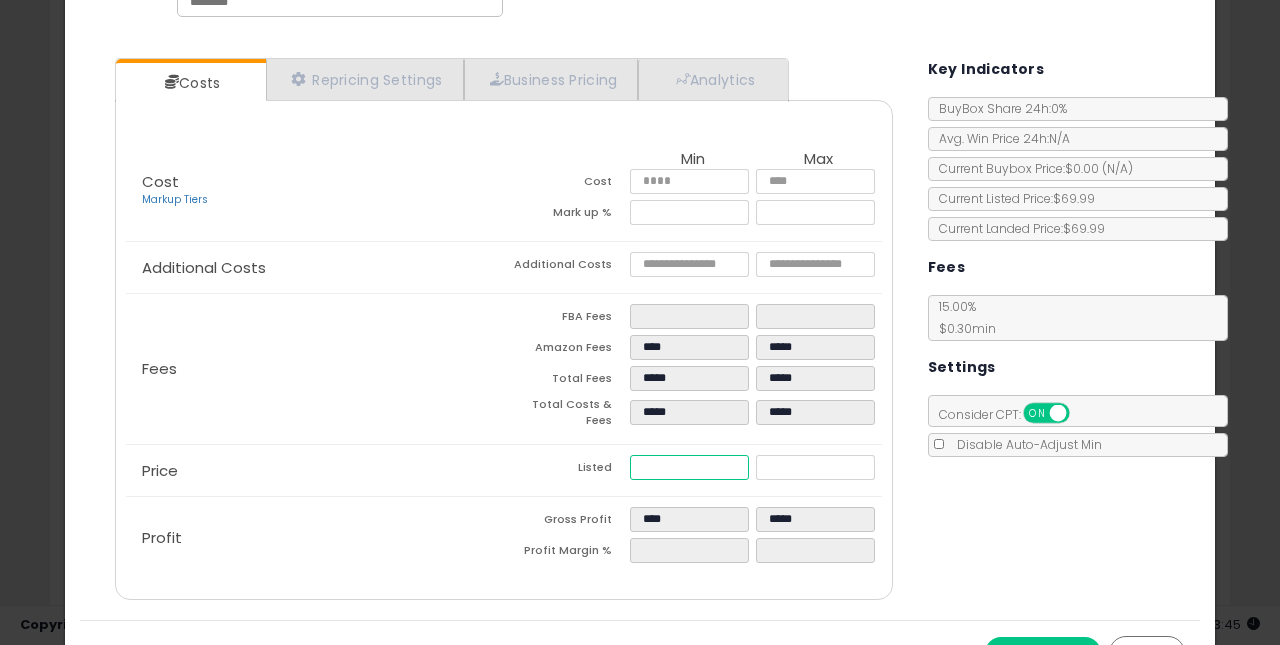click on "*****" at bounding box center (690, 467) 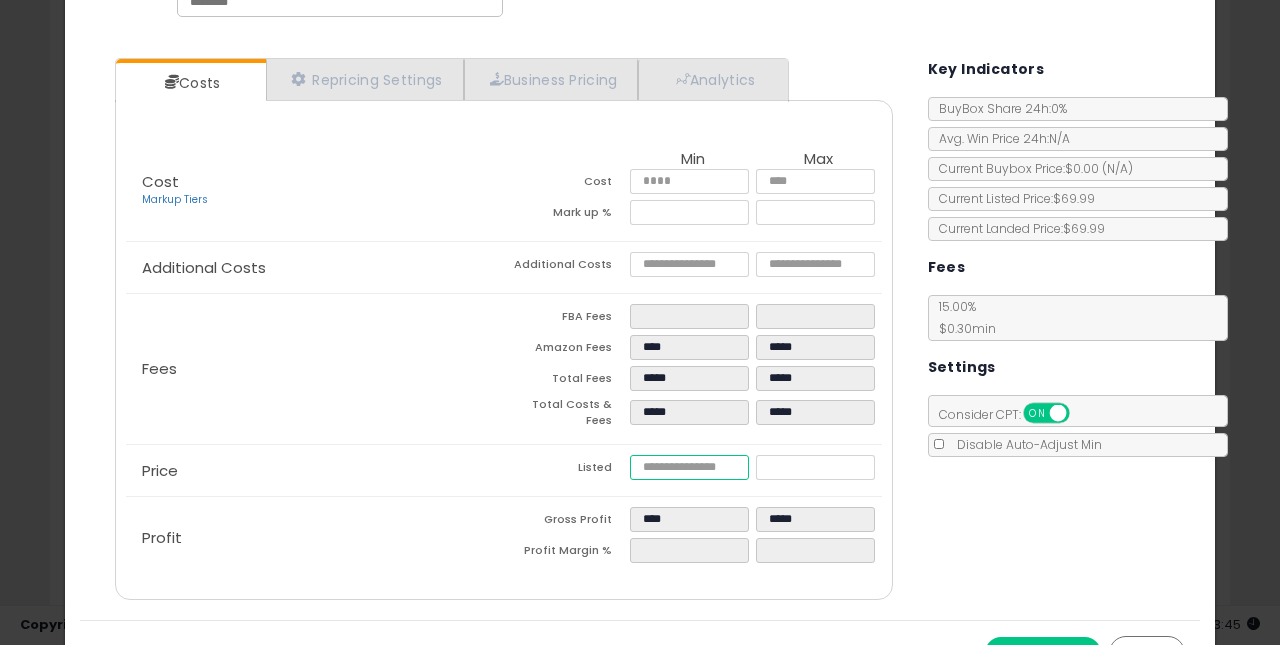 type on "****" 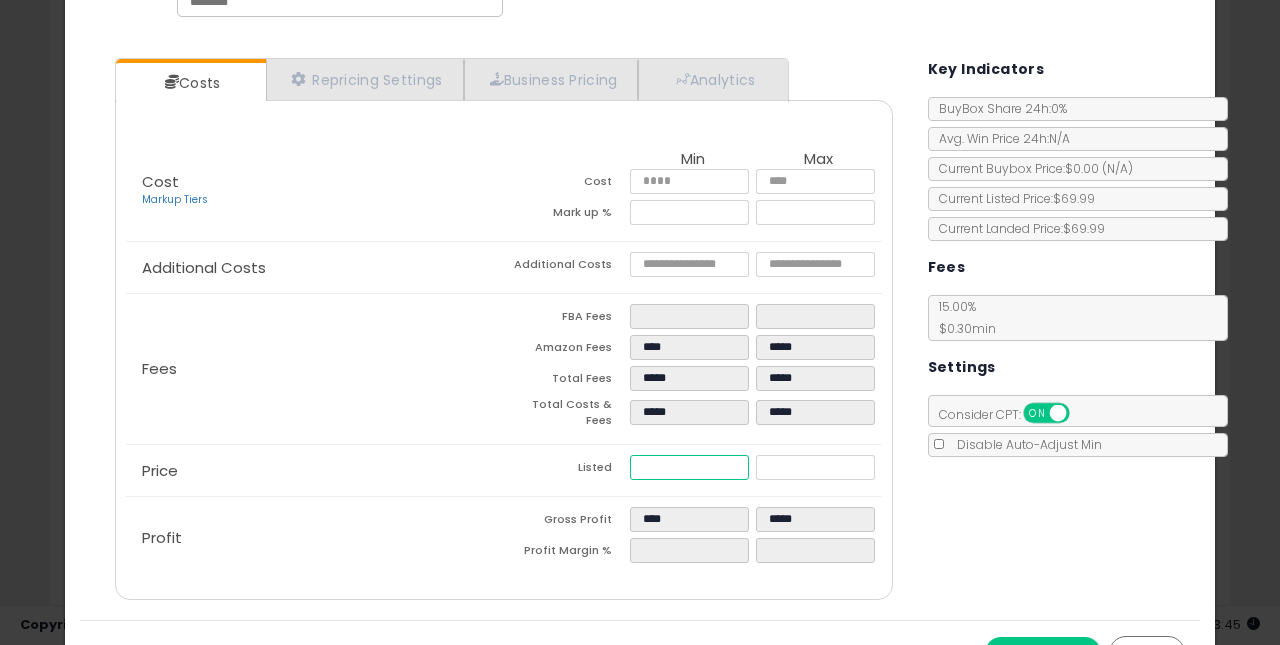 type on "****" 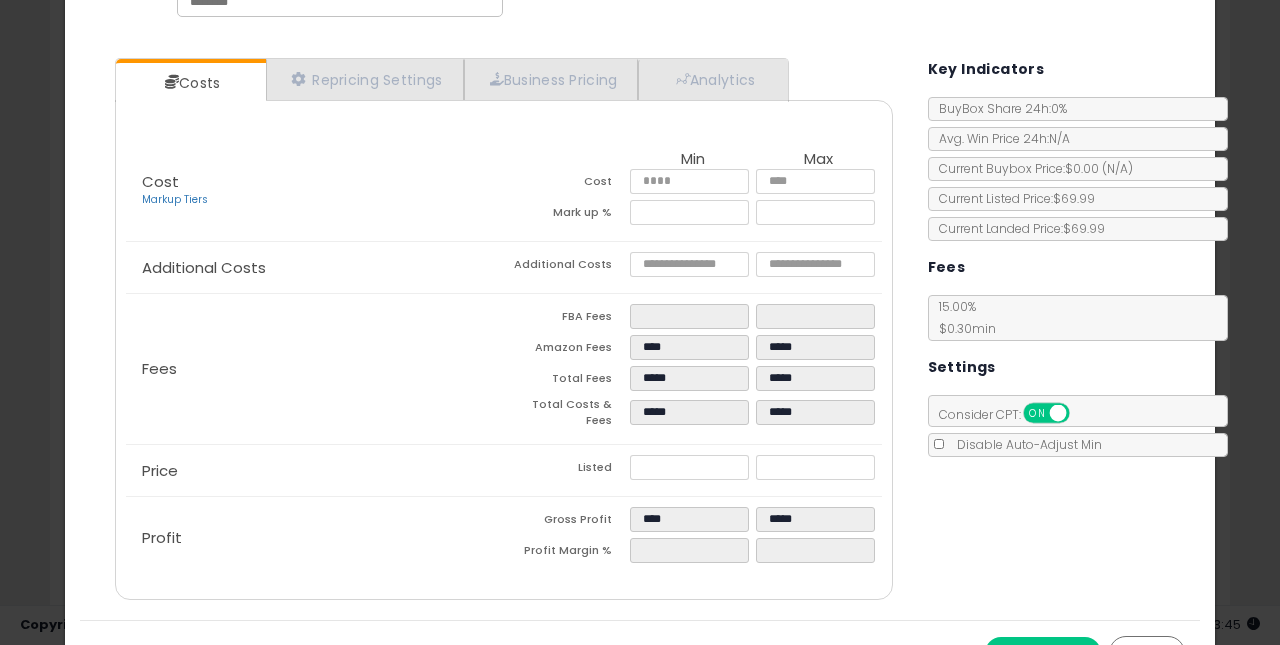type on "*****" 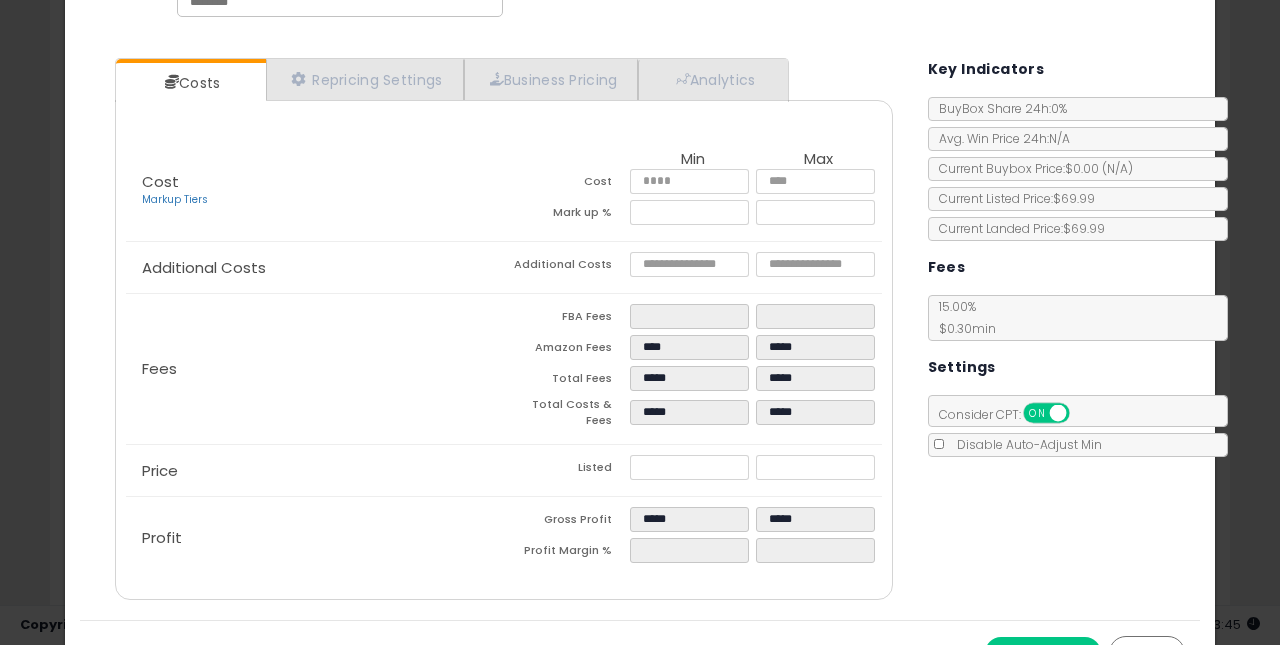 click on "Listed" at bounding box center (567, 470) 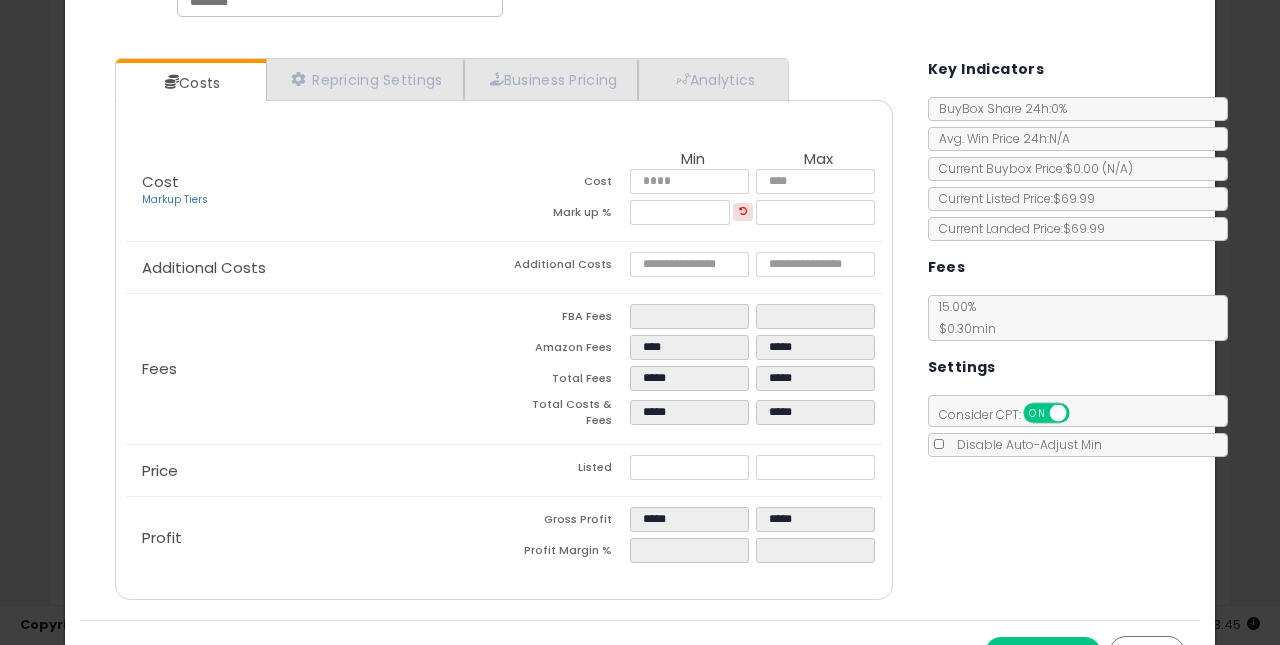 scroll, scrollTop: 180, scrollLeft: 0, axis: vertical 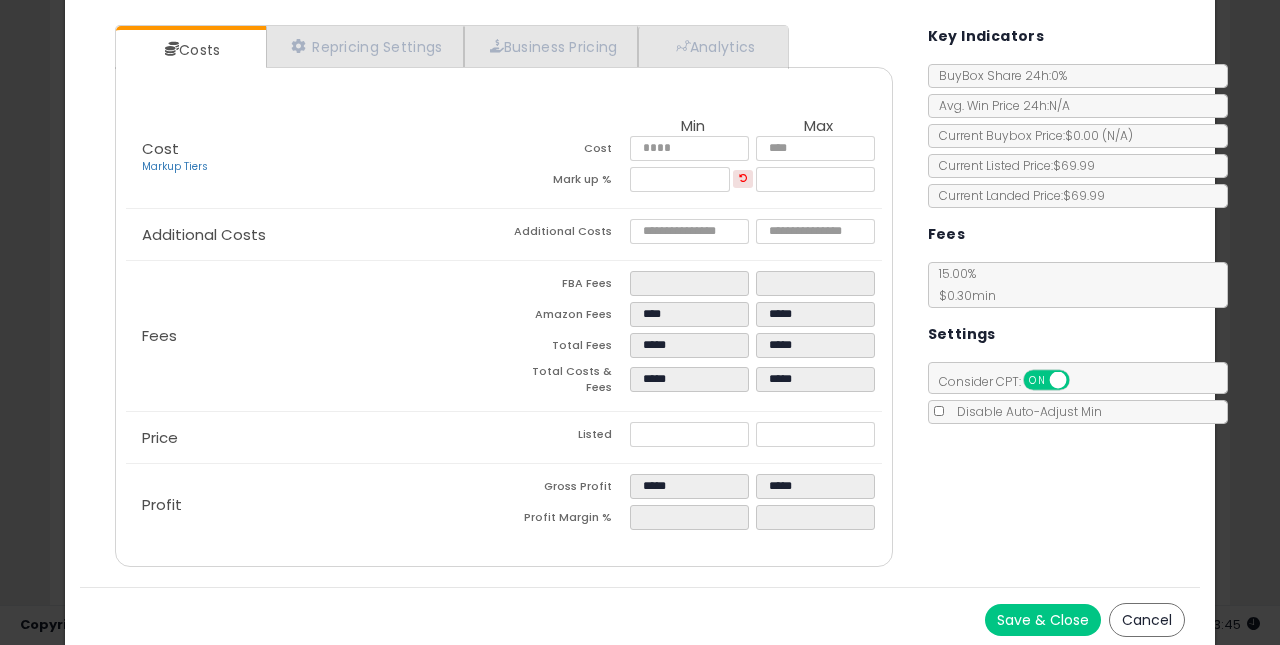 click on "Save & Close" at bounding box center (1043, 620) 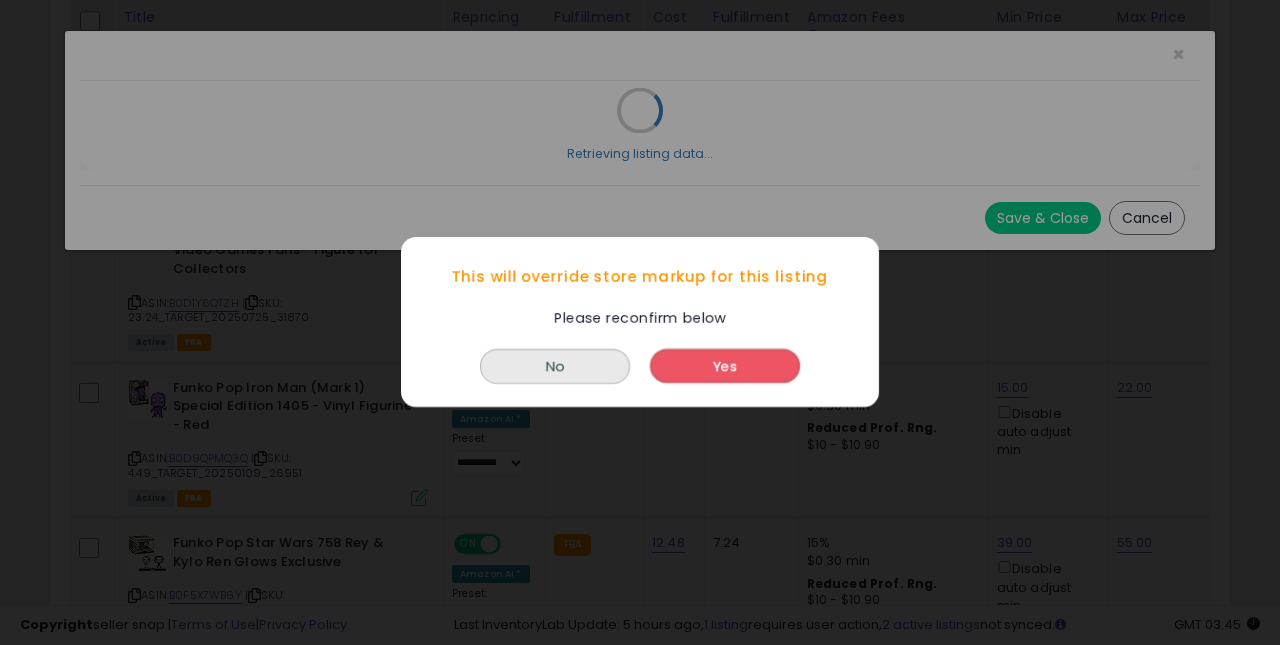 scroll, scrollTop: 0, scrollLeft: 0, axis: both 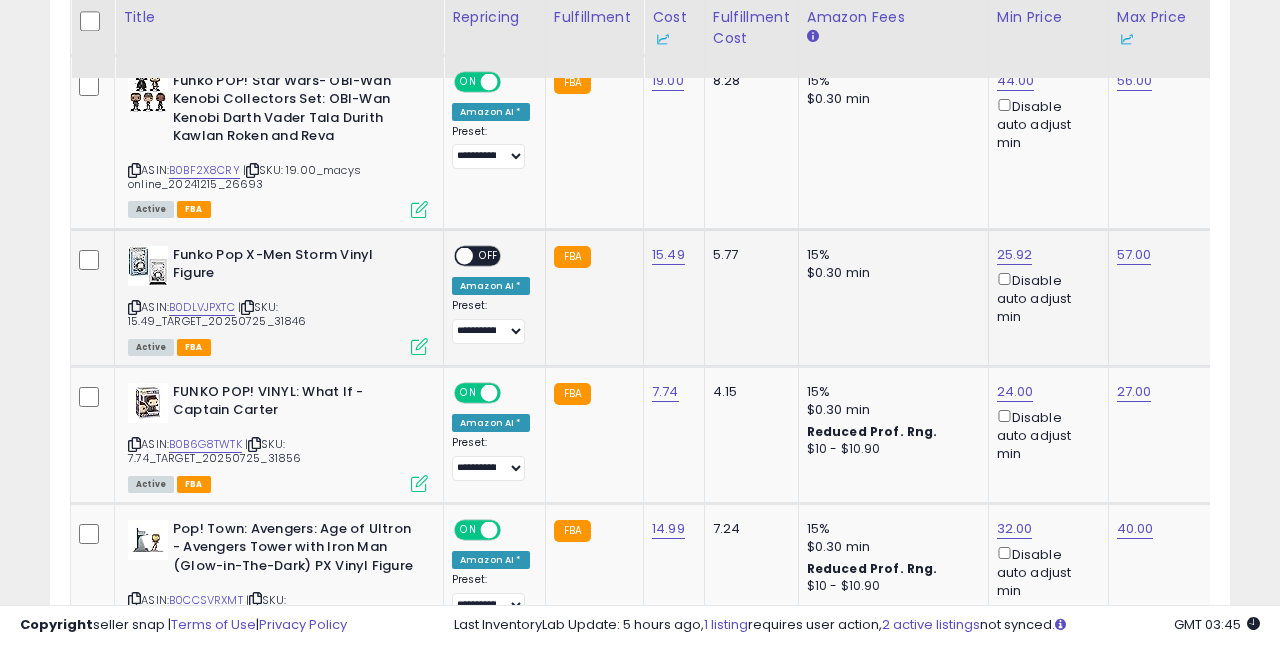 click on "OFF" at bounding box center (489, 255) 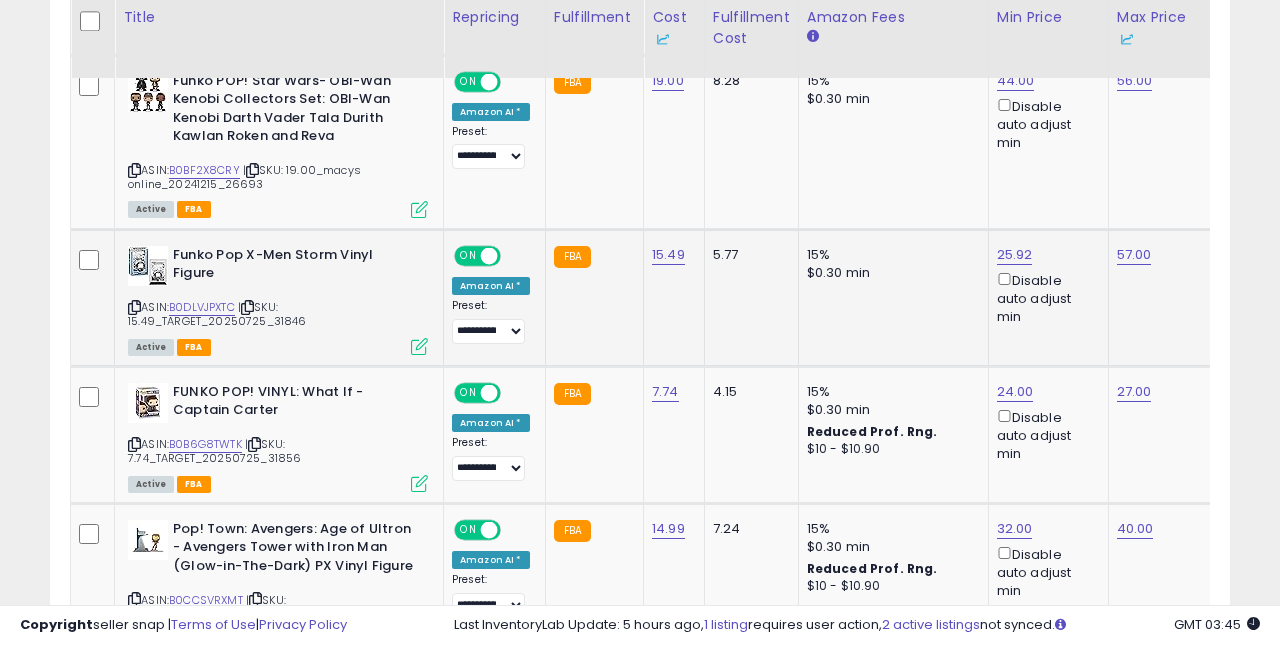 click at bounding box center (419, 346) 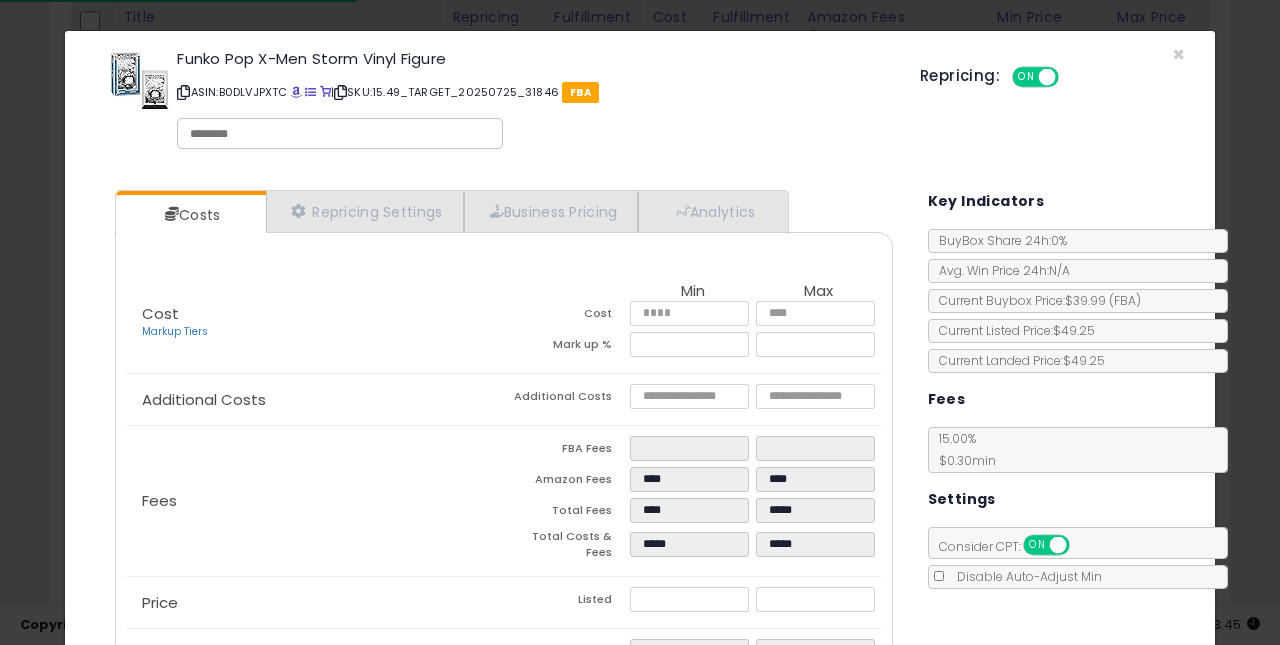 scroll, scrollTop: 52, scrollLeft: 0, axis: vertical 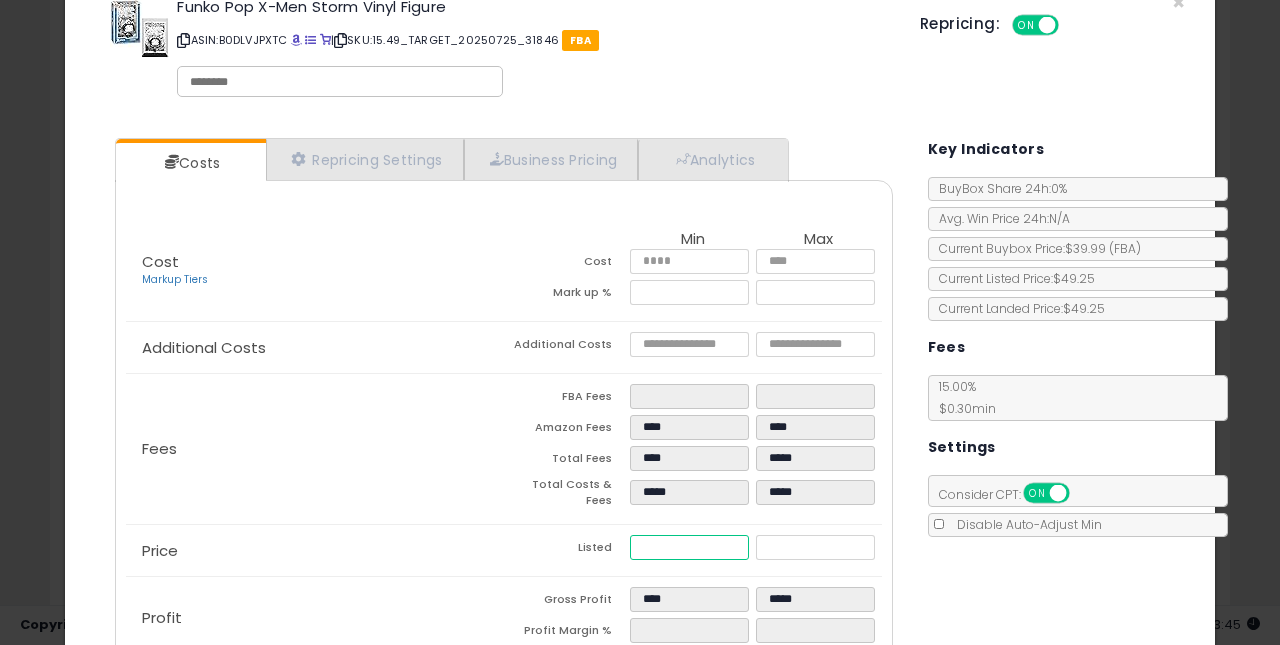 click on "*****" at bounding box center [690, 547] 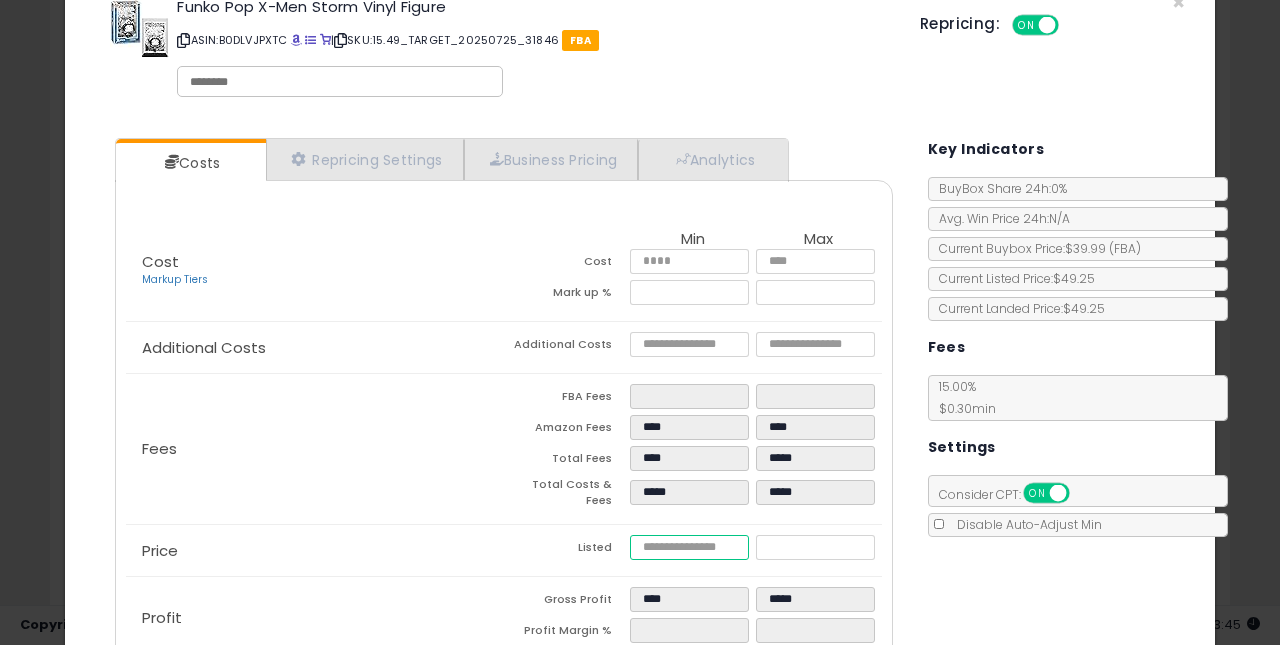 type on "****" 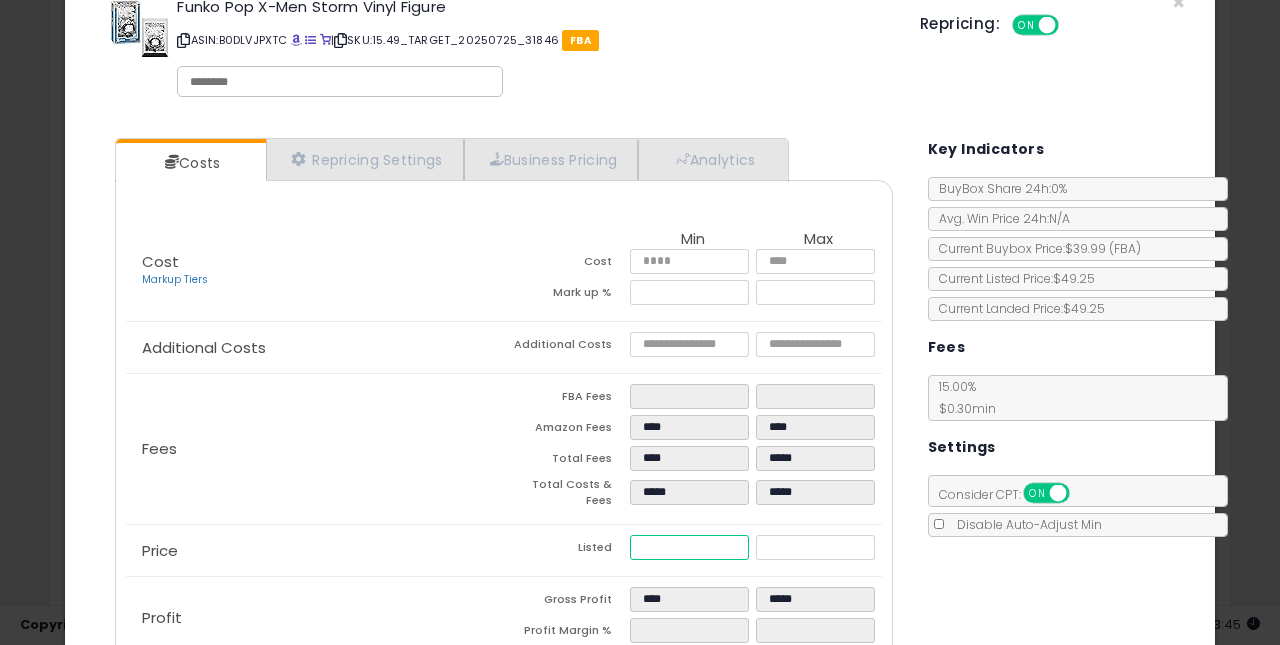 type on "****" 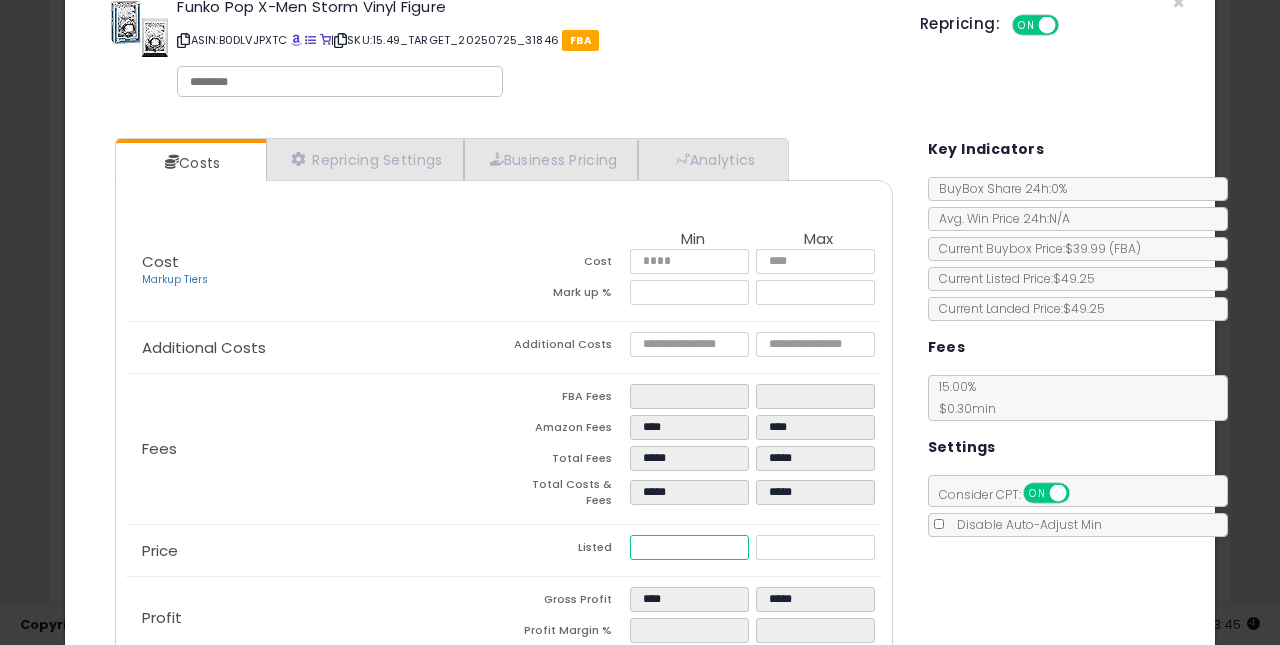 type on "**" 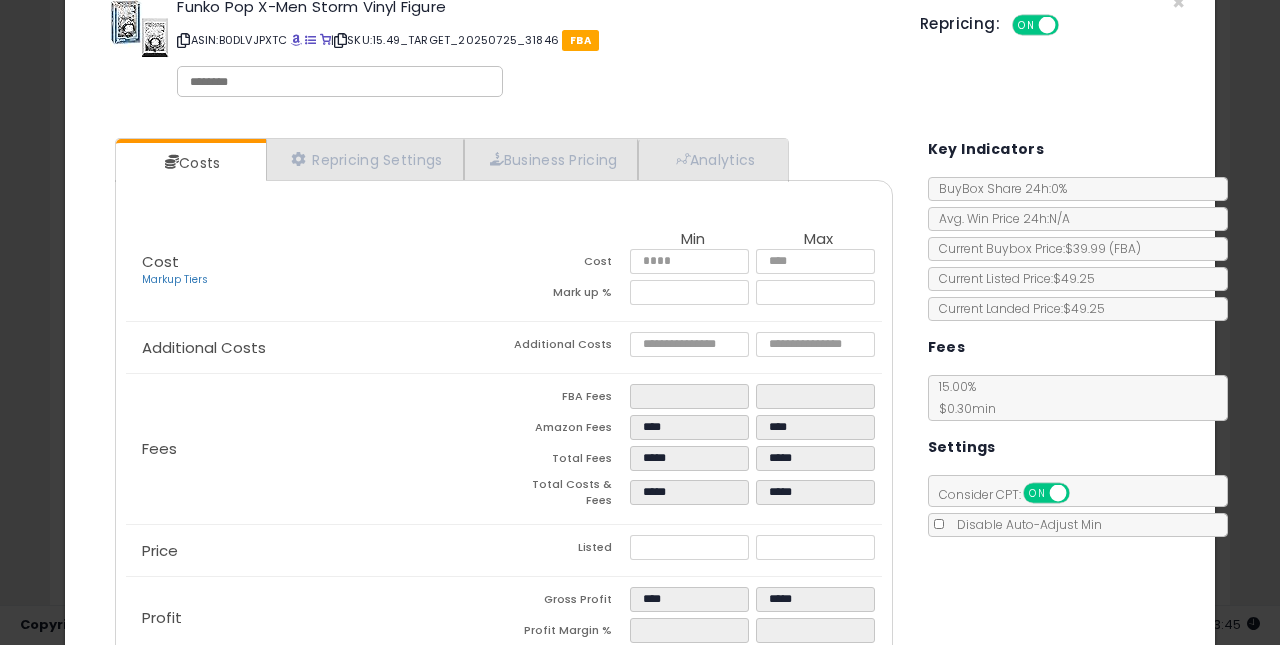 type on "*****" 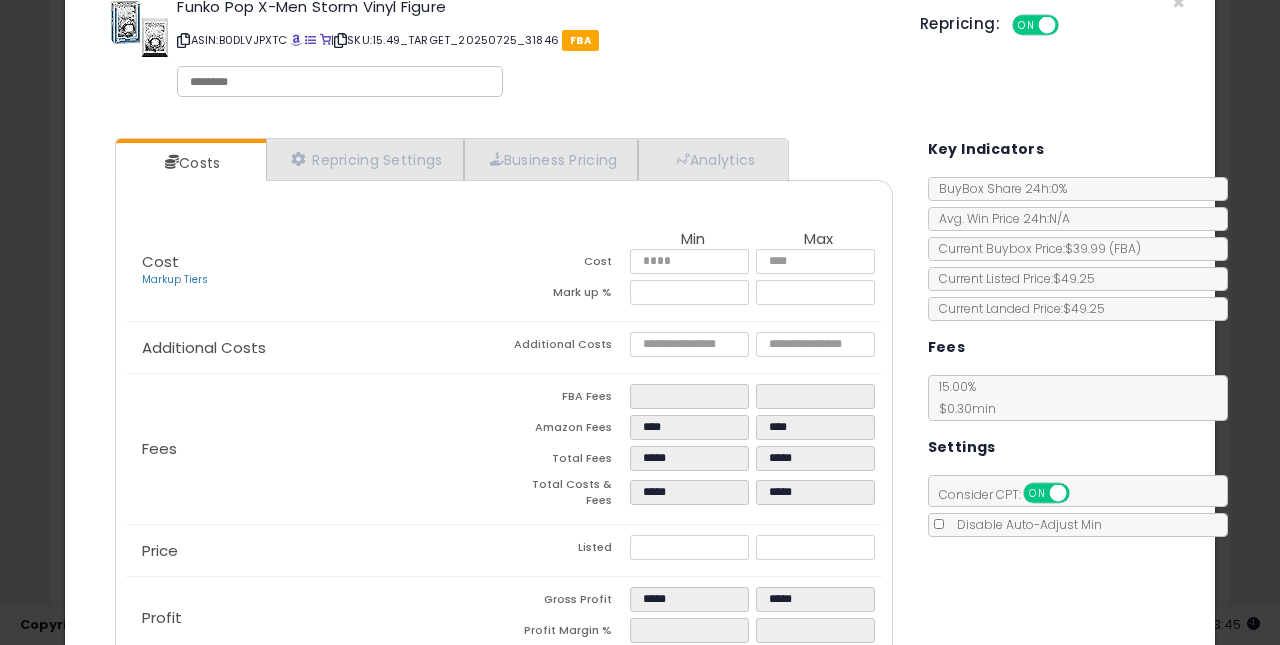 click 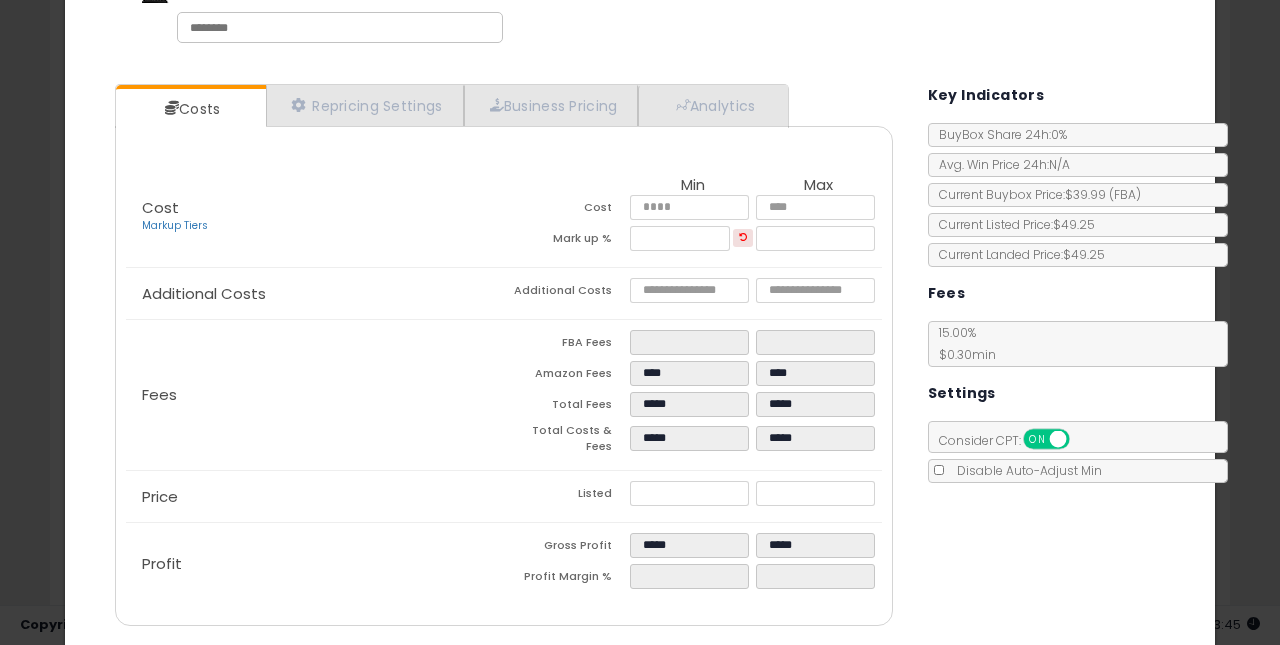 scroll, scrollTop: 165, scrollLeft: 0, axis: vertical 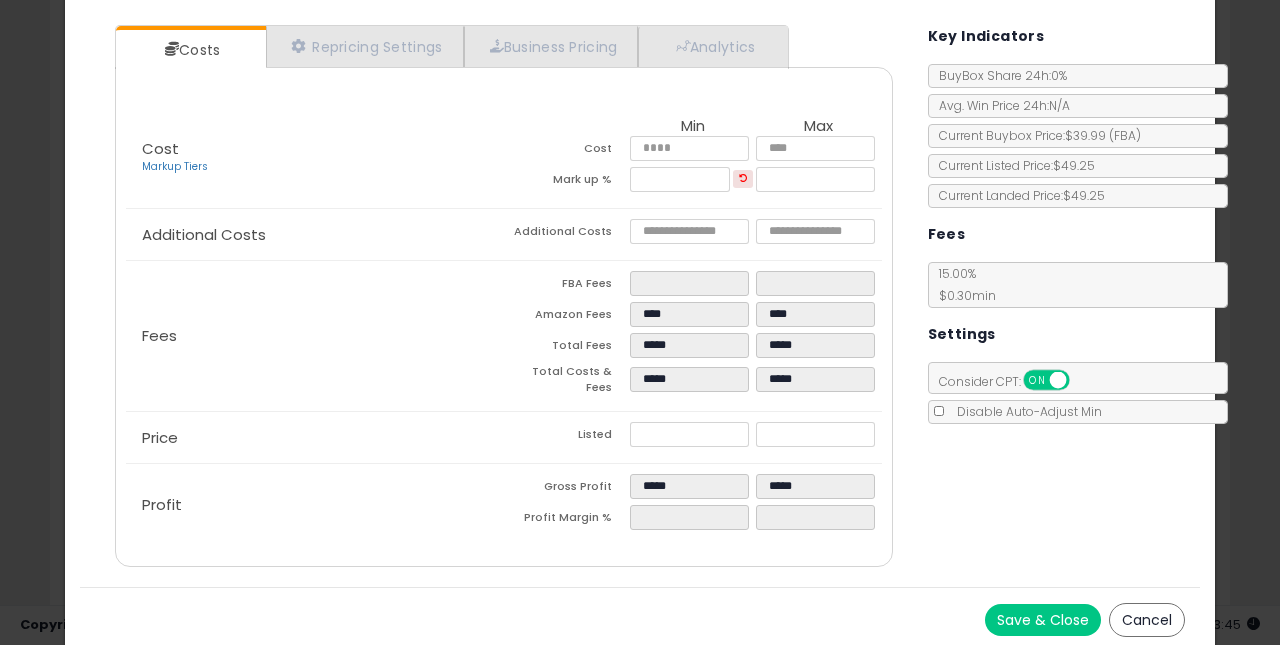 click on "Save & Close" at bounding box center [1043, 620] 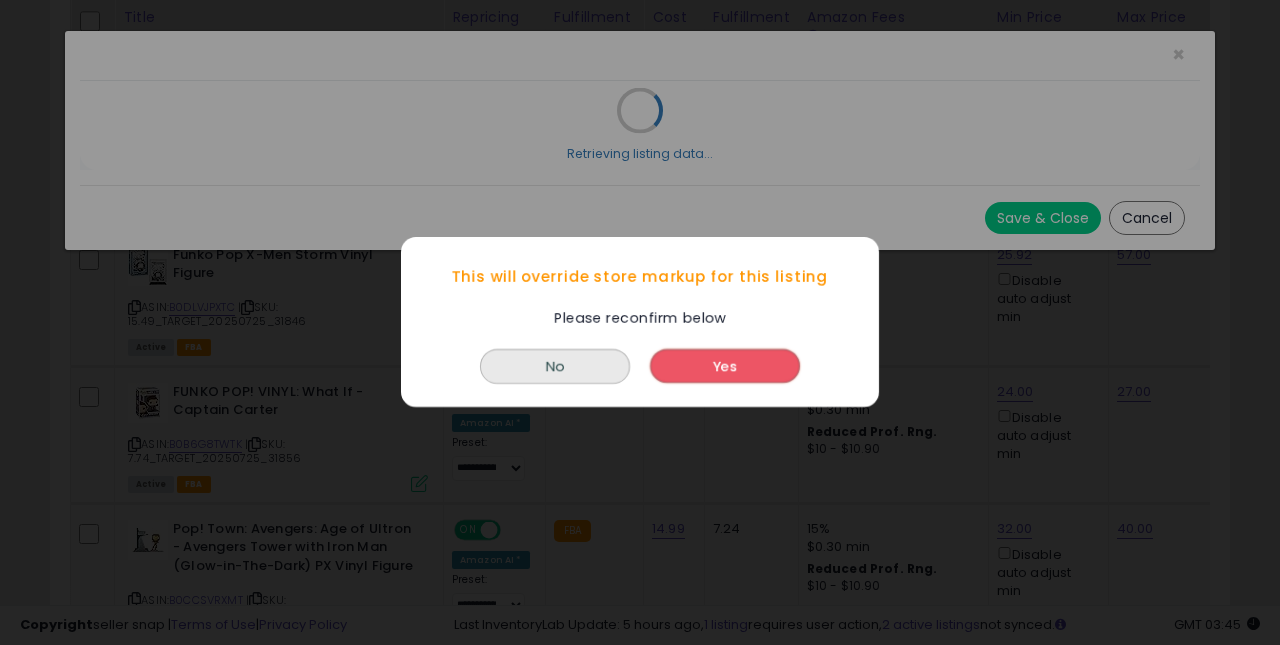 click on "Yes" at bounding box center (725, 367) 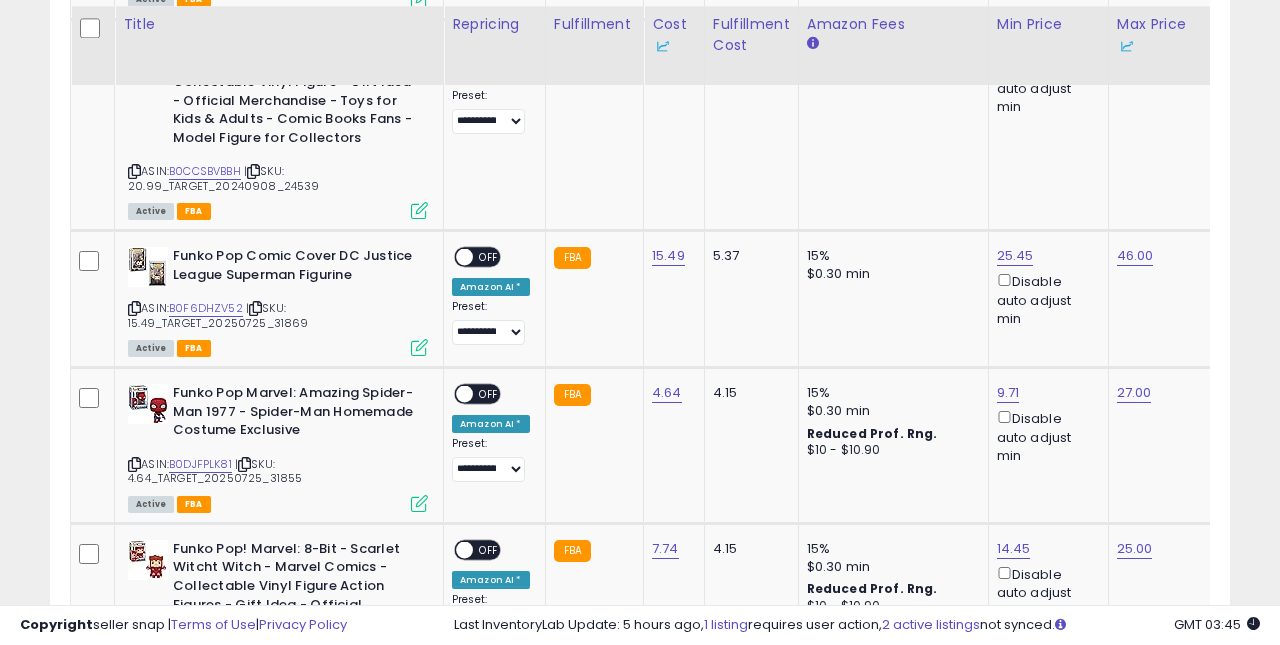 scroll, scrollTop: 3847, scrollLeft: 0, axis: vertical 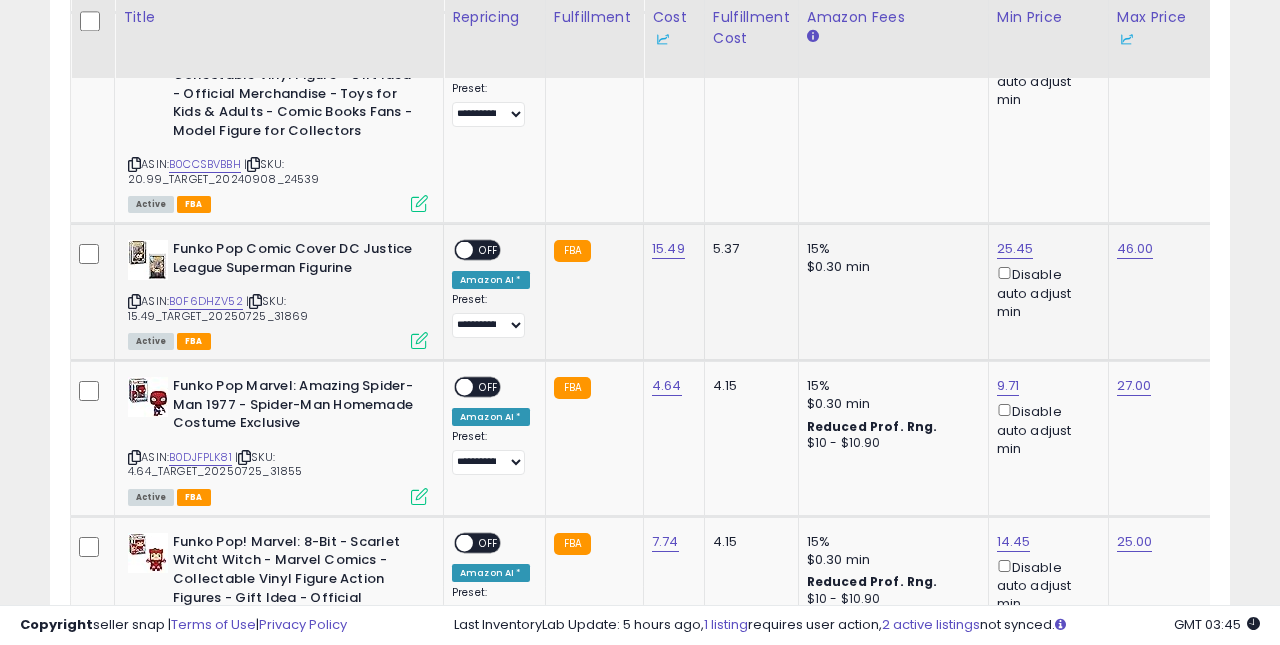 click on "OFF" at bounding box center (489, 250) 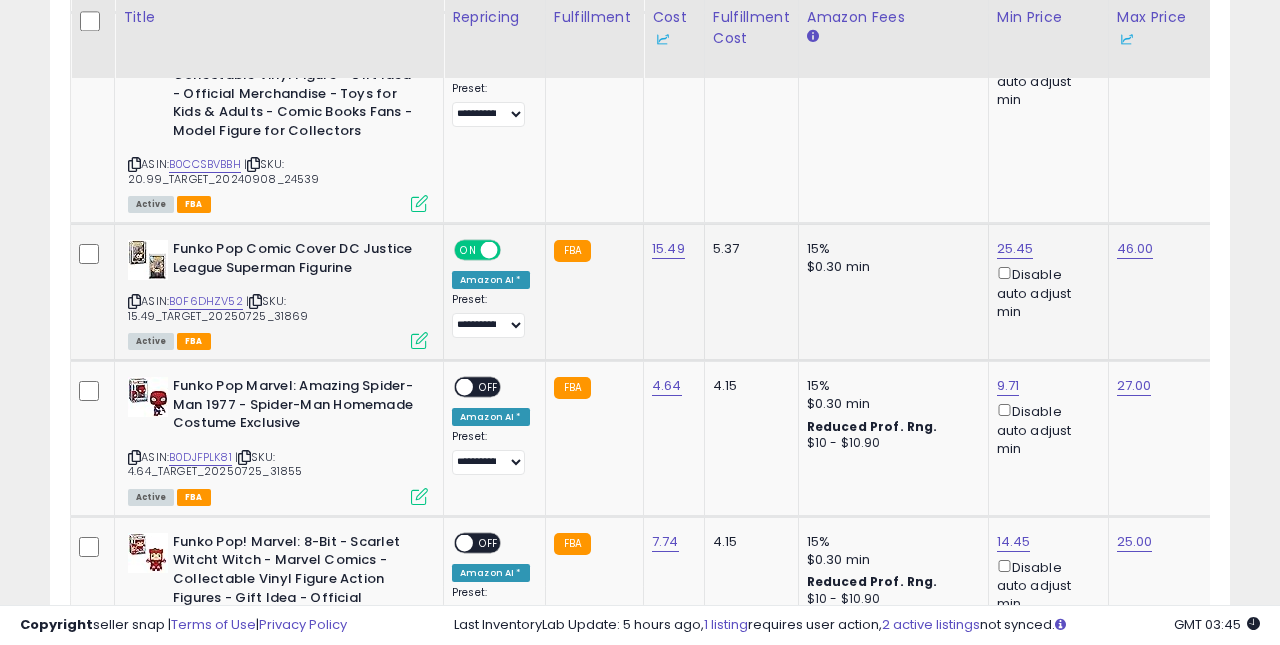 click at bounding box center [419, 340] 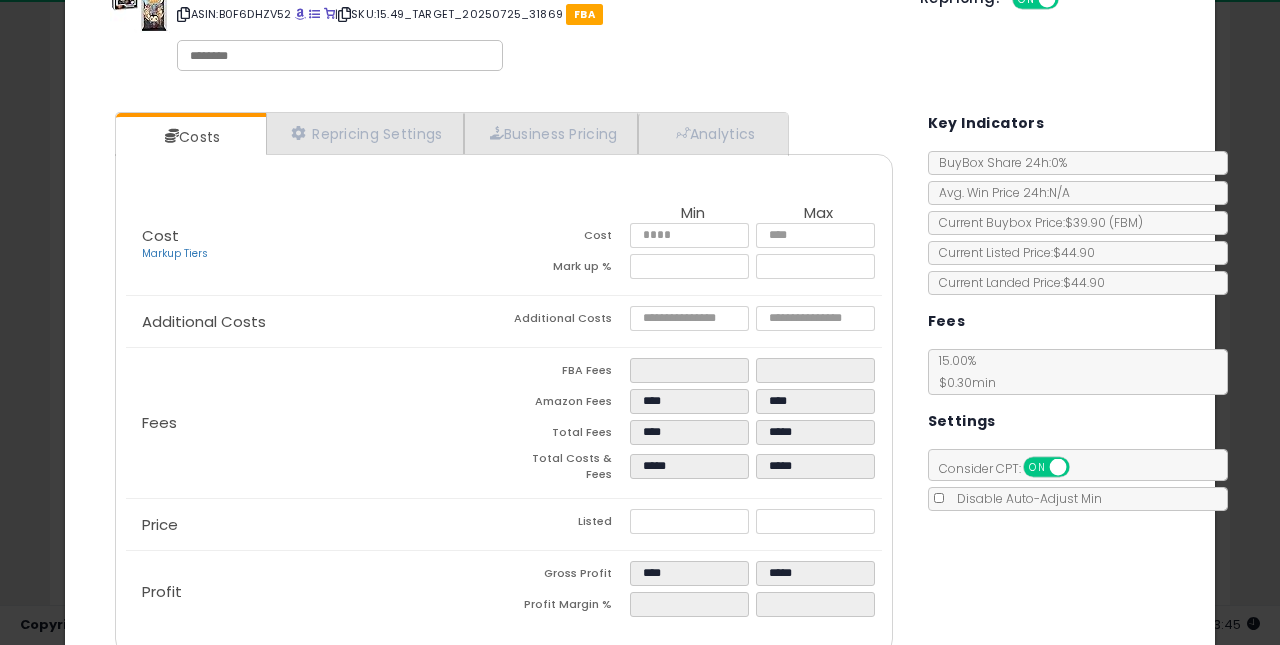 scroll, scrollTop: 79, scrollLeft: 0, axis: vertical 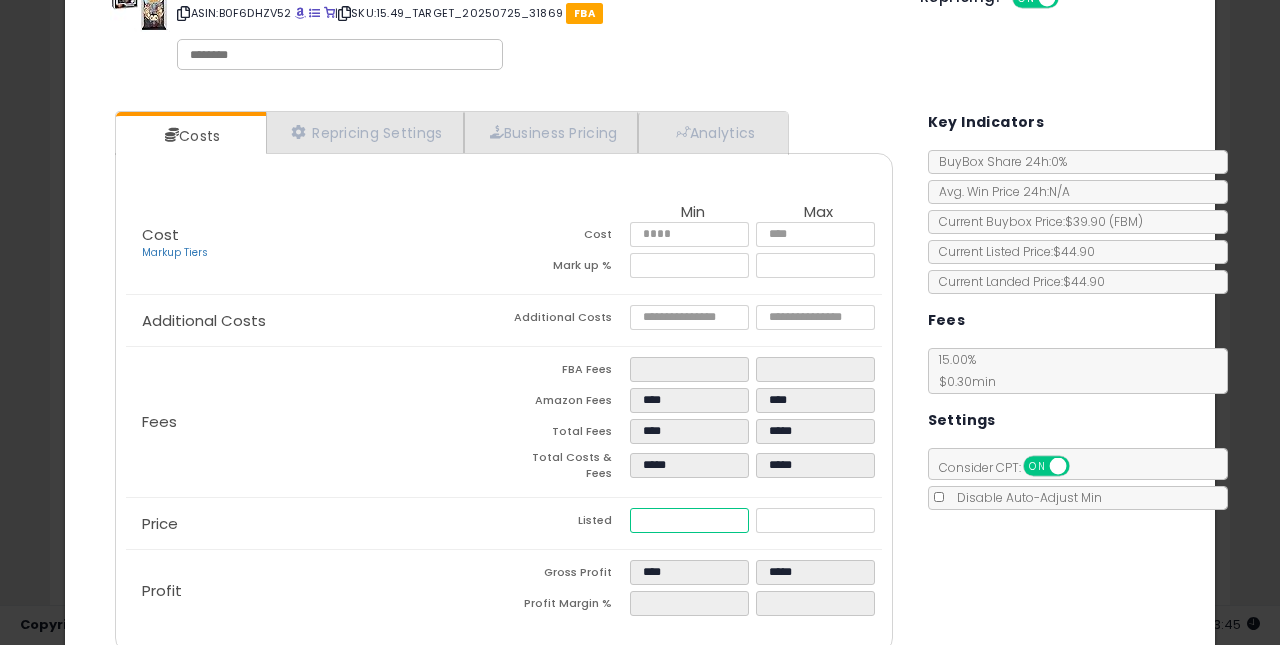 click on "*****" at bounding box center (690, 520) 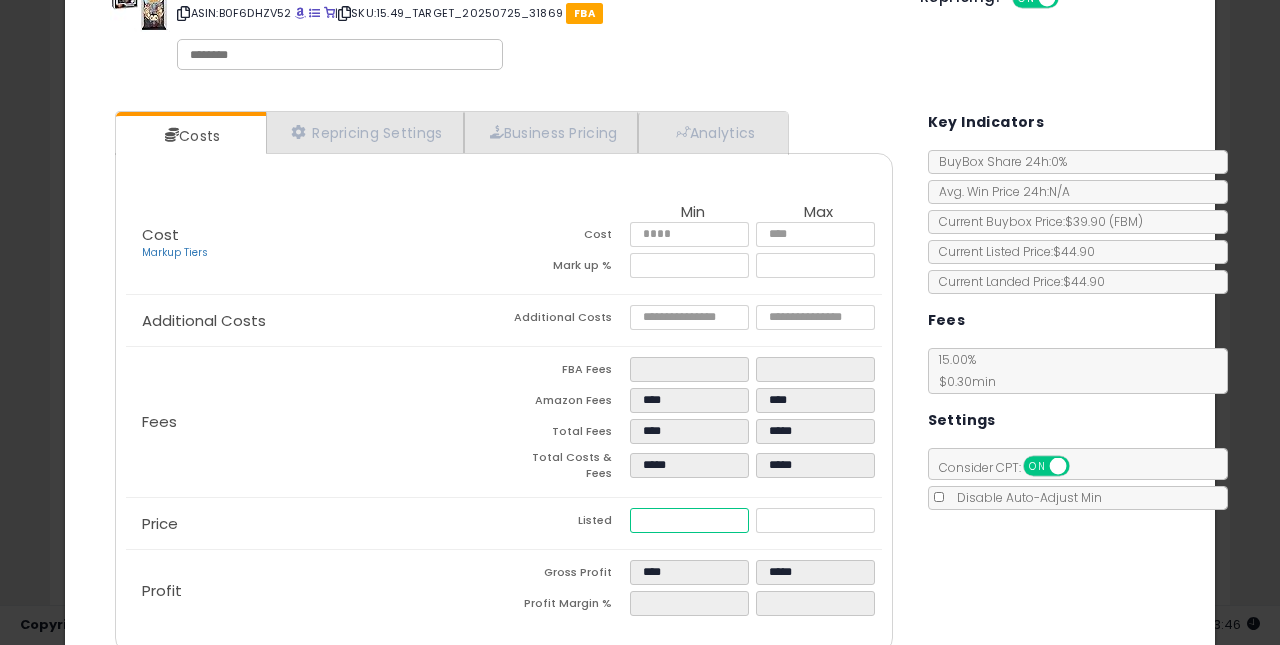 type on "****" 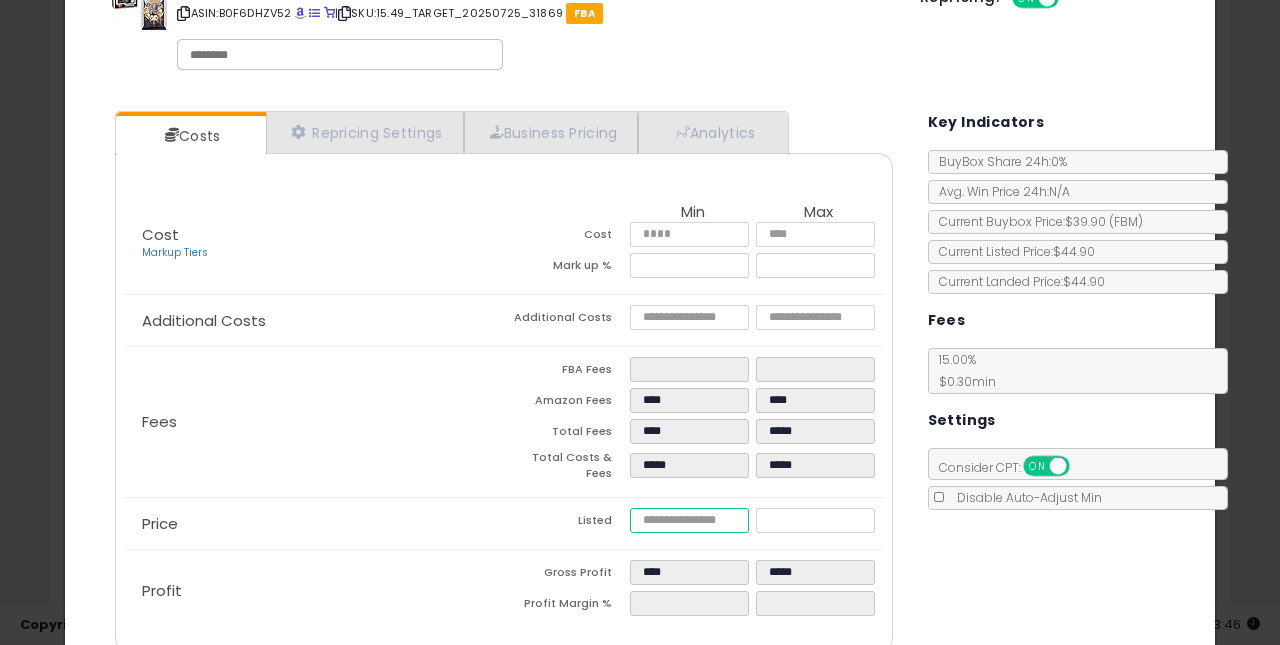 type on "****" 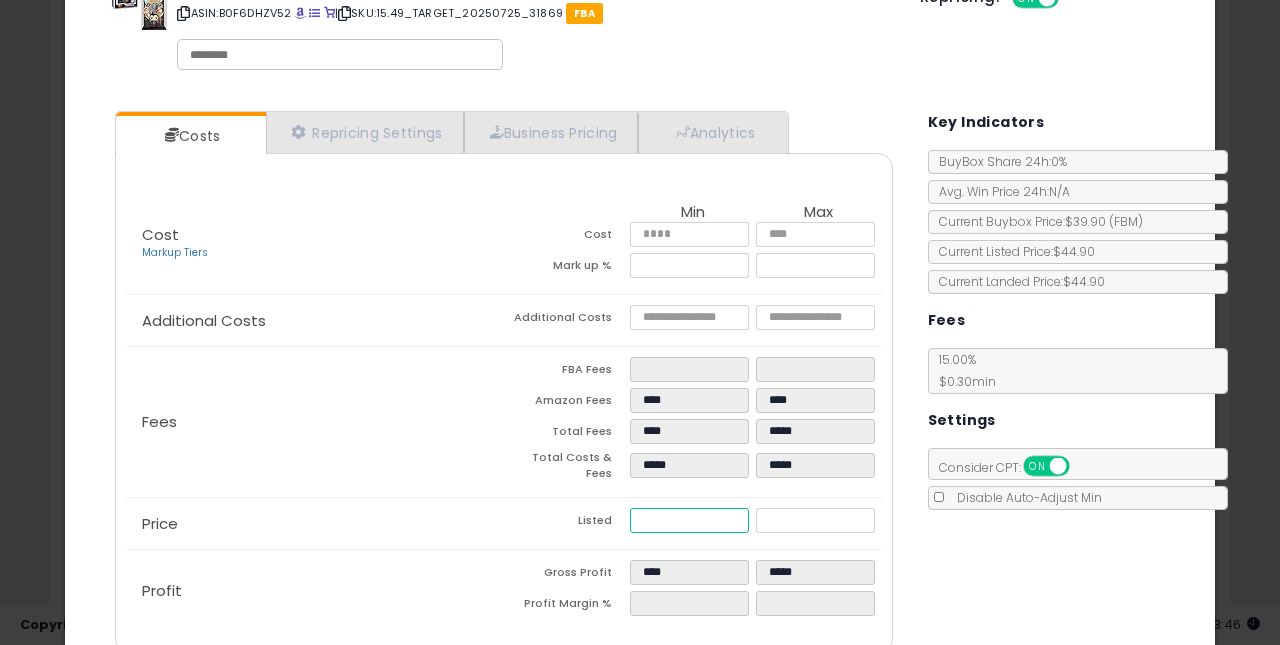 type on "****" 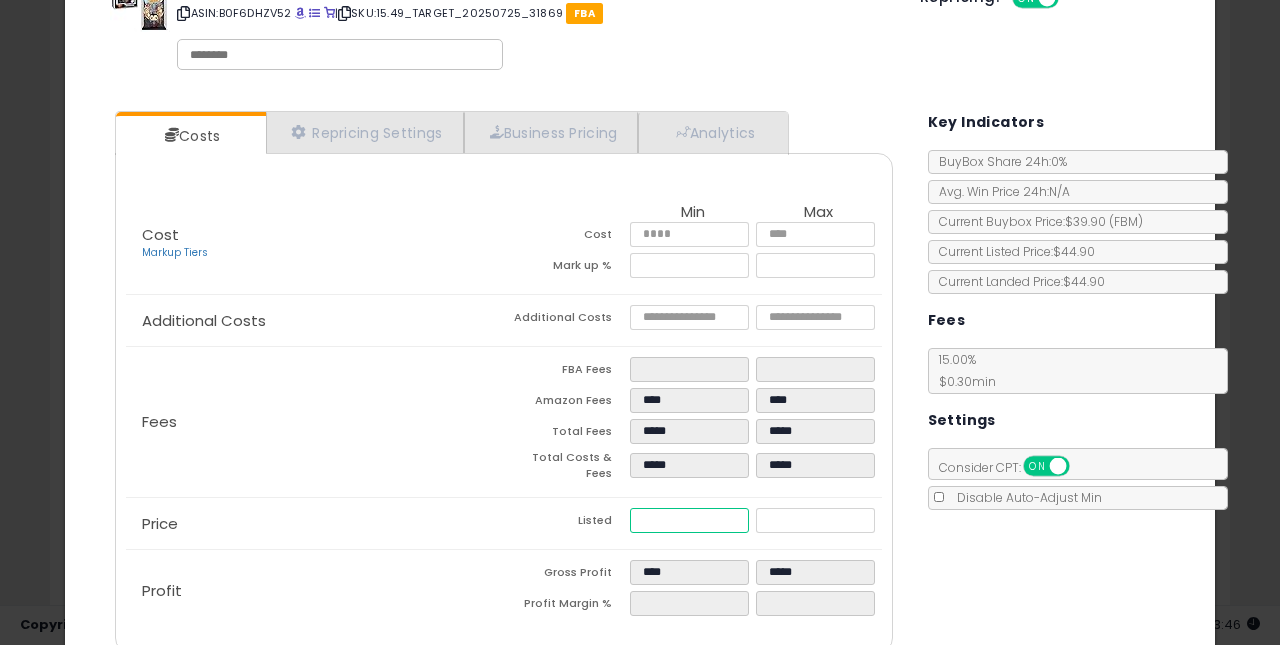 type on "**" 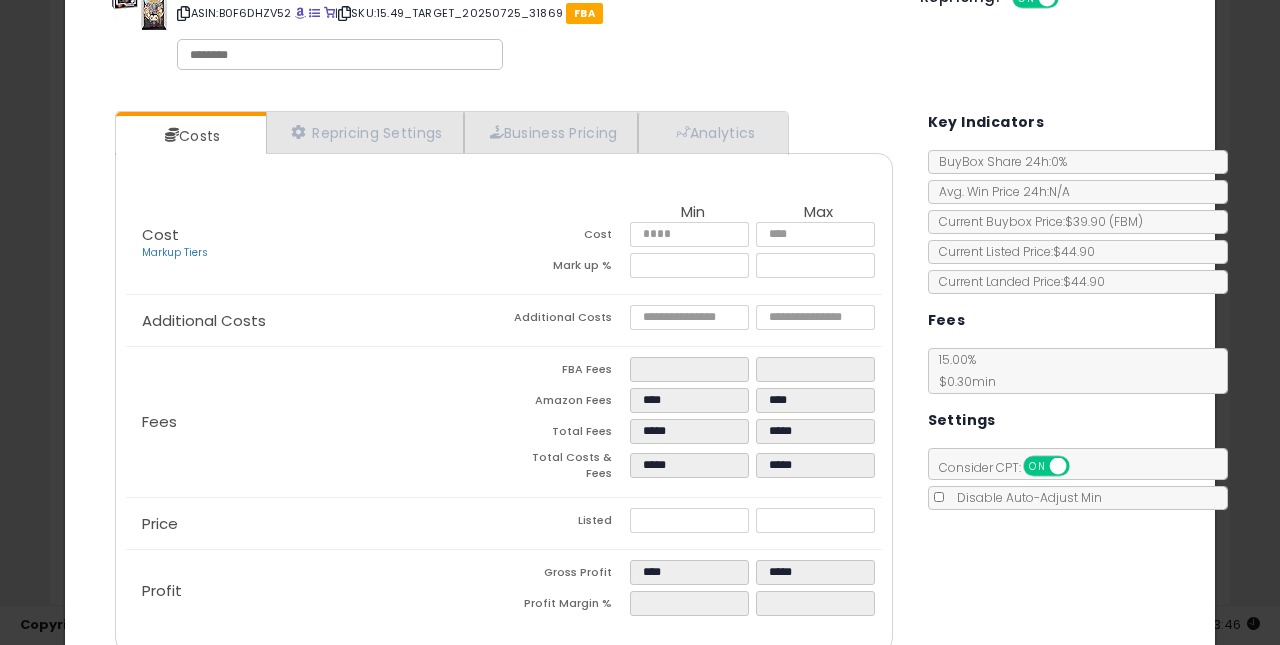 type on "*****" 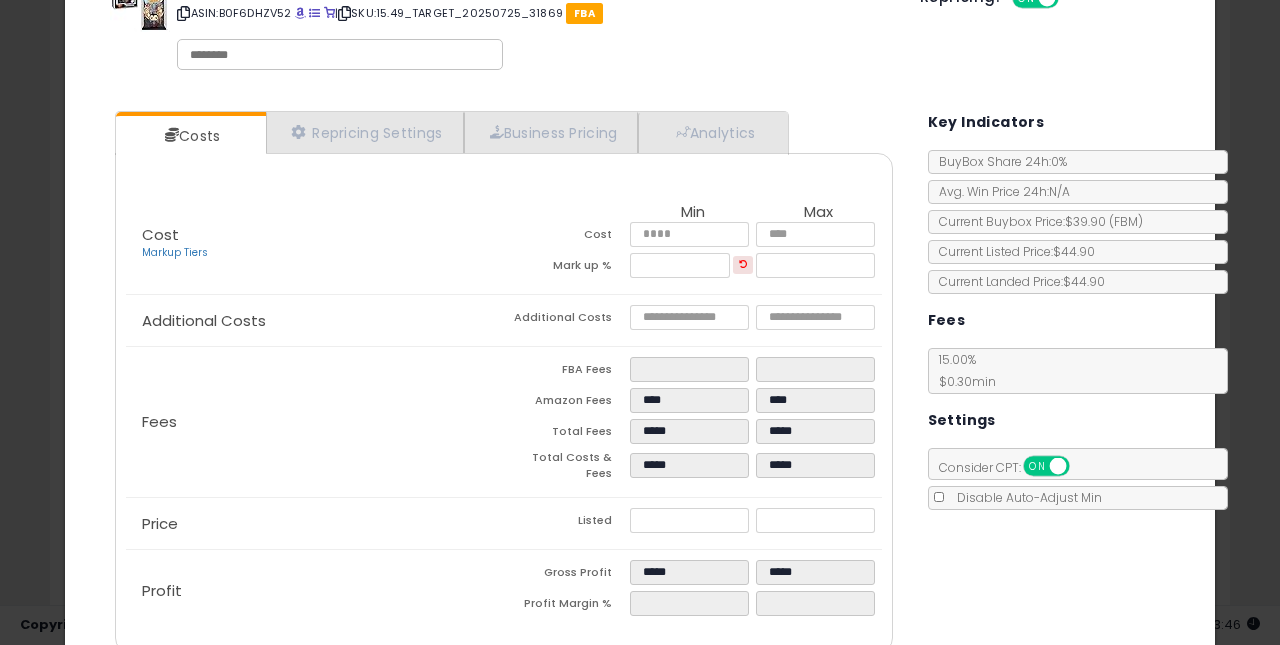 click on "Fees
FBA Fees
****
****
Amazon Fees
****
****
Total Fees
*****
*****
Total Costs & Fees
*****
*****" 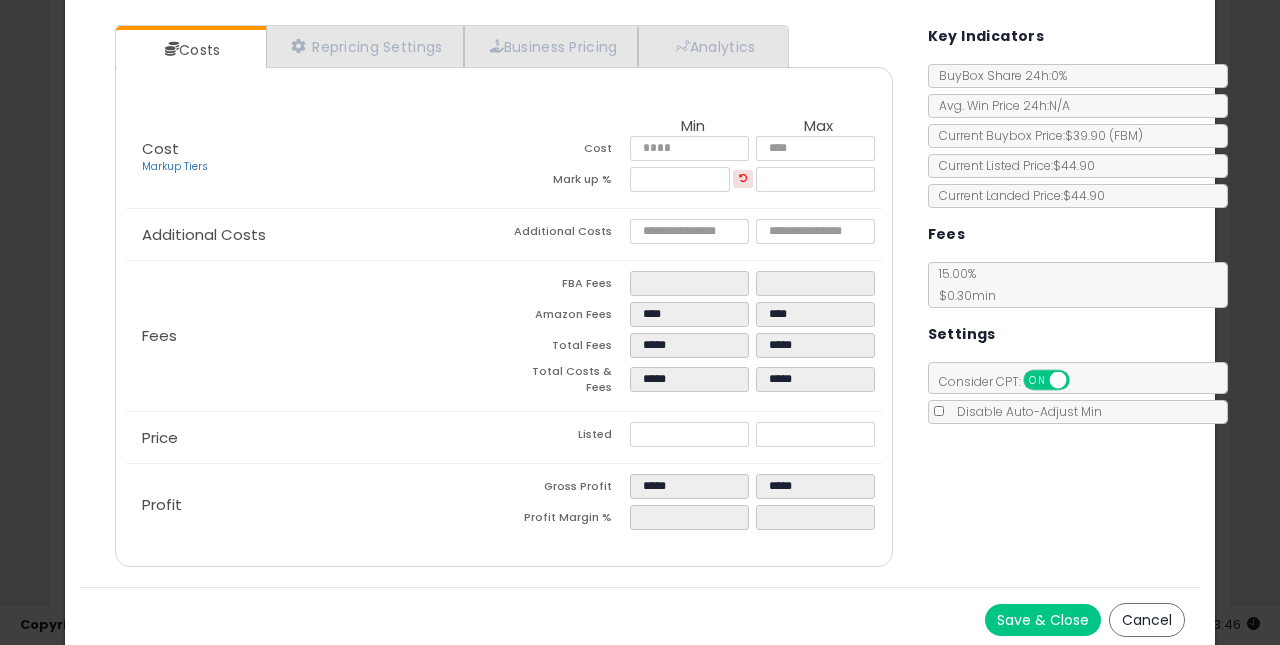 click on "Save & Close" at bounding box center [1043, 620] 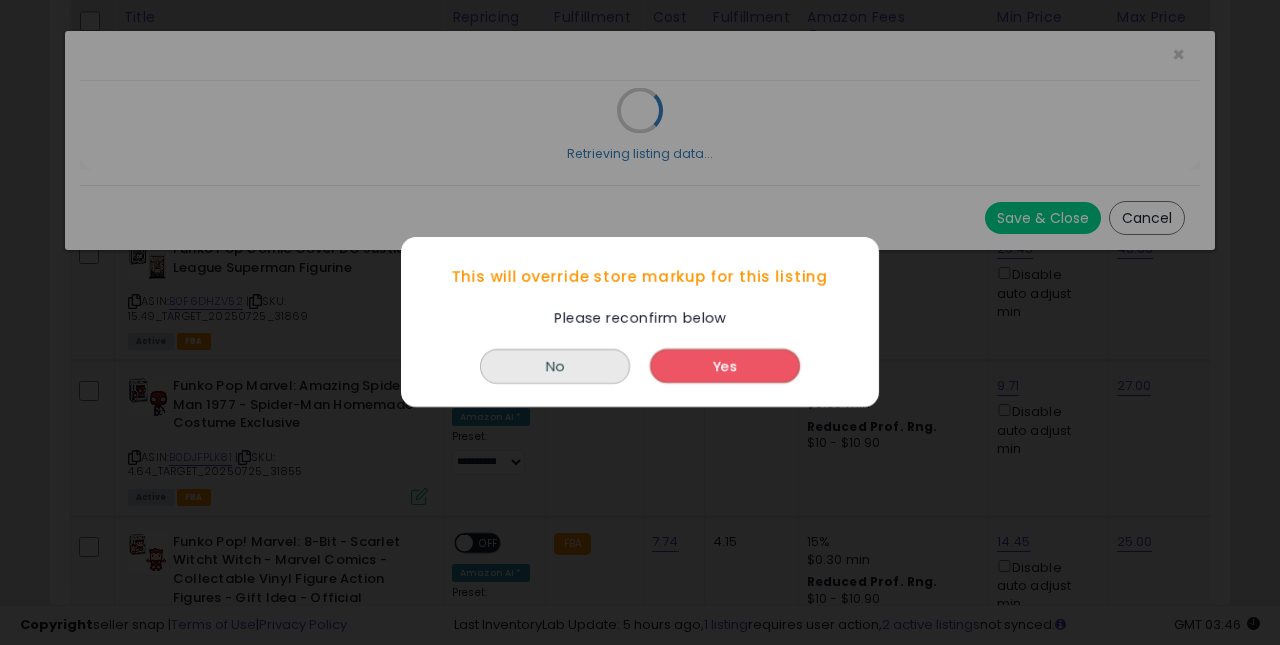 scroll, scrollTop: 0, scrollLeft: 0, axis: both 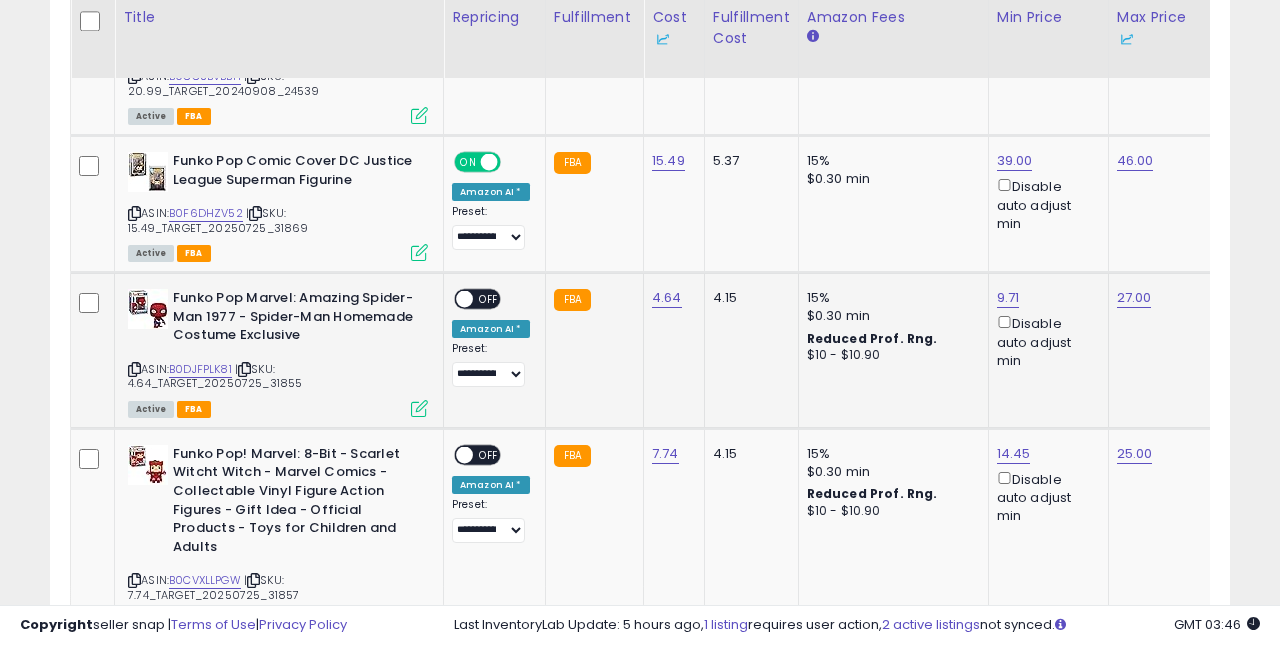 click on "OFF" at bounding box center [489, 299] 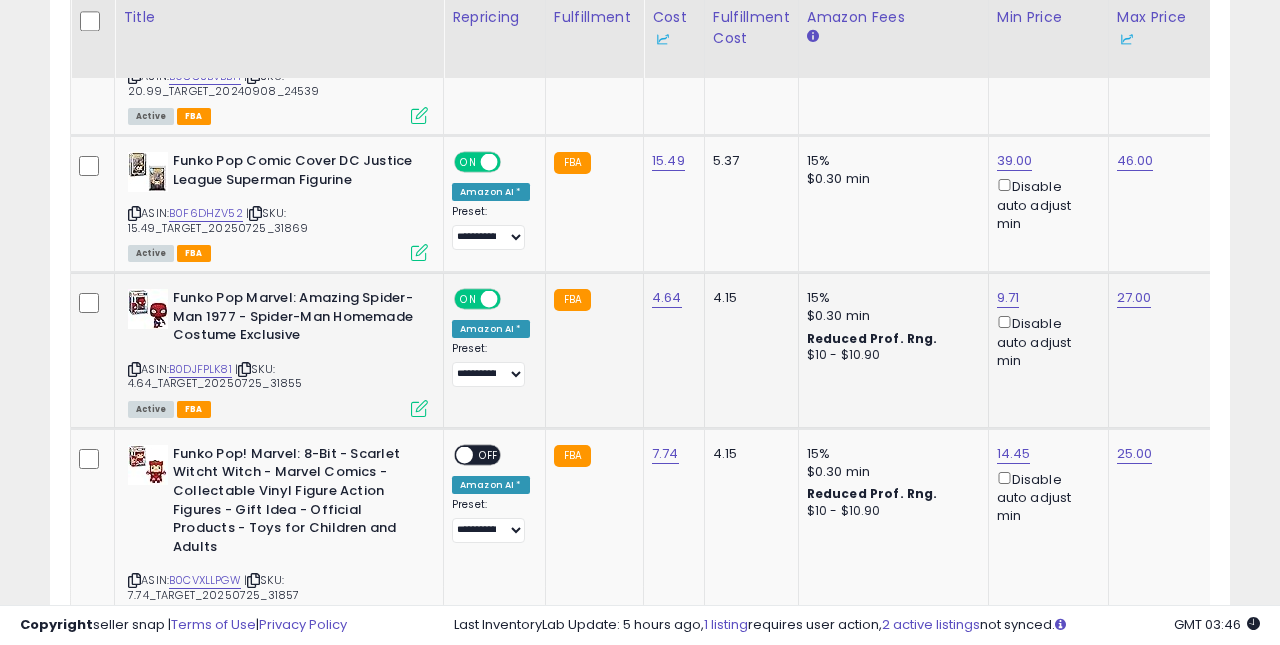 click at bounding box center (419, 408) 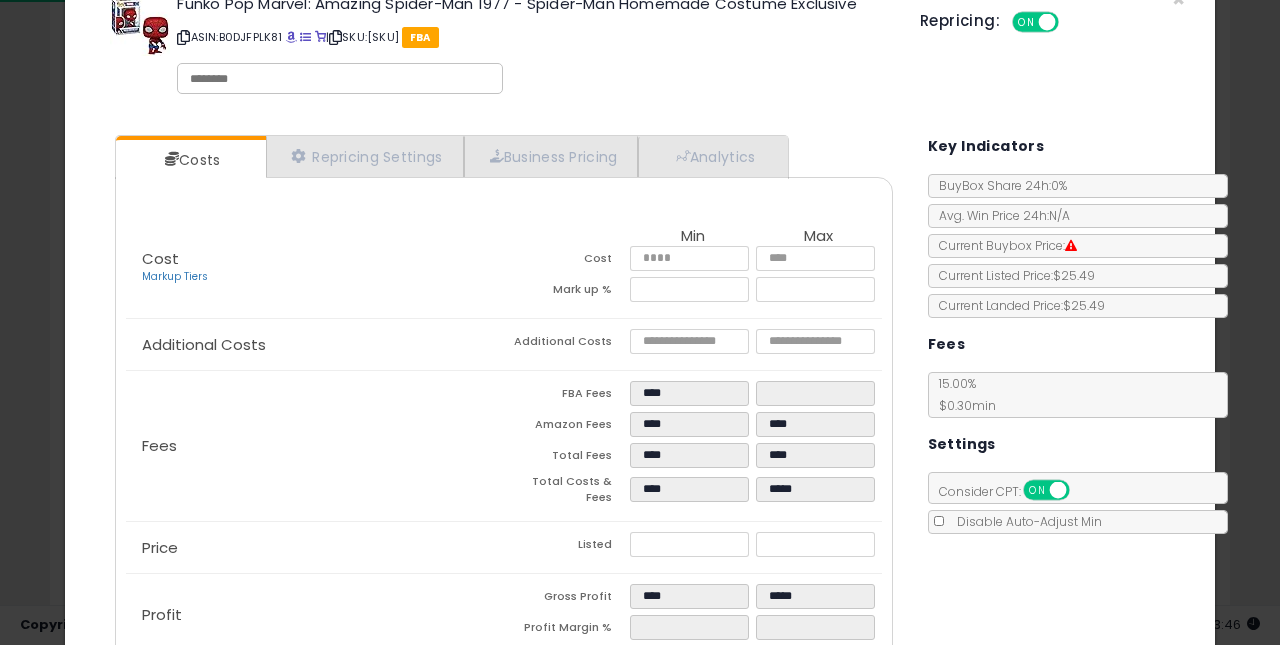 scroll, scrollTop: 56, scrollLeft: 0, axis: vertical 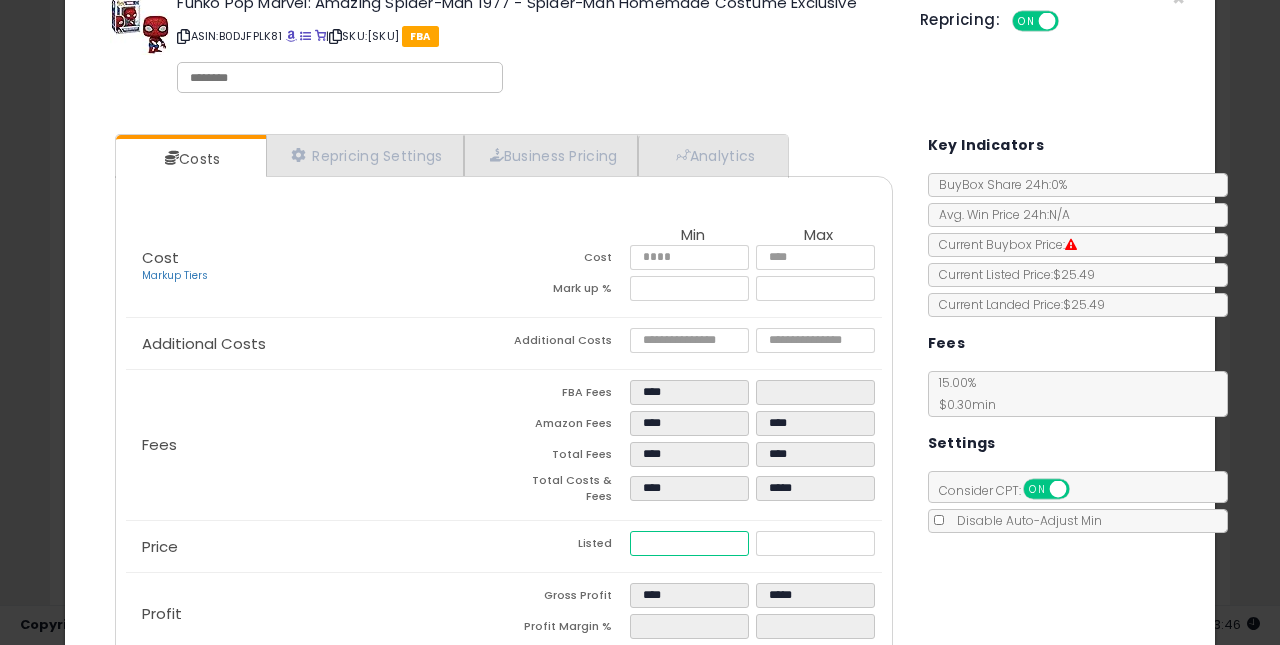 click on "****" at bounding box center [690, 543] 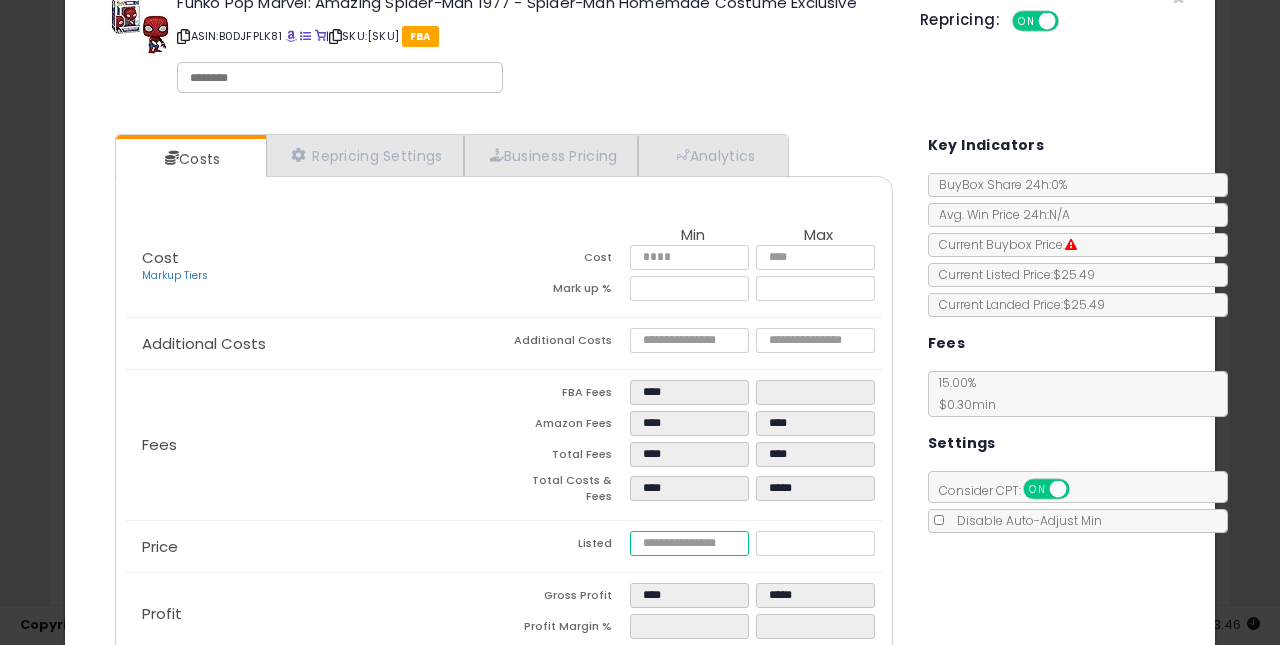 type on "****" 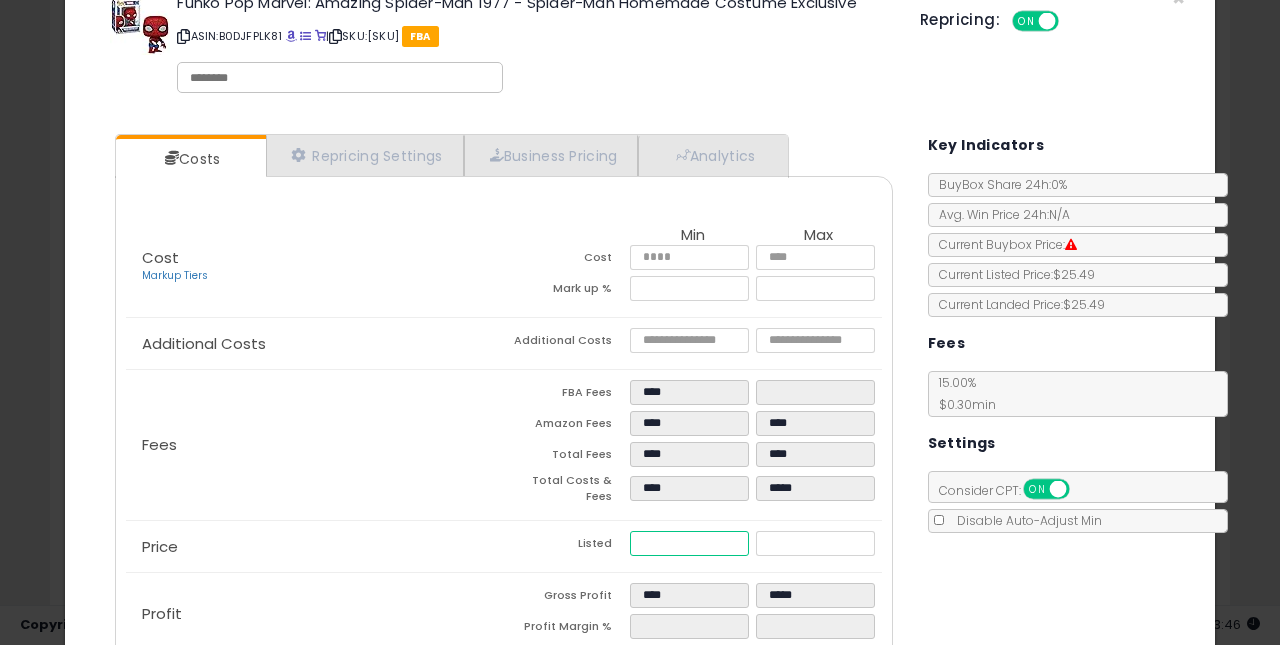 type on "****" 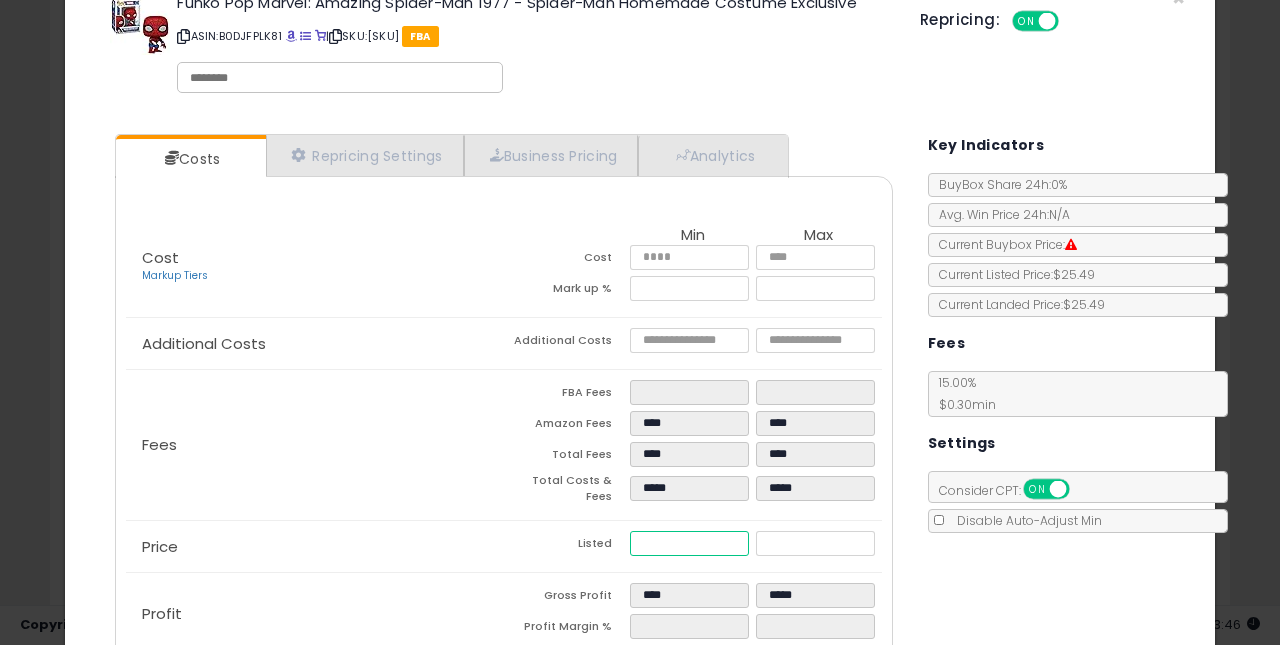 type on "**" 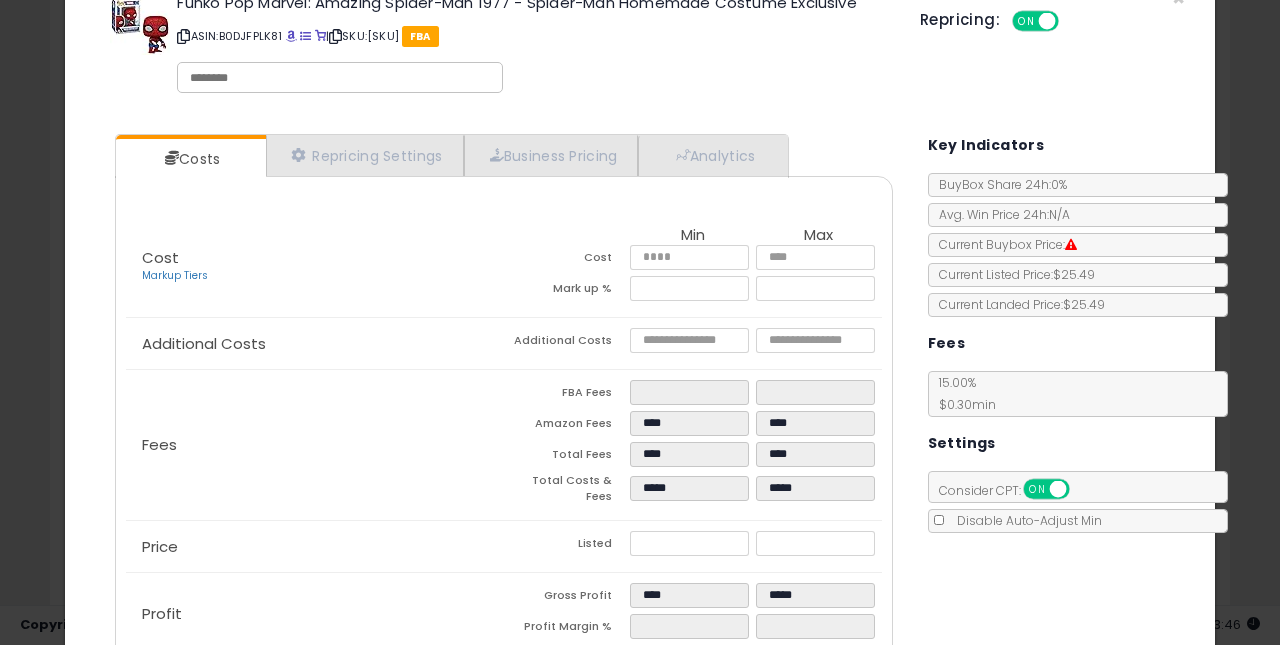 type on "******" 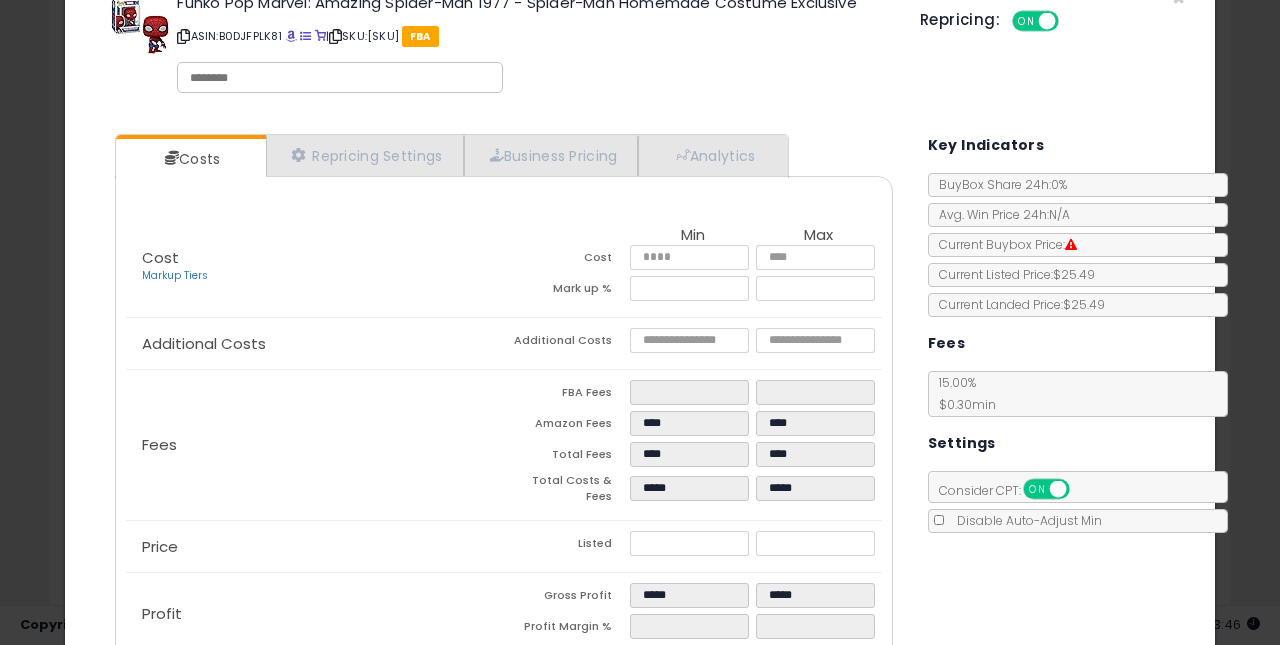 click on "Fees
FBA Fees
****
****
Amazon Fees
****
****
Total Fees
****
****
Total Costs & Fees
*****
*****" 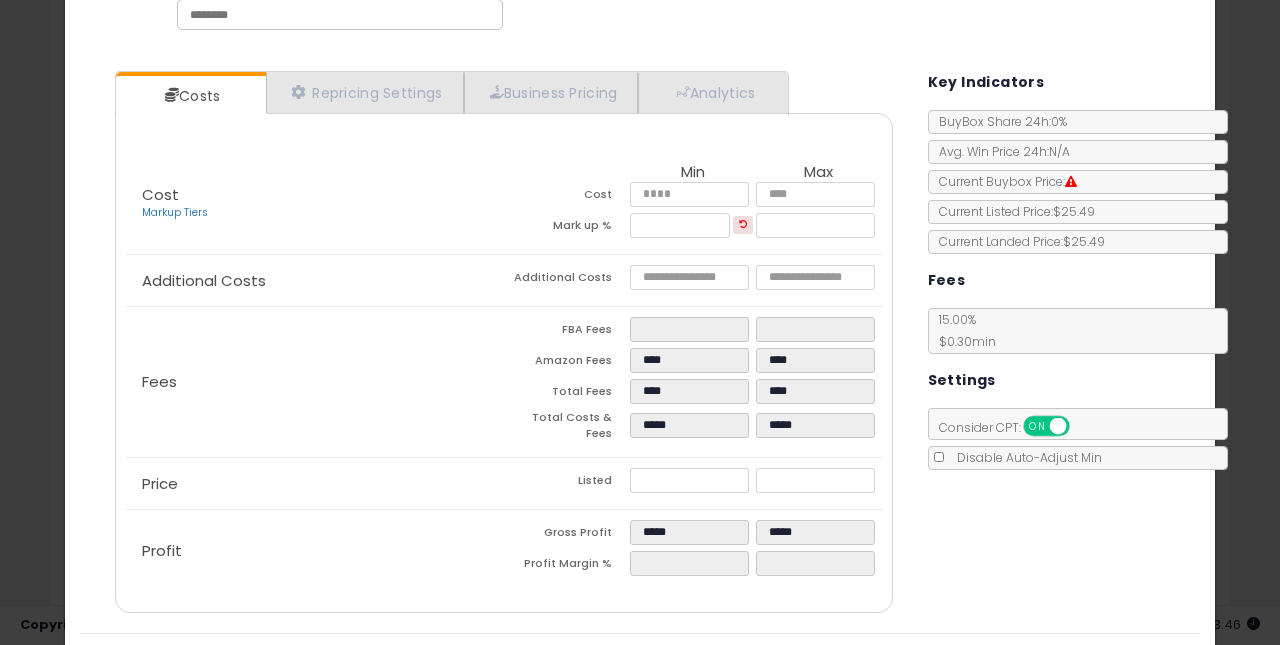 scroll, scrollTop: 165, scrollLeft: 0, axis: vertical 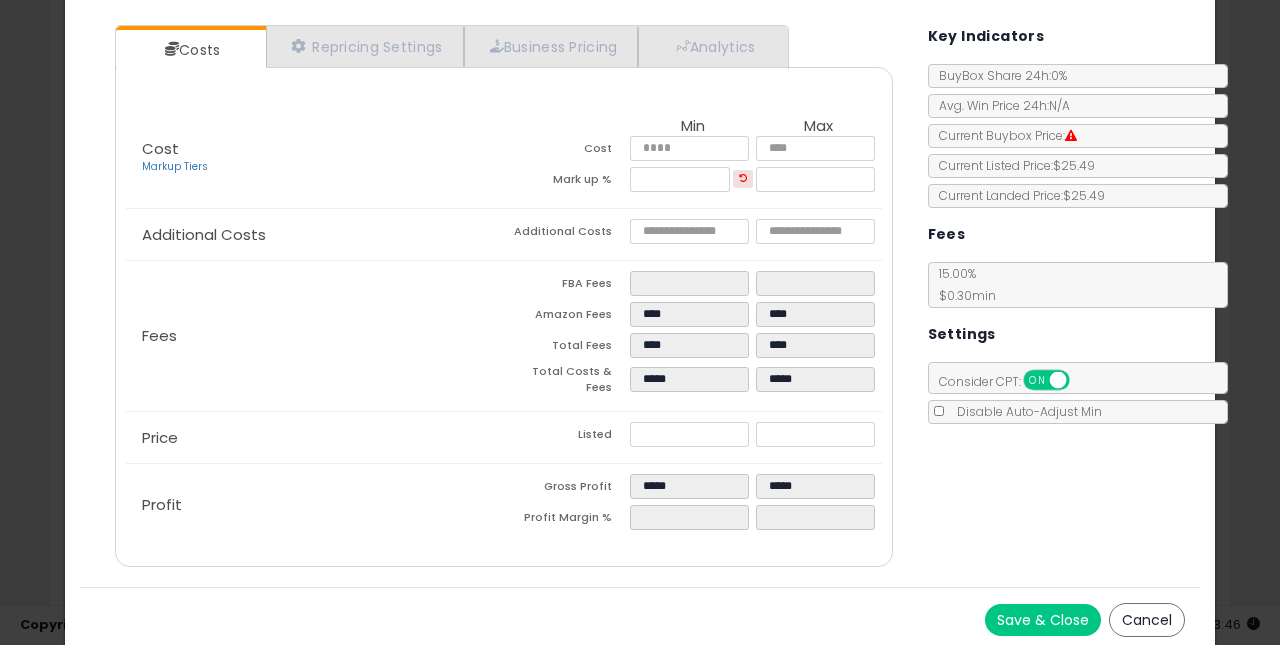 click on "Save & Close" at bounding box center (1043, 620) 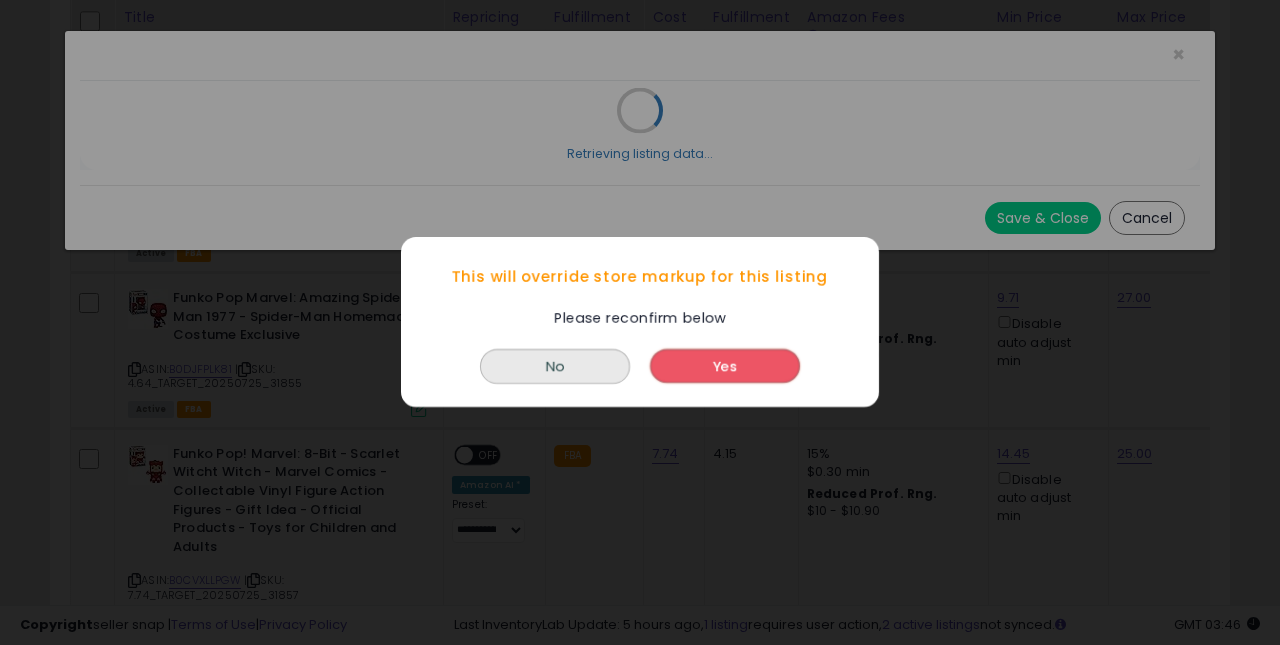 click on "Yes" at bounding box center [725, 367] 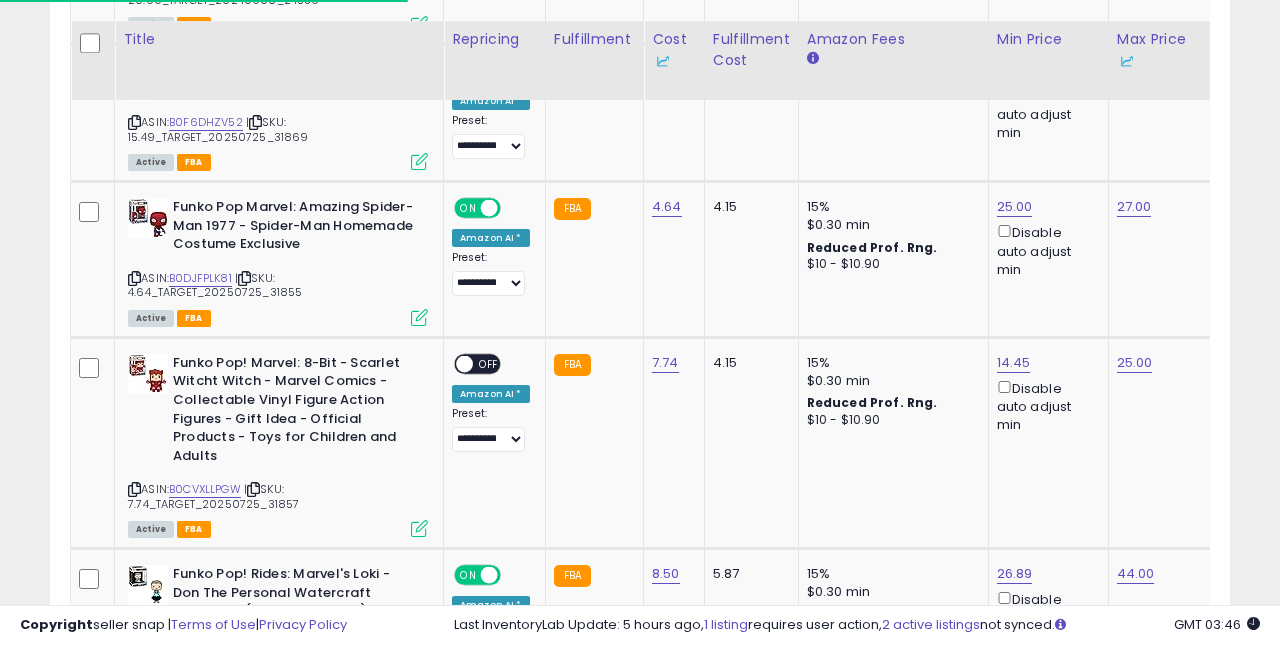 scroll, scrollTop: 4049, scrollLeft: 0, axis: vertical 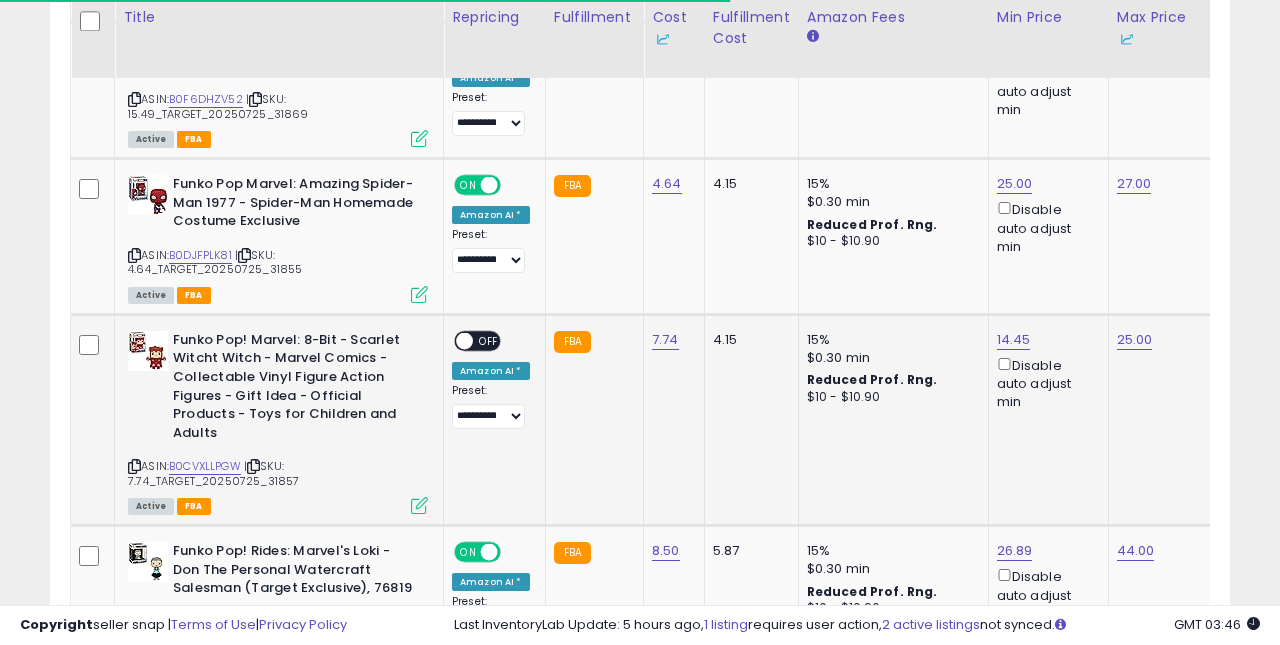 click on "ON   OFF" at bounding box center [455, 340] 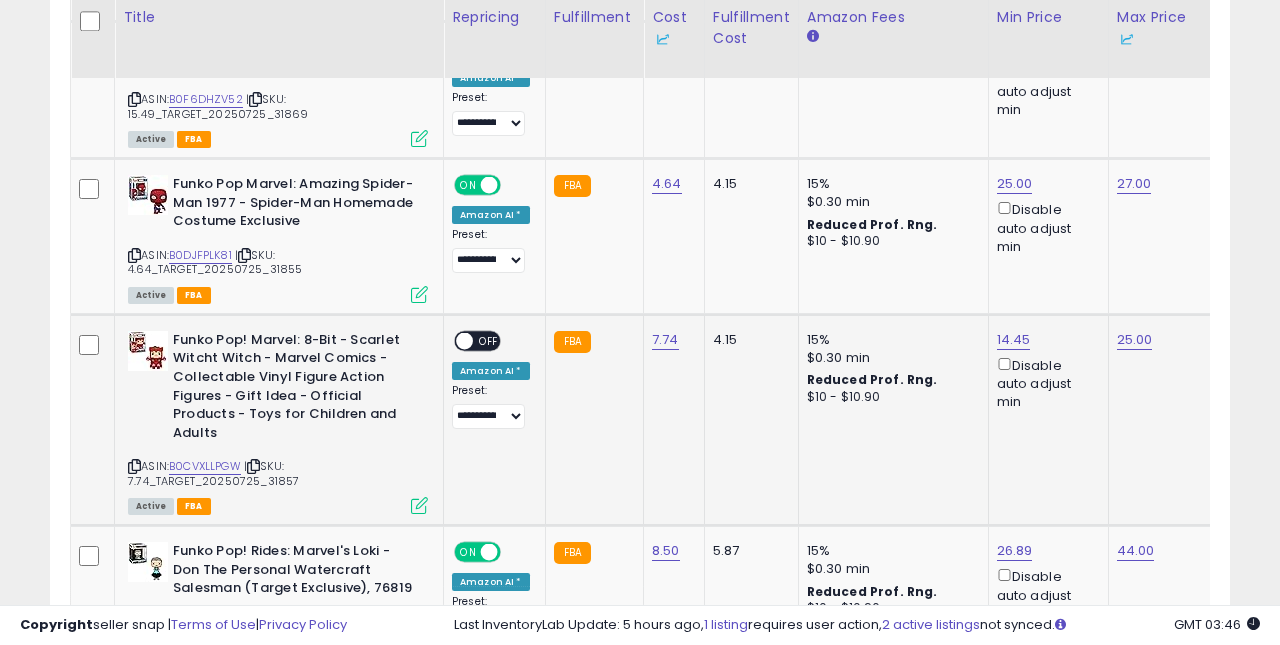 click on "OFF" at bounding box center (489, 340) 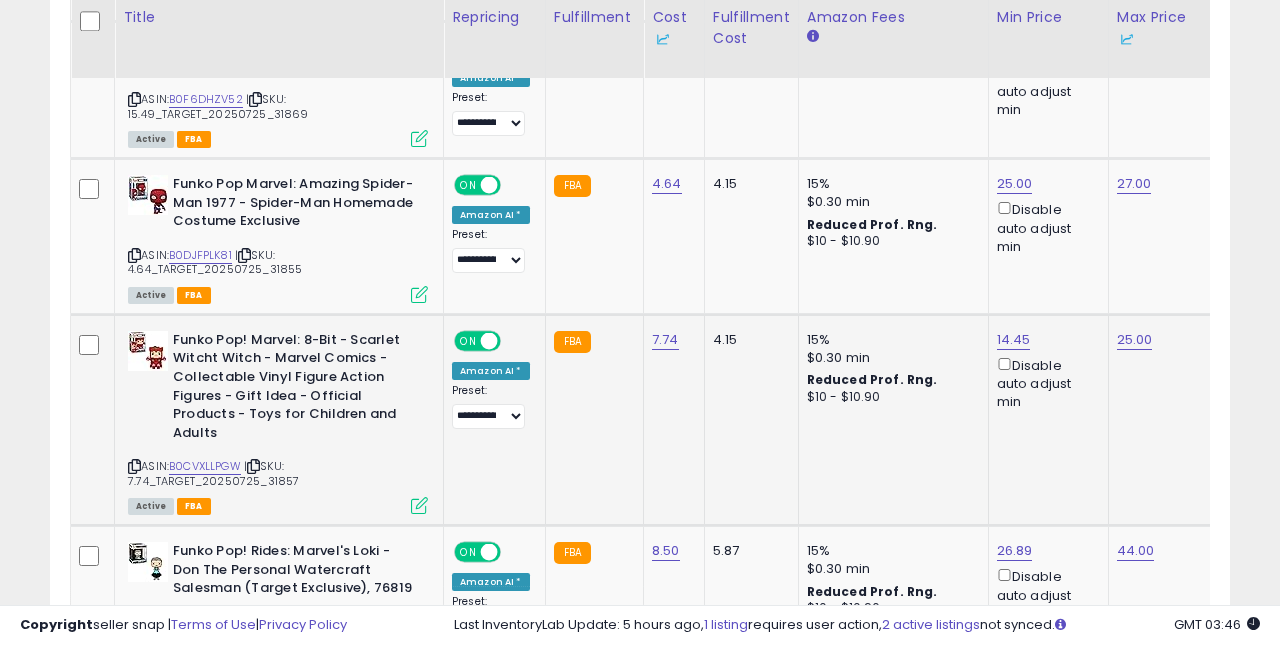 click at bounding box center [419, 505] 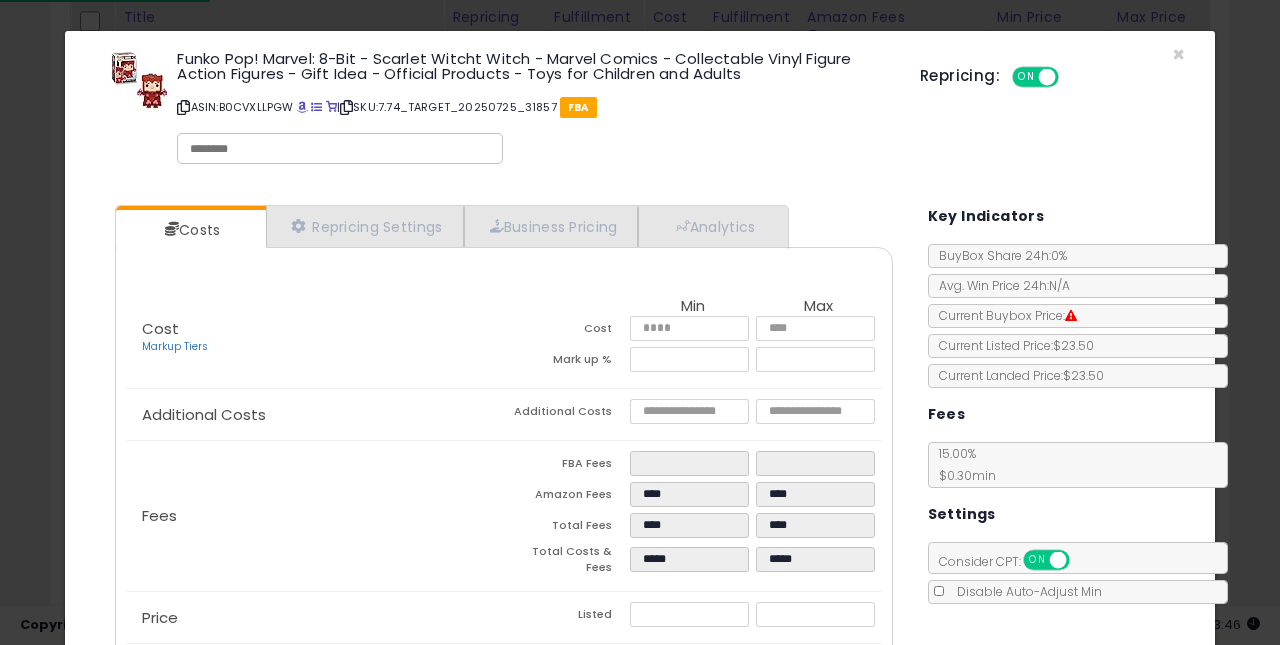 scroll, scrollTop: 84, scrollLeft: 0, axis: vertical 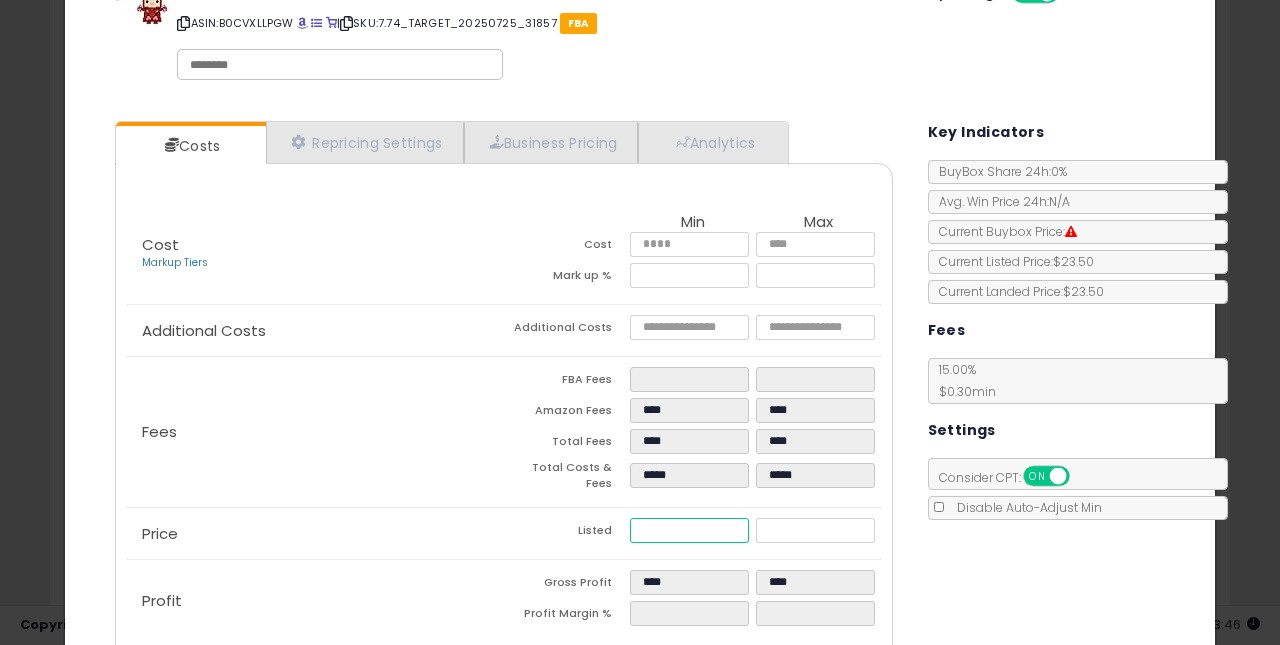 click on "*****" at bounding box center (690, 530) 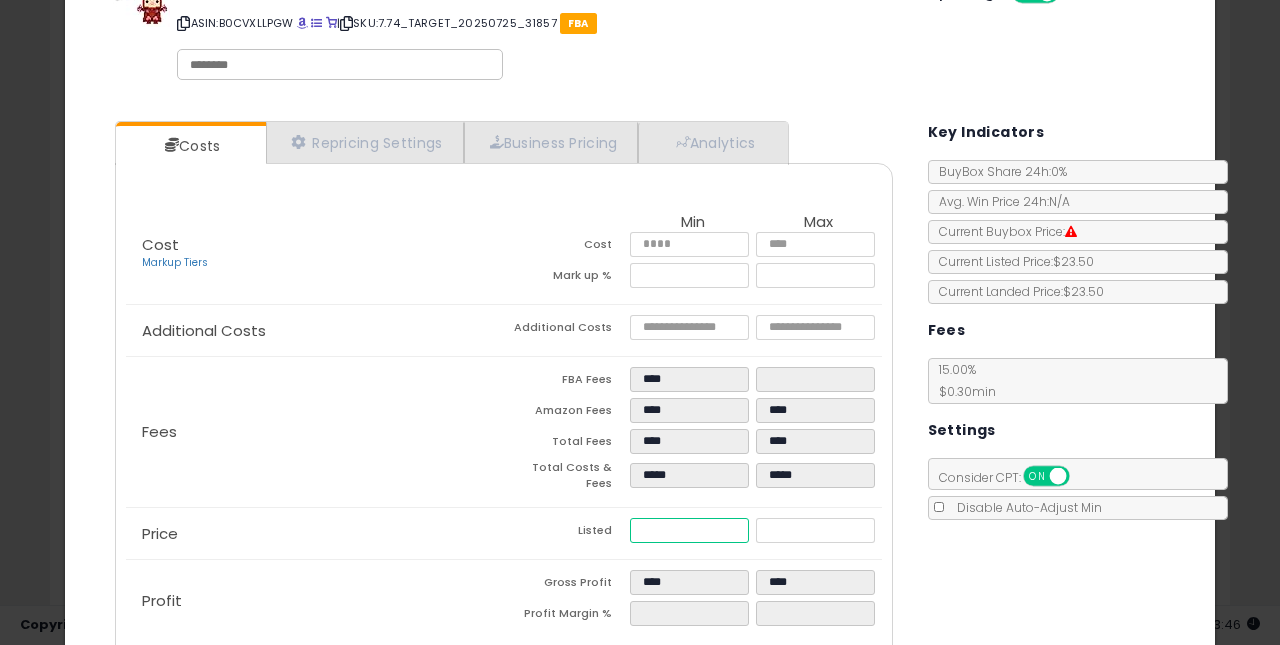 type on "****" 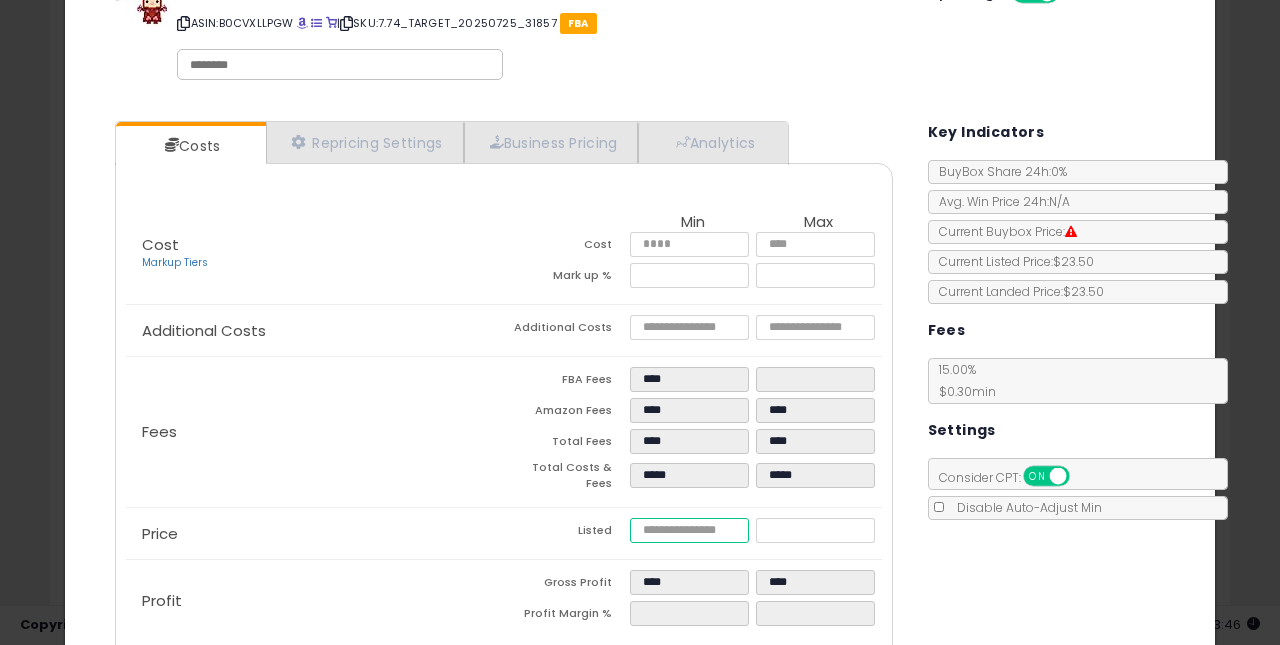 type on "****" 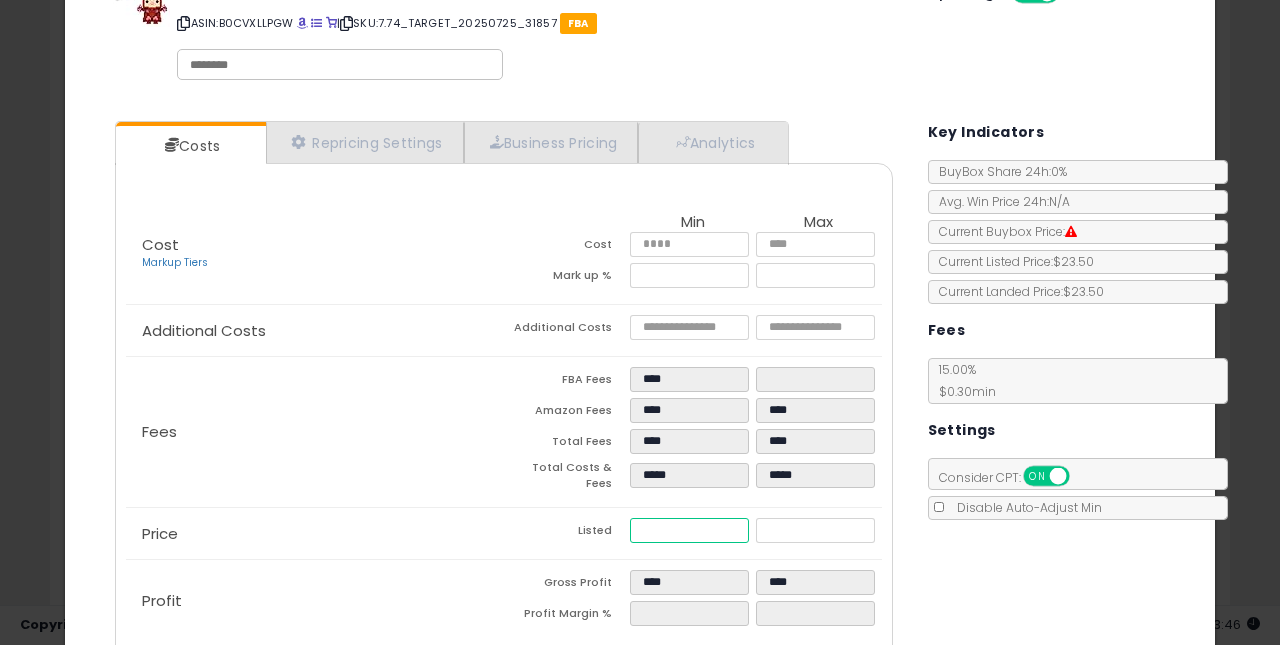 type on "****" 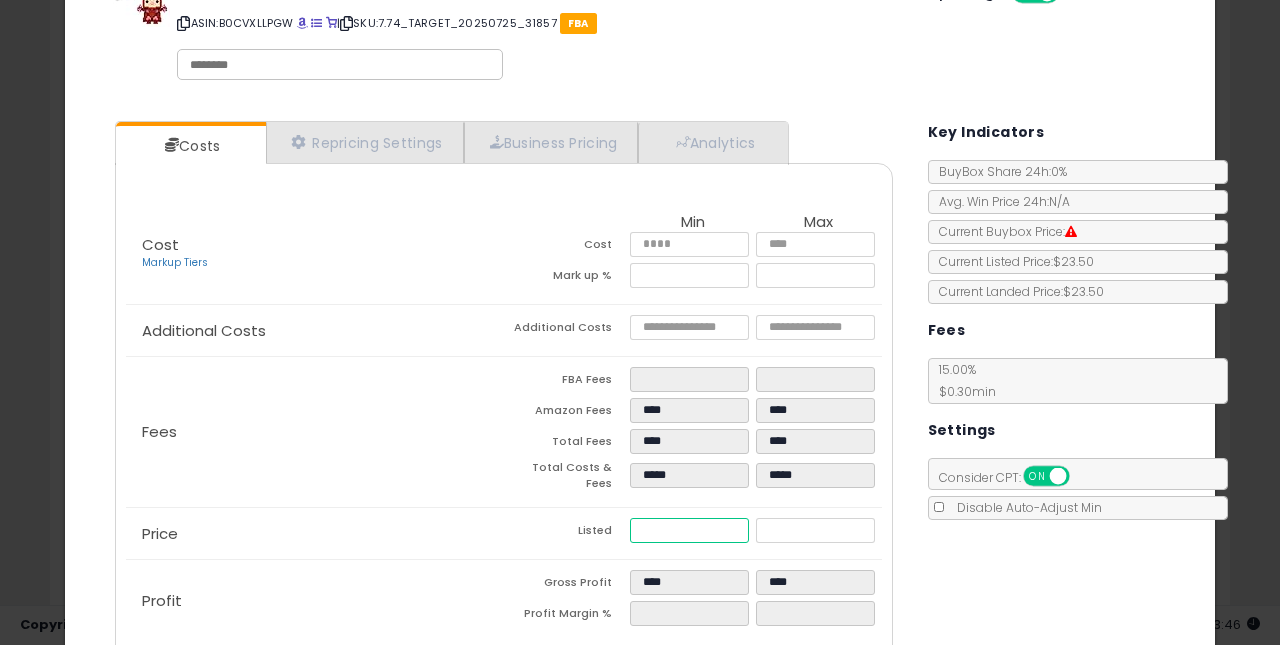 type on "**" 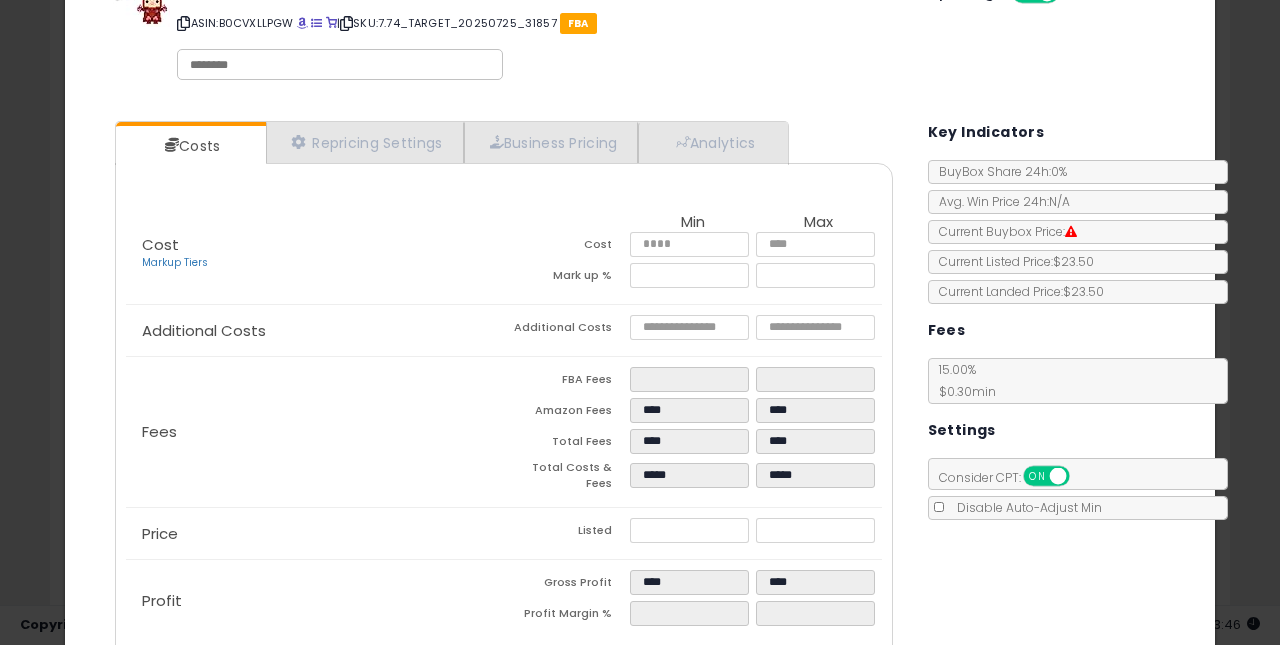 type on "*****" 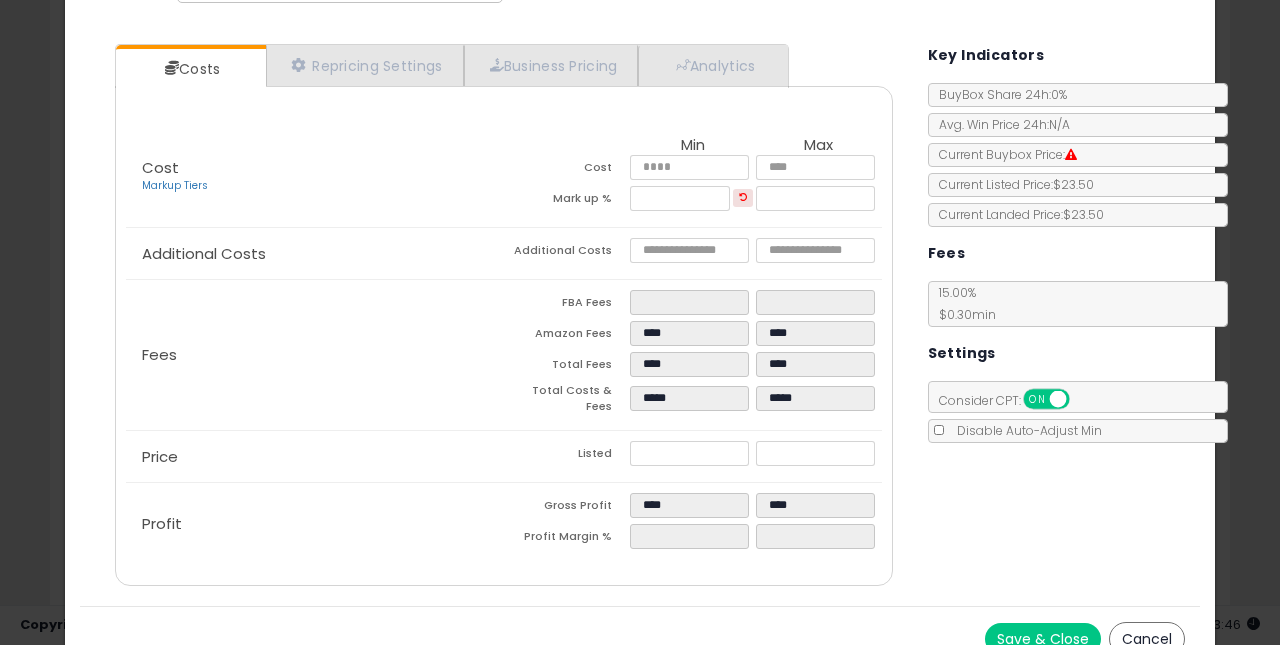 scroll, scrollTop: 180, scrollLeft: 0, axis: vertical 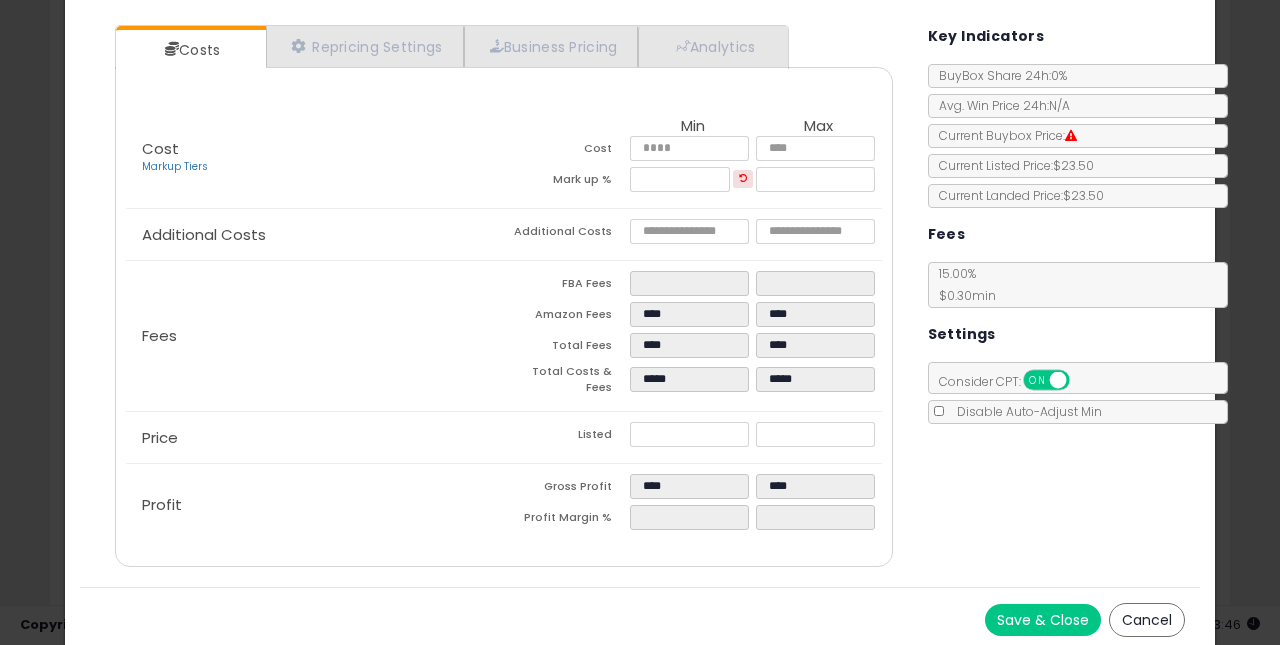 click on "Save & Close" at bounding box center (1043, 620) 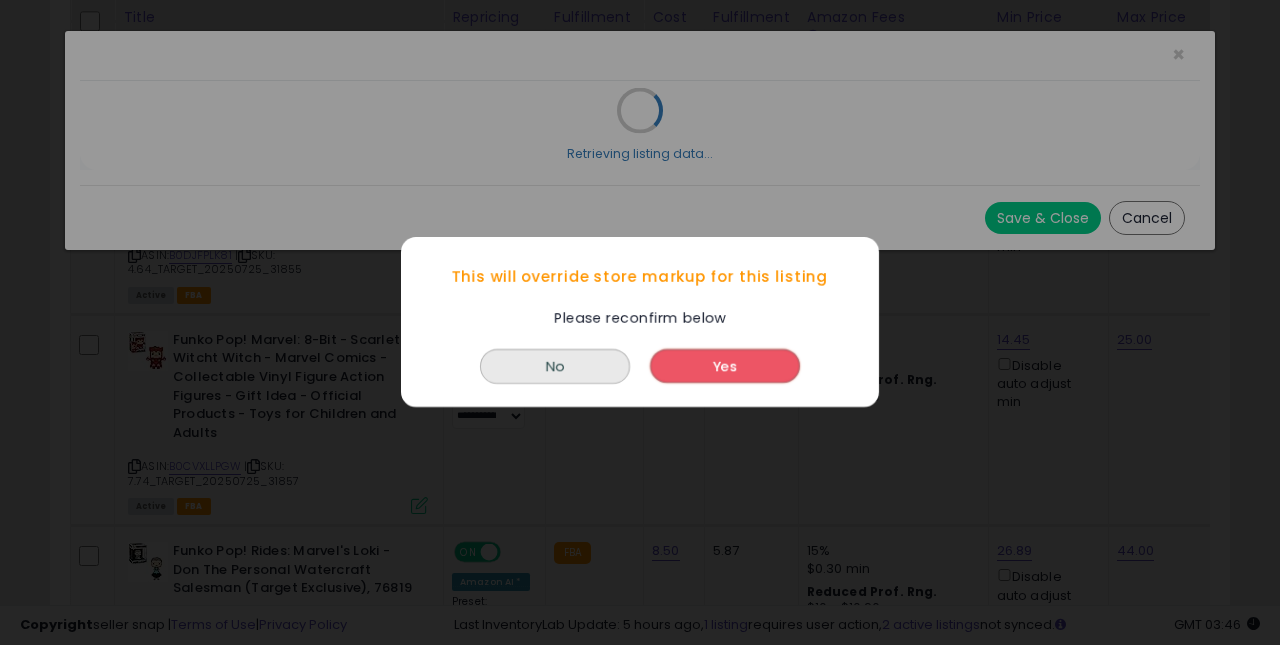 click on "Yes" at bounding box center (725, 367) 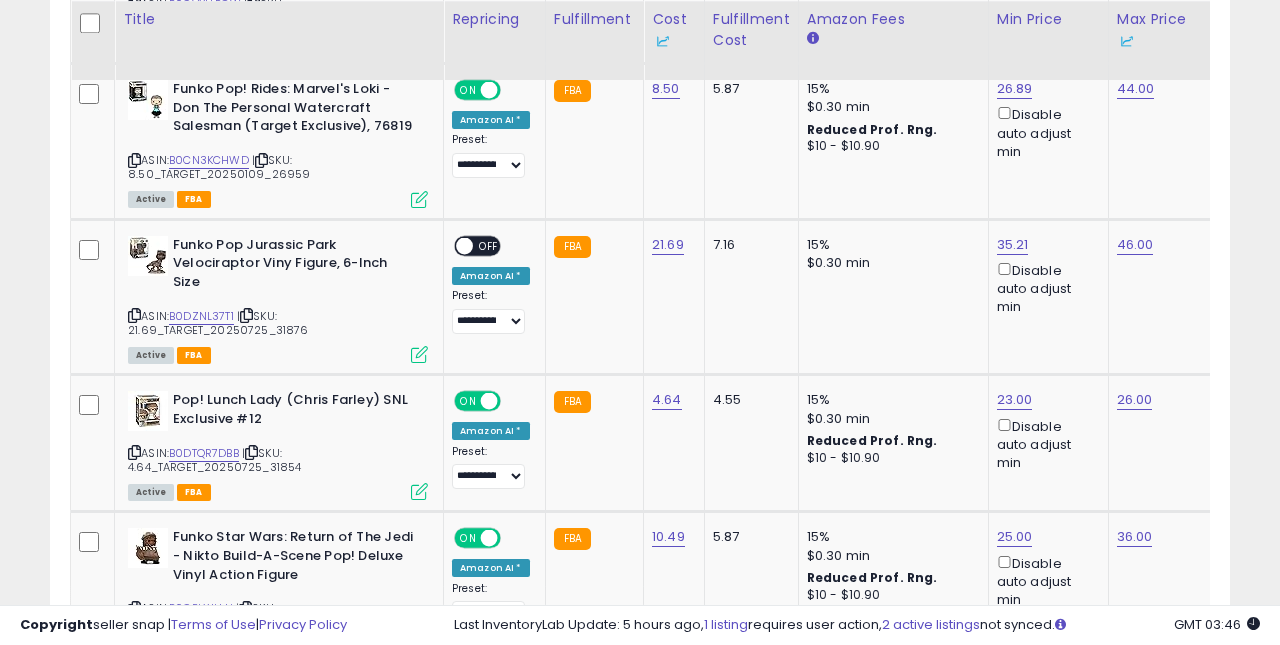 scroll, scrollTop: 4513, scrollLeft: 0, axis: vertical 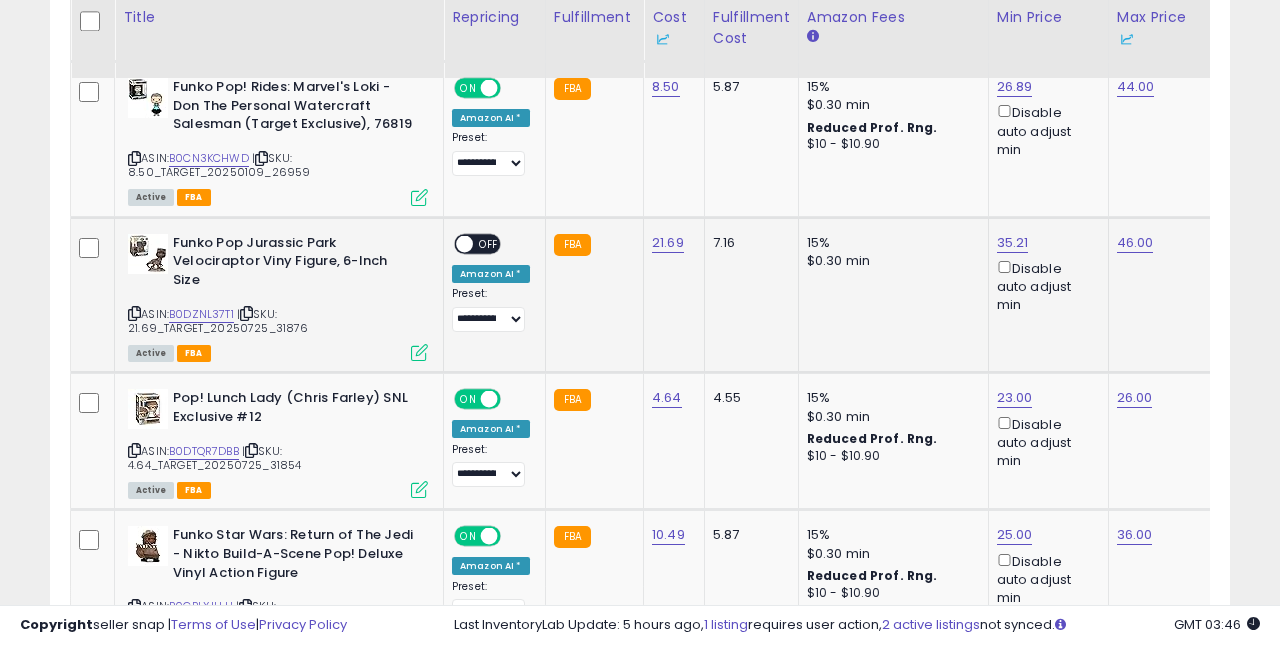 click on "OFF" at bounding box center [489, 243] 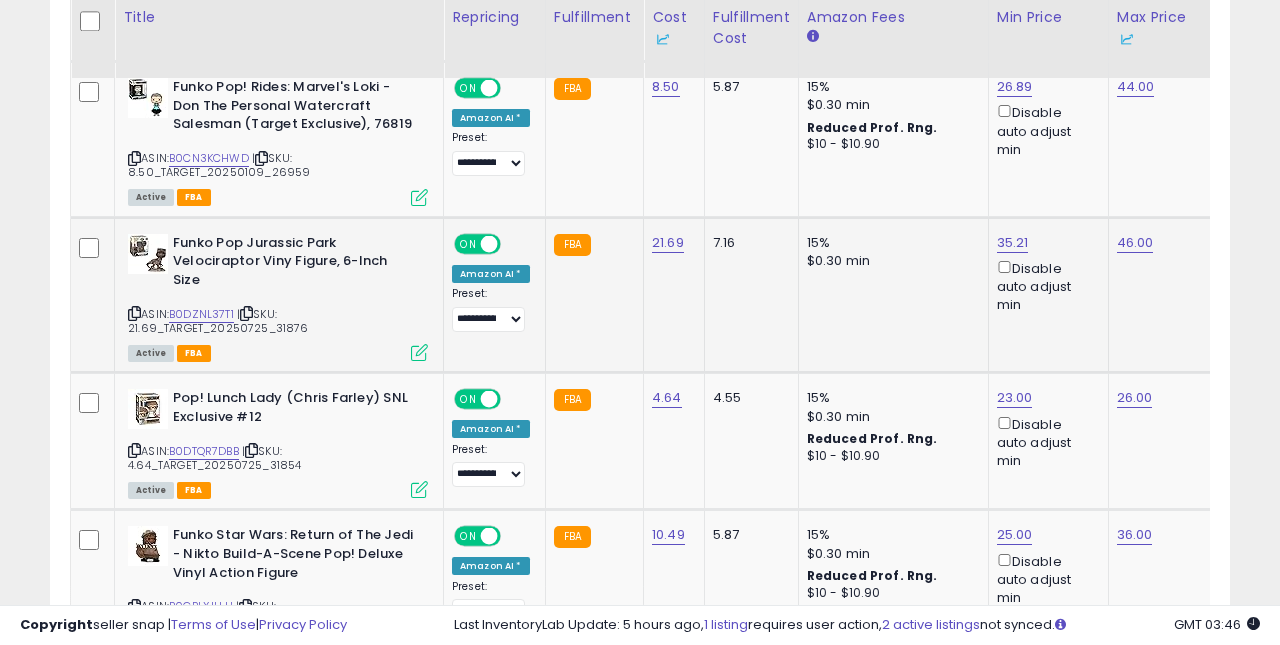 click at bounding box center [419, 352] 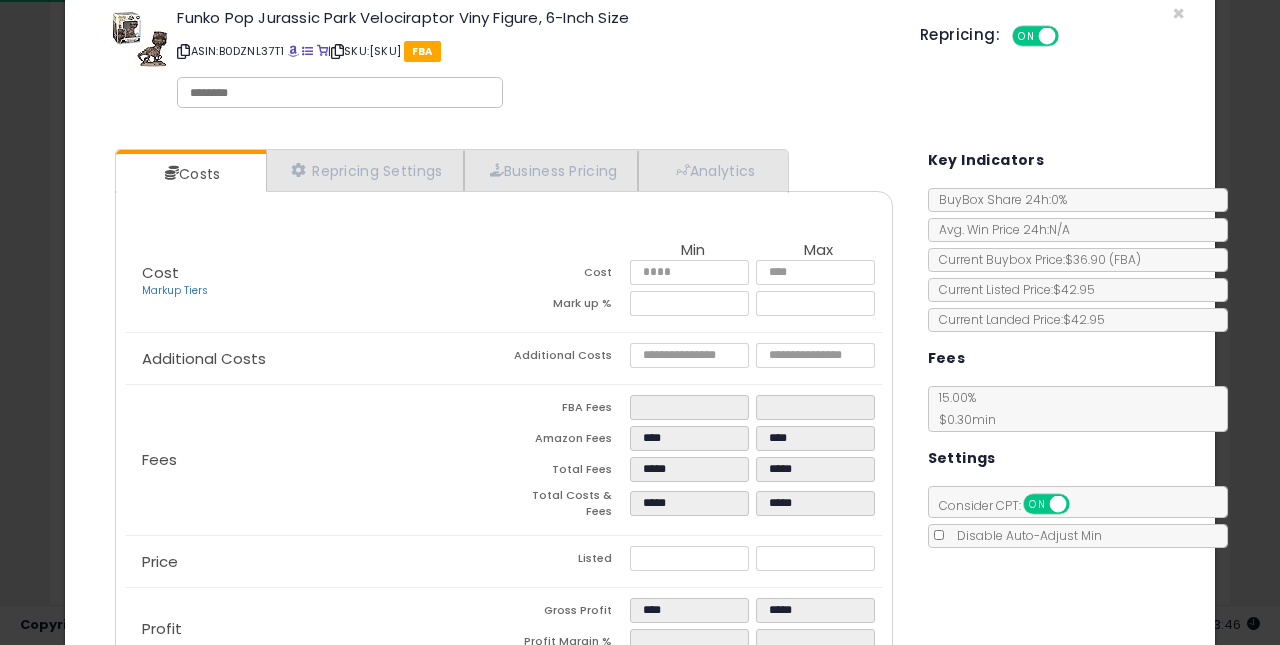 scroll, scrollTop: 42, scrollLeft: 0, axis: vertical 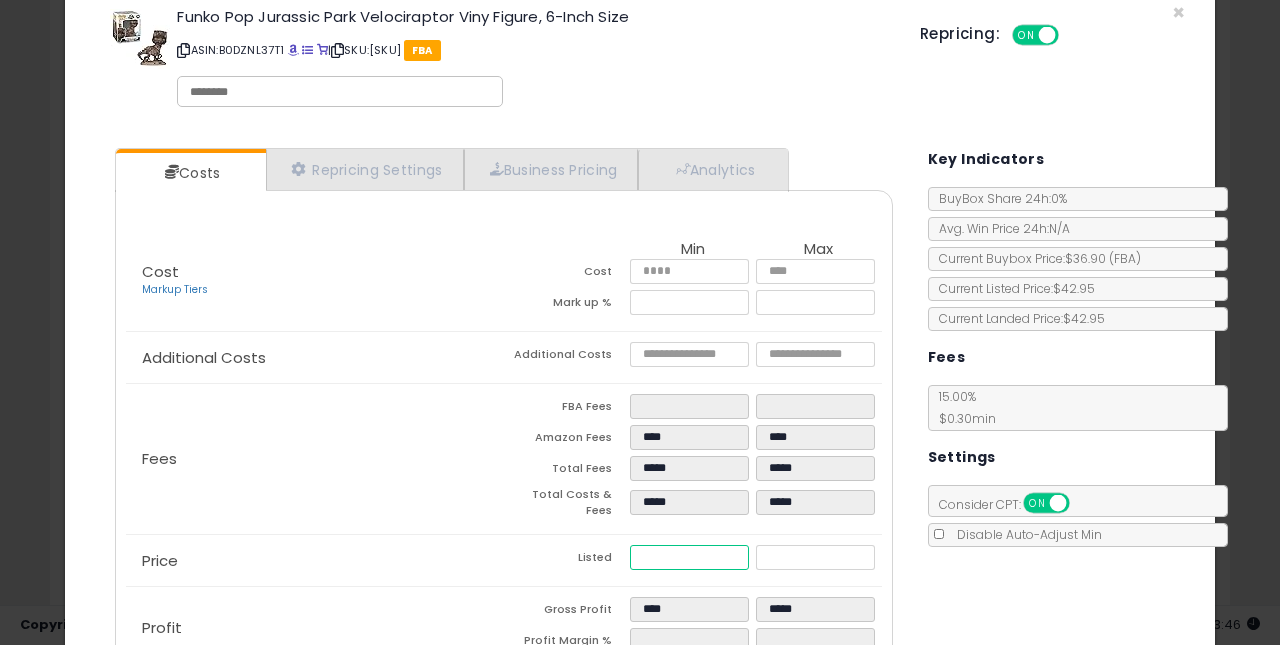 click on "*****" at bounding box center (690, 557) 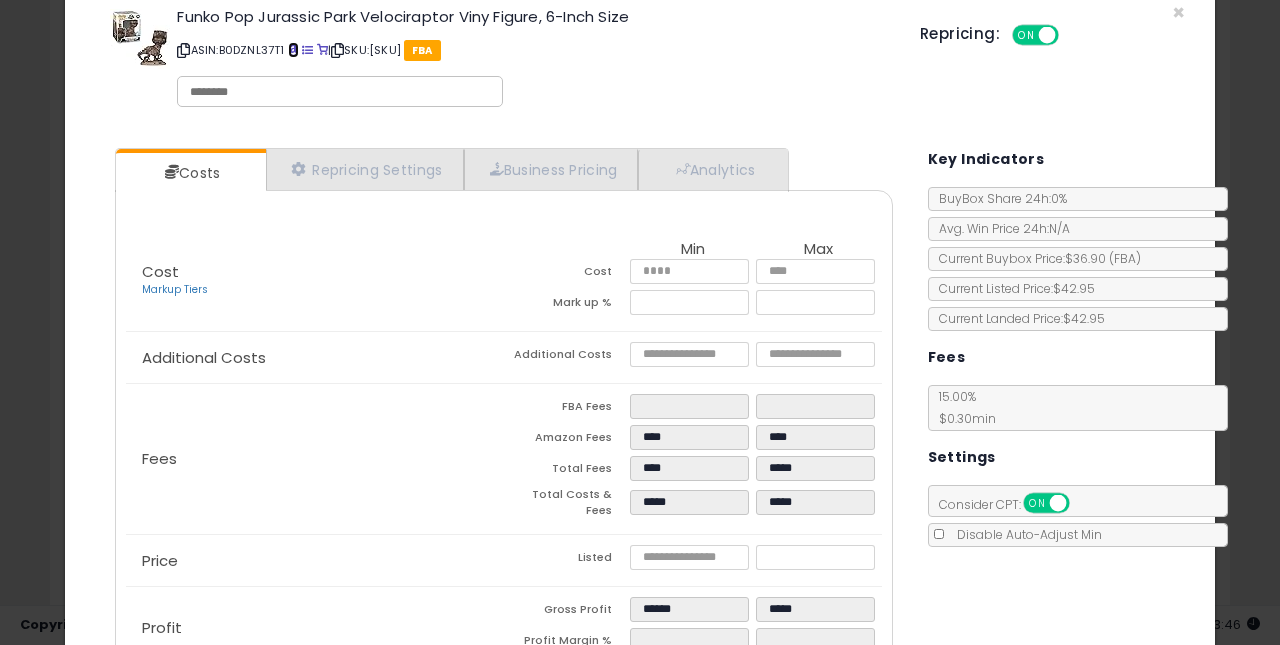 click at bounding box center [293, 50] 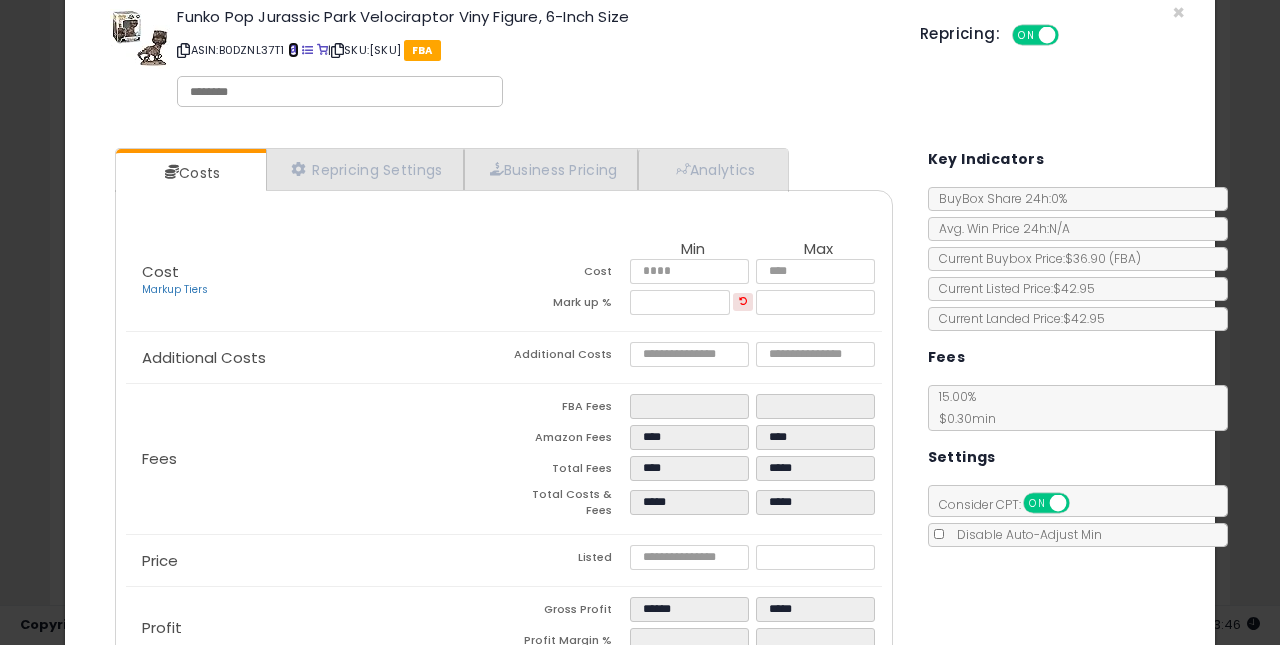 scroll, scrollTop: 165, scrollLeft: 0, axis: vertical 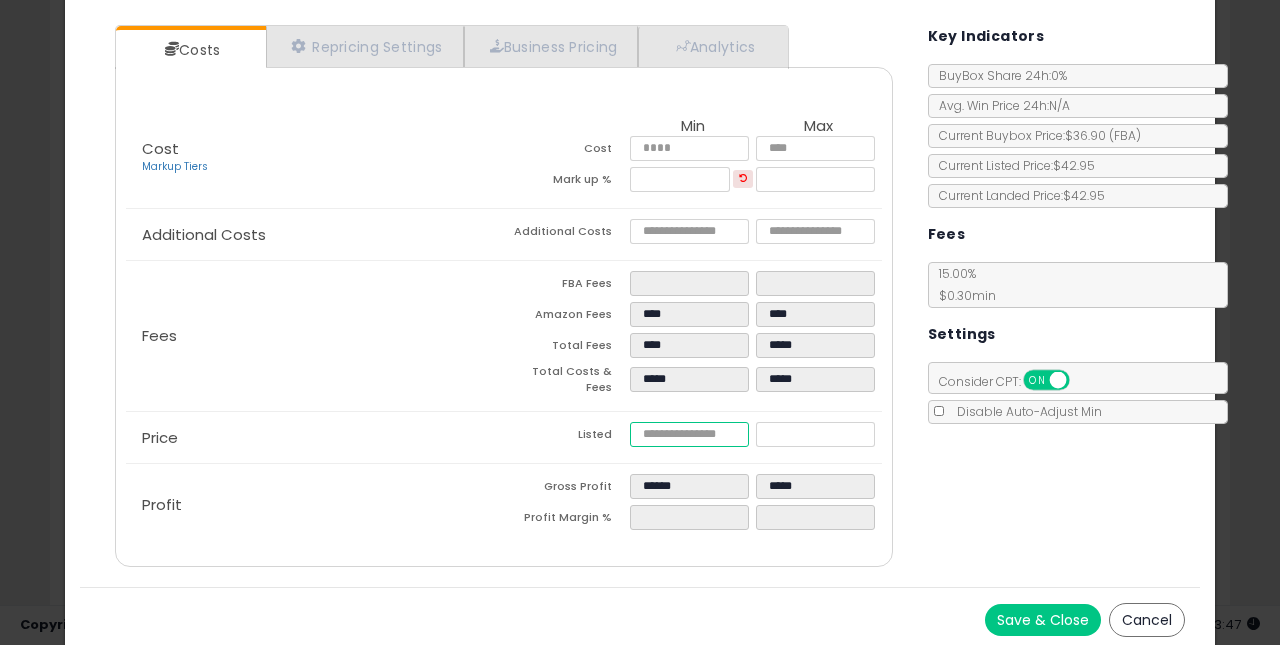 click at bounding box center [690, 434] 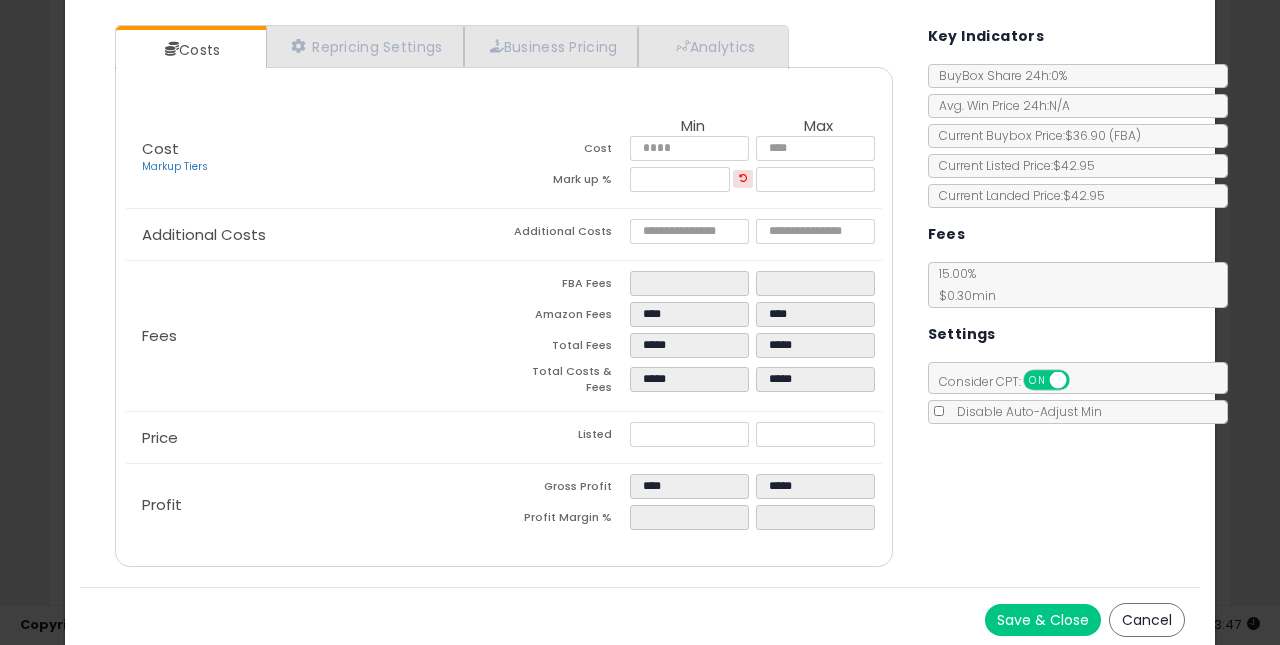 click on "Listed" at bounding box center (567, 437) 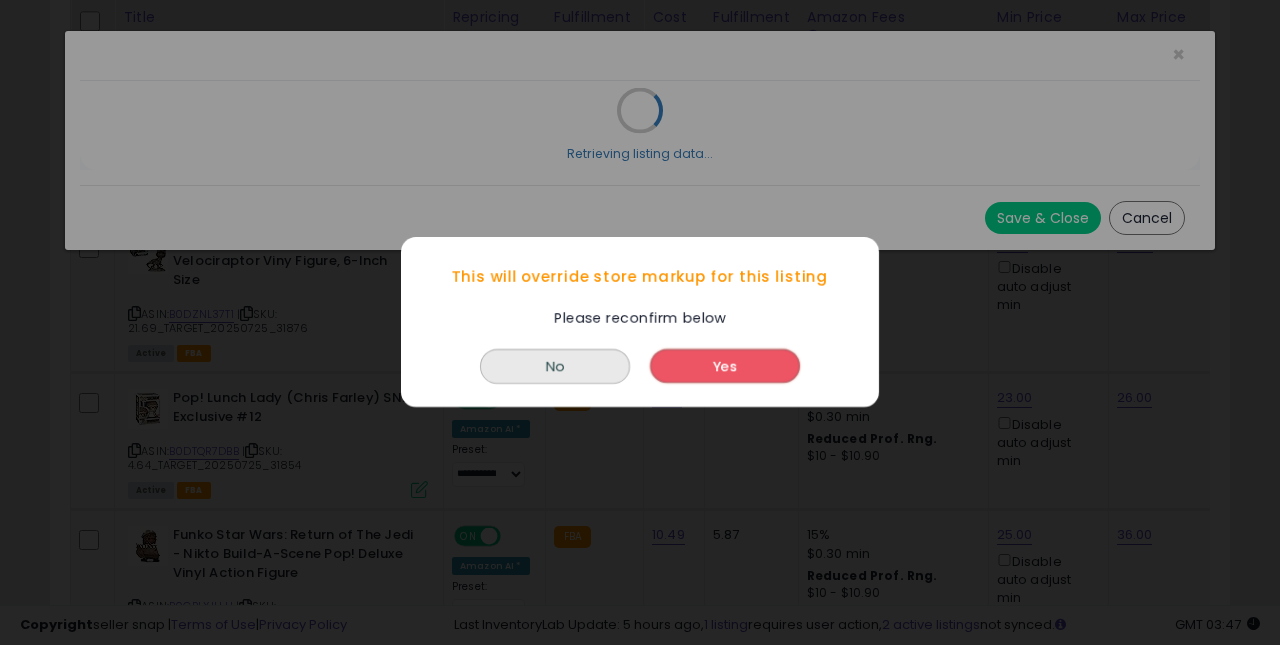 click on "Yes" at bounding box center [725, 367] 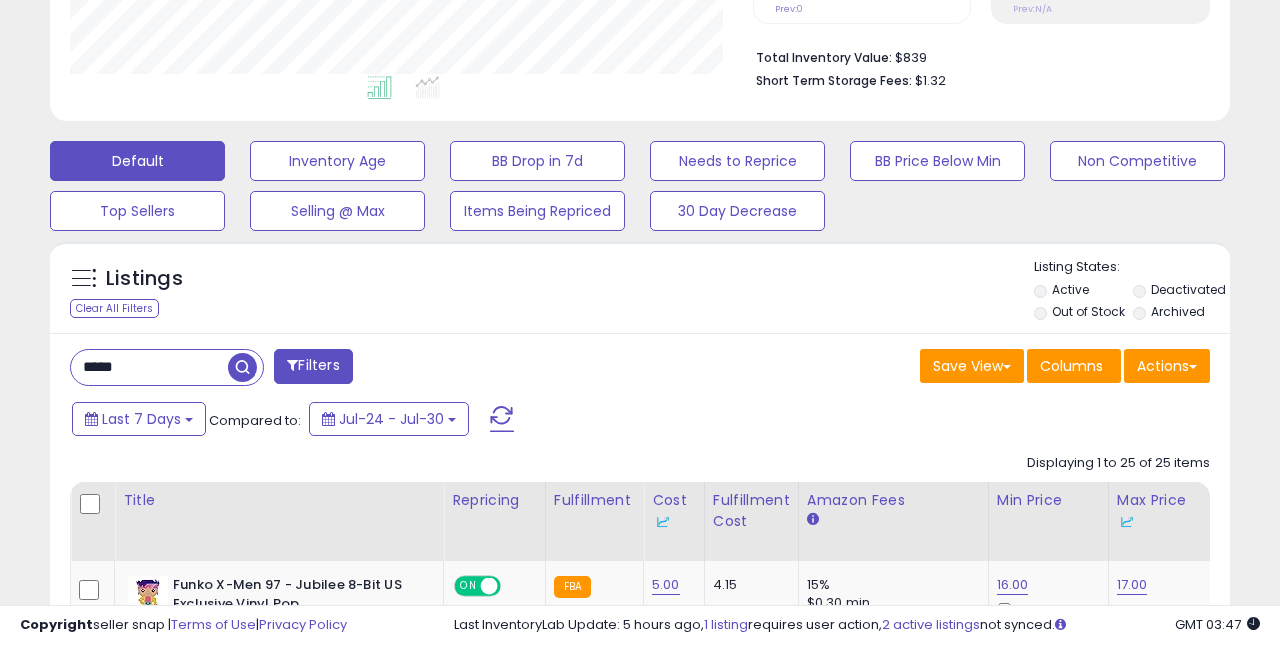 scroll, scrollTop: 493, scrollLeft: 0, axis: vertical 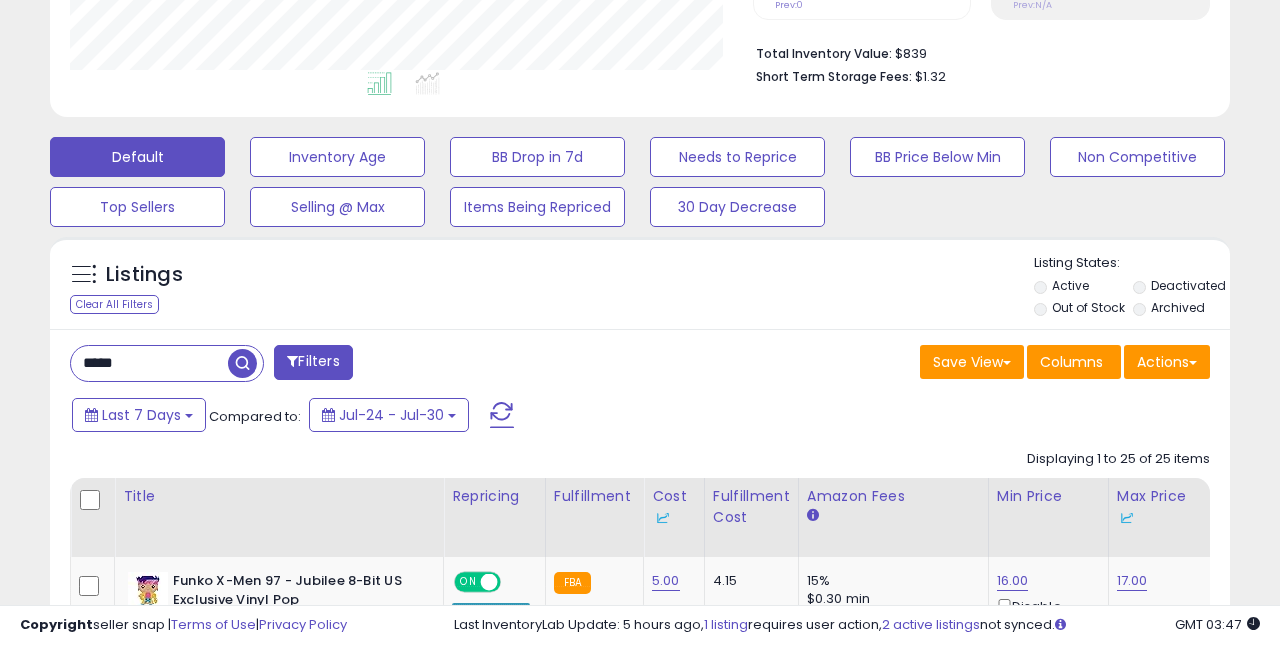 click on "*****" at bounding box center [149, 363] 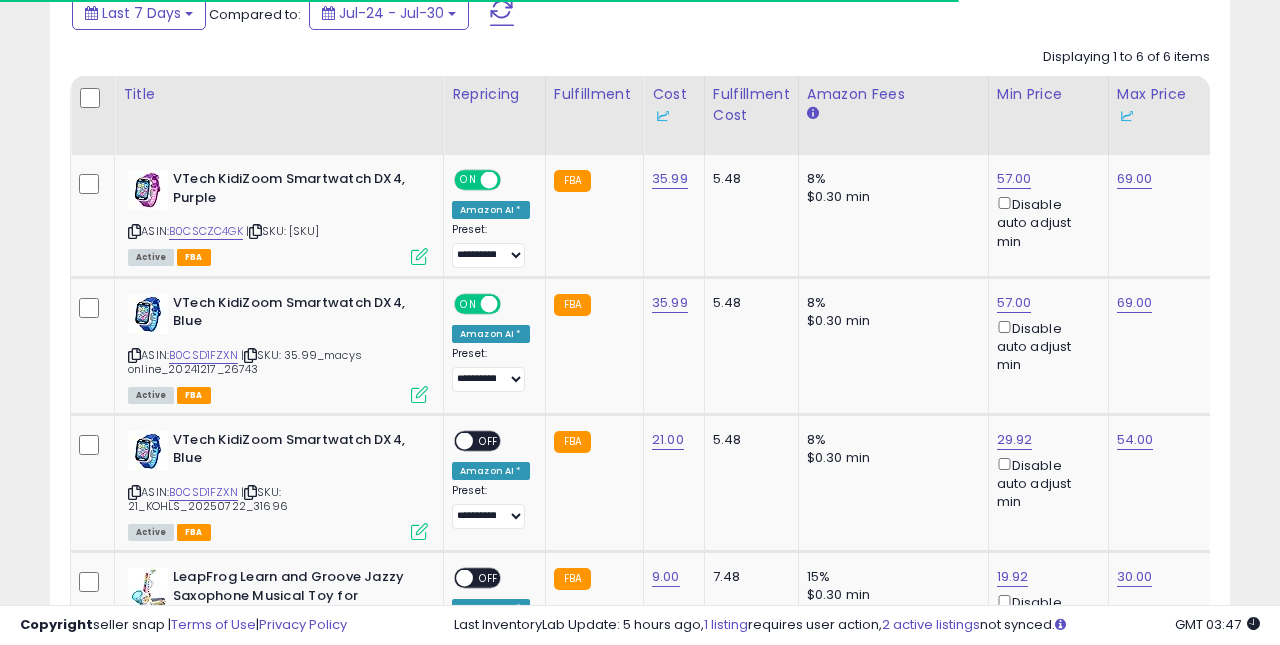 scroll, scrollTop: 897, scrollLeft: 0, axis: vertical 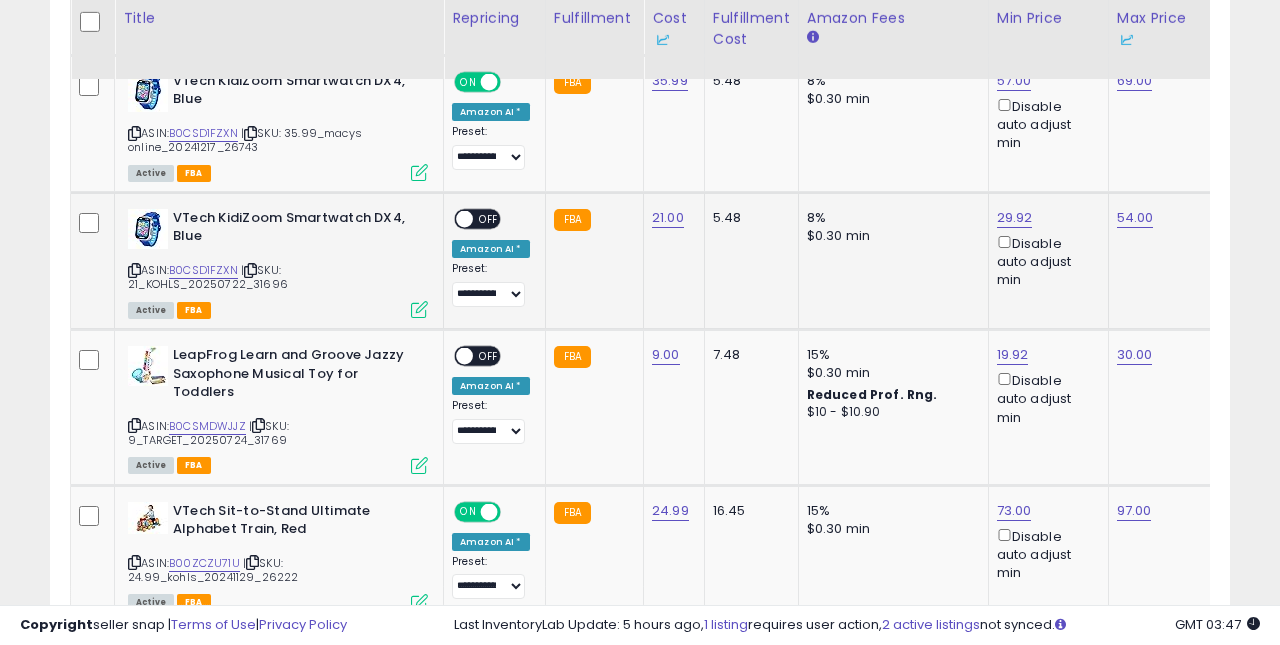 click on "OFF" at bounding box center (489, 218) 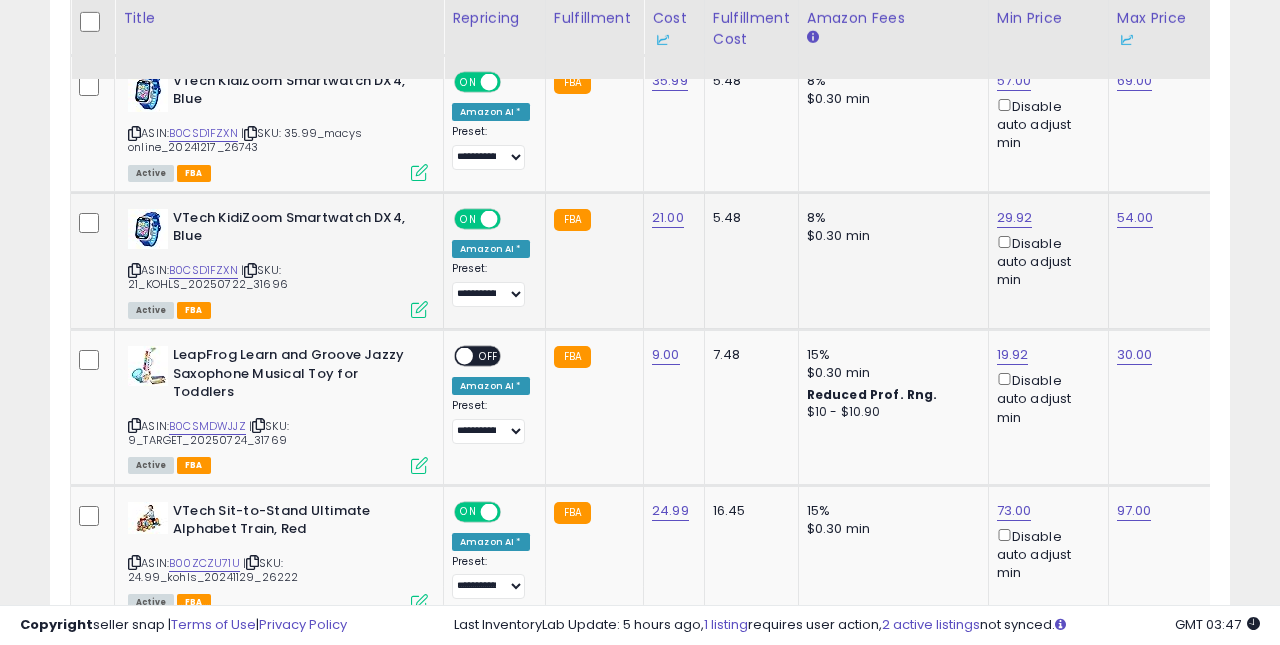 click at bounding box center (419, 309) 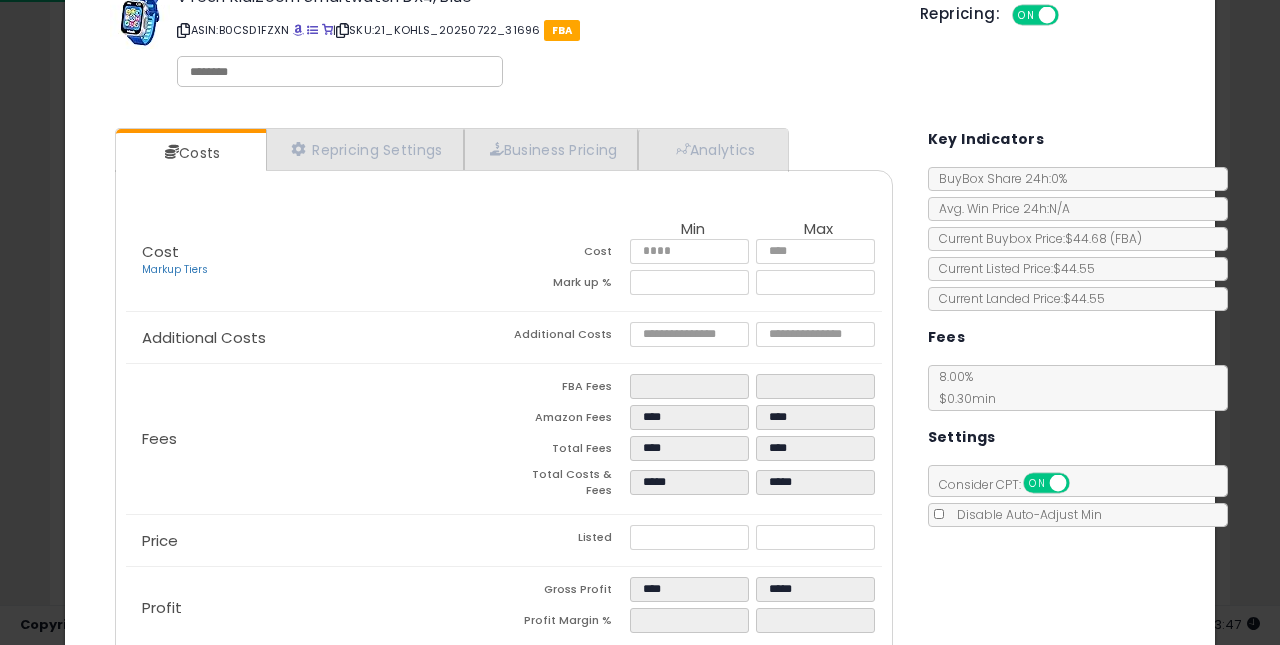 scroll, scrollTop: 66, scrollLeft: 0, axis: vertical 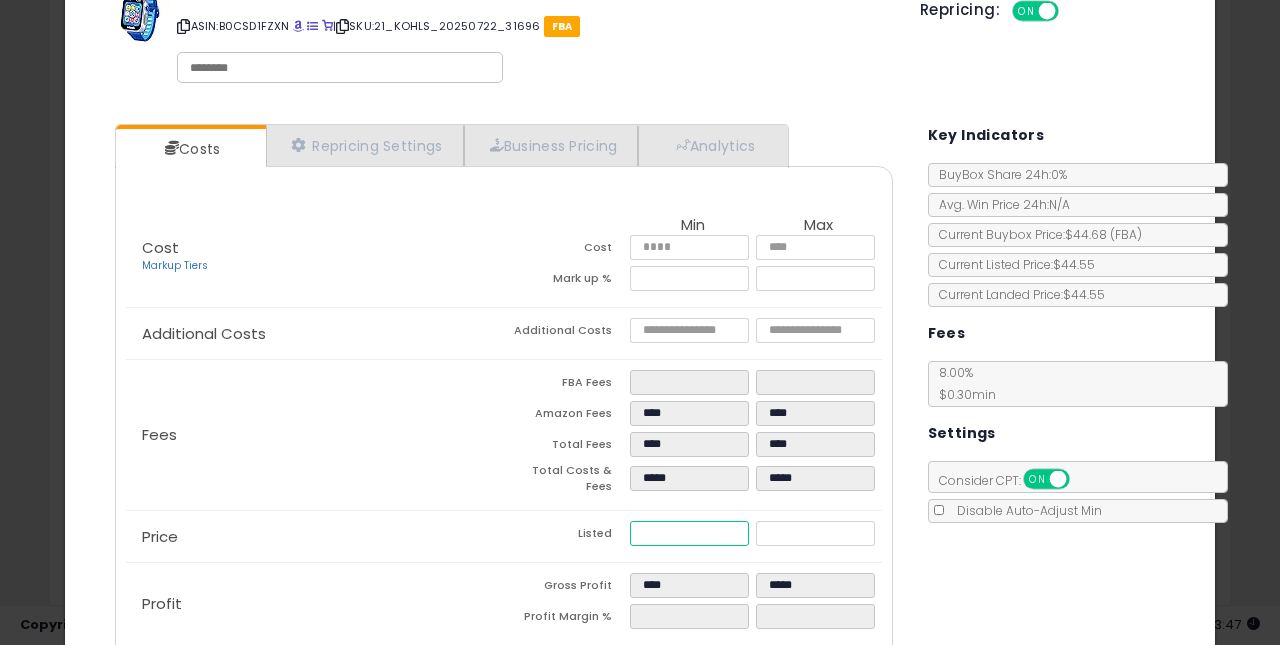 click on "*****" at bounding box center (690, 533) 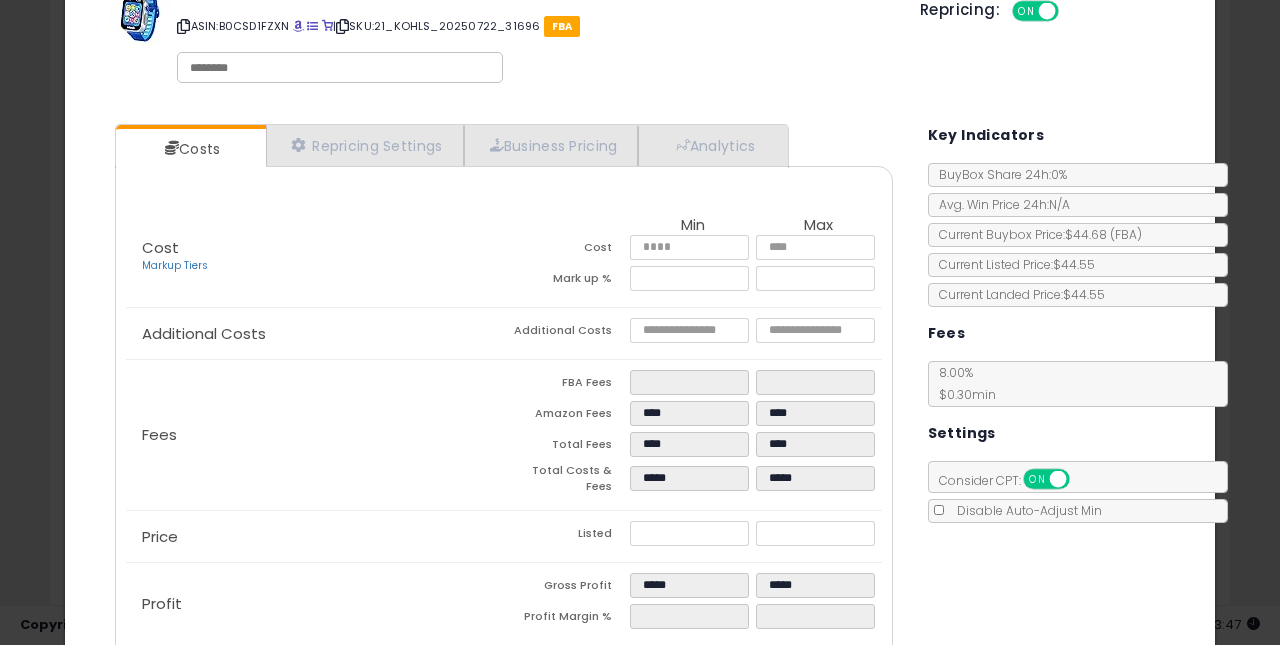 click on "Total Costs & Fees" at bounding box center (567, 481) 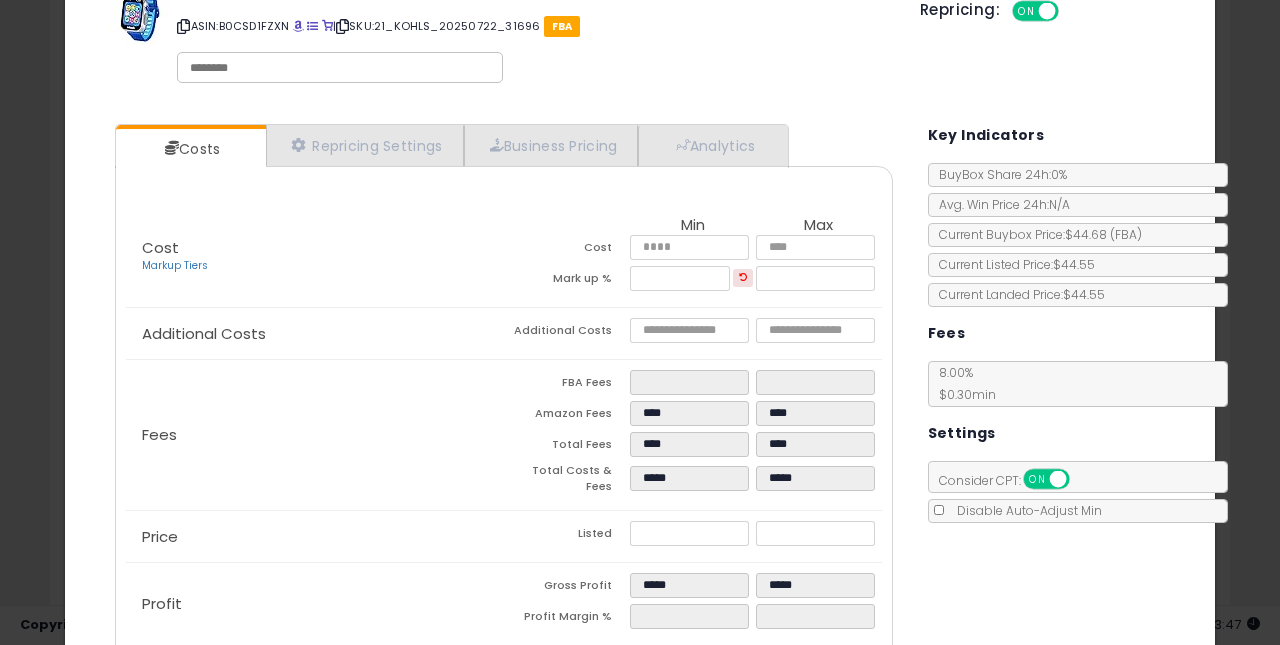scroll, scrollTop: 165, scrollLeft: 0, axis: vertical 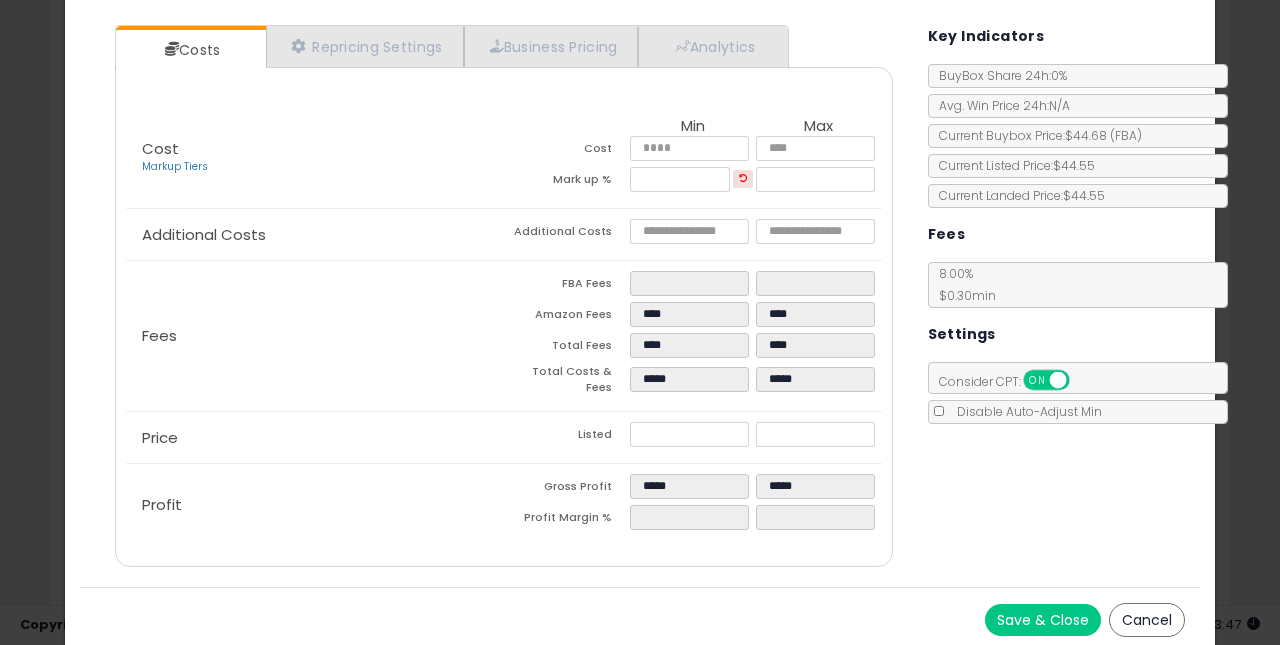 click on "Save & Close" at bounding box center (1043, 620) 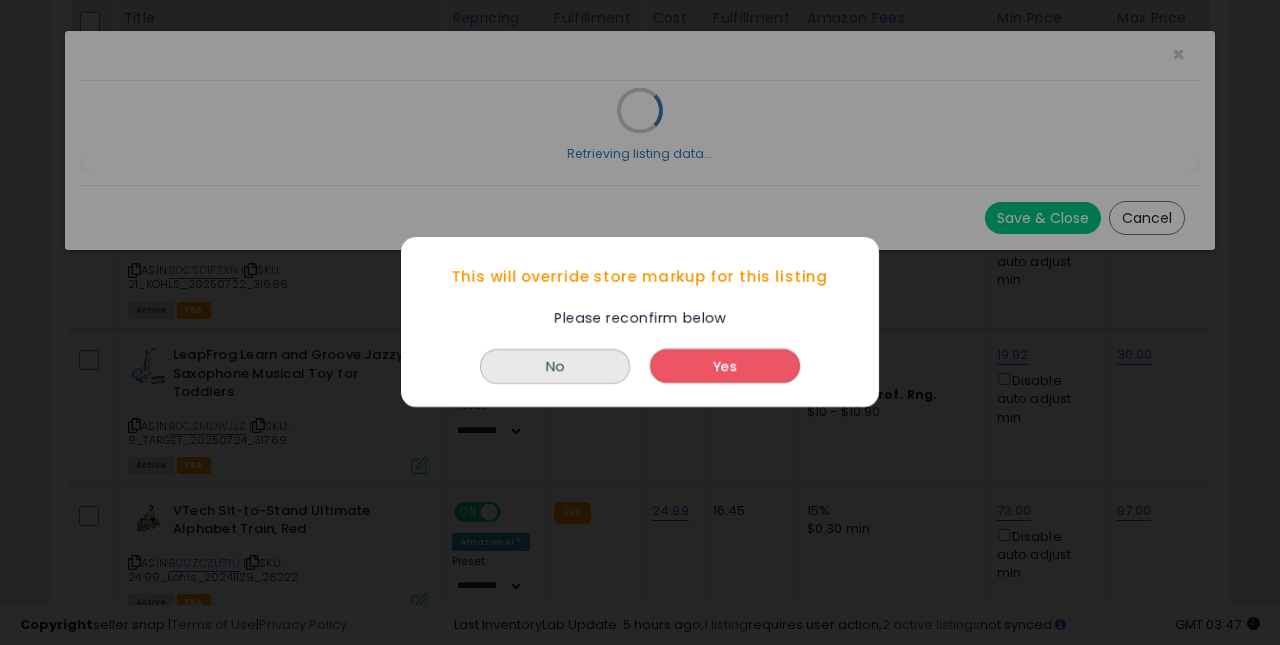 scroll, scrollTop: 0, scrollLeft: 0, axis: both 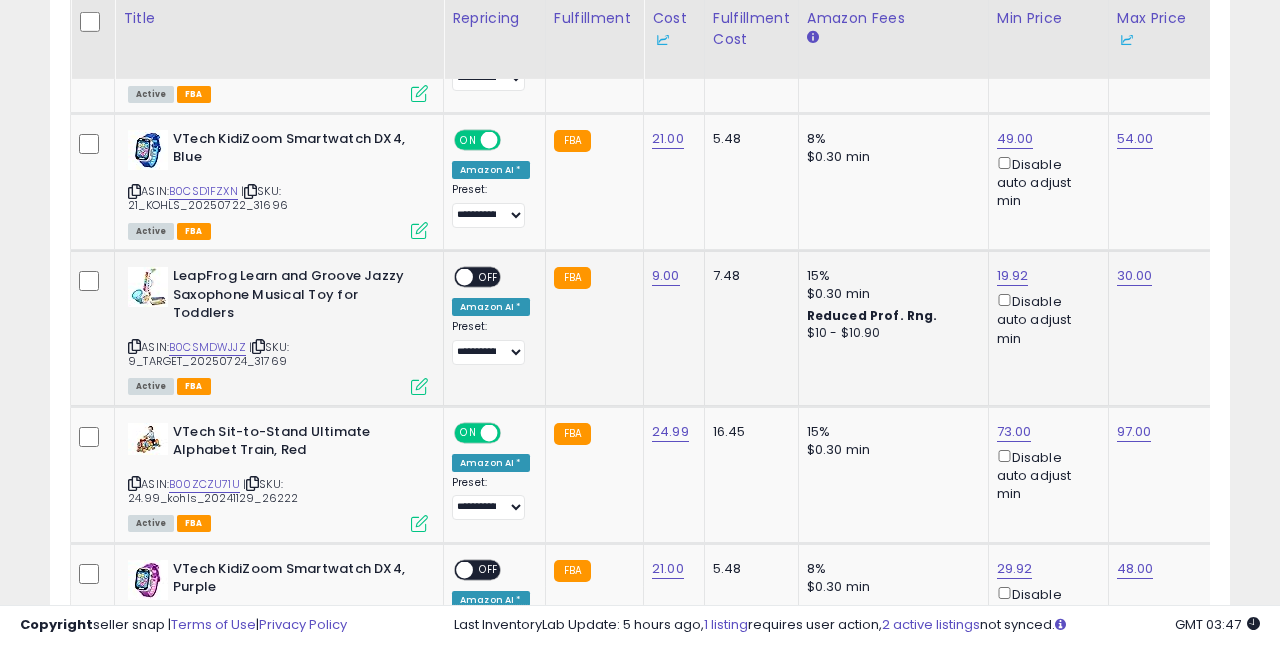 click on "OFF" at bounding box center (489, 277) 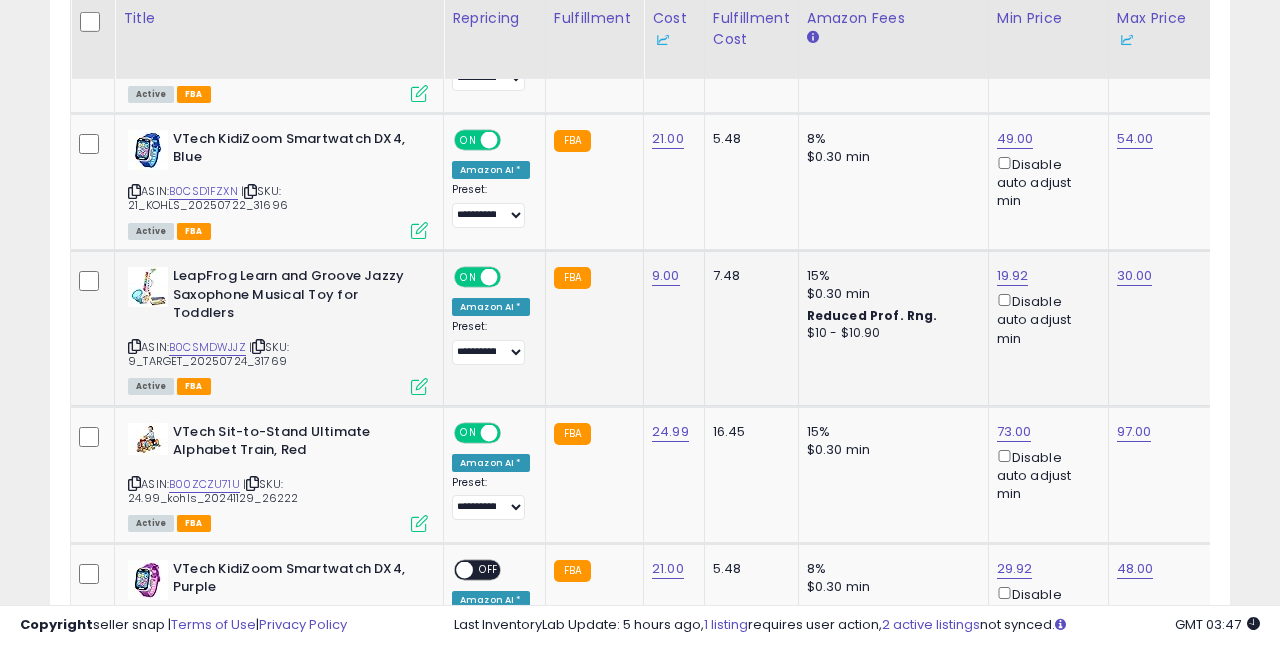 click at bounding box center (419, 386) 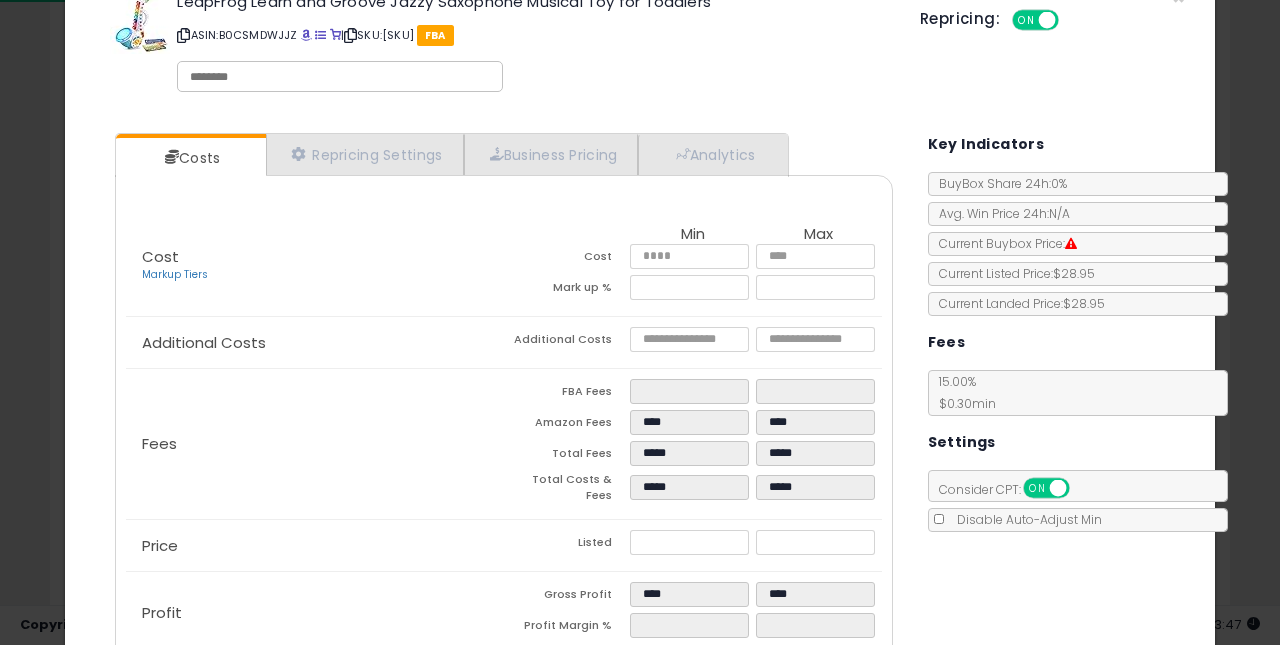 scroll, scrollTop: 58, scrollLeft: 0, axis: vertical 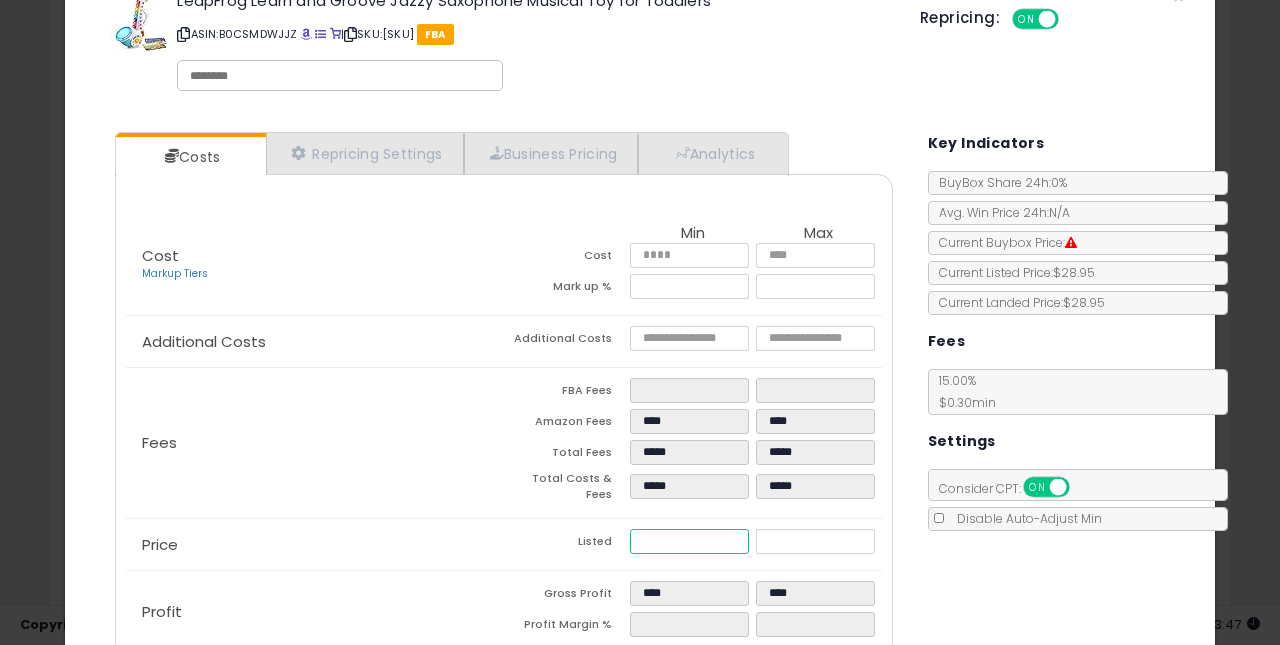 click on "*****" at bounding box center (690, 541) 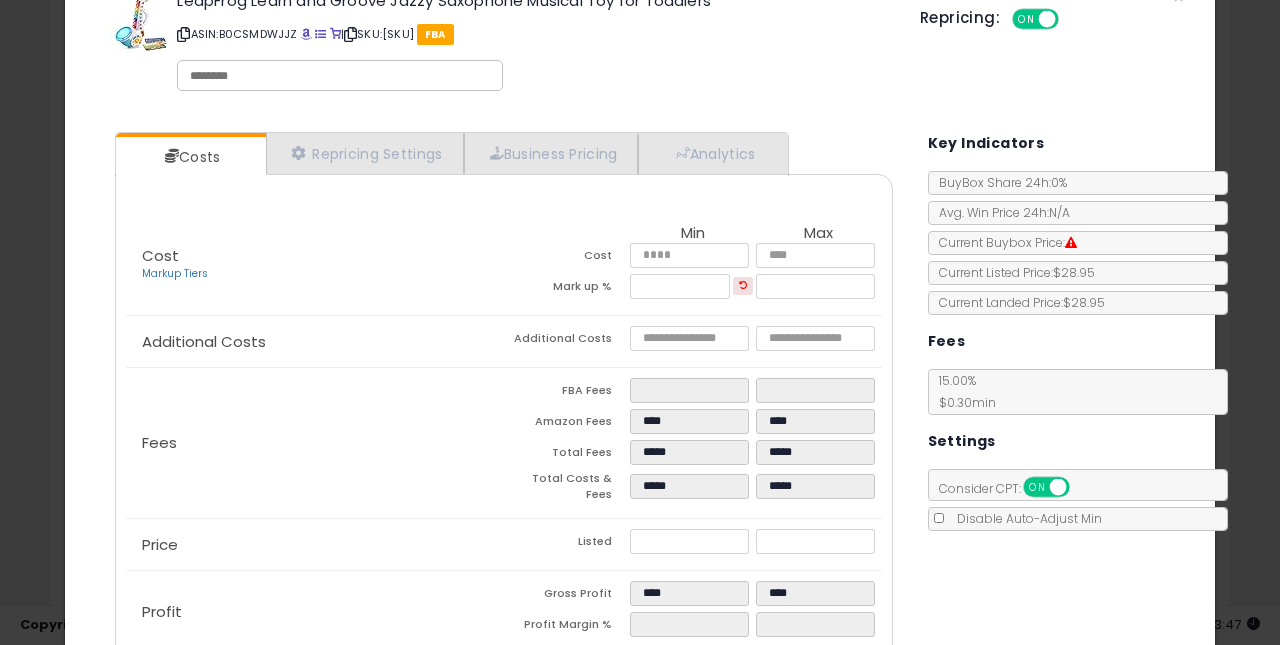 click on "Fees
FBA Fees
****
****
Amazon Fees
****
****
Total Fees
*****
*****
Total Costs & Fees
*****
*****" 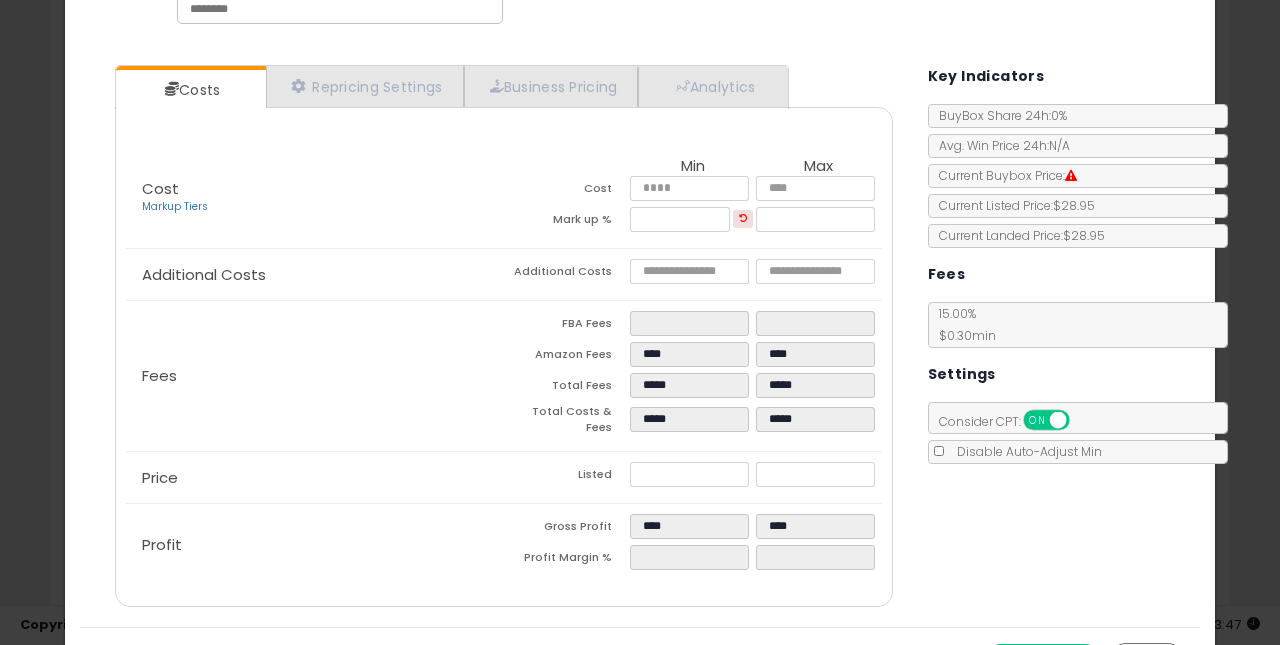 scroll, scrollTop: 165, scrollLeft: 0, axis: vertical 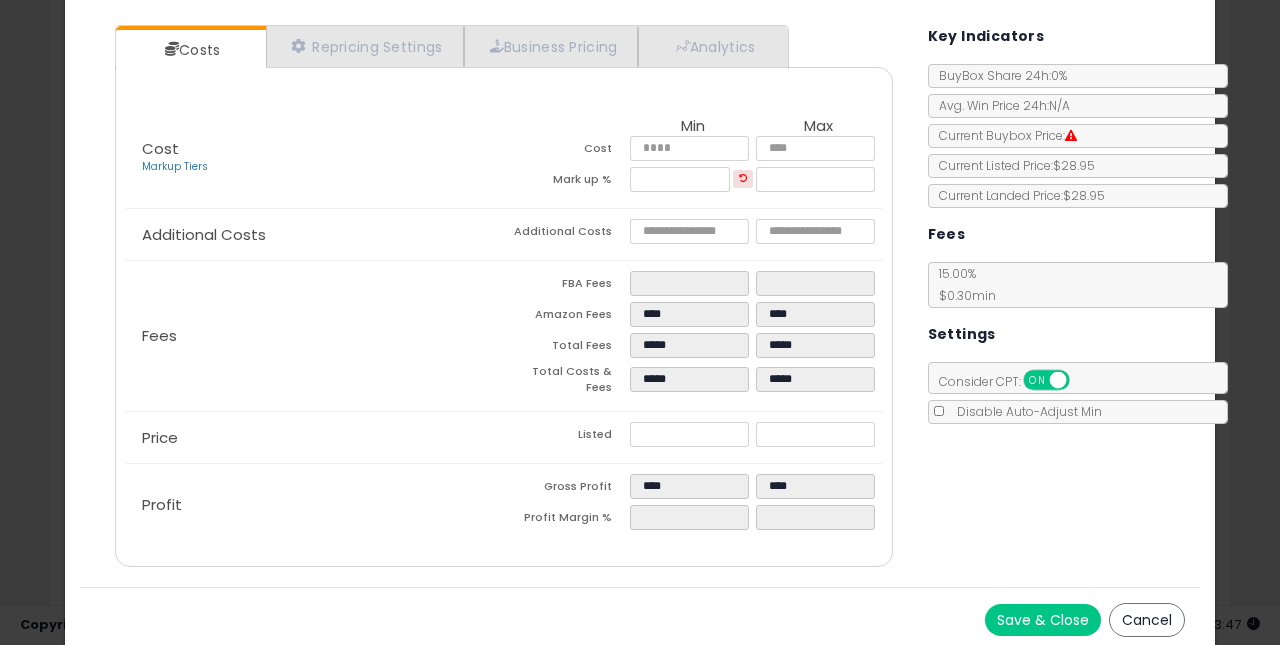 click on "Save & Close" at bounding box center (1043, 620) 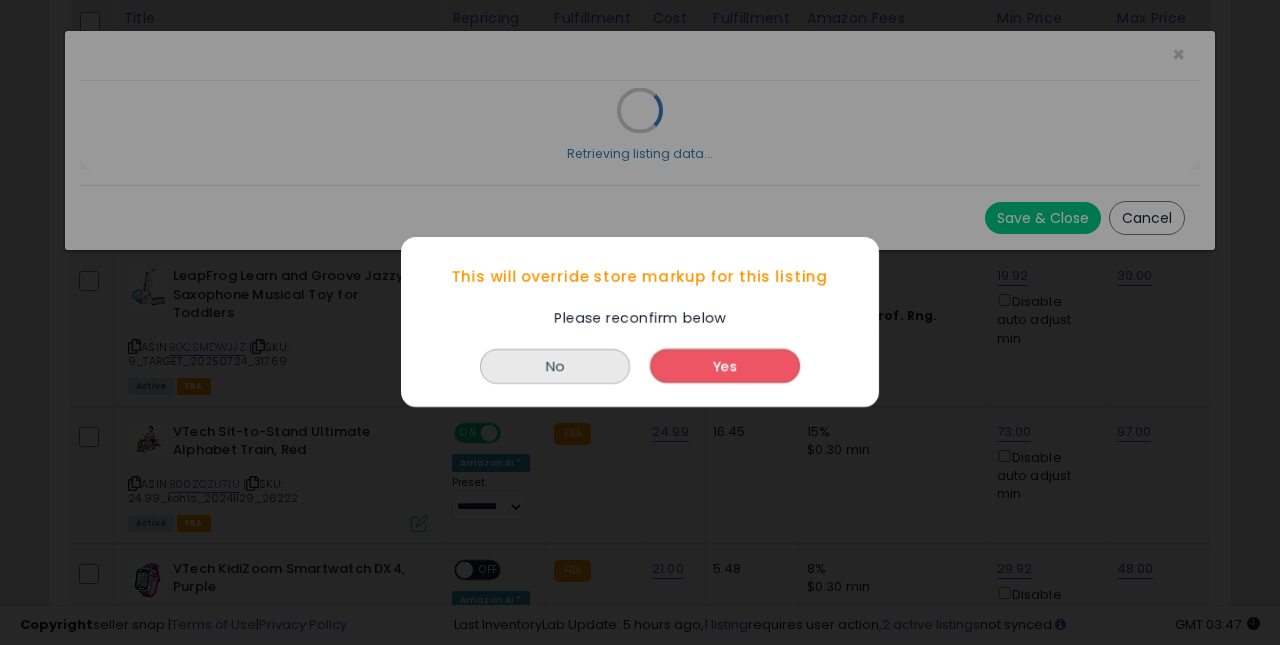 click on "Yes" at bounding box center (725, 367) 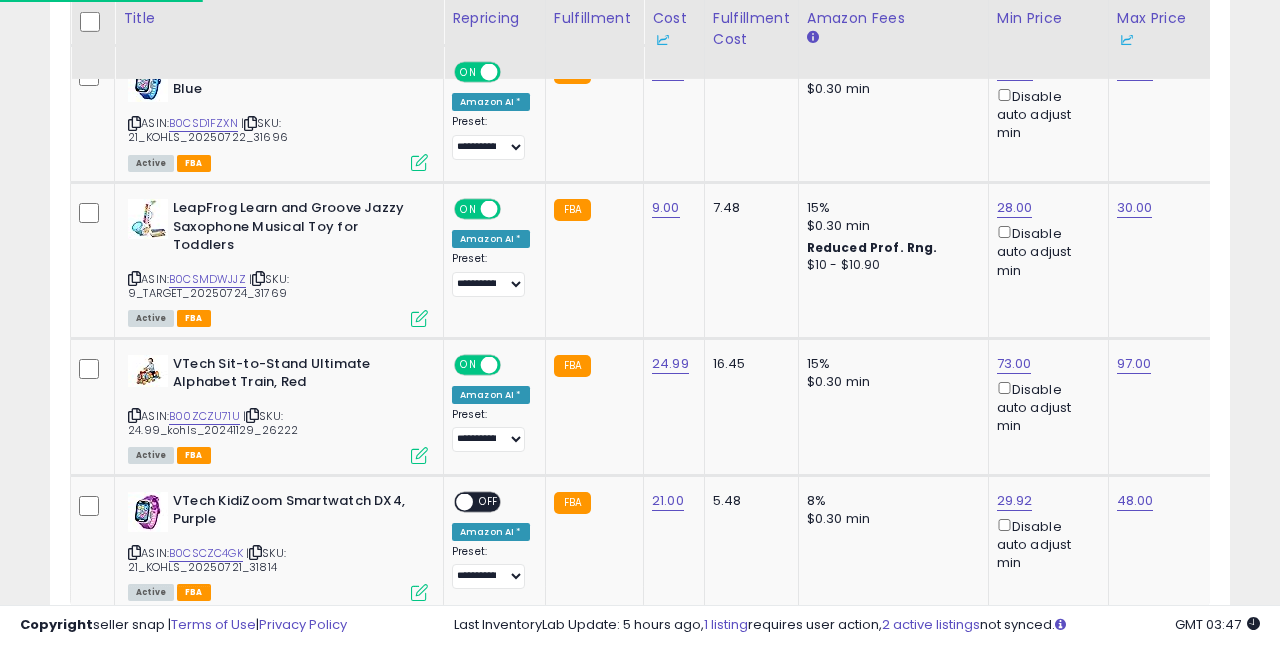 scroll, scrollTop: 1382, scrollLeft: 0, axis: vertical 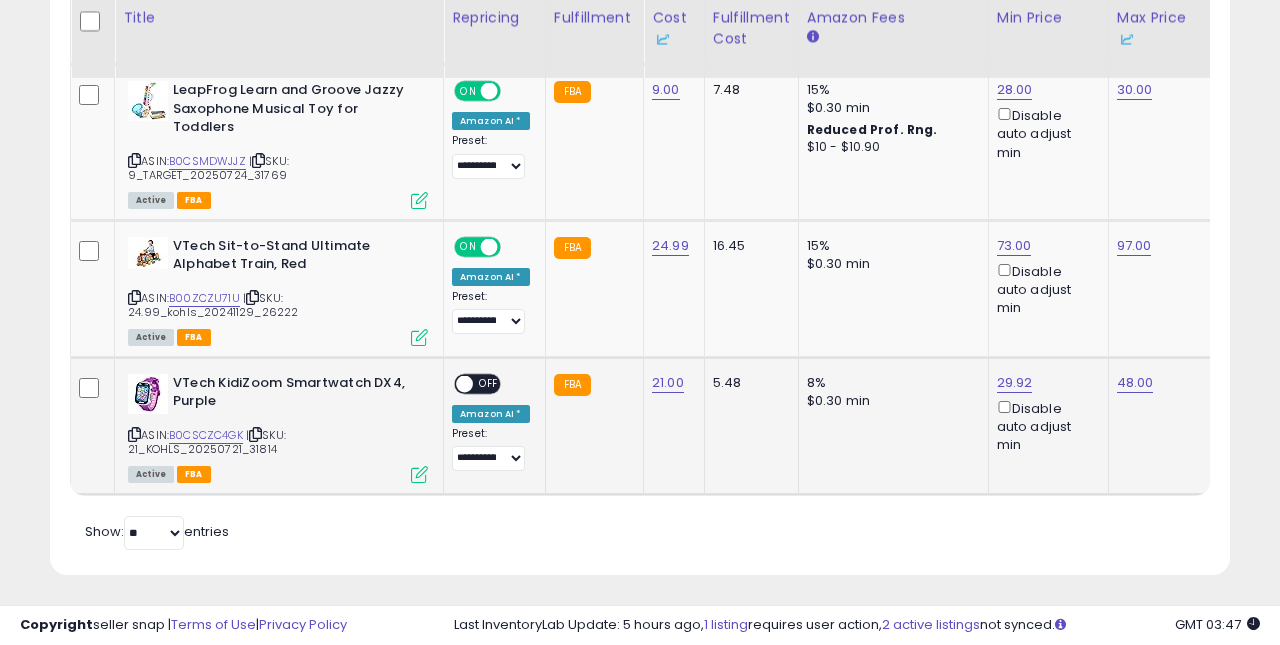 click on "OFF" at bounding box center (489, 383) 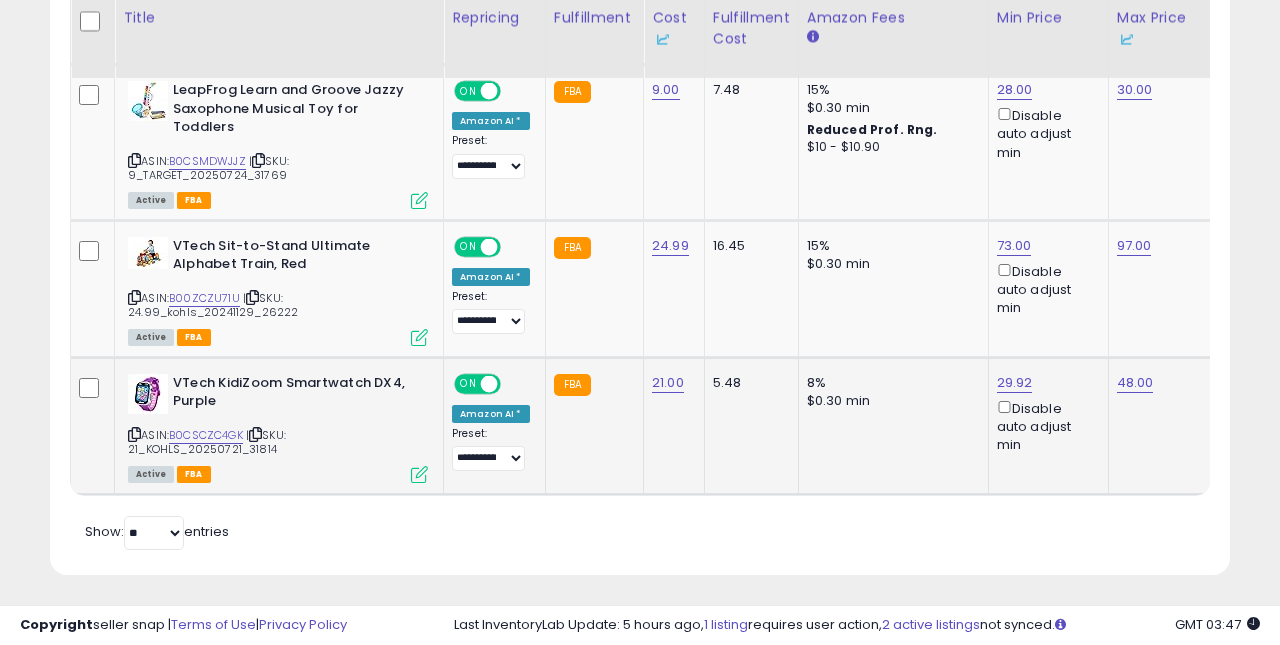 click at bounding box center (419, 474) 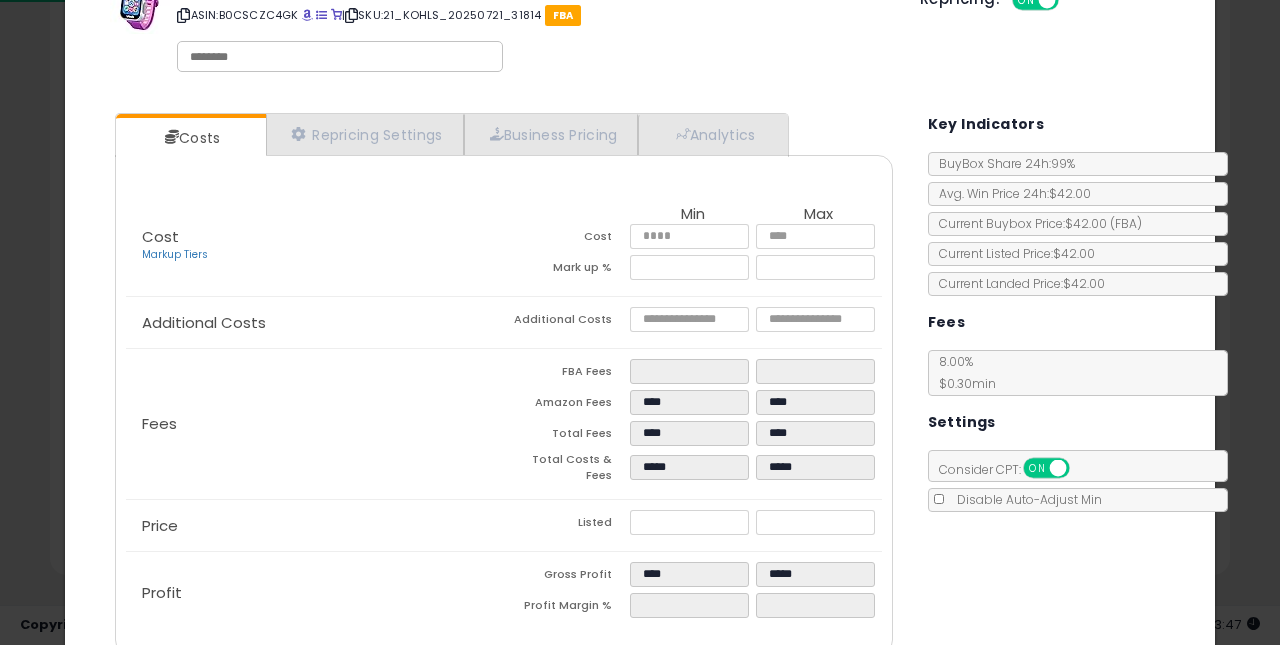 scroll, scrollTop: 78, scrollLeft: 0, axis: vertical 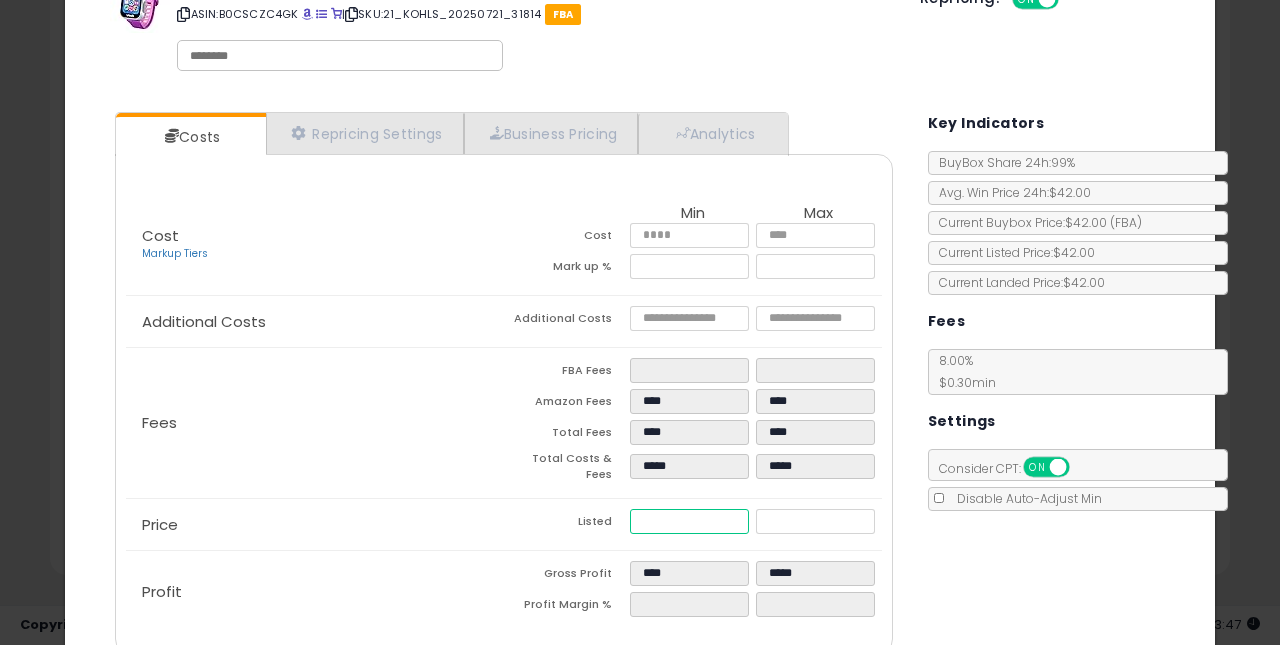 click on "*****" at bounding box center (690, 521) 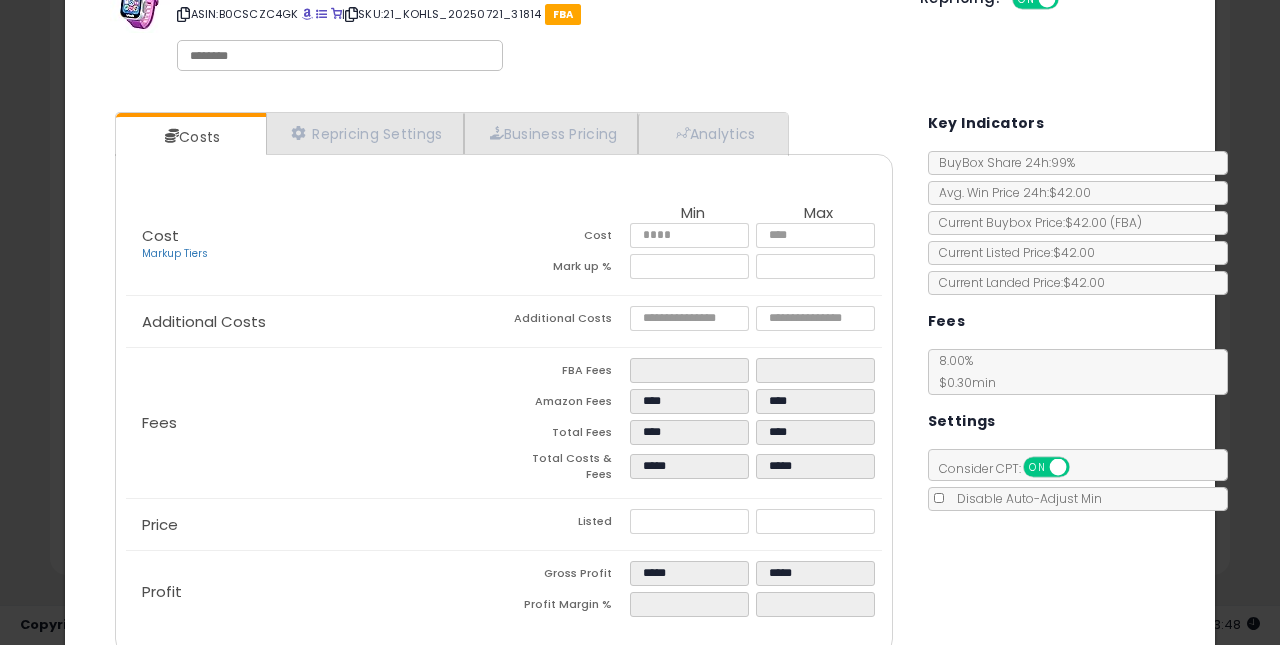 click on "Listed" at bounding box center [567, 524] 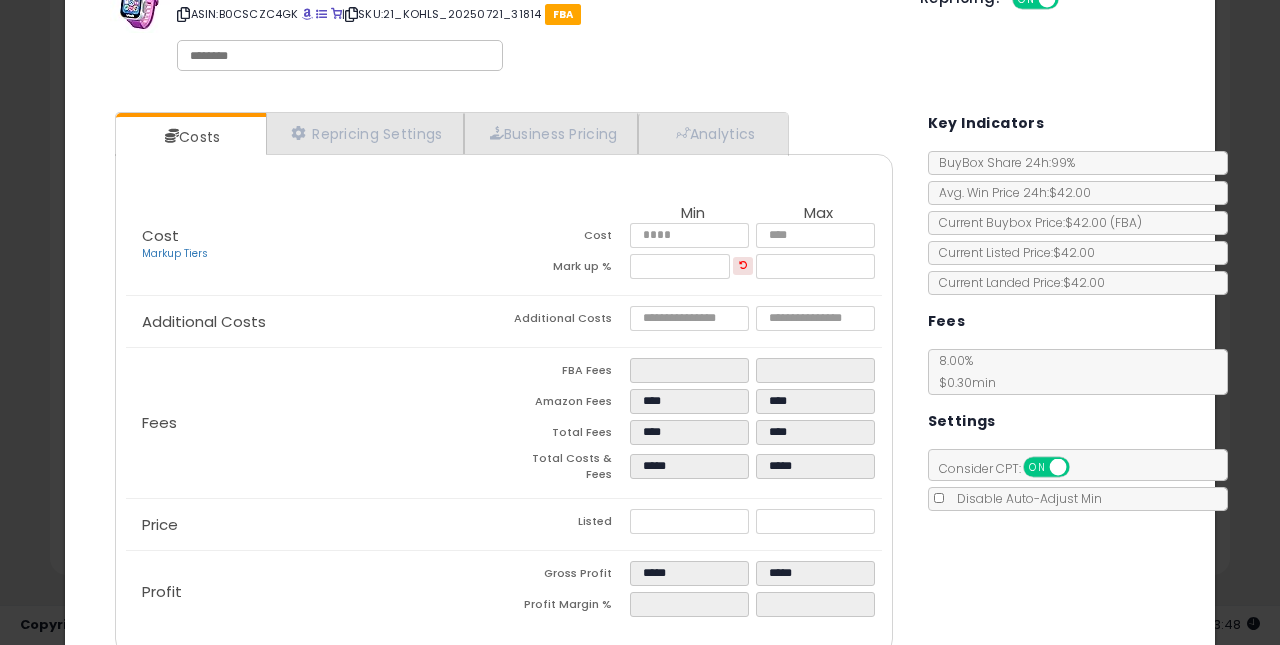 scroll, scrollTop: 165, scrollLeft: 0, axis: vertical 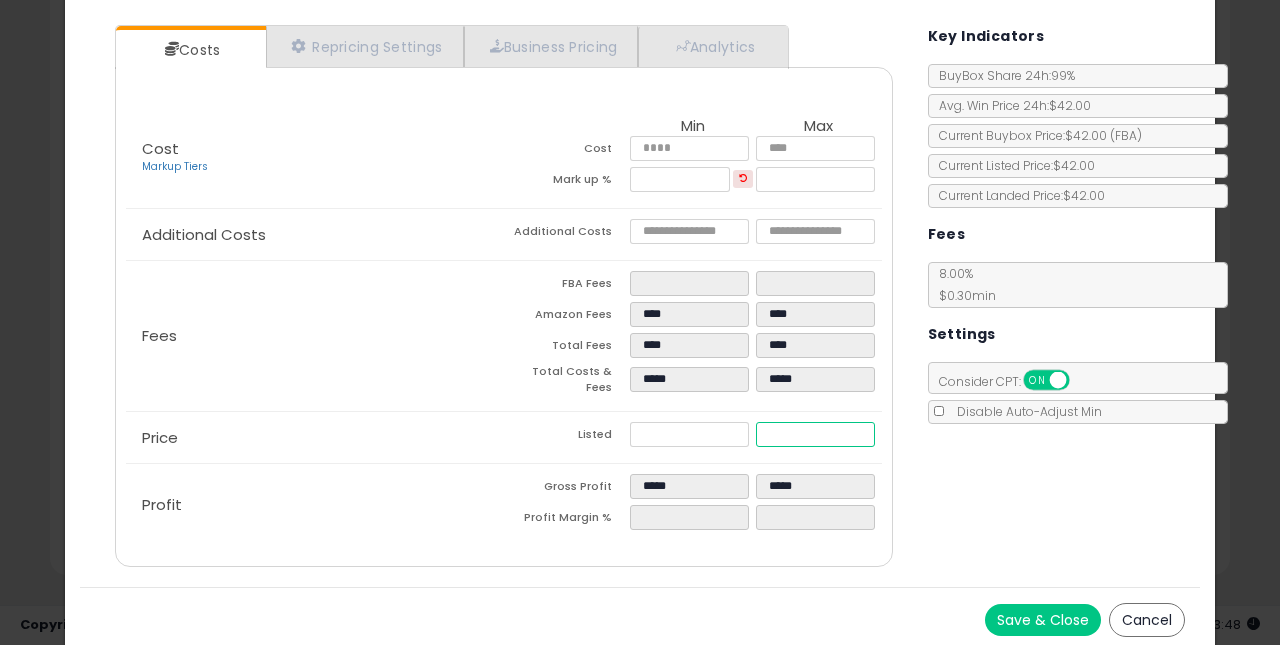 click on "*****" at bounding box center [816, 434] 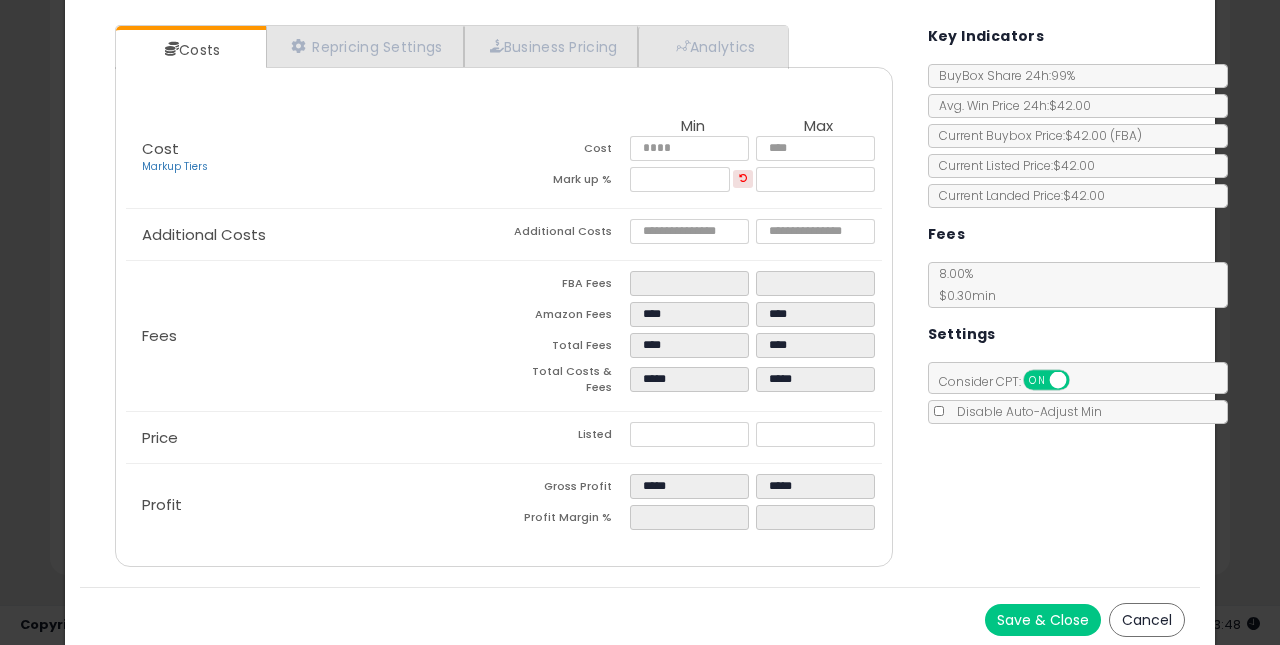 click on "Costs
Repricing Settings
Business Pricing
Analytics
Cost" at bounding box center [640, 298] 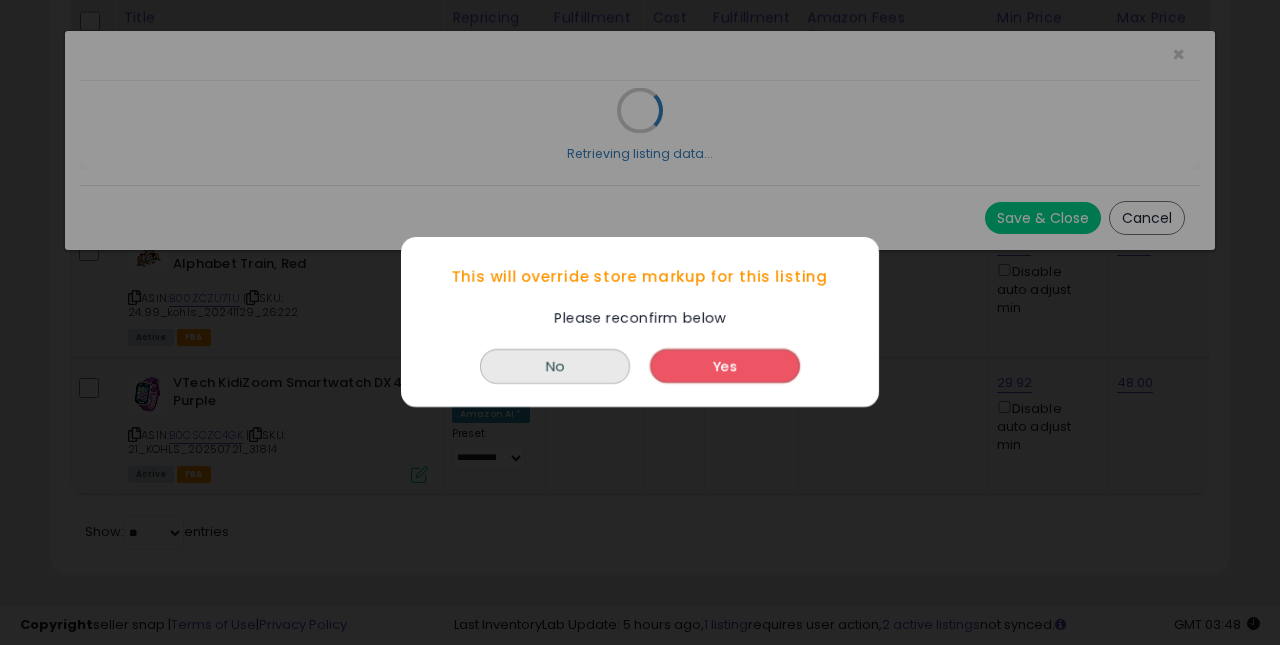 click on "Yes" at bounding box center [725, 367] 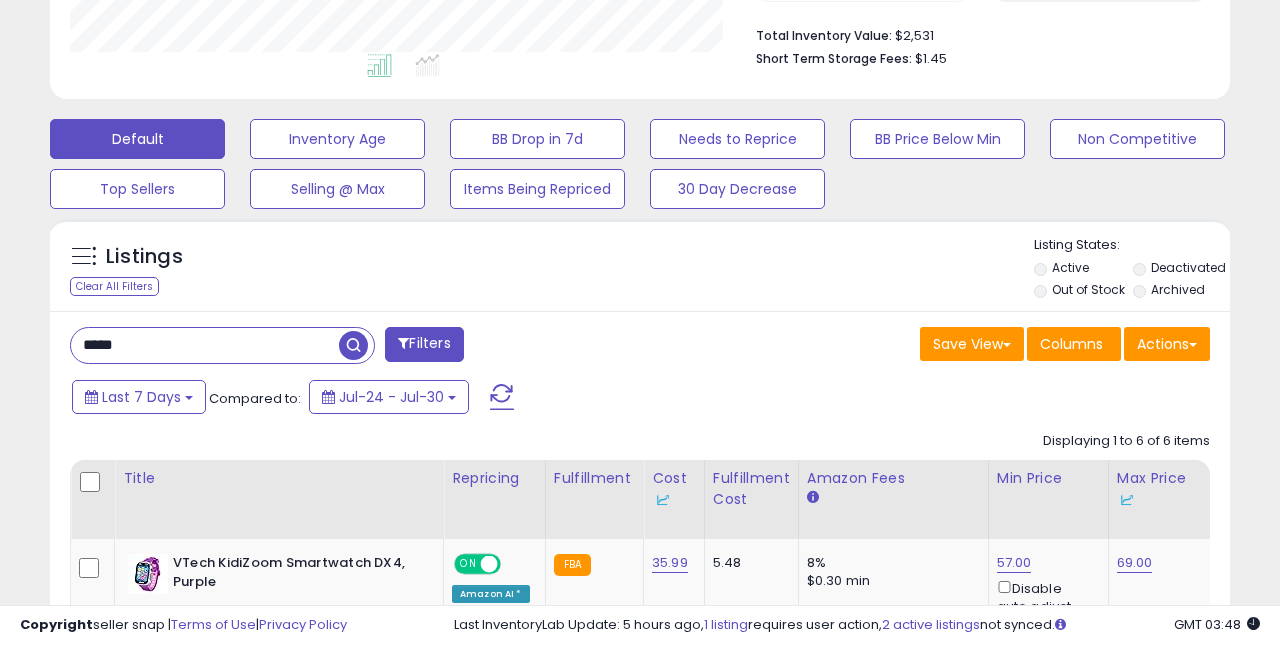 scroll, scrollTop: 514, scrollLeft: 0, axis: vertical 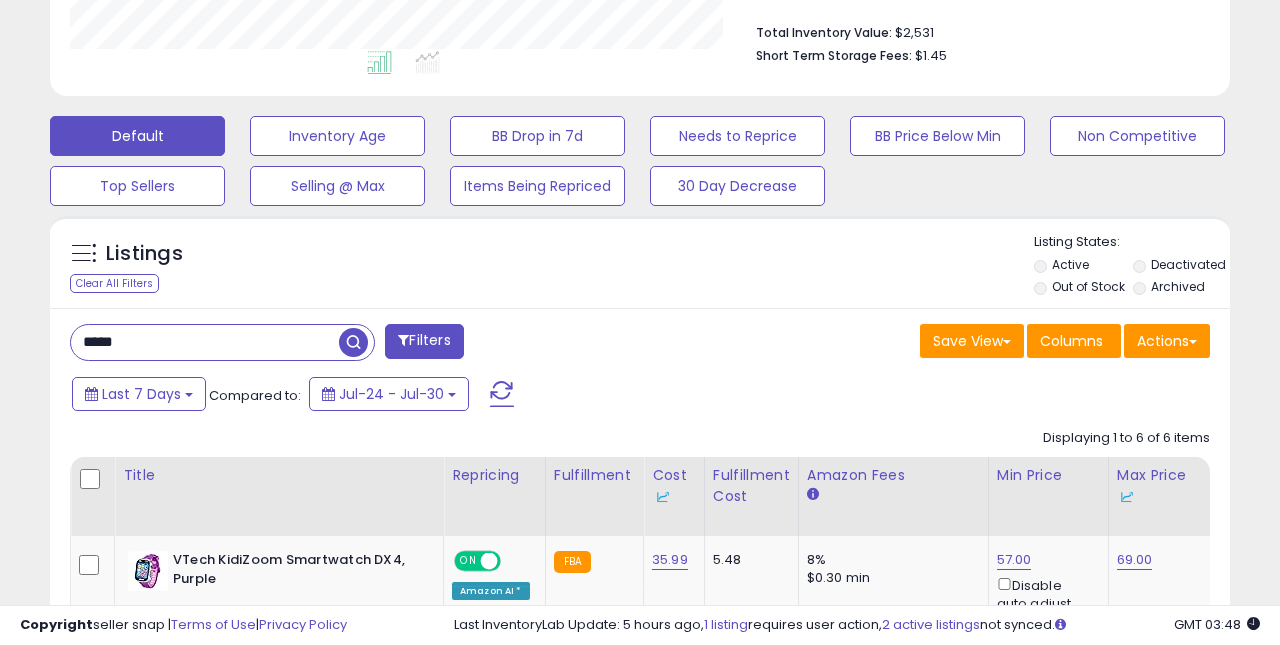 click on "*****
Filters" at bounding box center (347, 344) 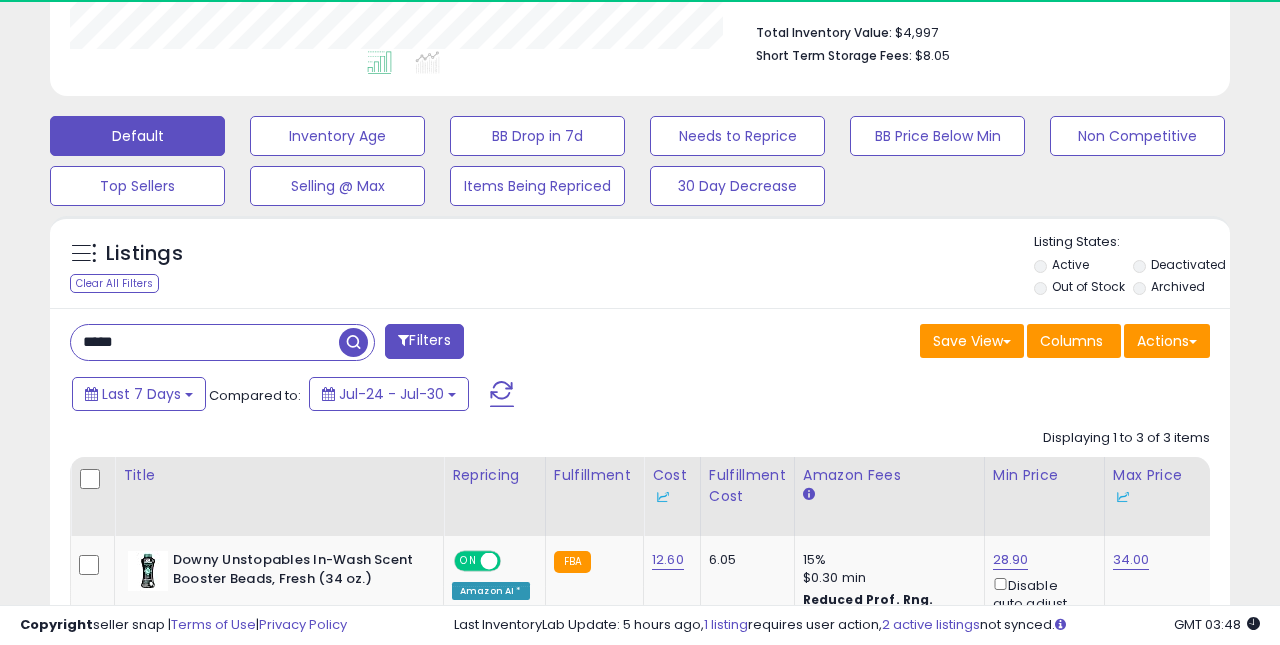 scroll, scrollTop: 999590, scrollLeft: 999317, axis: both 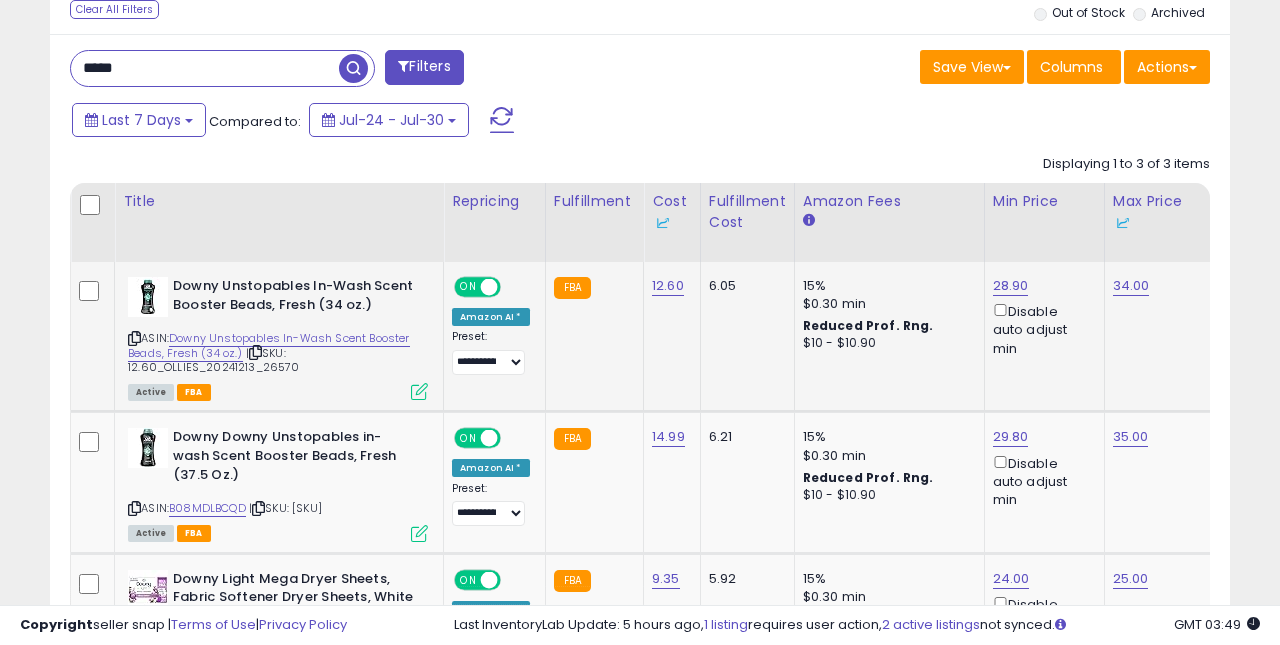 click at bounding box center (419, 391) 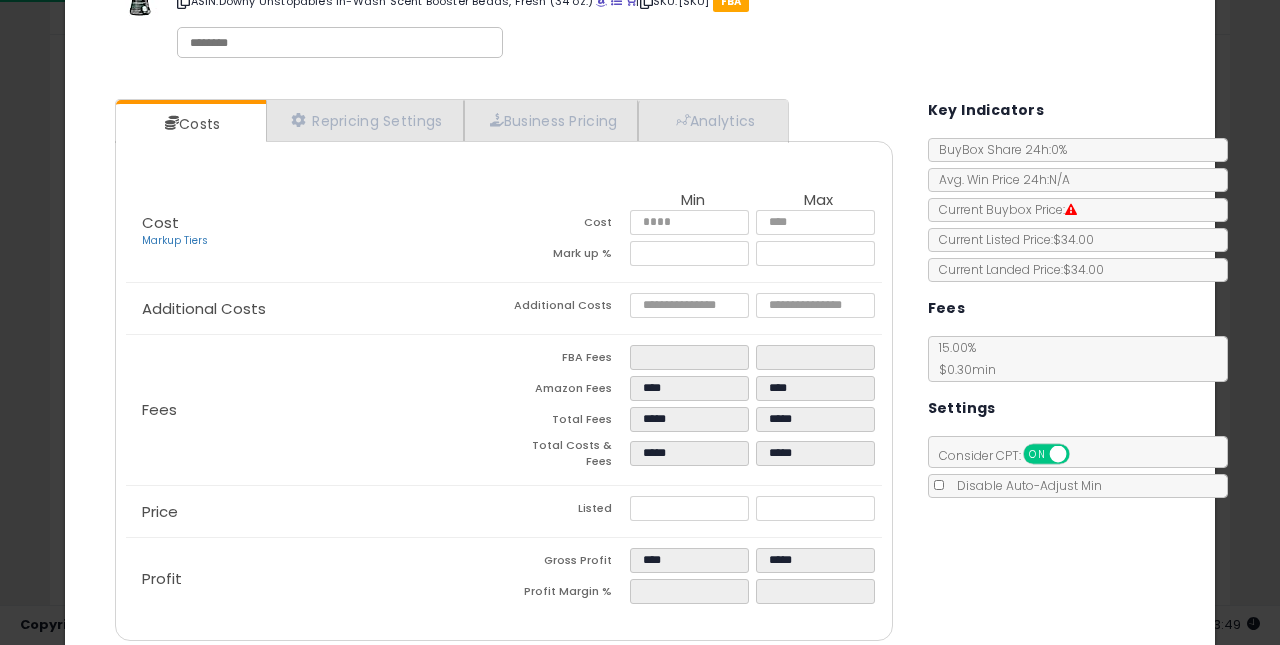 scroll, scrollTop: 93, scrollLeft: 0, axis: vertical 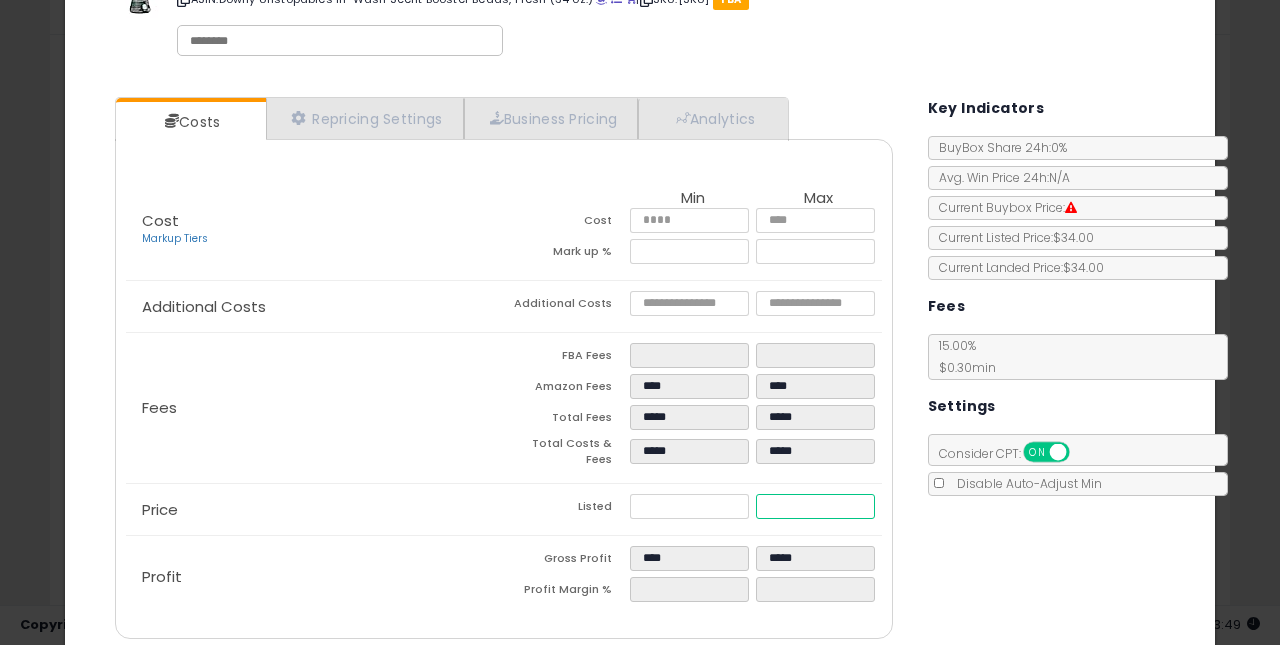 click on "*****" at bounding box center (816, 506) 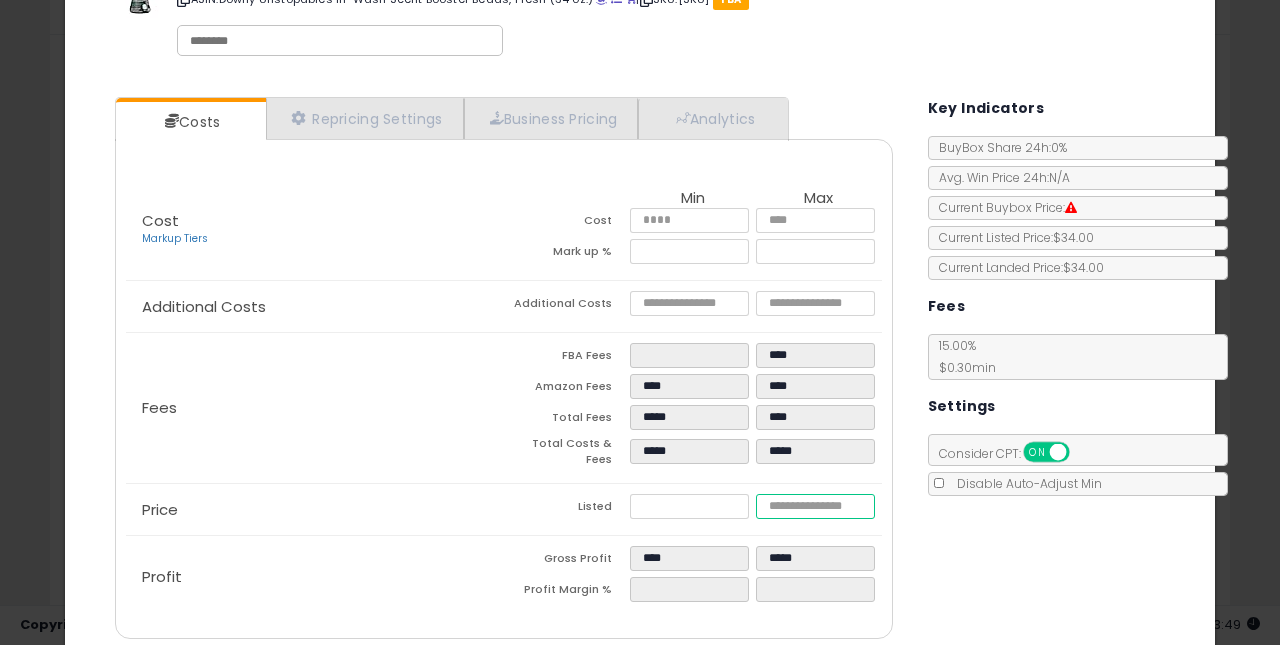 scroll, scrollTop: 50, scrollLeft: 0, axis: vertical 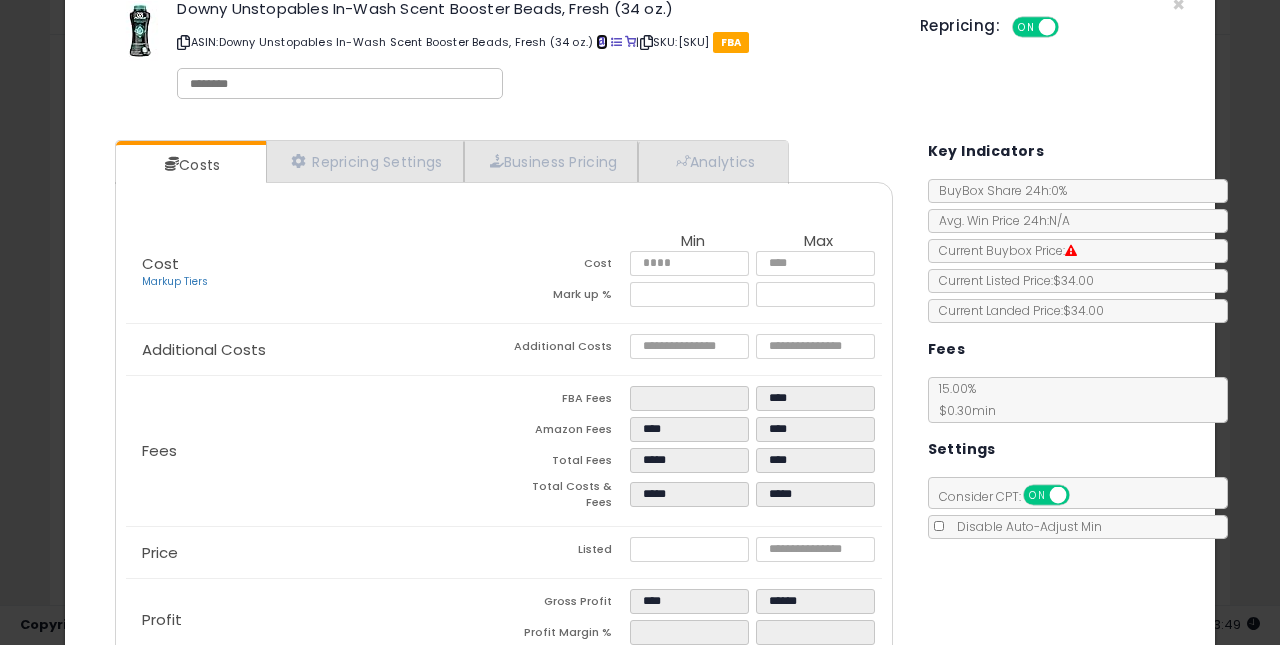 click at bounding box center (601, 42) 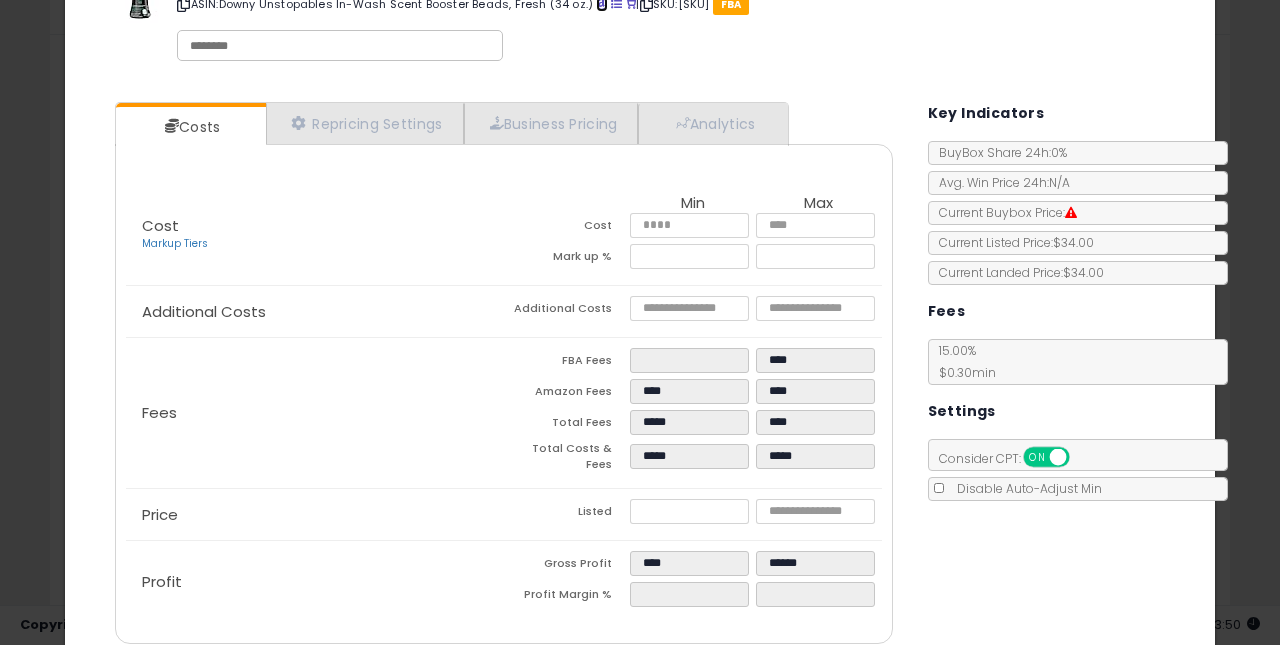 scroll, scrollTop: 100, scrollLeft: 0, axis: vertical 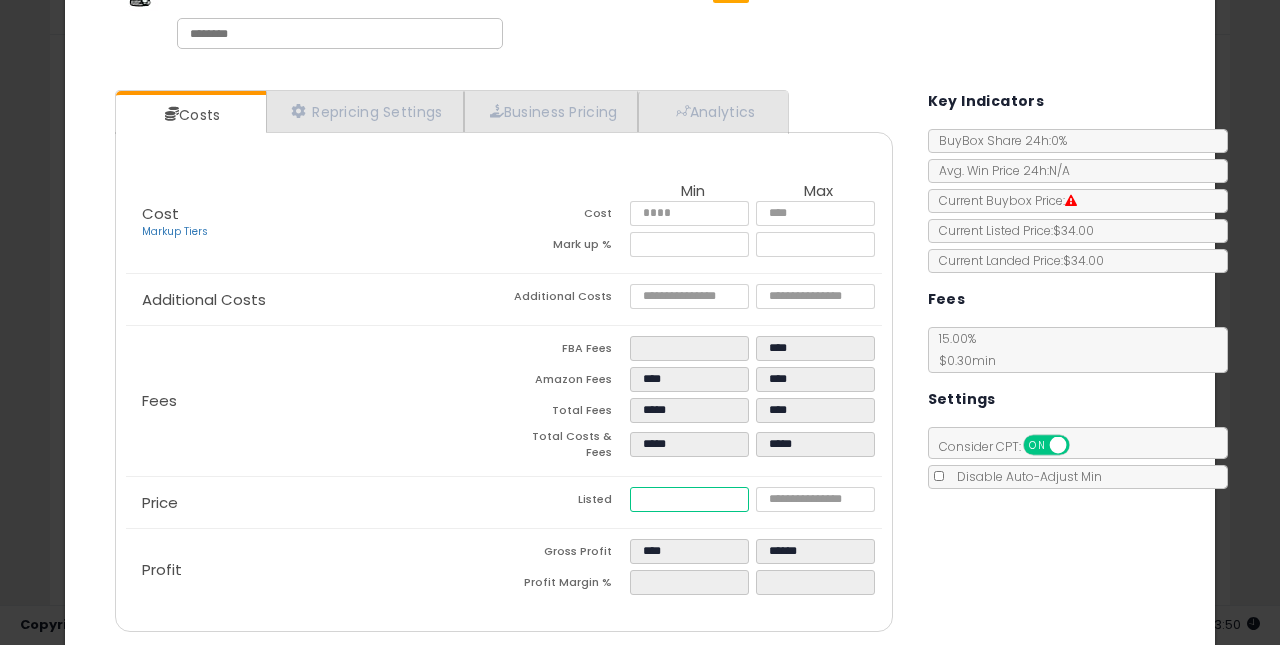 click on "*****" at bounding box center [690, 499] 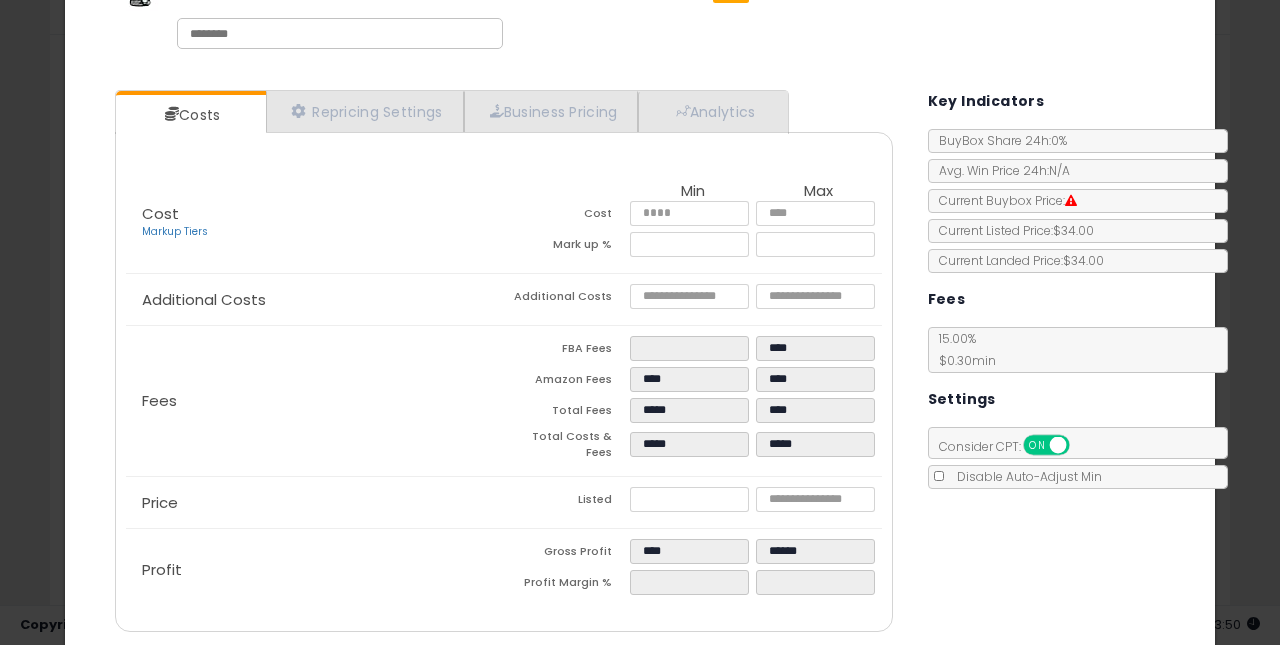 click on "Listed" at bounding box center [567, 502] 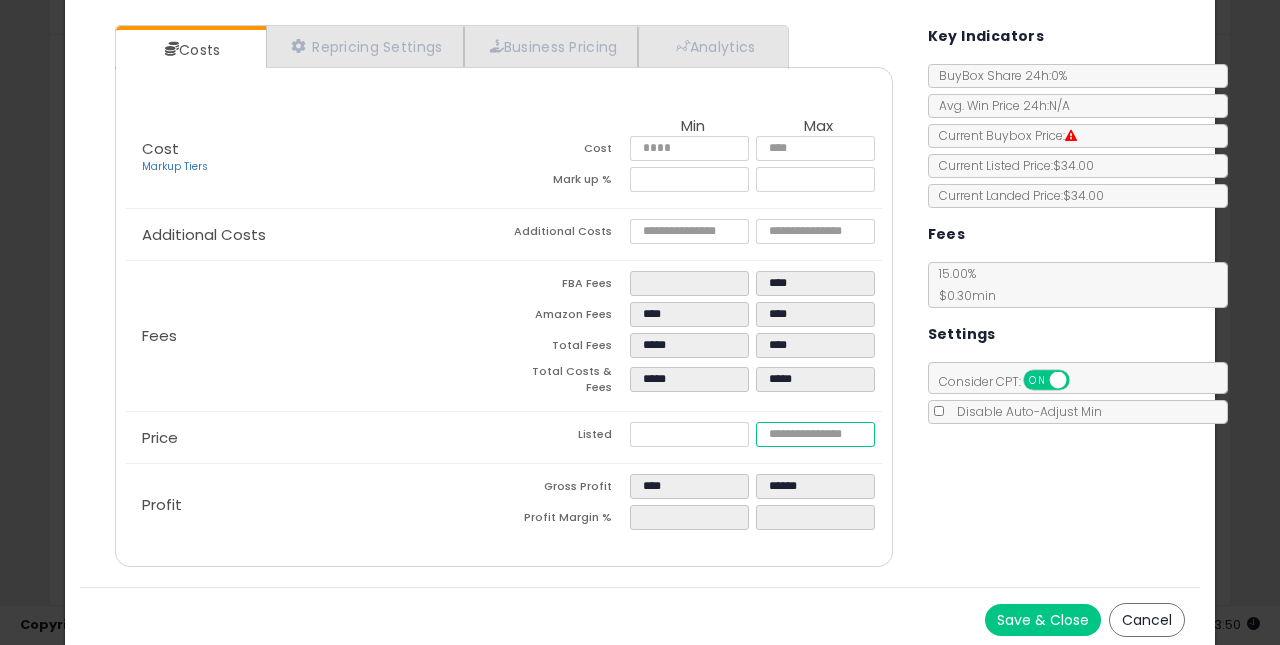 click at bounding box center (816, 434) 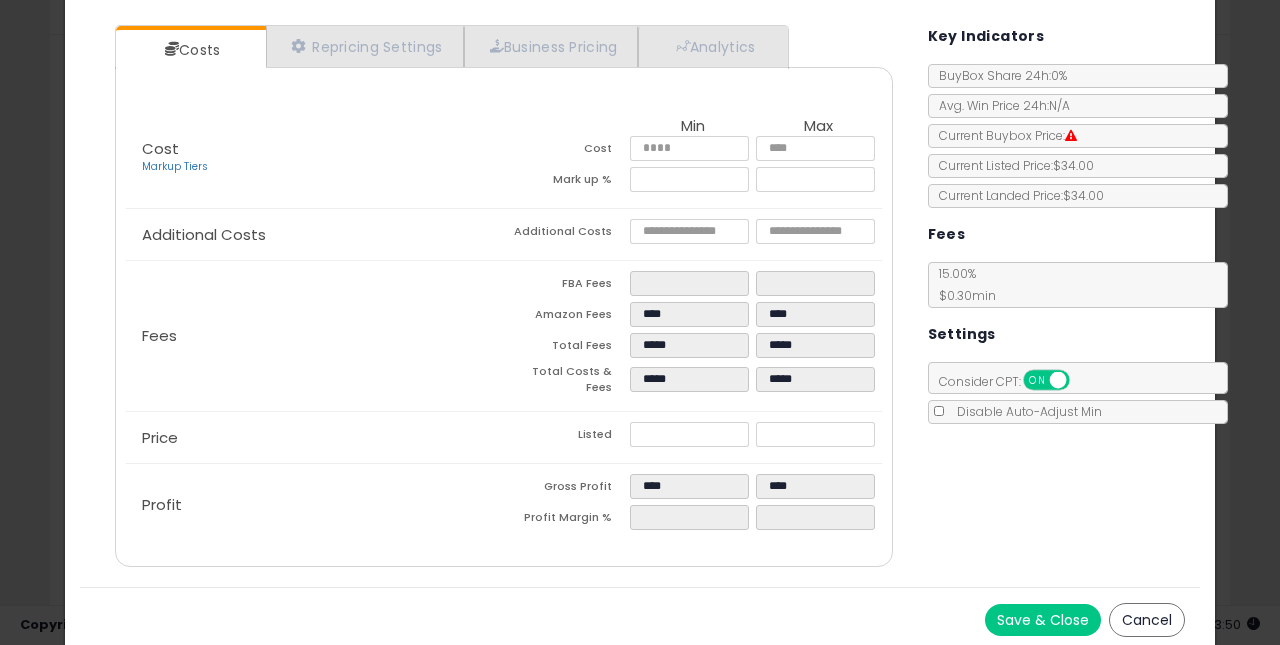 click on "Listed" at bounding box center (567, 437) 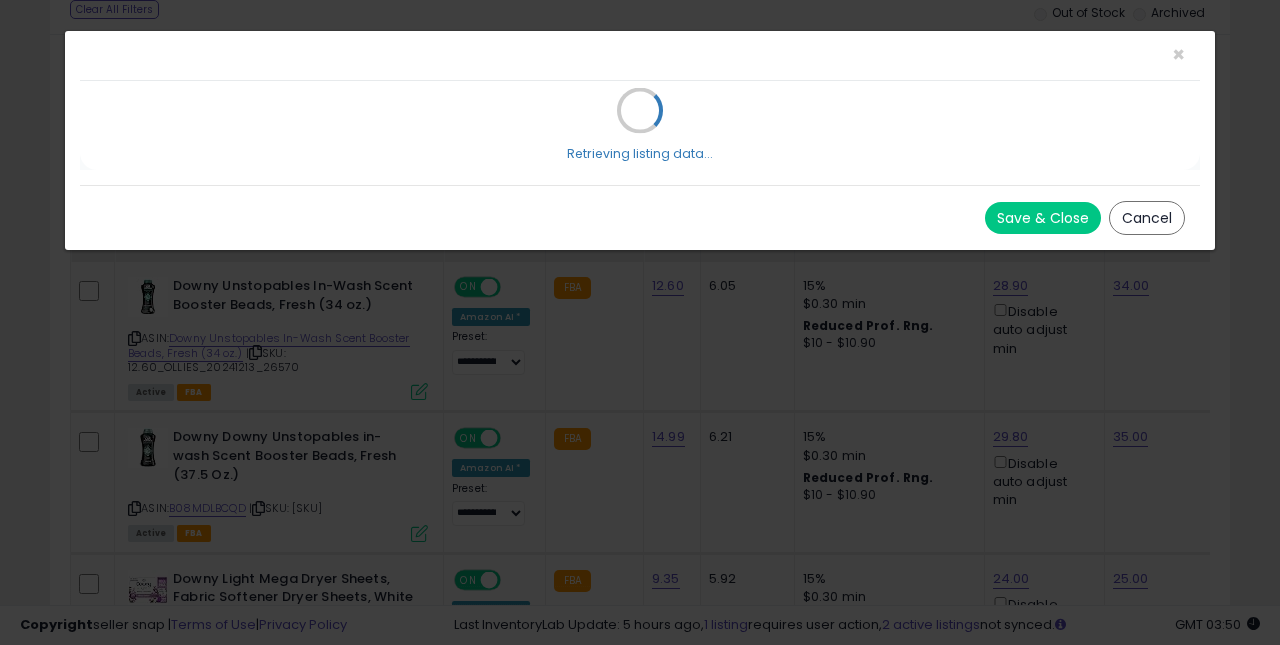scroll, scrollTop: 0, scrollLeft: 0, axis: both 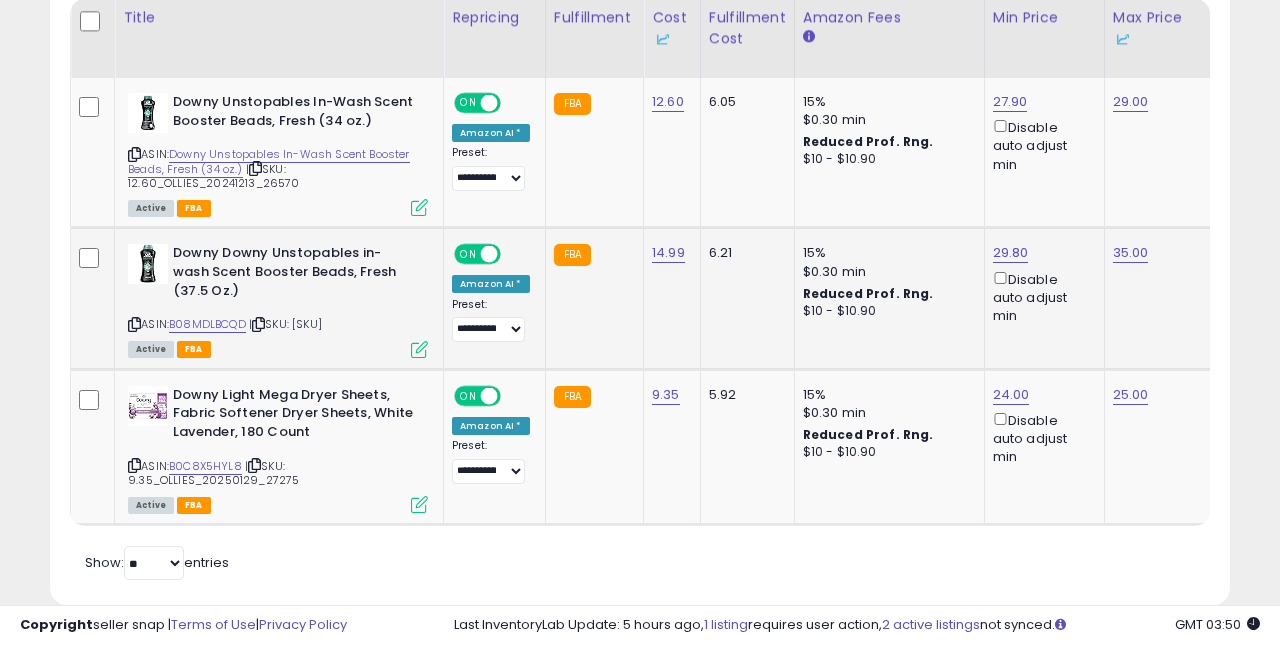 click at bounding box center [419, 349] 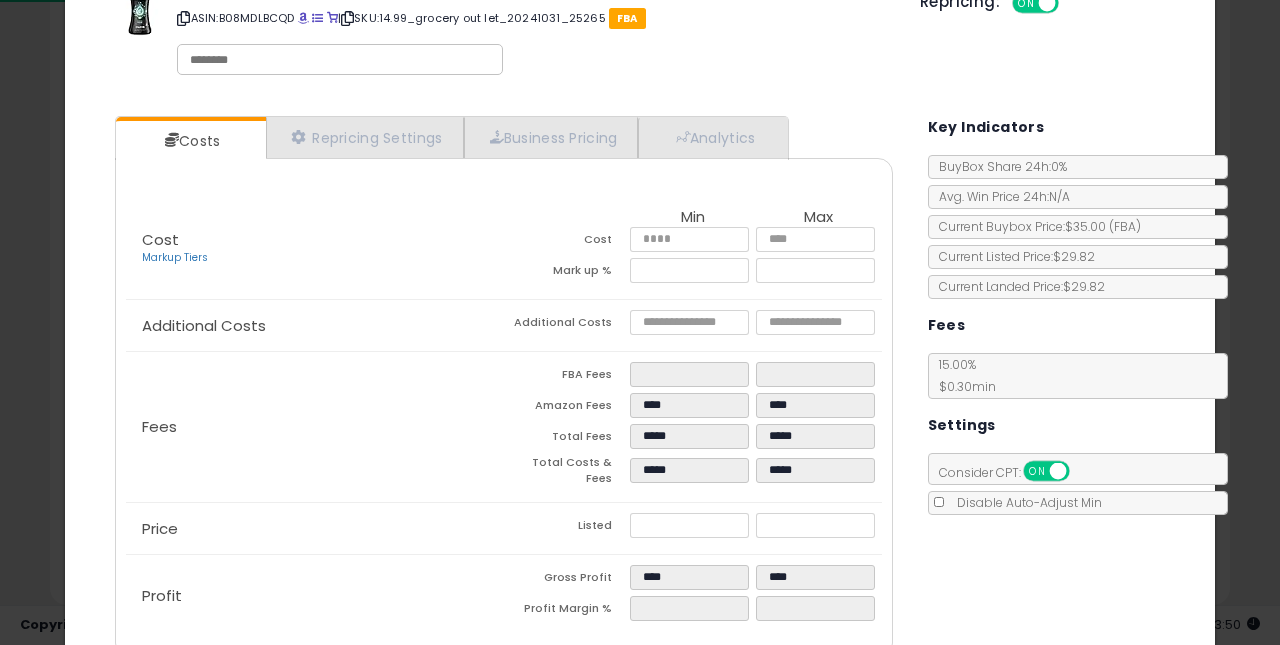scroll, scrollTop: 80, scrollLeft: 0, axis: vertical 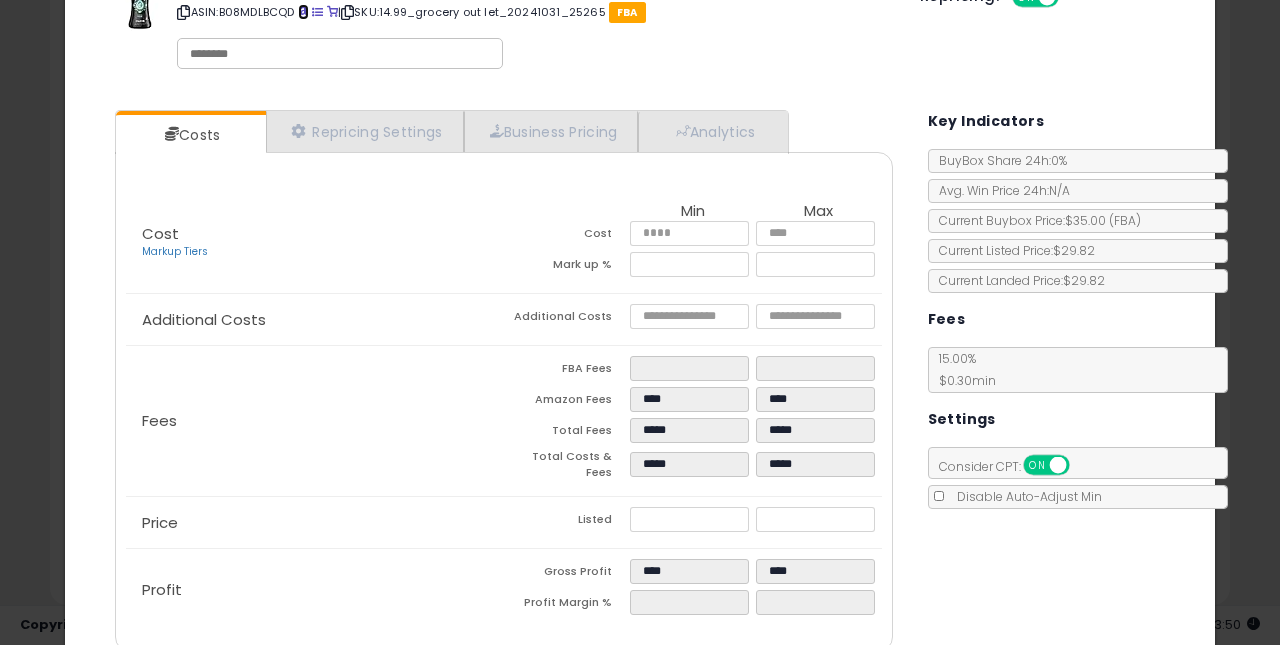 click at bounding box center (303, 12) 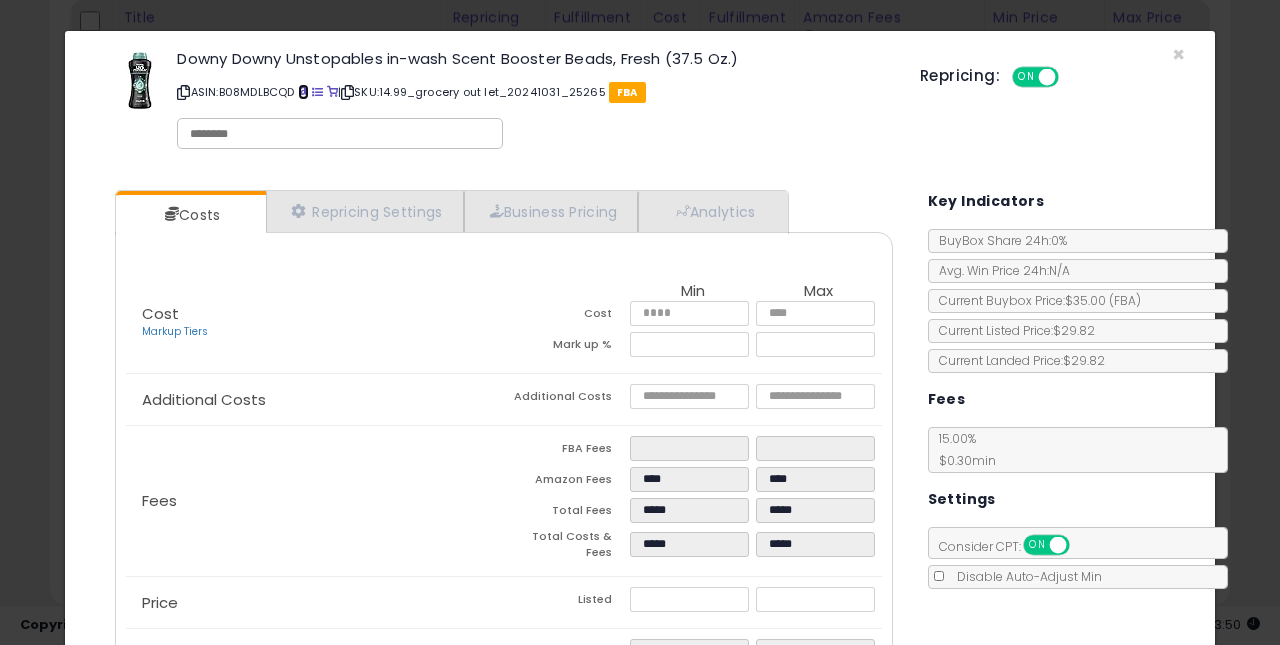 click at bounding box center (303, 92) 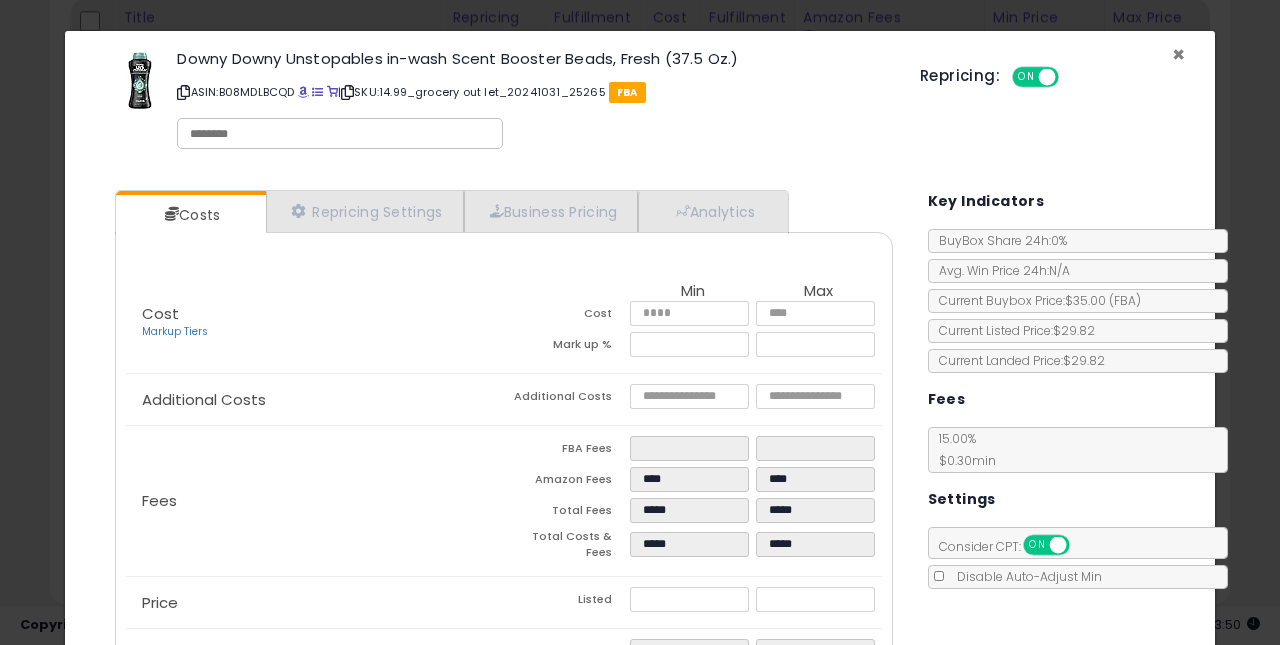 click on "×" at bounding box center [1178, 54] 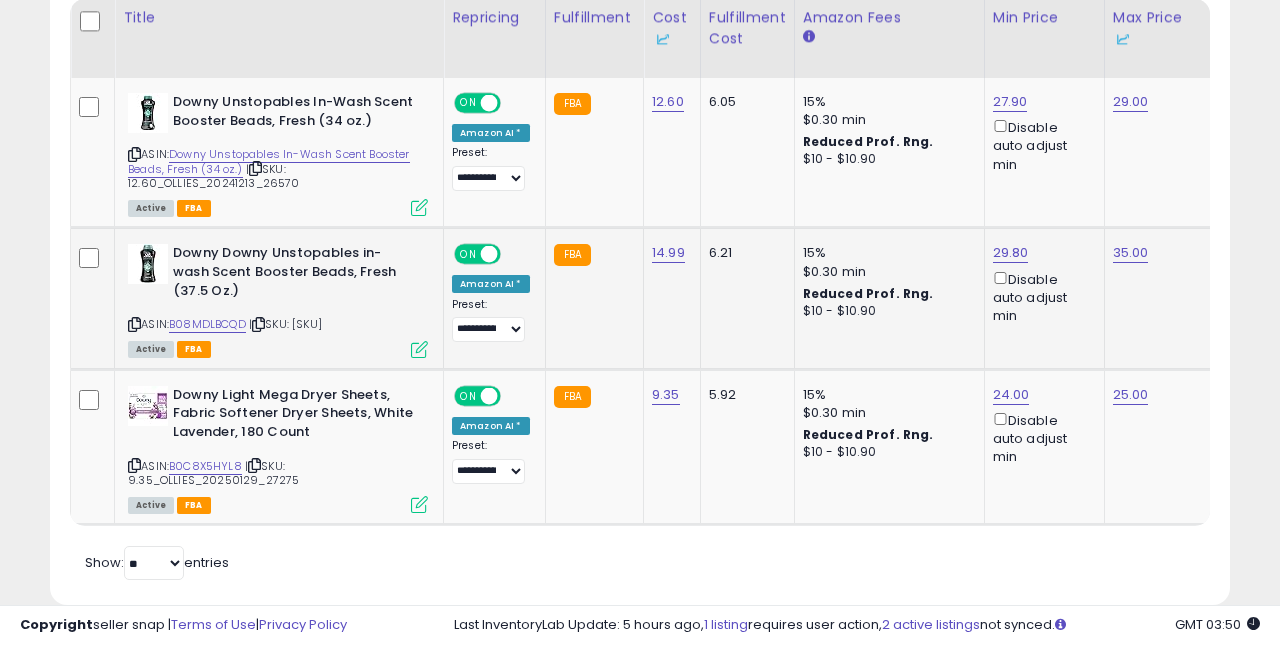 scroll, scrollTop: 1008, scrollLeft: 0, axis: vertical 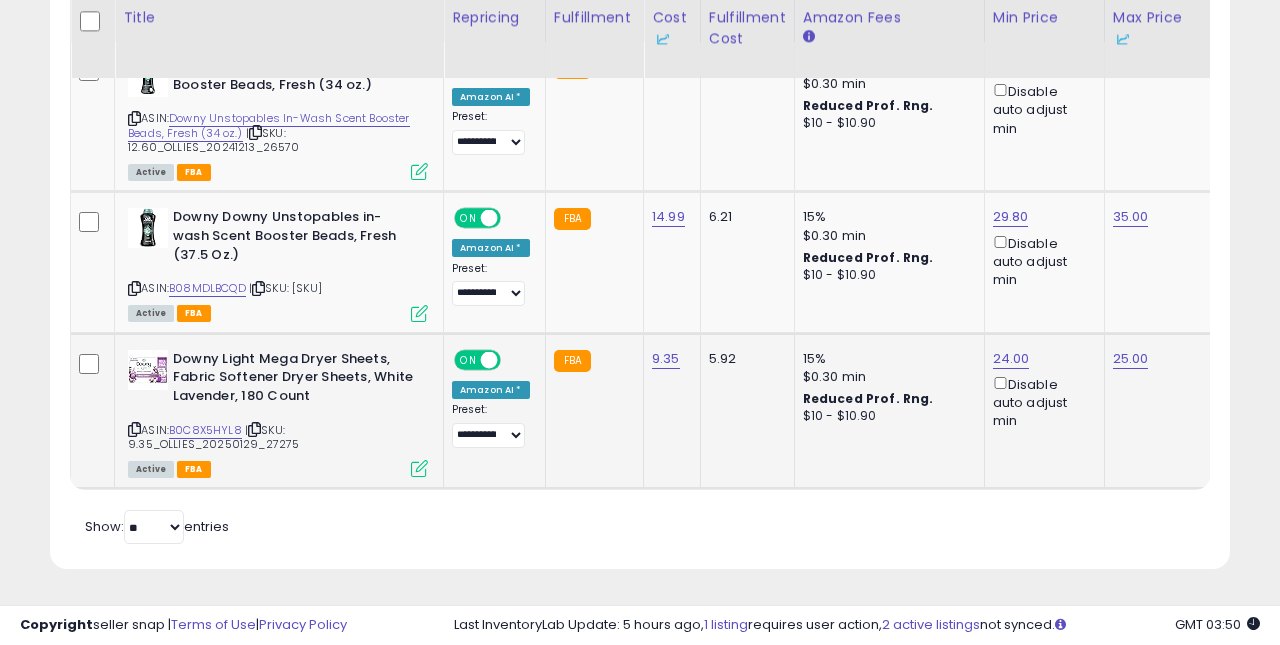 click at bounding box center [419, 468] 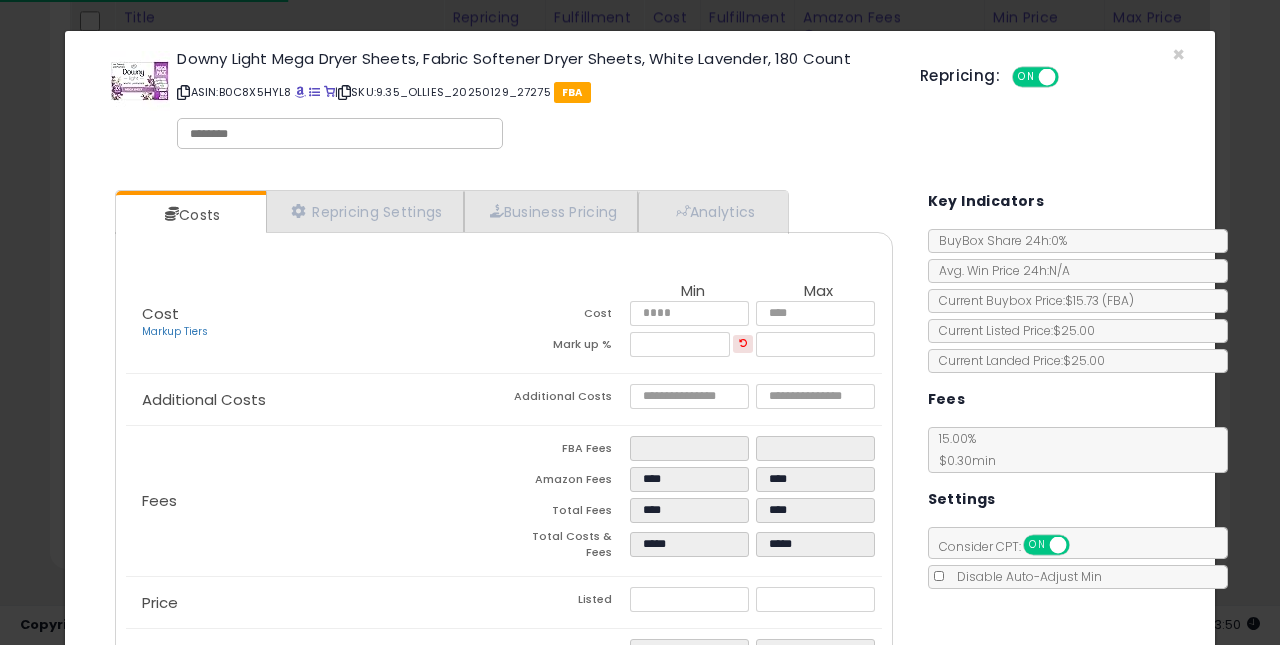 scroll, scrollTop: 60, scrollLeft: 0, axis: vertical 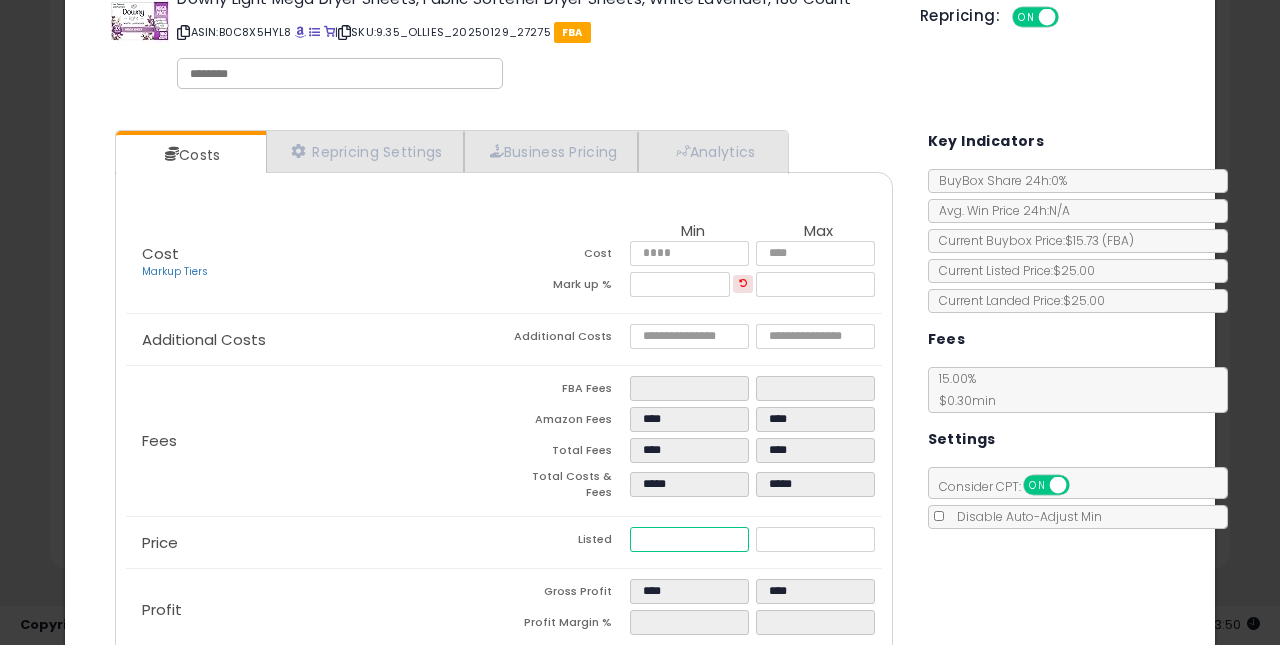 click on "*****" at bounding box center [690, 539] 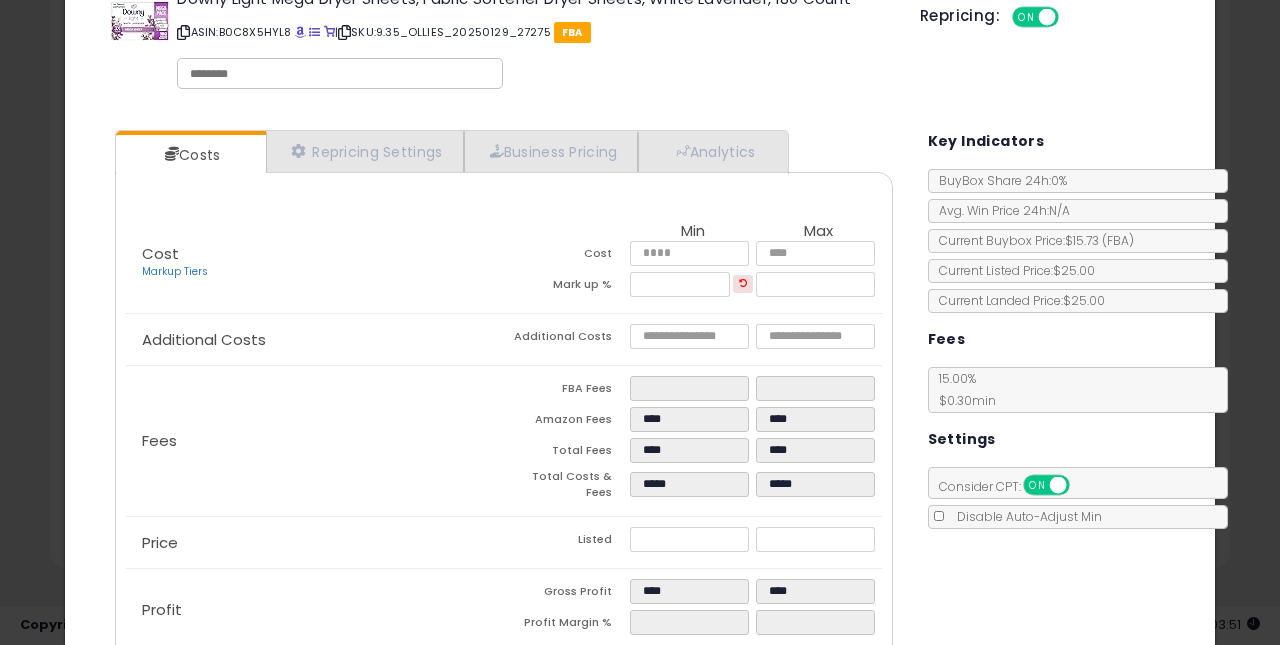 click on "Listed" at bounding box center [567, 542] 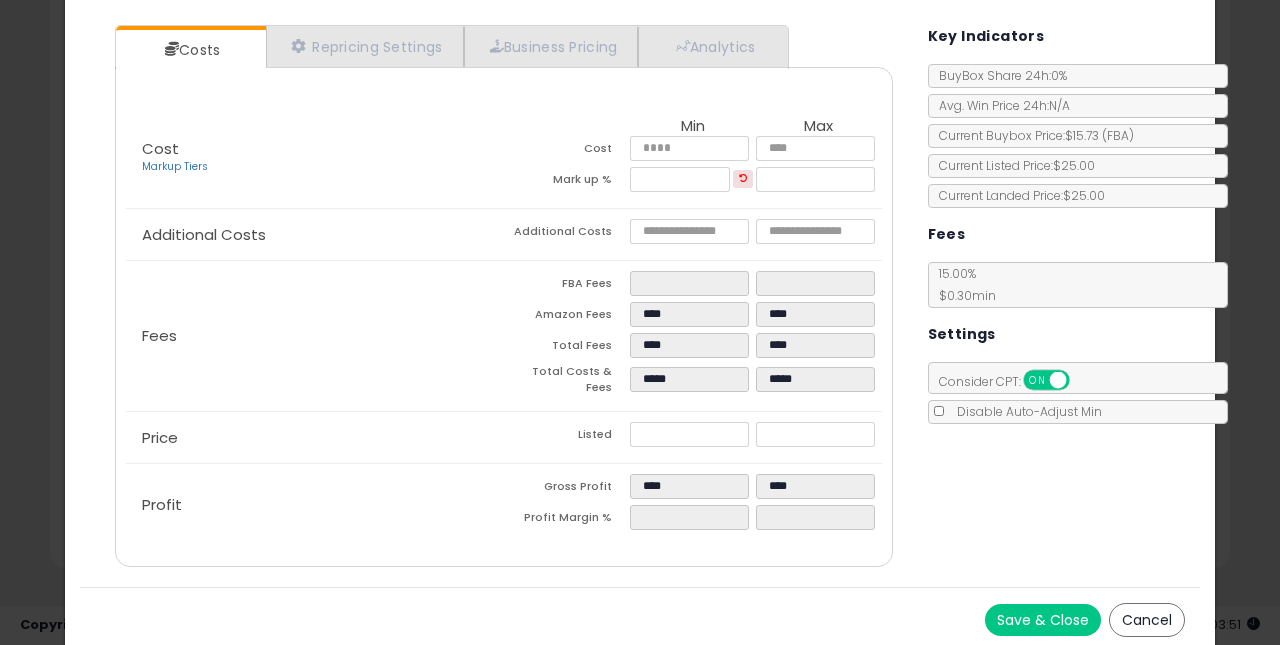 click on "Save & Close" at bounding box center [1043, 620] 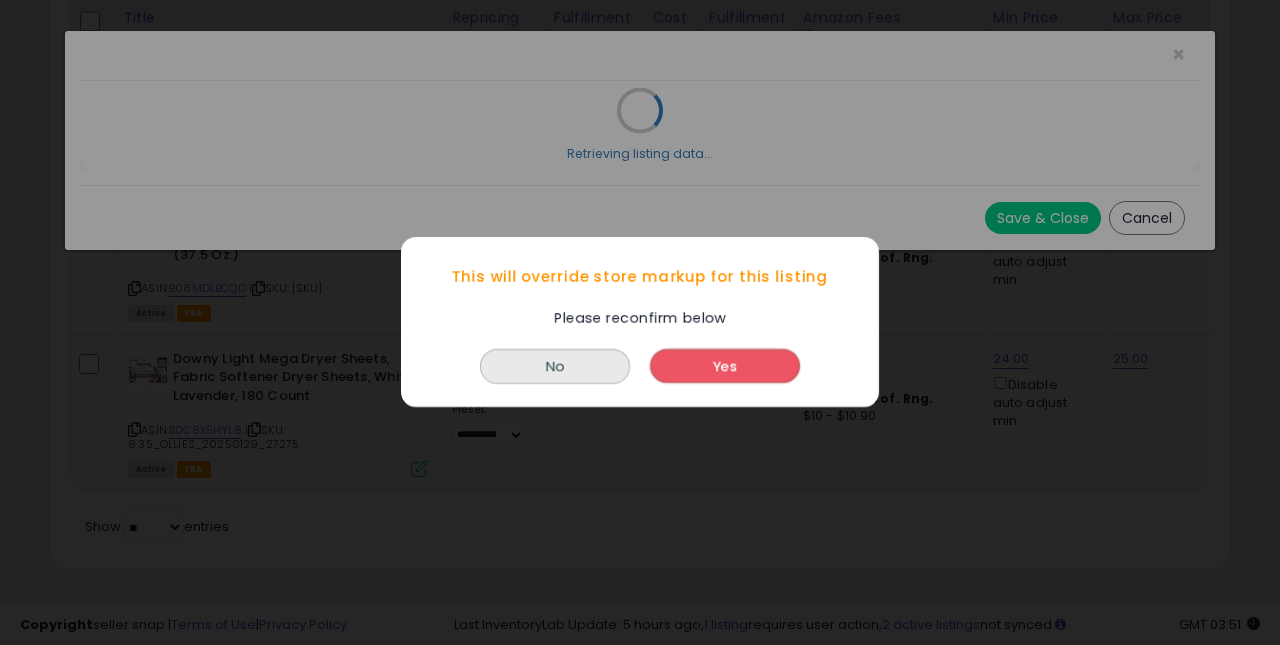 click on "Yes" at bounding box center (725, 367) 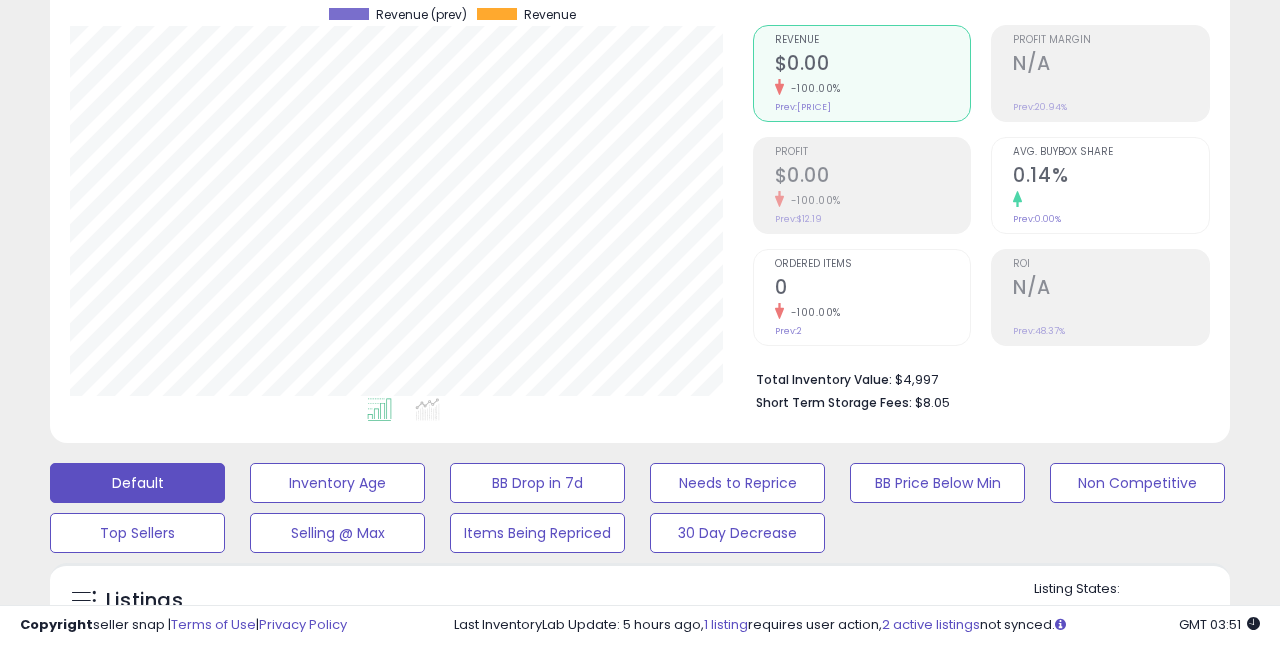 scroll, scrollTop: 504, scrollLeft: 0, axis: vertical 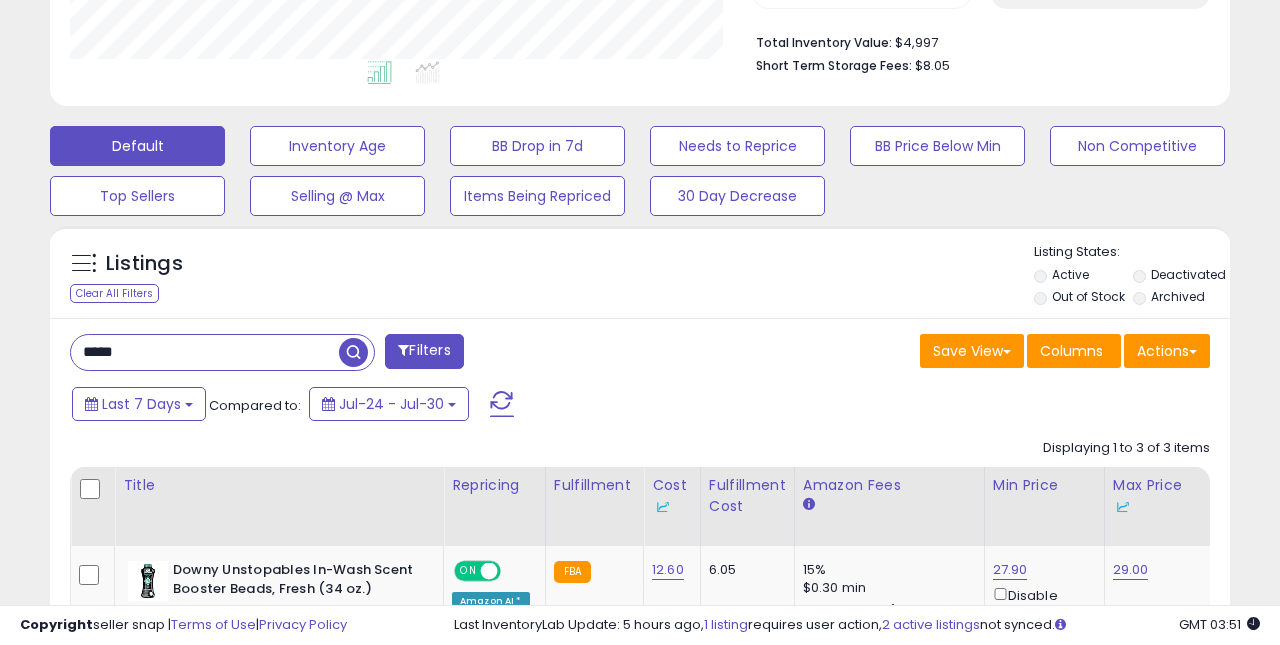 click on "*****" at bounding box center (205, 352) 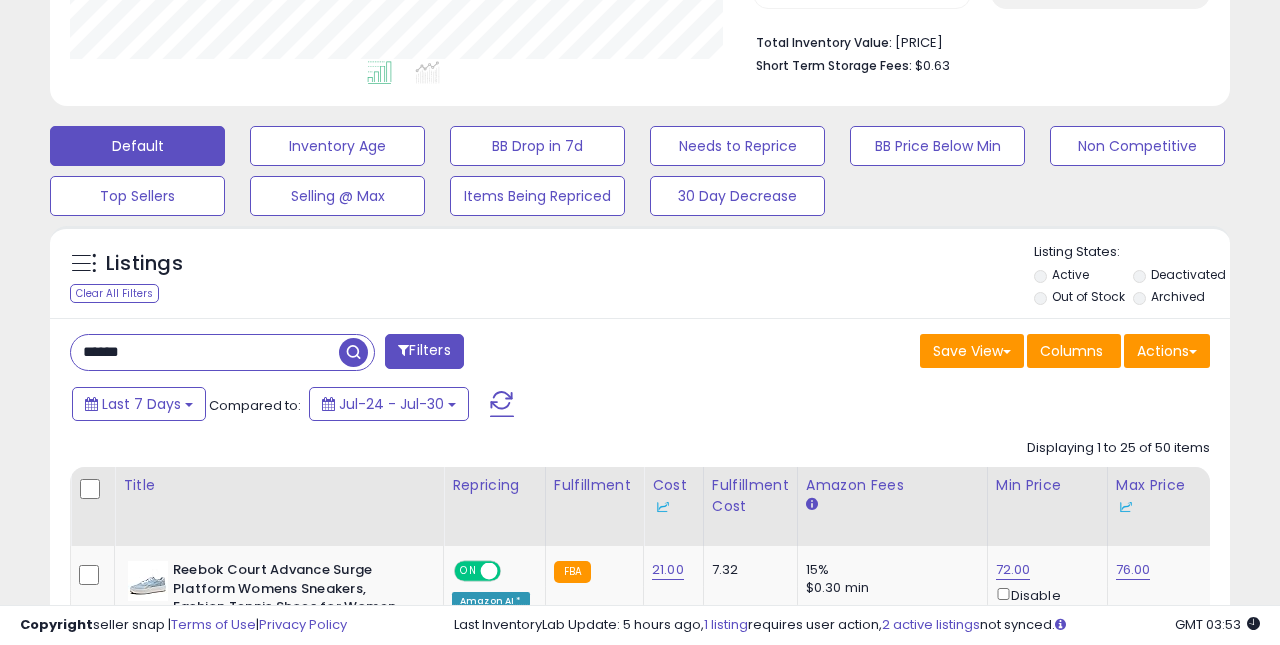 scroll, scrollTop: 999590, scrollLeft: 999317, axis: both 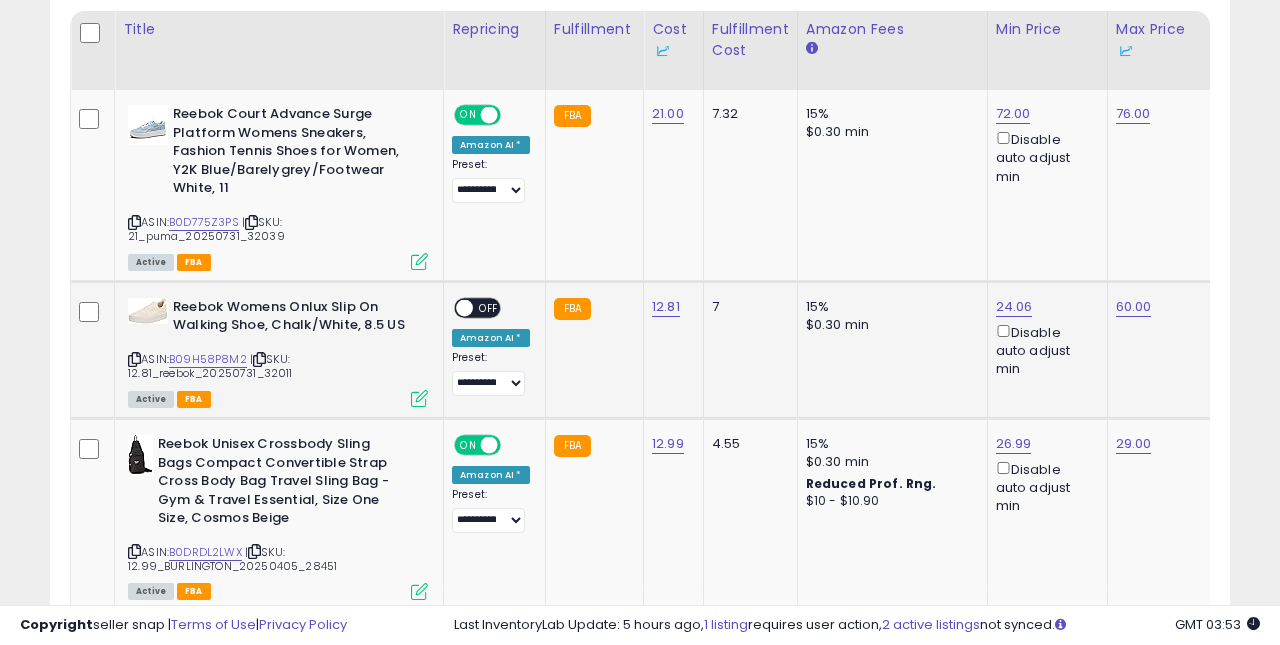 click on "OFF" at bounding box center (489, 307) 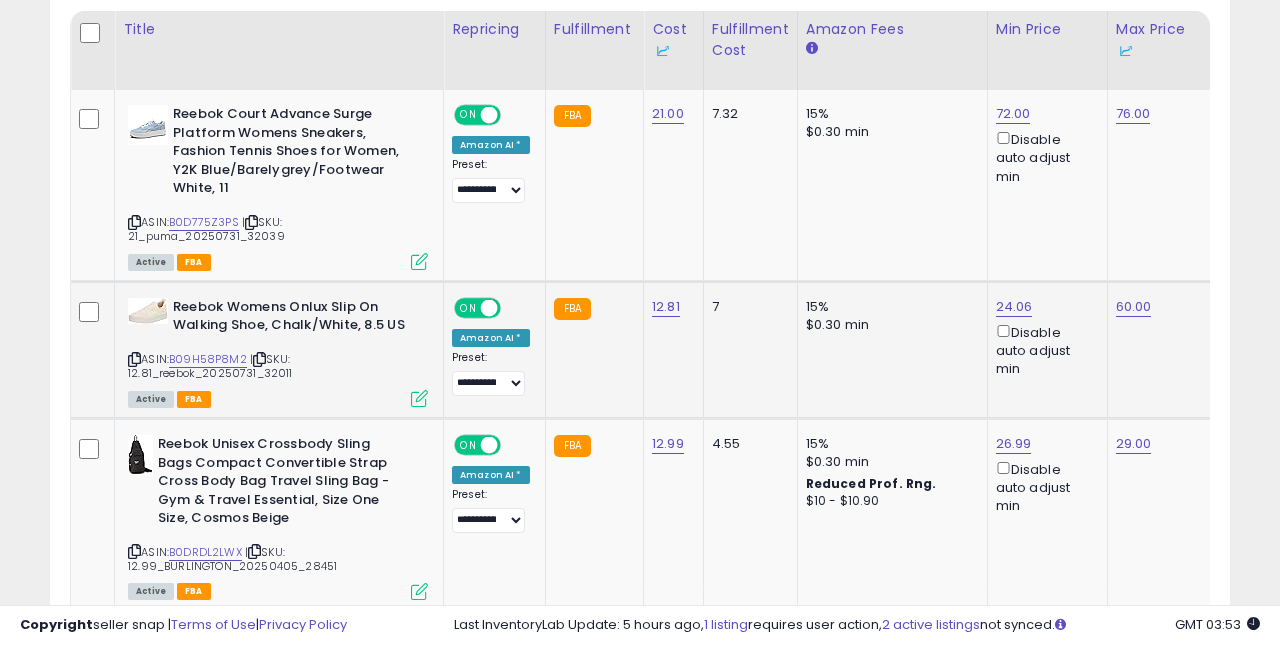 click at bounding box center [419, 398] 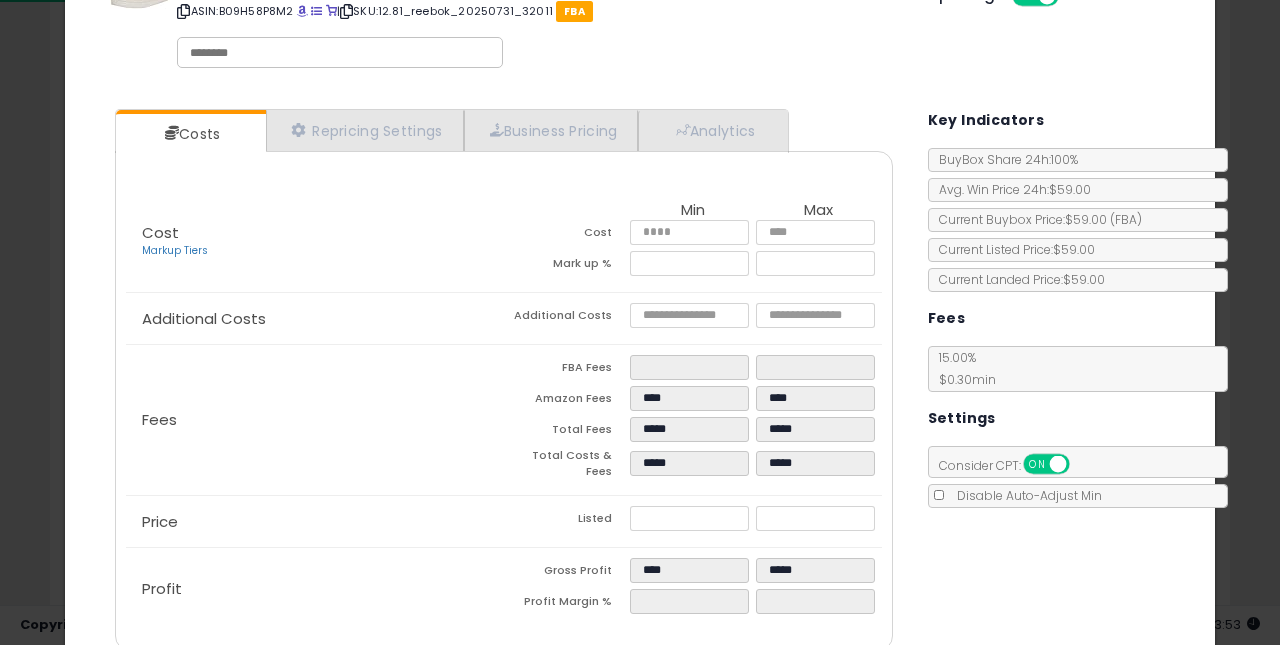 scroll, scrollTop: 82, scrollLeft: 0, axis: vertical 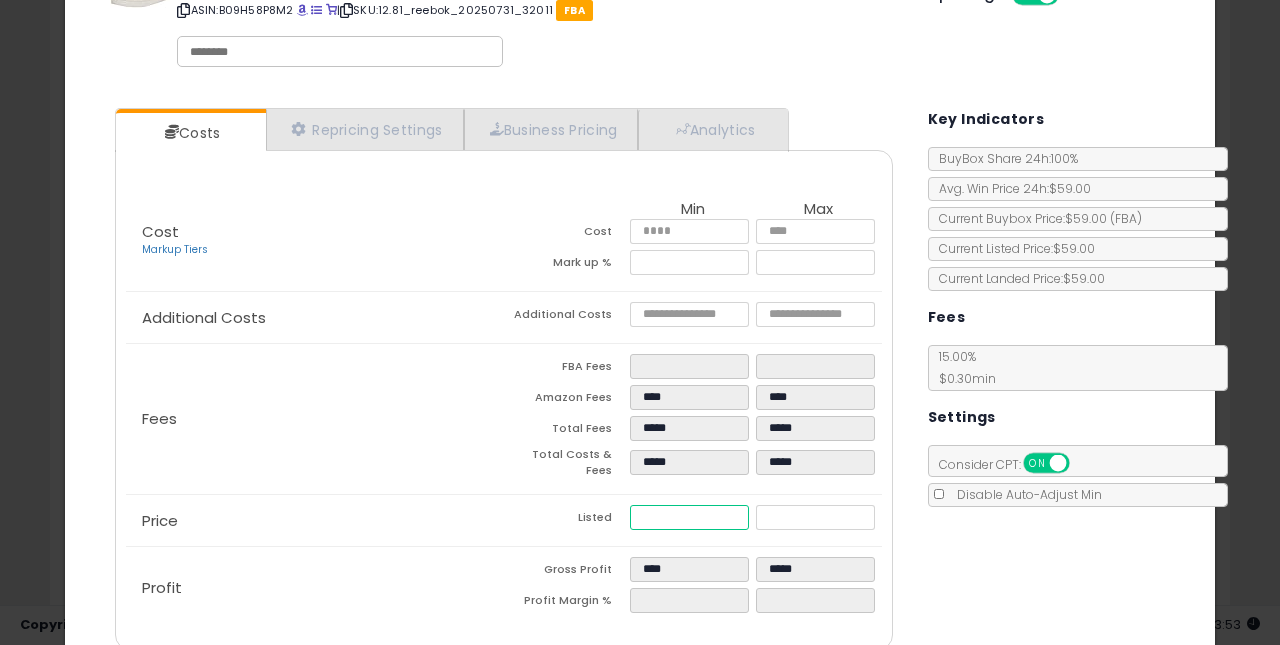 click on "*****" at bounding box center (690, 517) 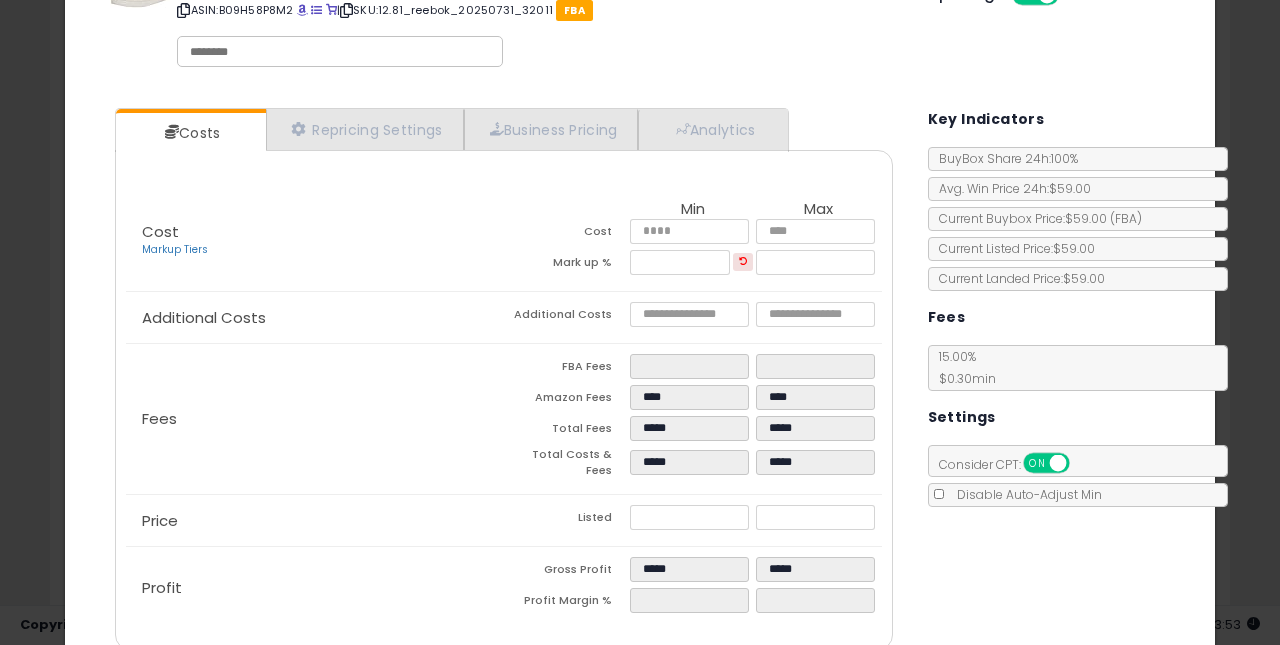 click on "Listed" at bounding box center [567, 520] 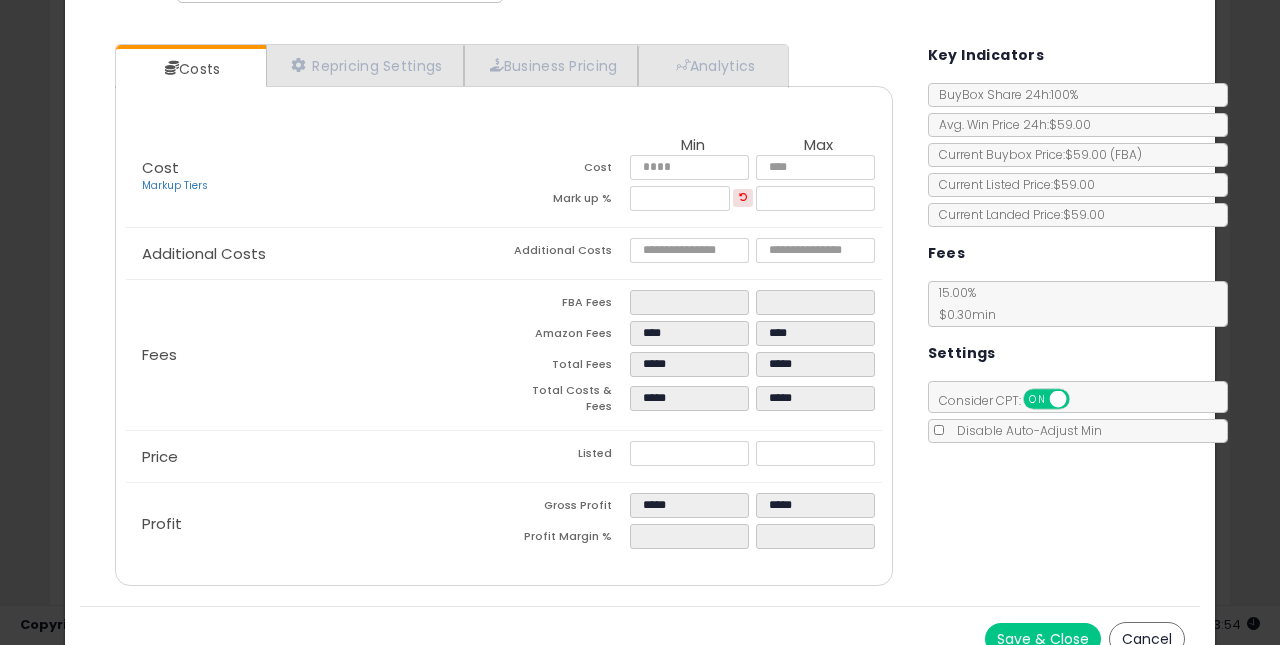 scroll, scrollTop: 165, scrollLeft: 0, axis: vertical 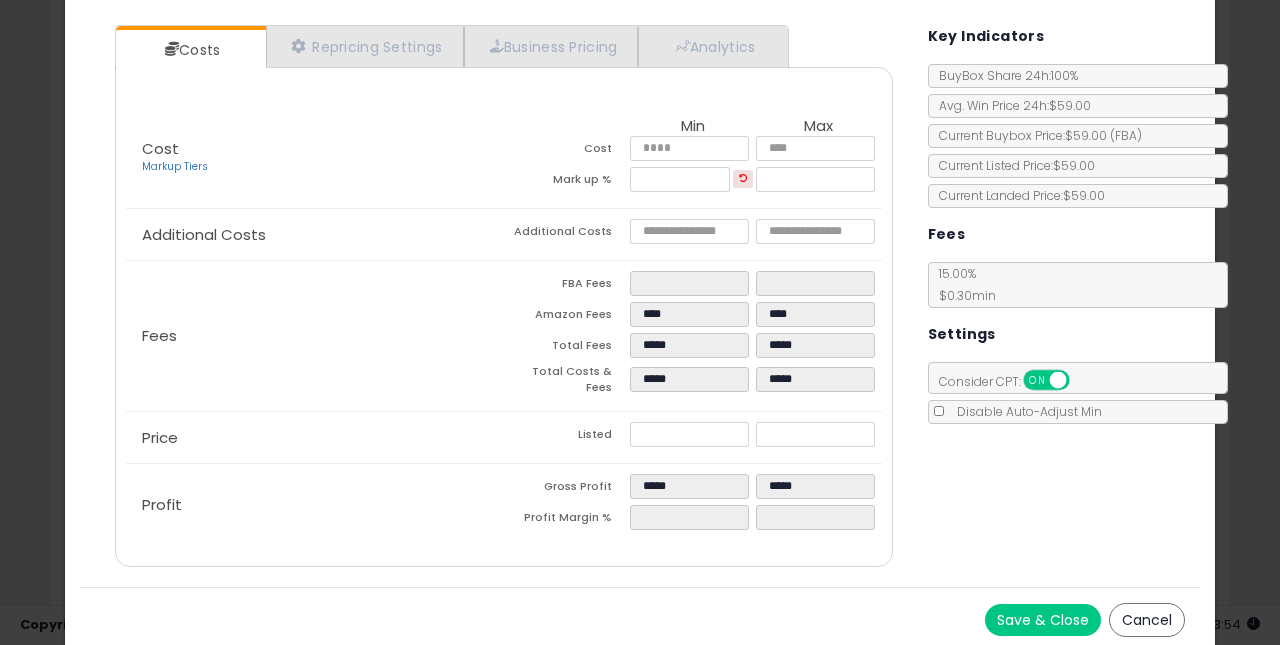 click on "Save & Close" at bounding box center [1043, 620] 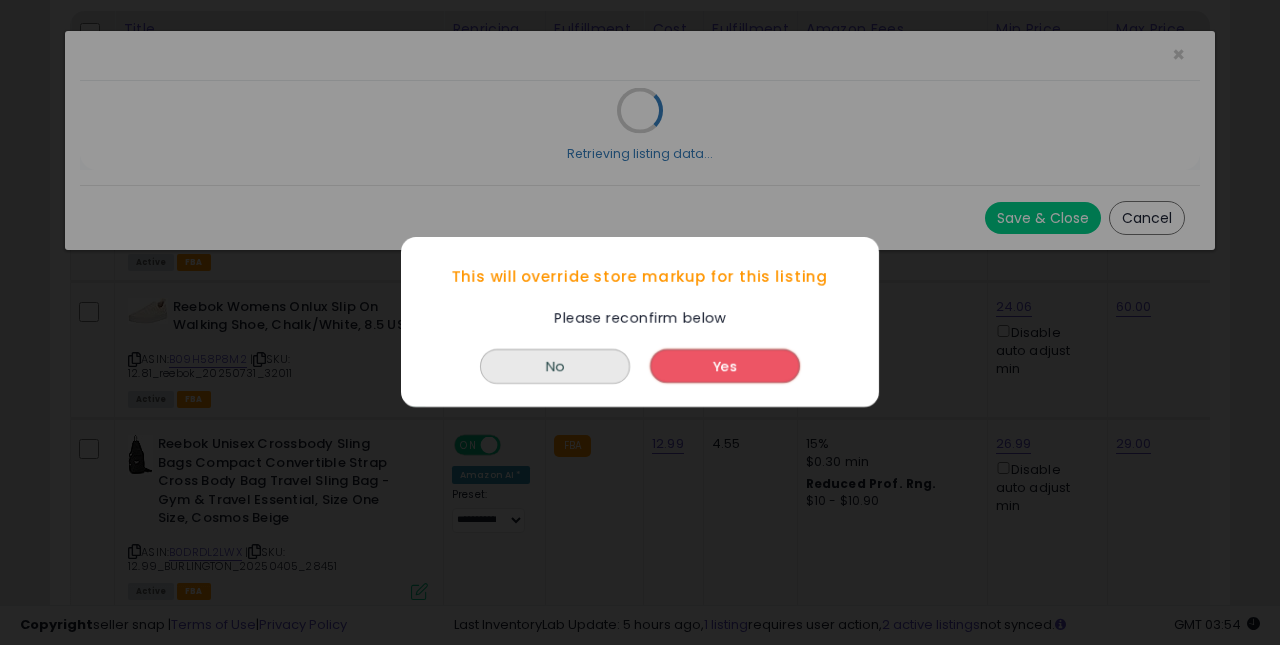 click on "Yes" at bounding box center (725, 367) 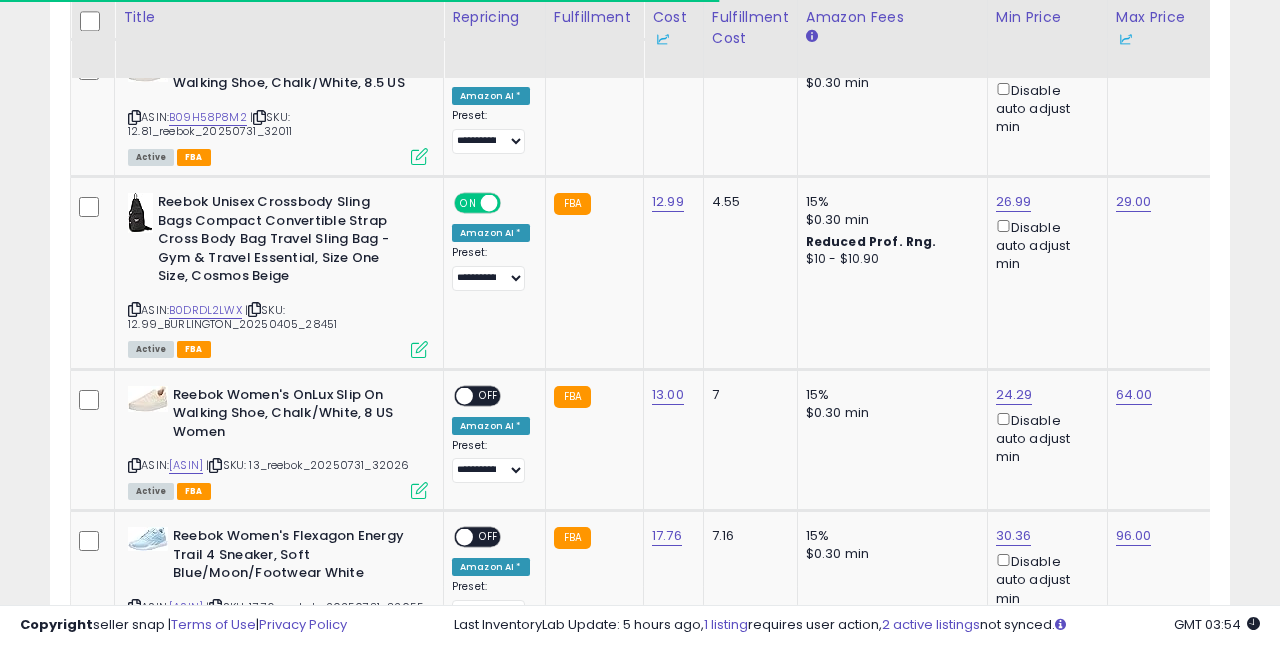 scroll, scrollTop: 1206, scrollLeft: 0, axis: vertical 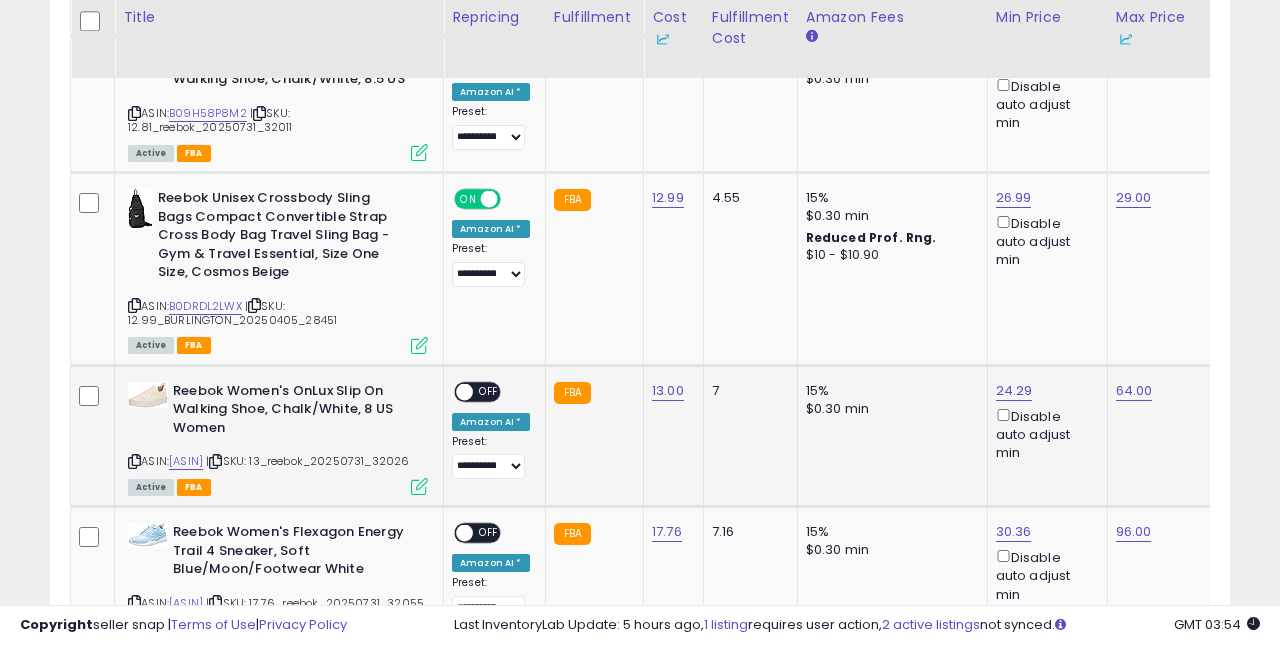 click on "OFF" at bounding box center (489, 391) 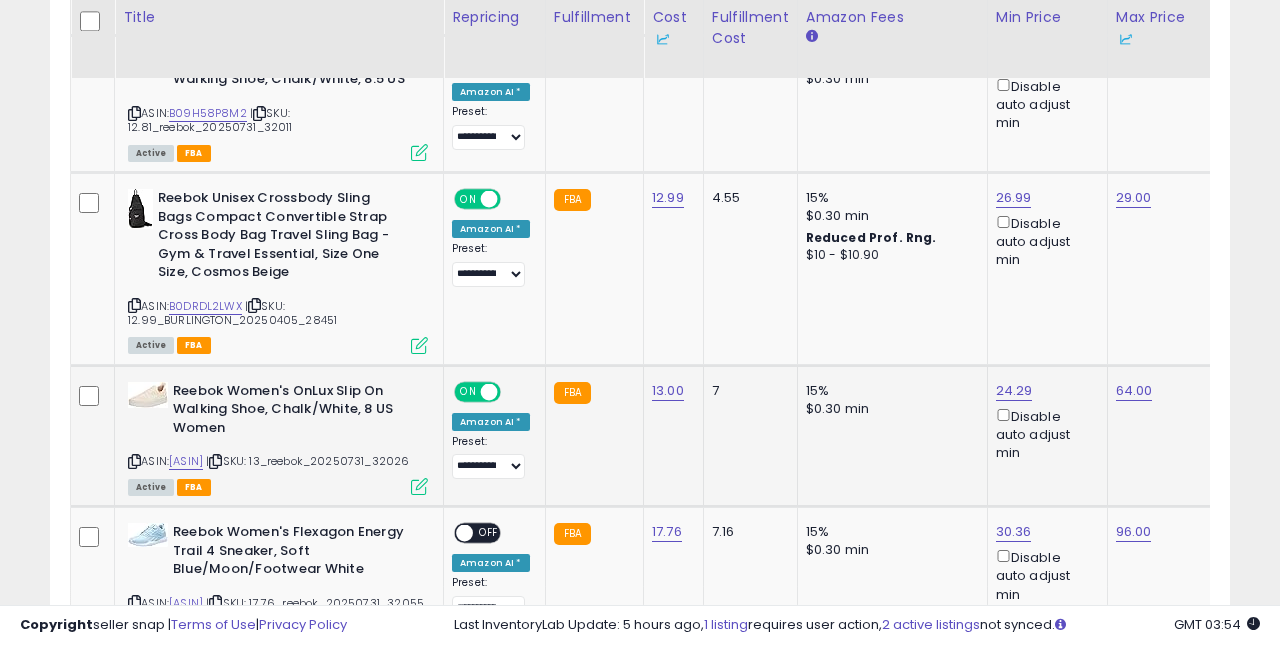 click at bounding box center (419, 486) 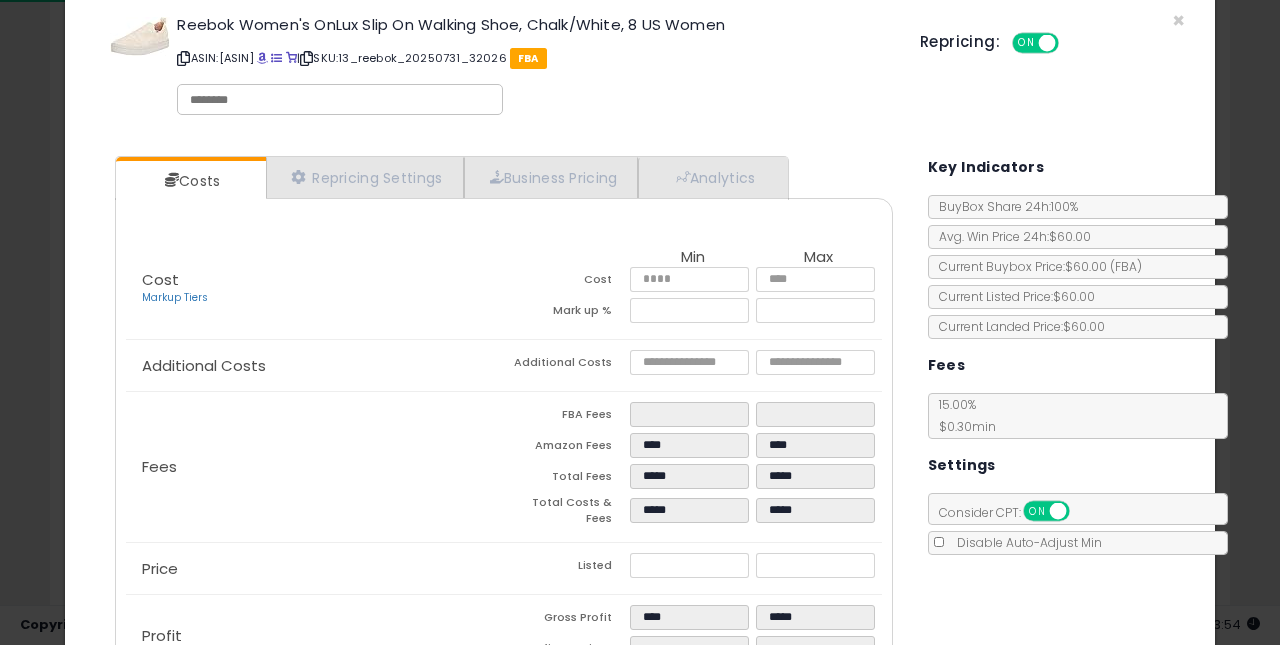scroll, scrollTop: 36, scrollLeft: 0, axis: vertical 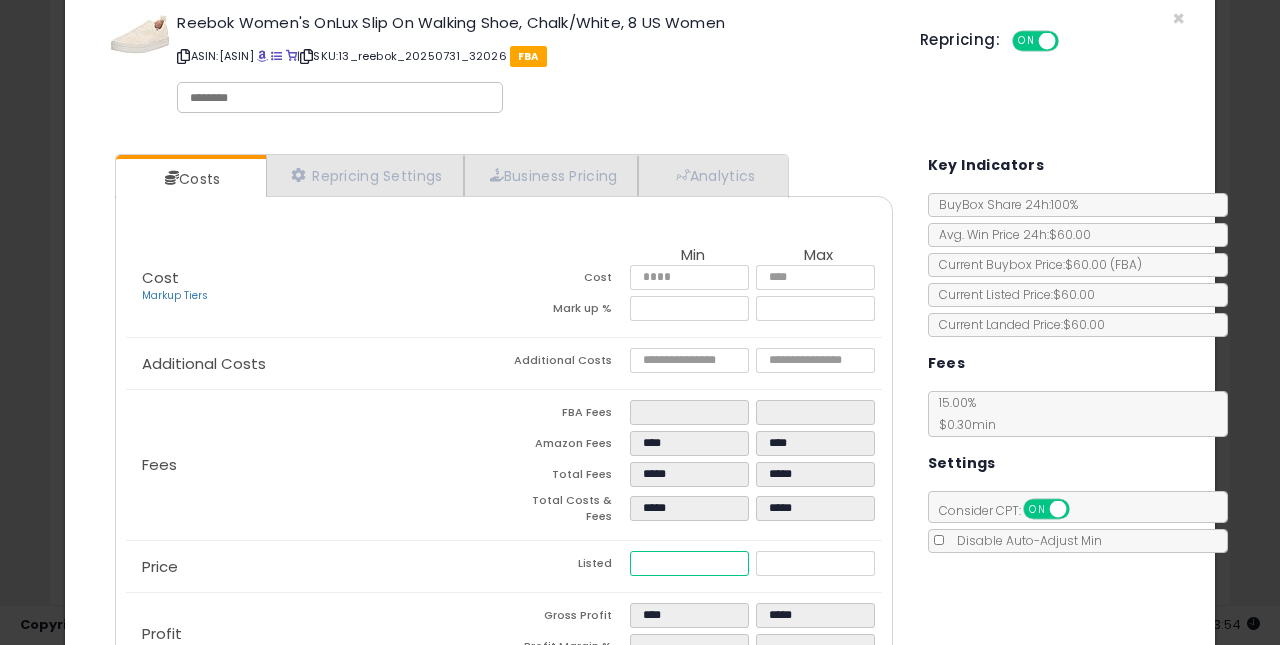 click on "*****" at bounding box center [690, 563] 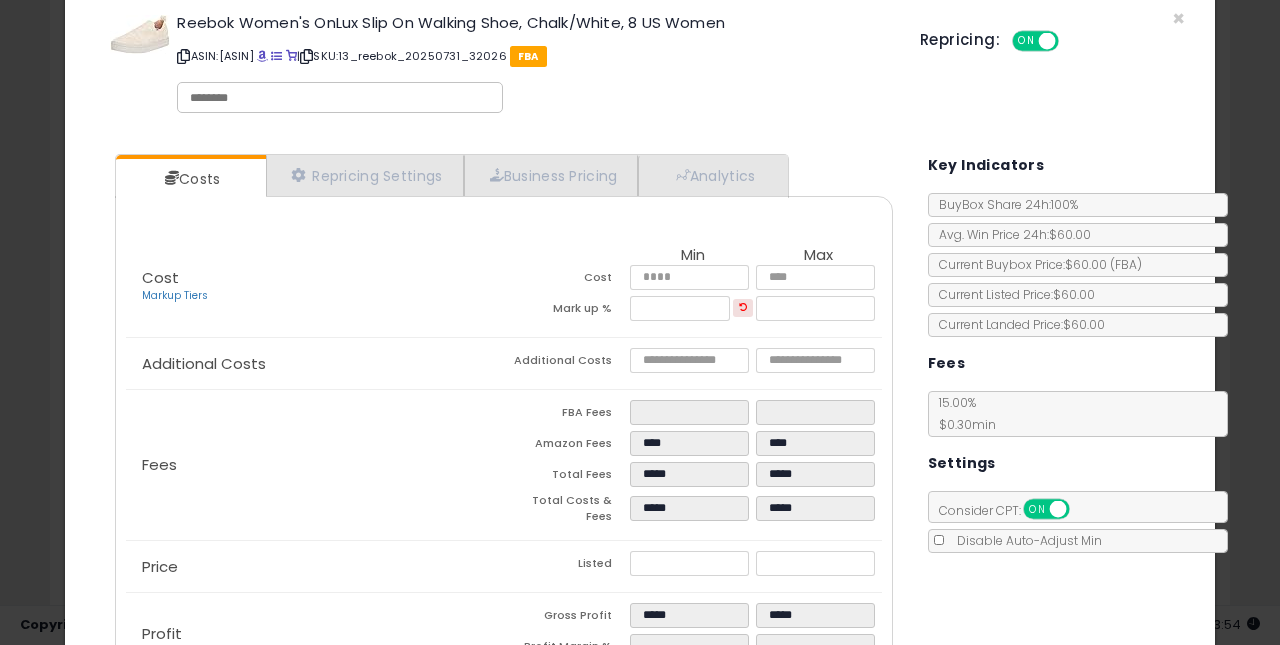 click on "Listed" at bounding box center (567, 566) 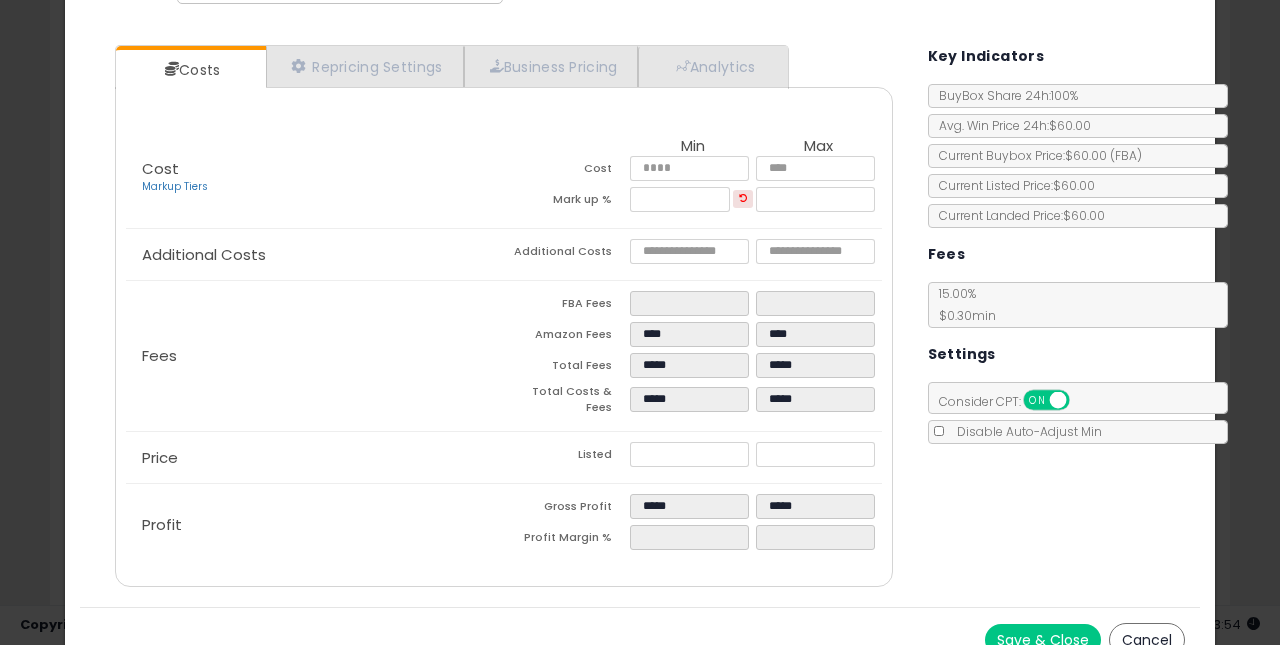 scroll, scrollTop: 165, scrollLeft: 0, axis: vertical 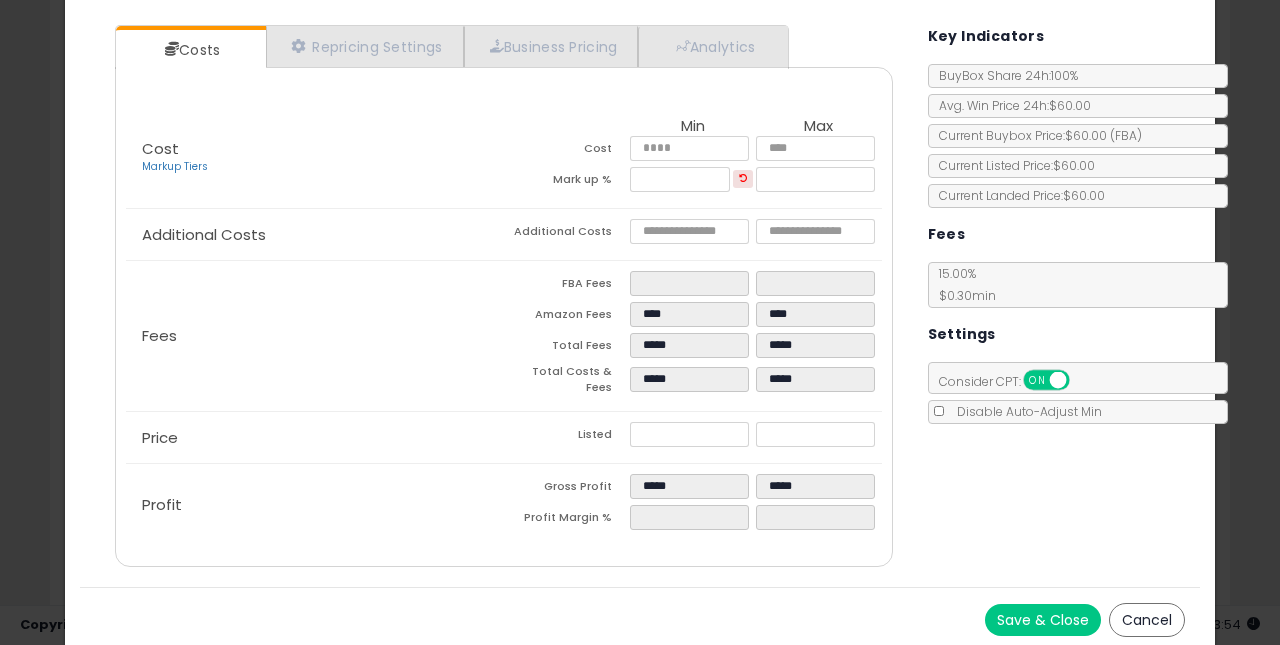 click on "Save & Close" at bounding box center [1043, 620] 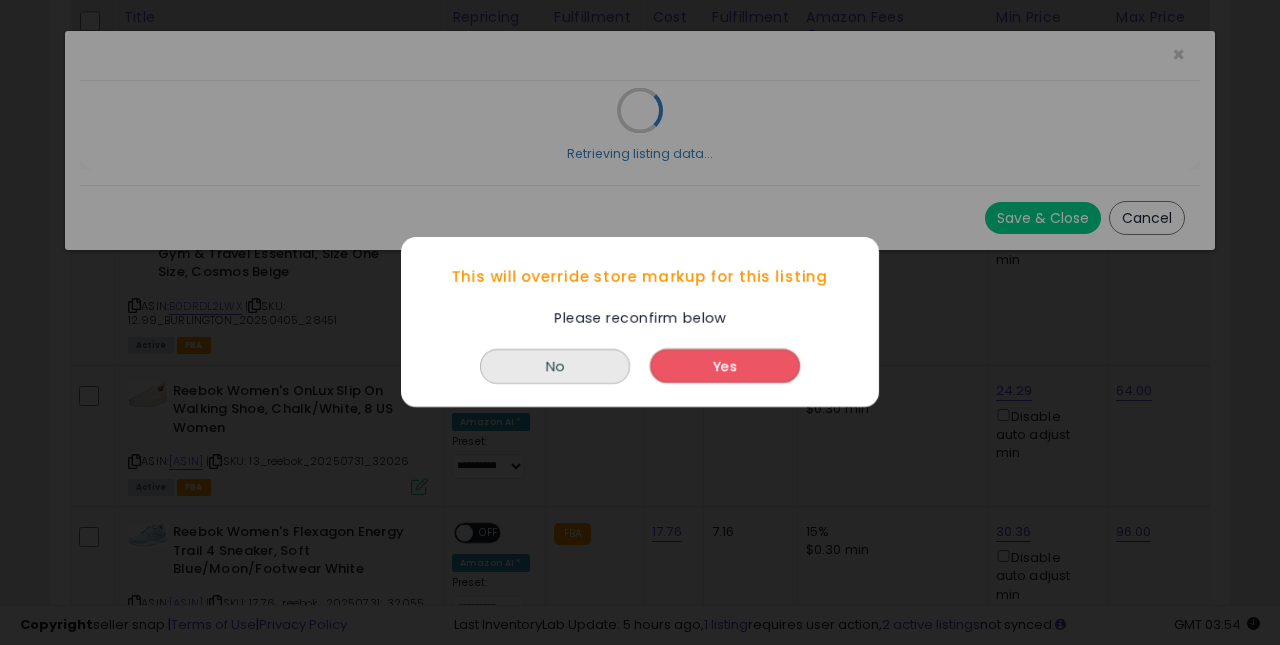 click on "Yes" at bounding box center [725, 367] 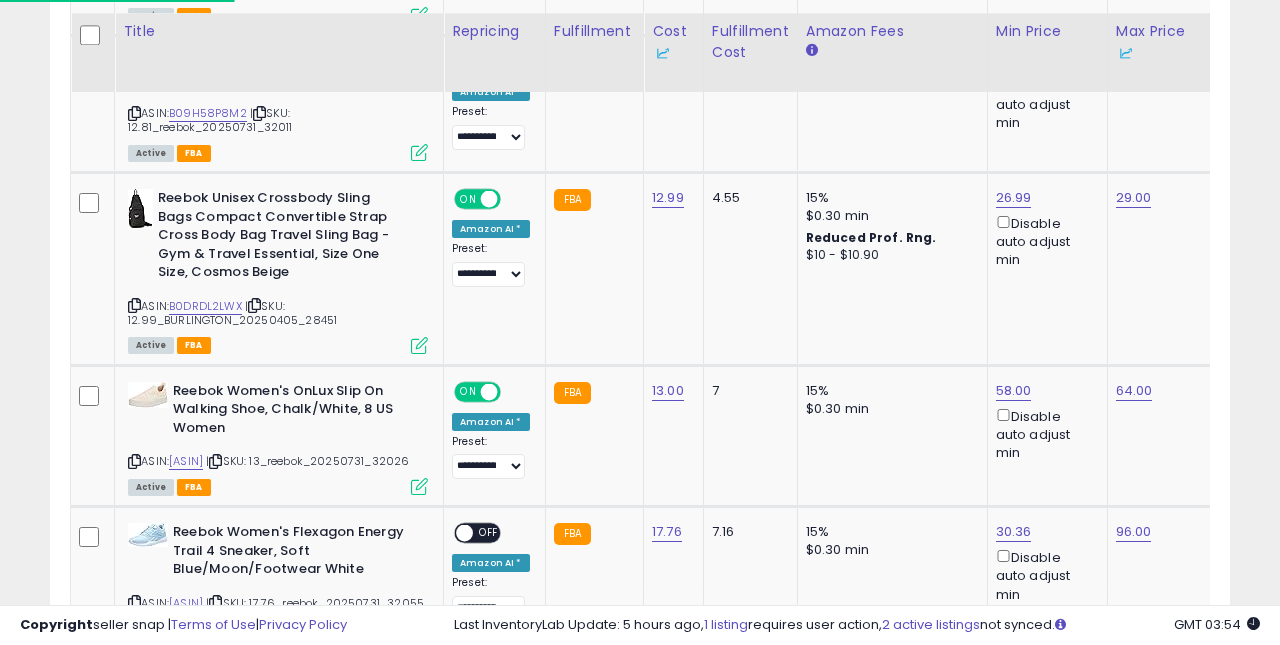 scroll, scrollTop: 1467, scrollLeft: 0, axis: vertical 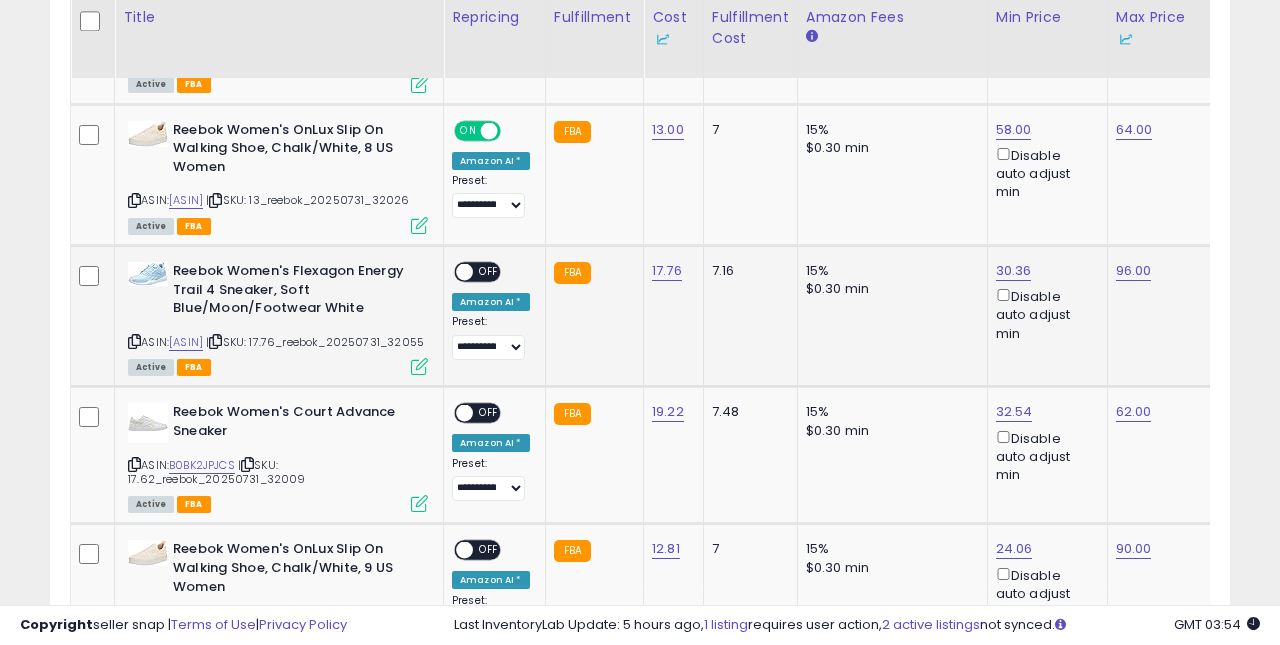 click on "OFF" at bounding box center (489, 272) 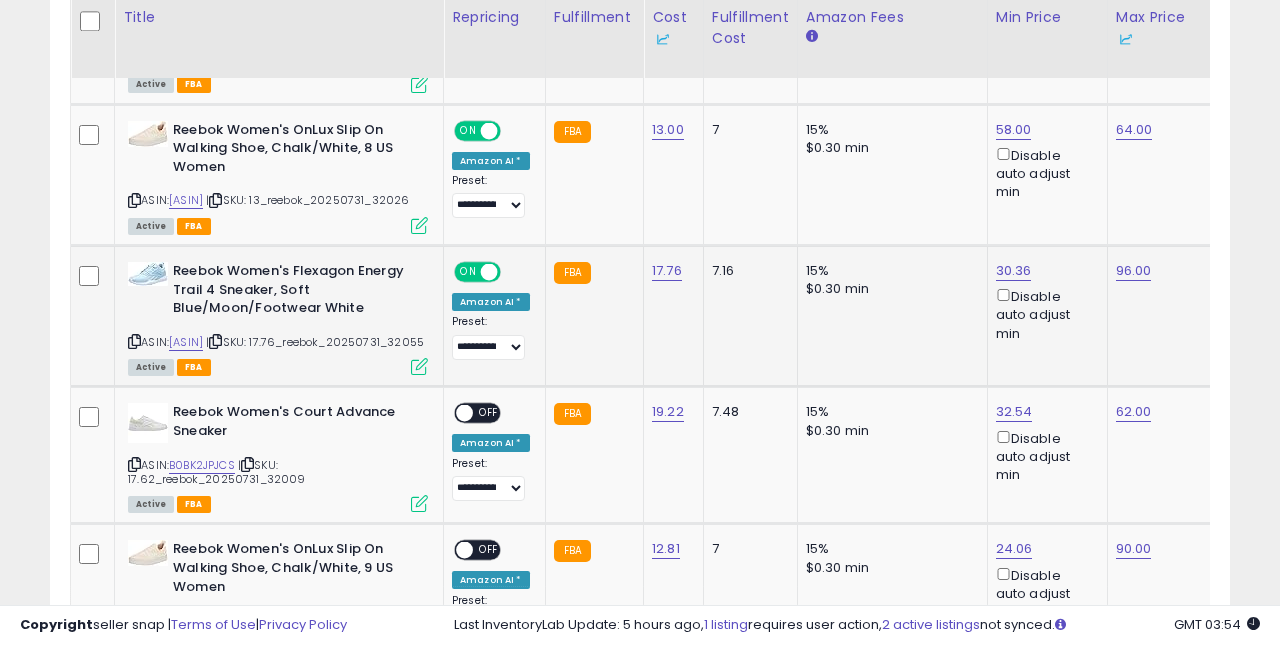 click at bounding box center [419, 366] 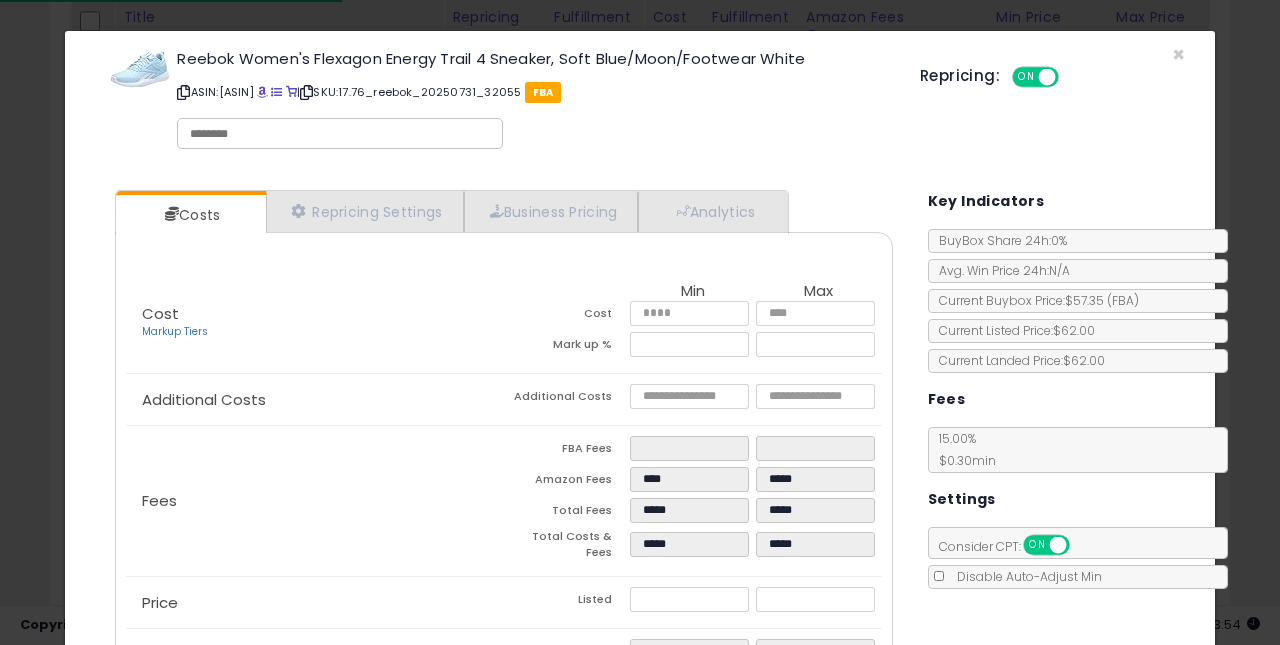 scroll, scrollTop: 53, scrollLeft: 0, axis: vertical 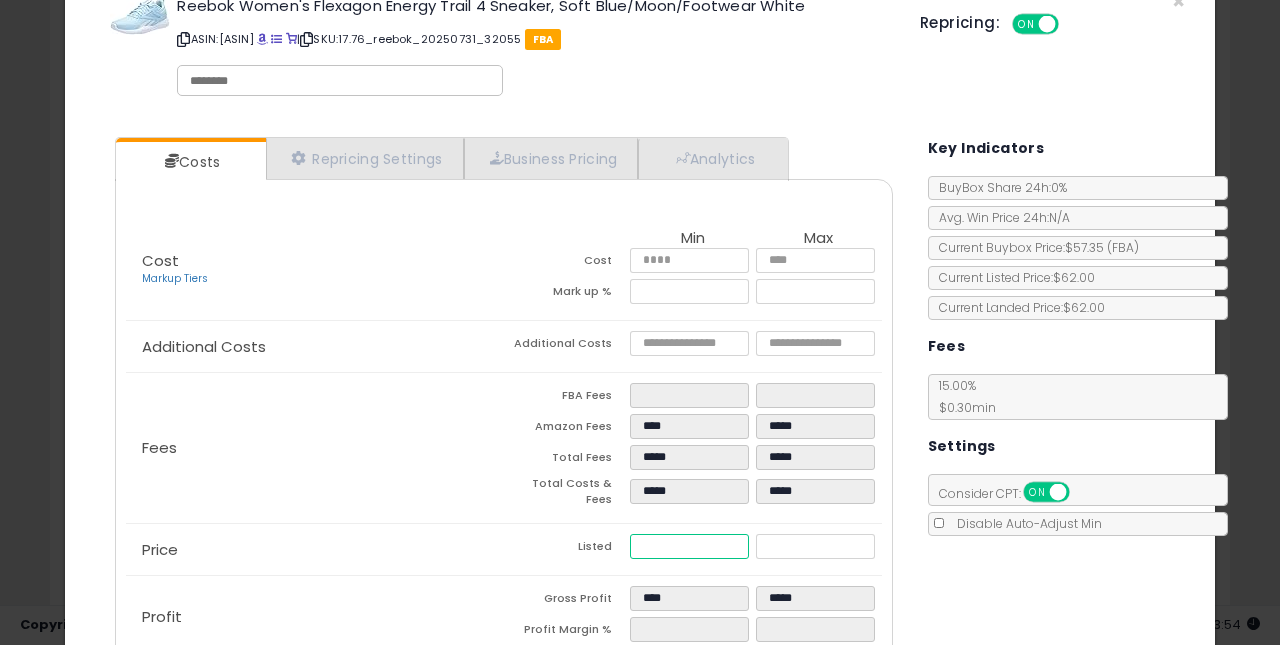 click on "*****" at bounding box center [690, 546] 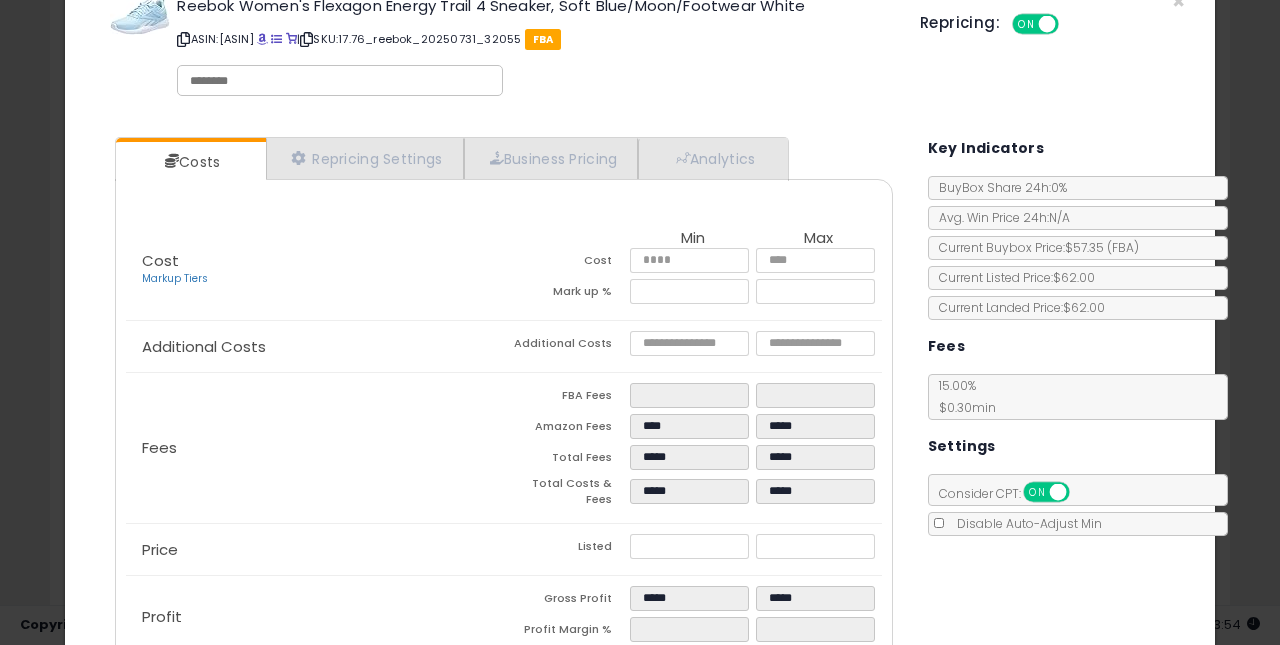 click on "Listed" at bounding box center [567, 549] 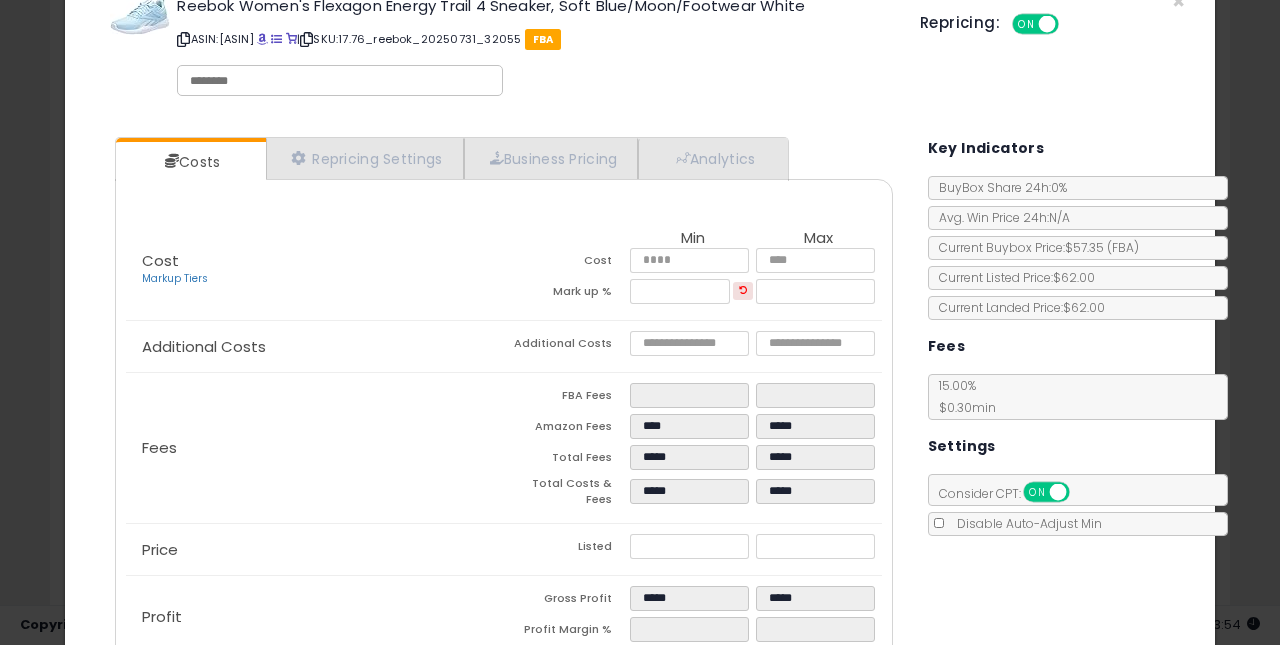 scroll, scrollTop: 165, scrollLeft: 0, axis: vertical 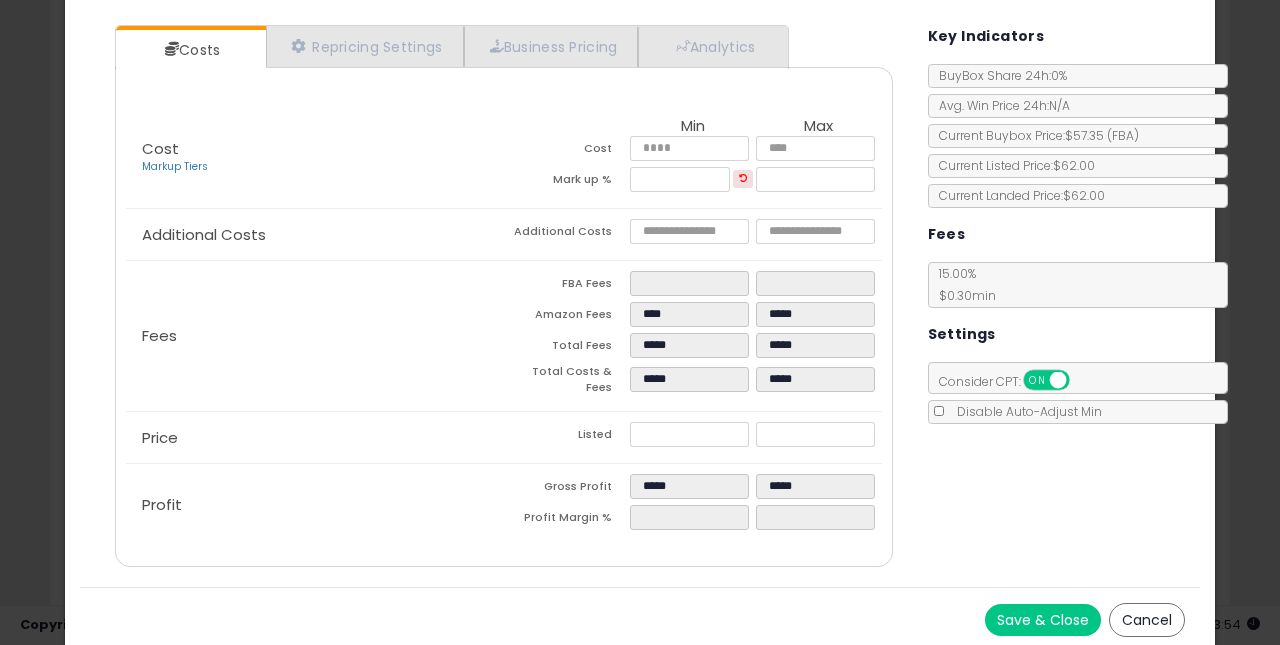 click on "Save & Close" at bounding box center (1043, 620) 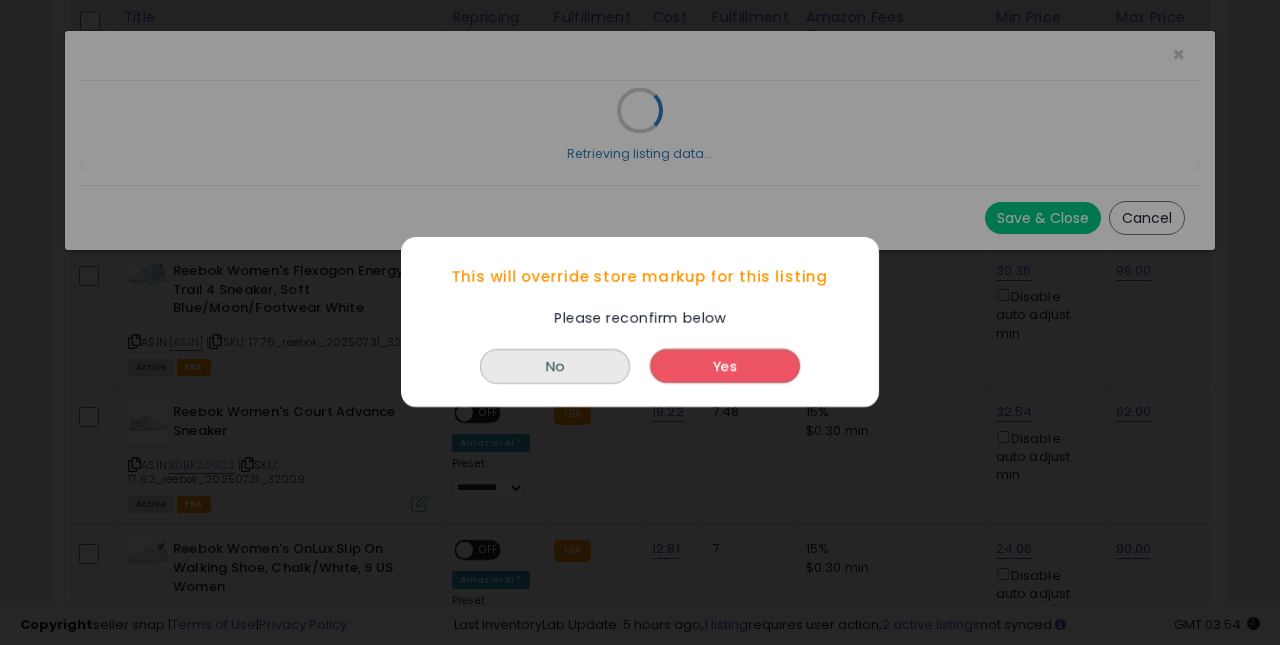 click on "Yes" at bounding box center [725, 367] 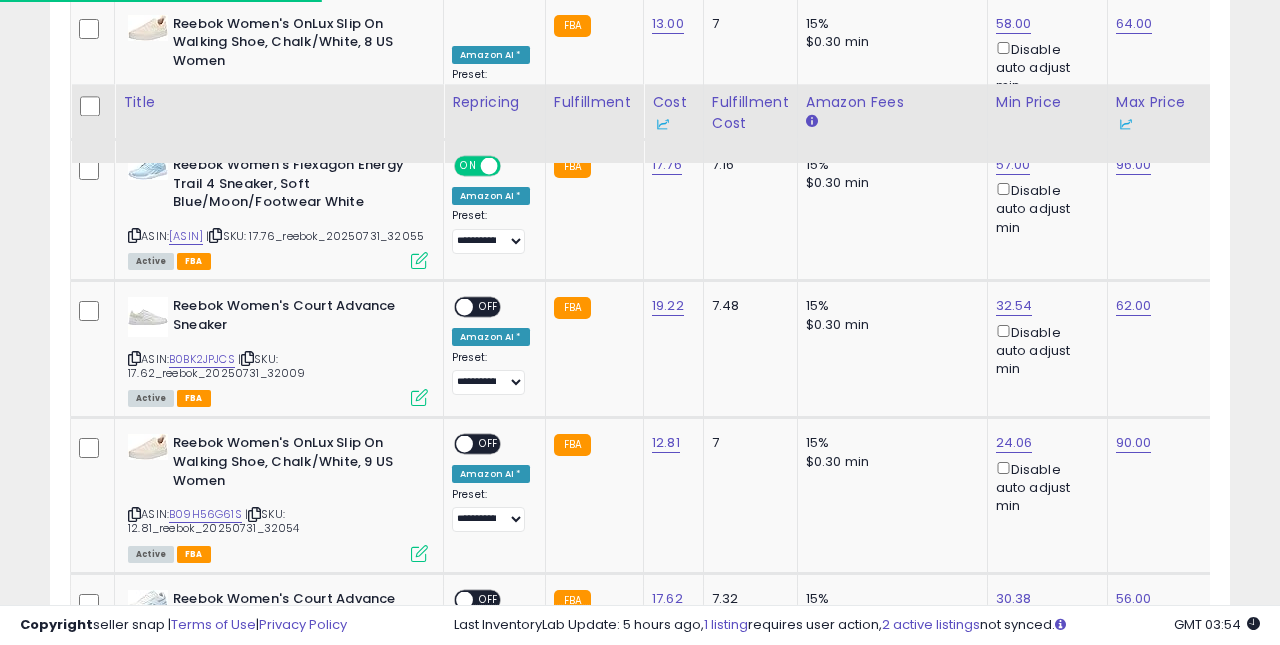 scroll, scrollTop: 1659, scrollLeft: 0, axis: vertical 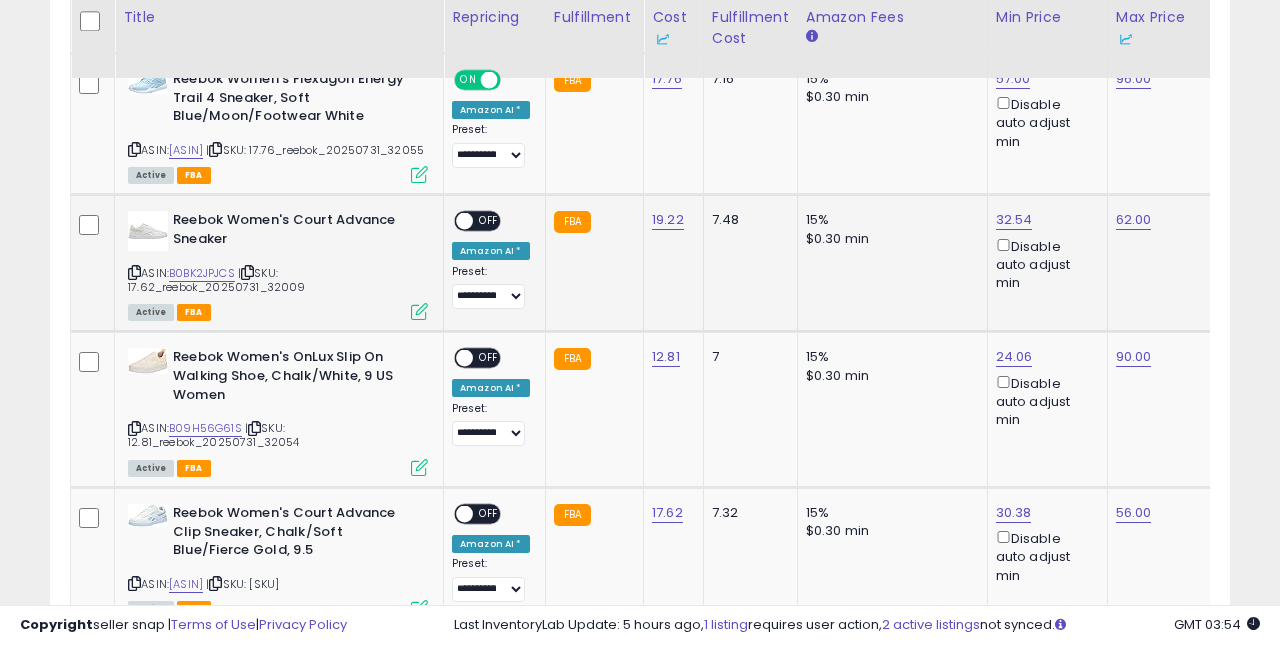 click on "OFF" at bounding box center (489, 221) 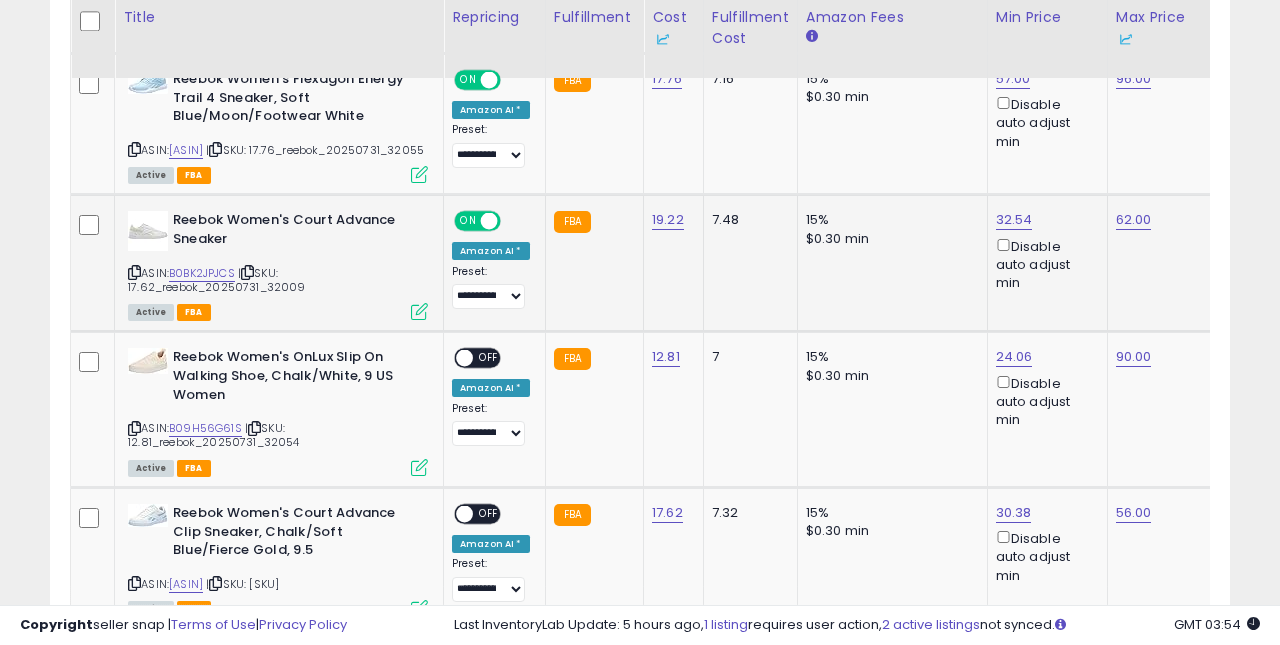 click at bounding box center (419, 311) 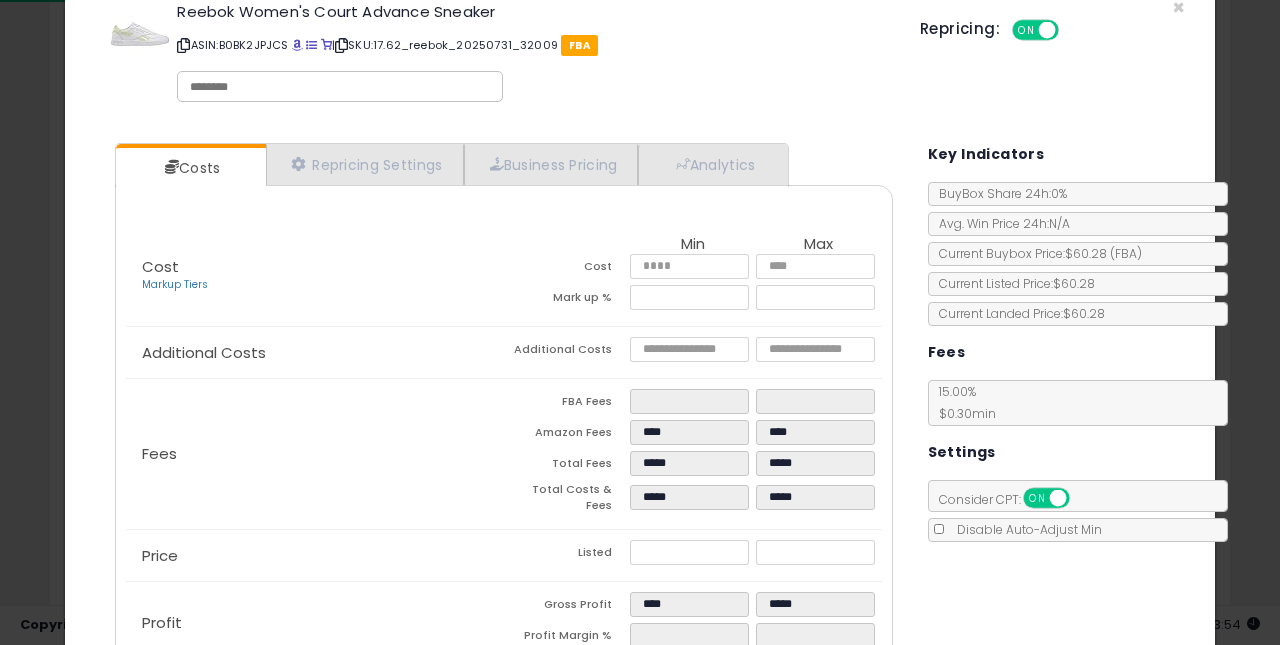 scroll, scrollTop: 50, scrollLeft: 0, axis: vertical 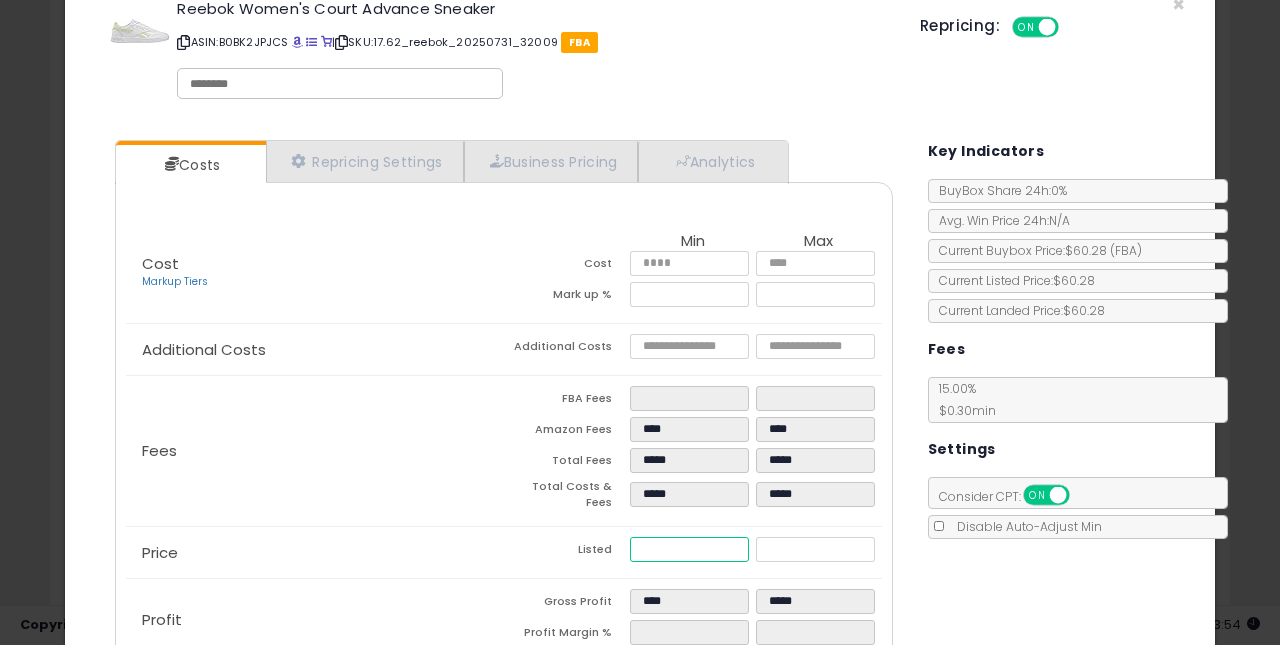 click on "*****" at bounding box center [690, 549] 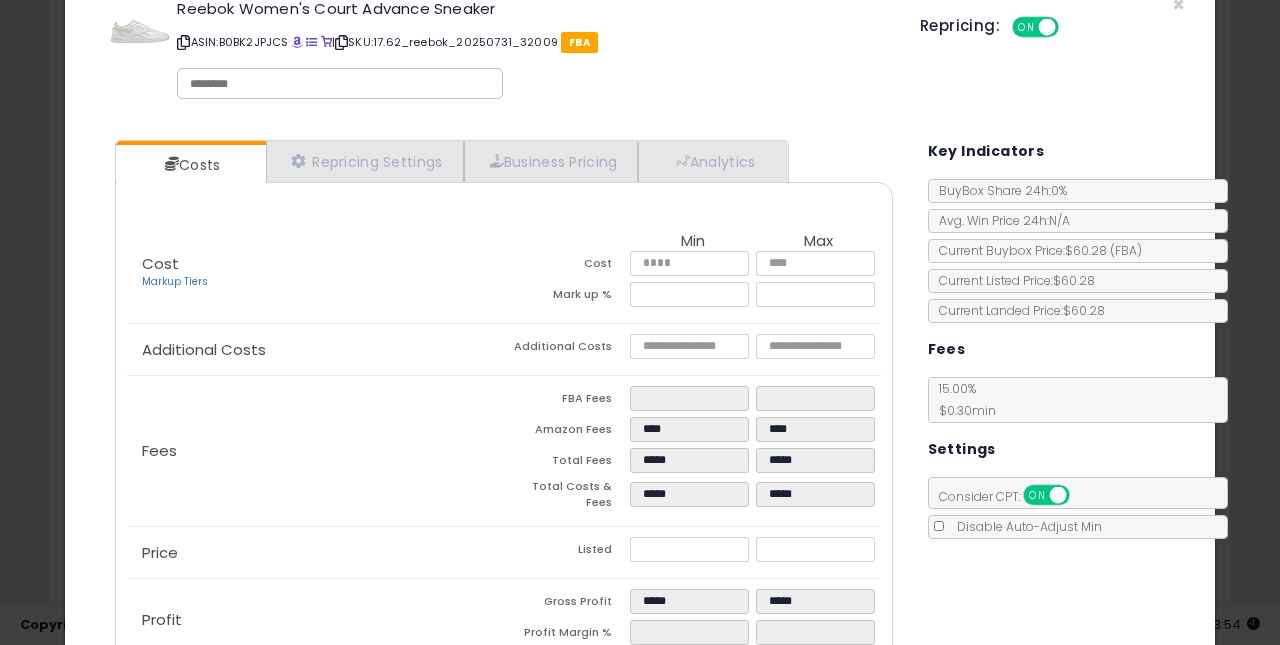 click on "Listed" at bounding box center (567, 552) 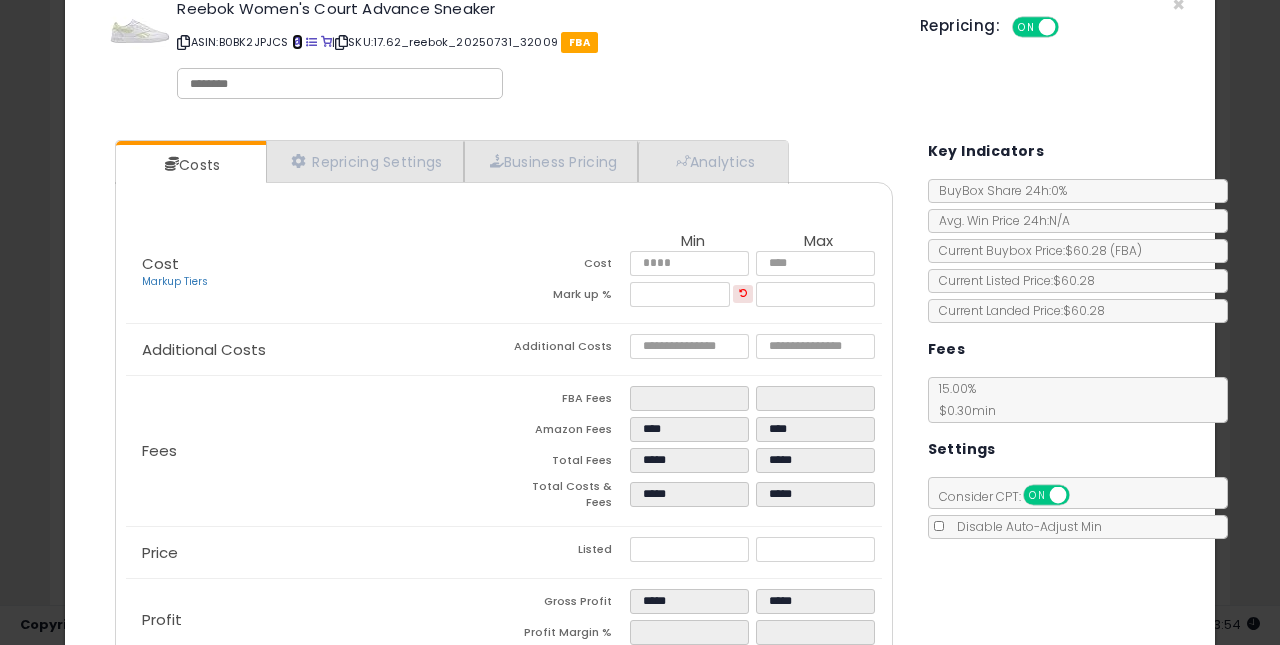 click at bounding box center [297, 42] 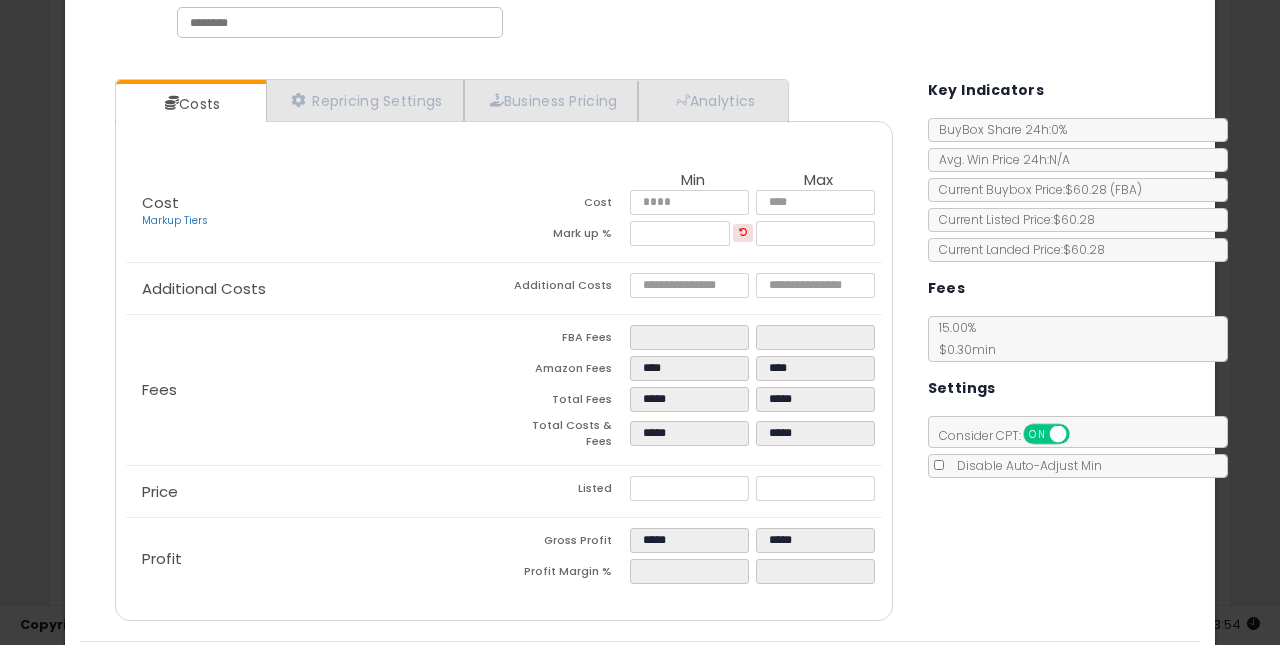 scroll, scrollTop: 165, scrollLeft: 0, axis: vertical 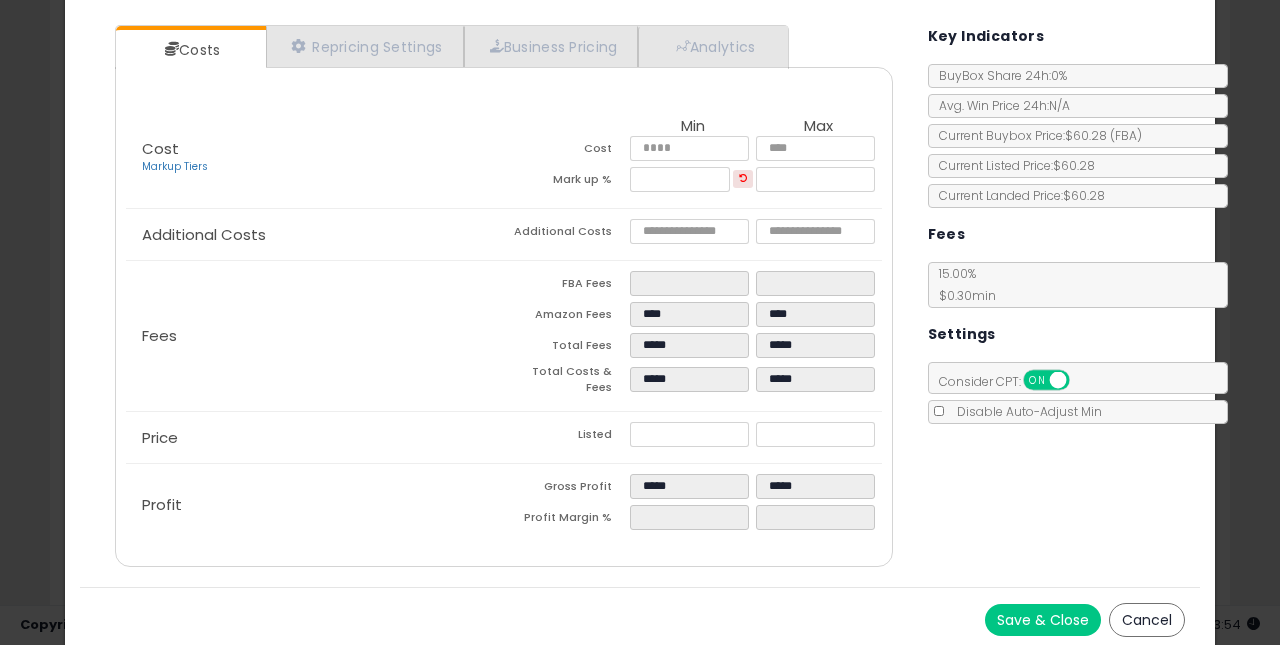 click on "Save & Close" at bounding box center (1043, 620) 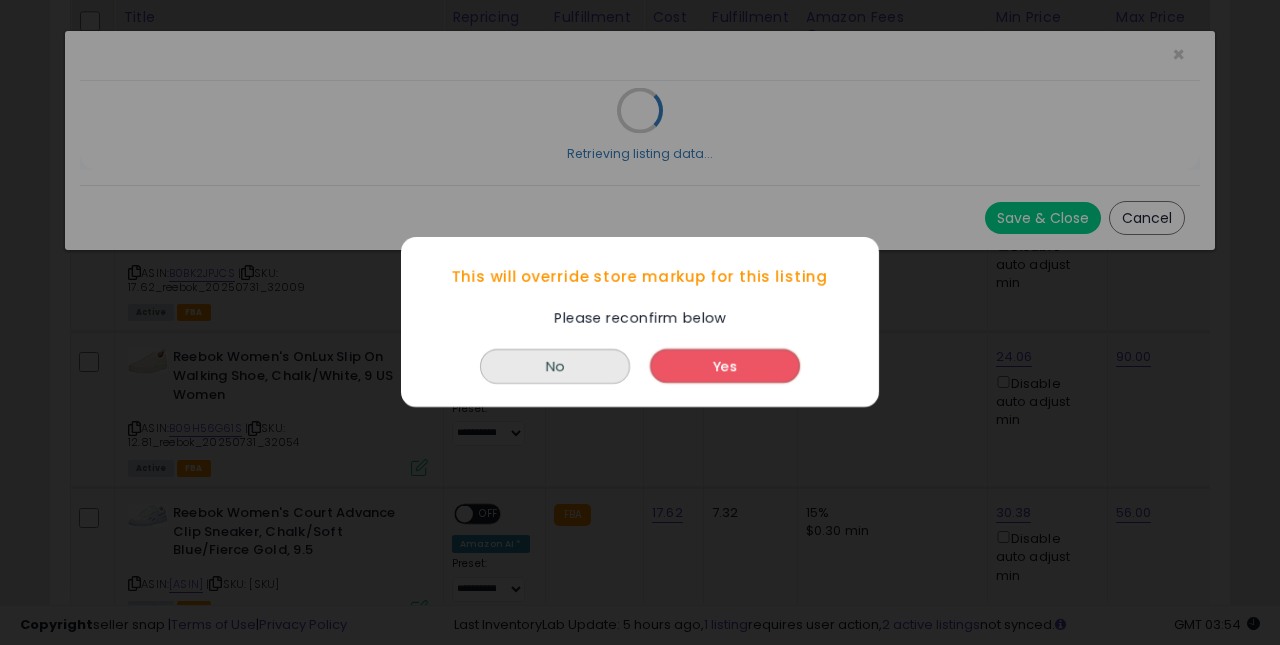 scroll, scrollTop: 0, scrollLeft: 0, axis: both 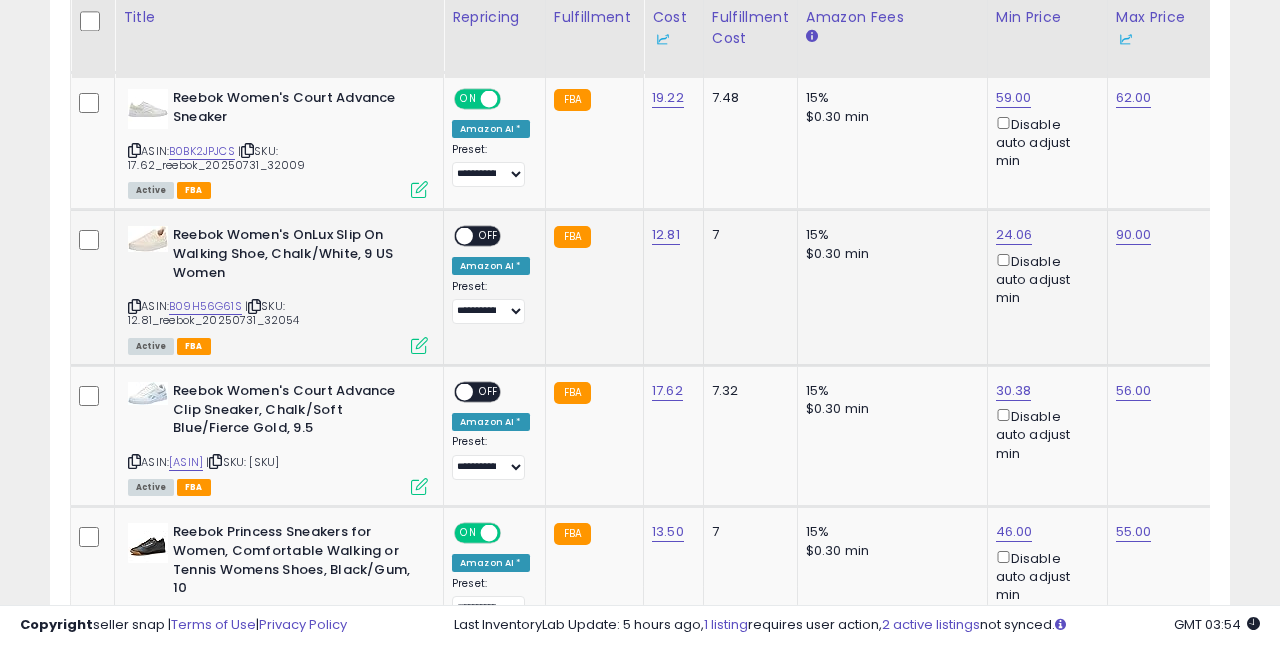 click on "OFF" at bounding box center (489, 236) 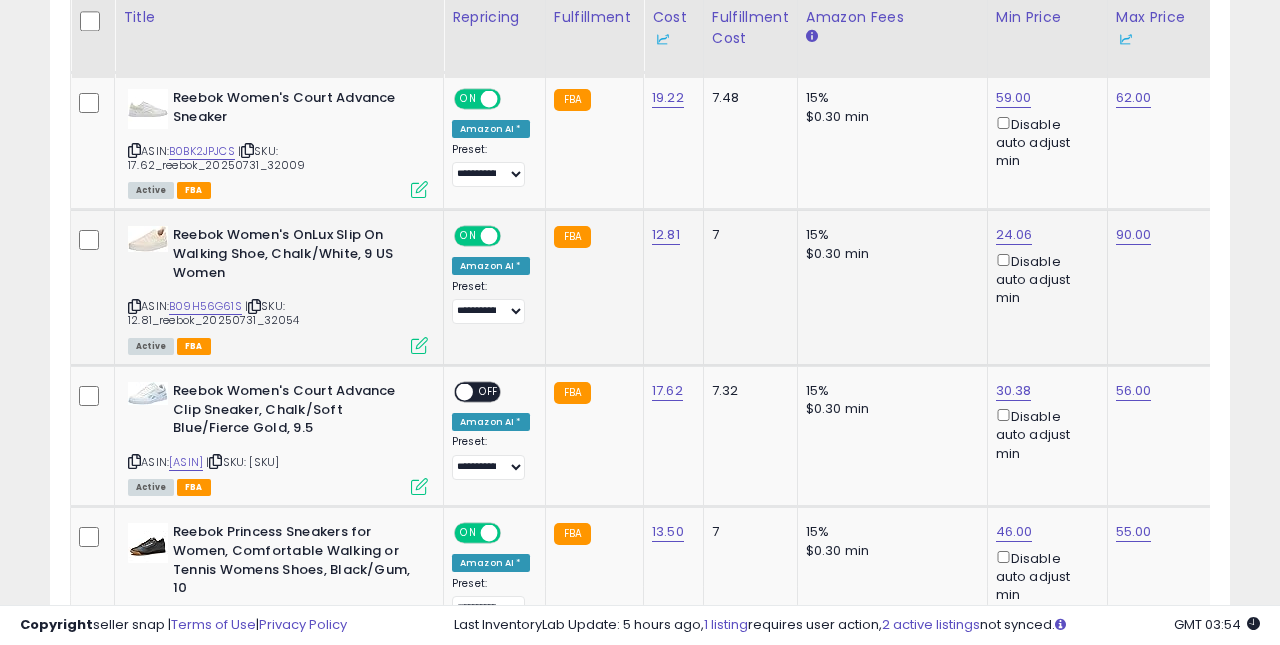 click at bounding box center (419, 345) 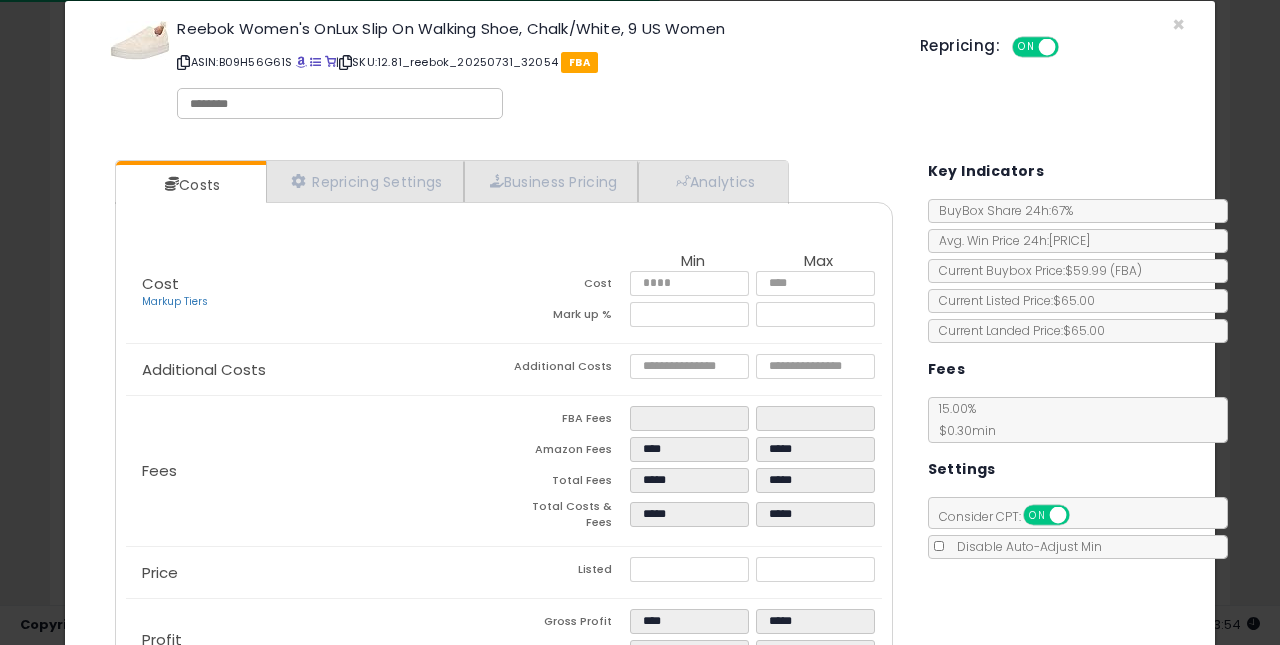 scroll, scrollTop: 33, scrollLeft: 0, axis: vertical 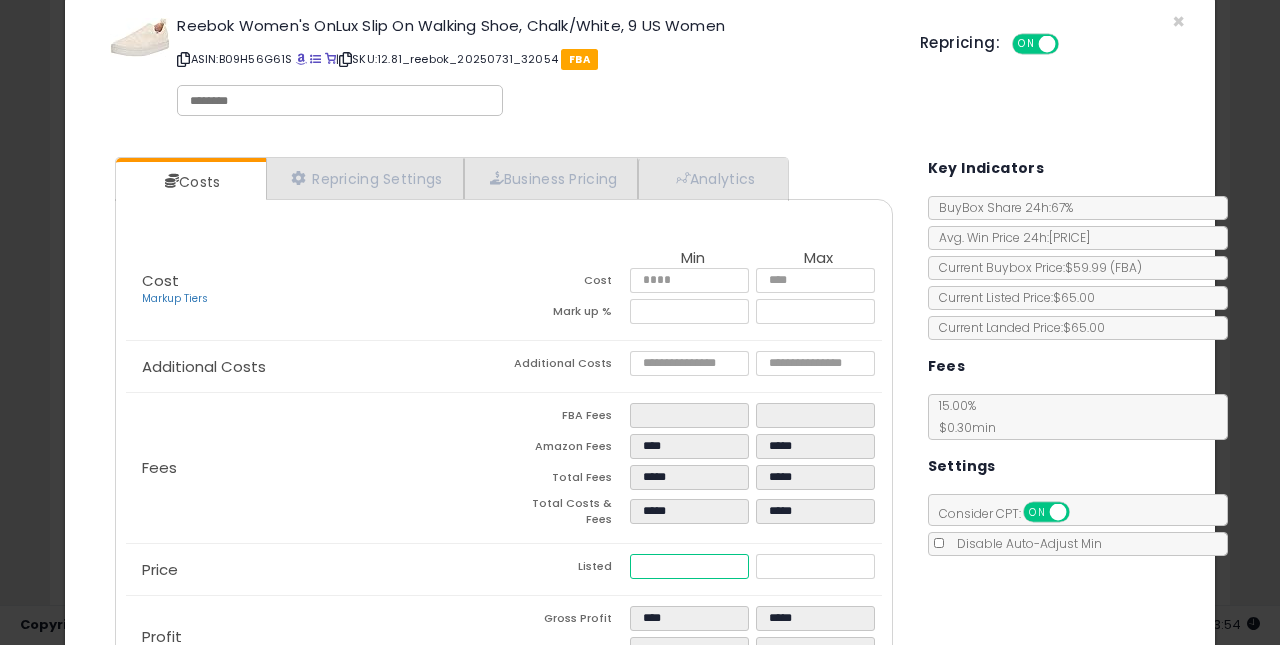 click on "*****" at bounding box center (690, 566) 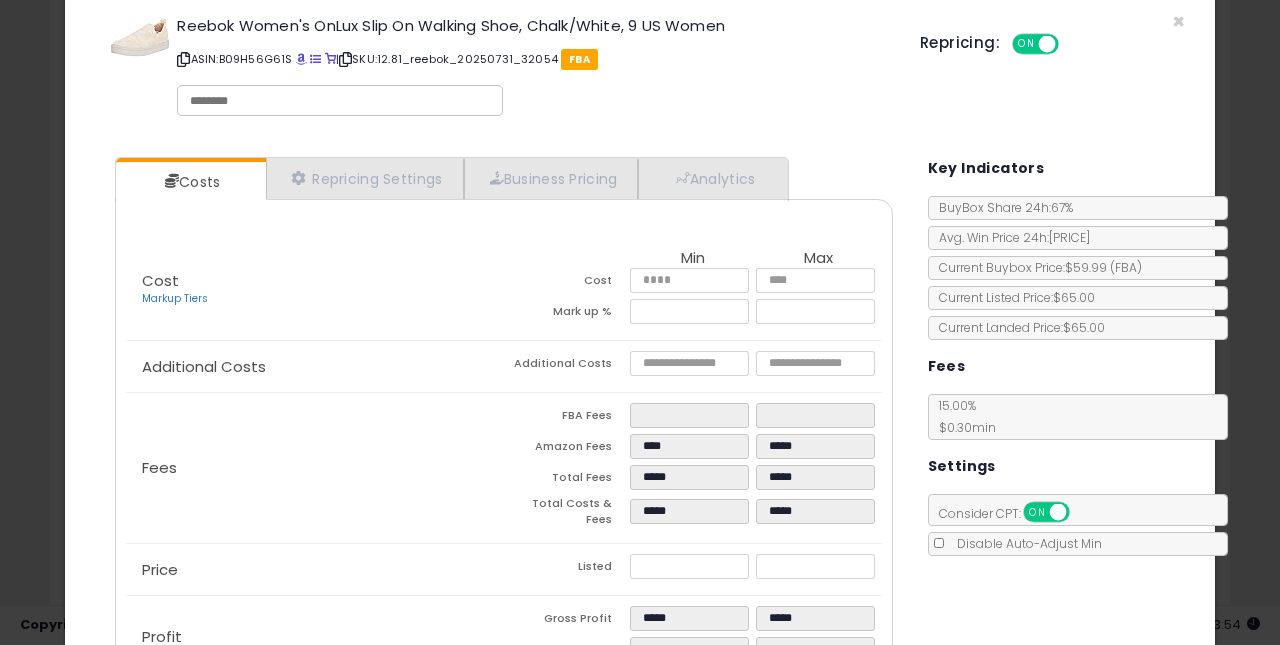 click on "Price
Listed
*****
*****" 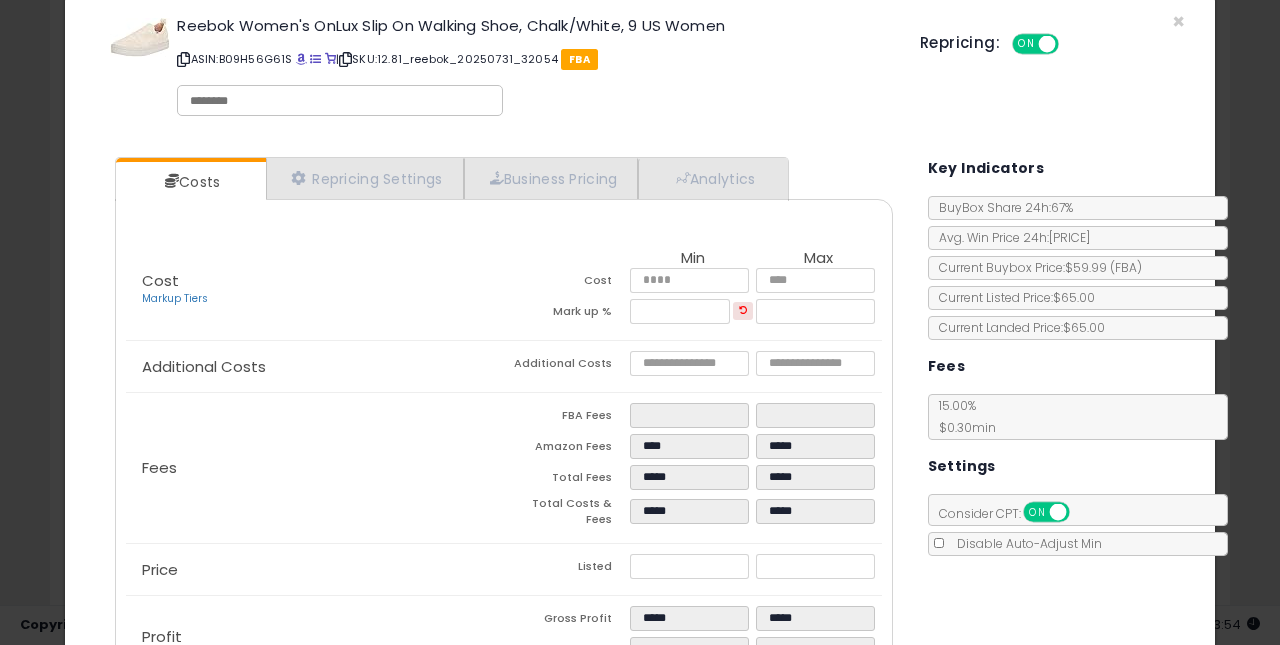 scroll, scrollTop: 165, scrollLeft: 0, axis: vertical 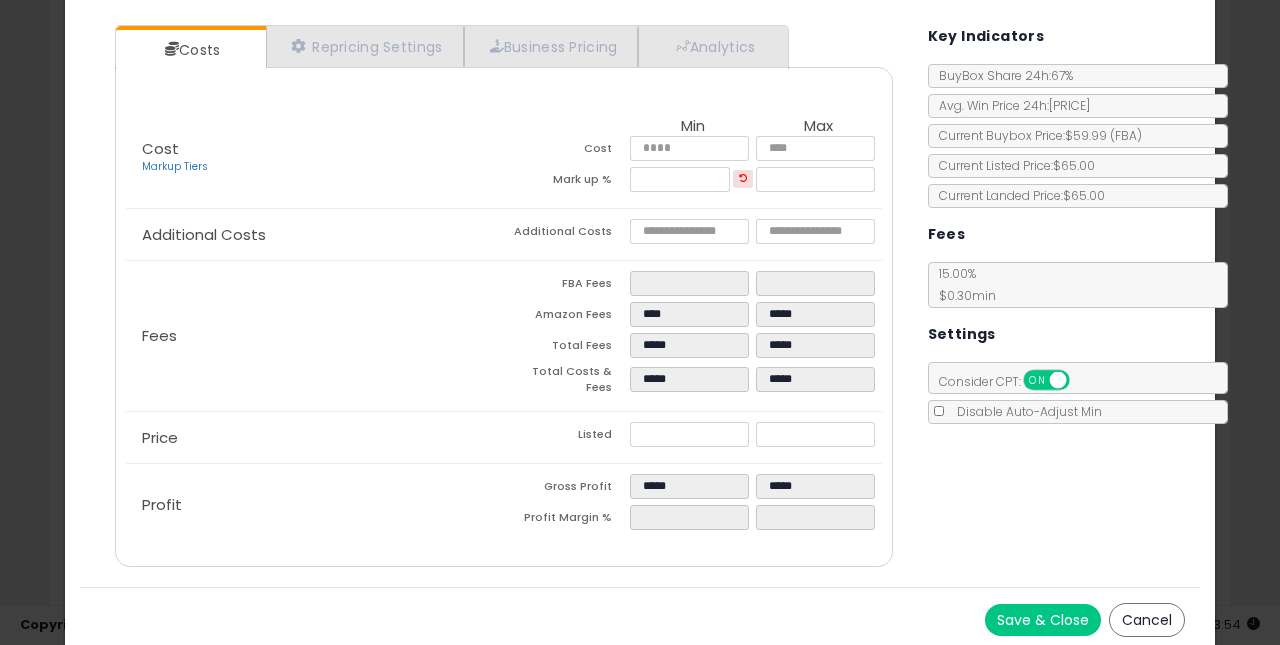 click on "Save & Close" at bounding box center [1043, 620] 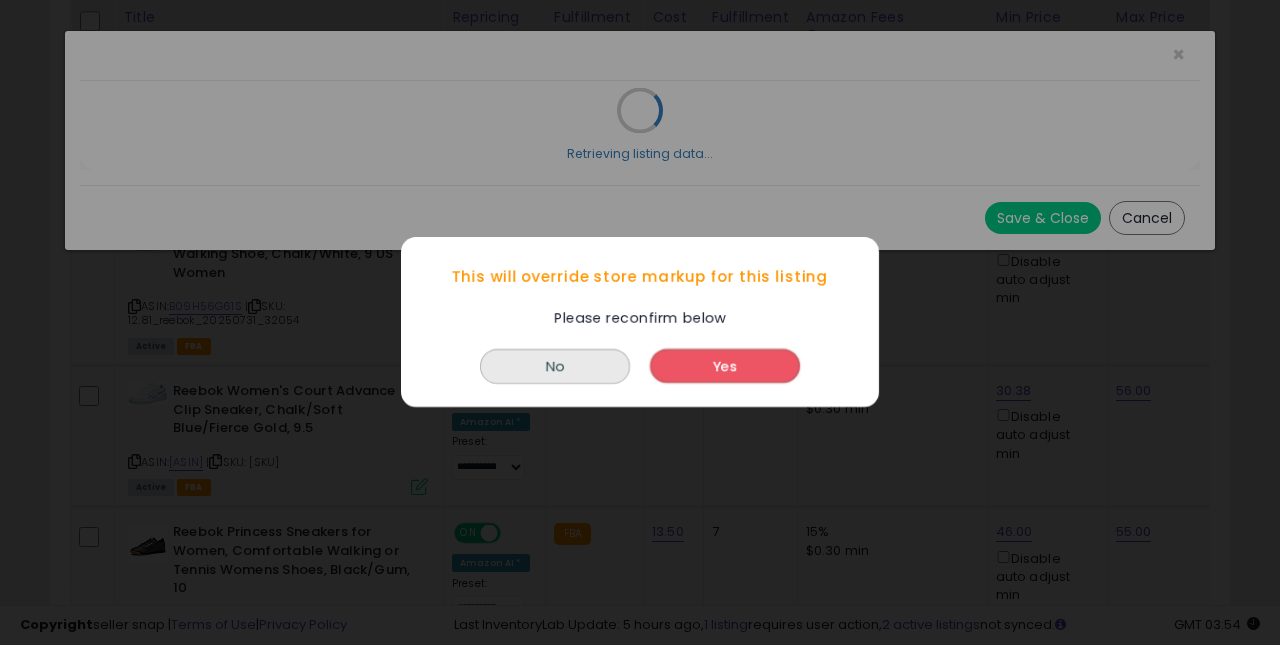 click on "Yes" at bounding box center [725, 367] 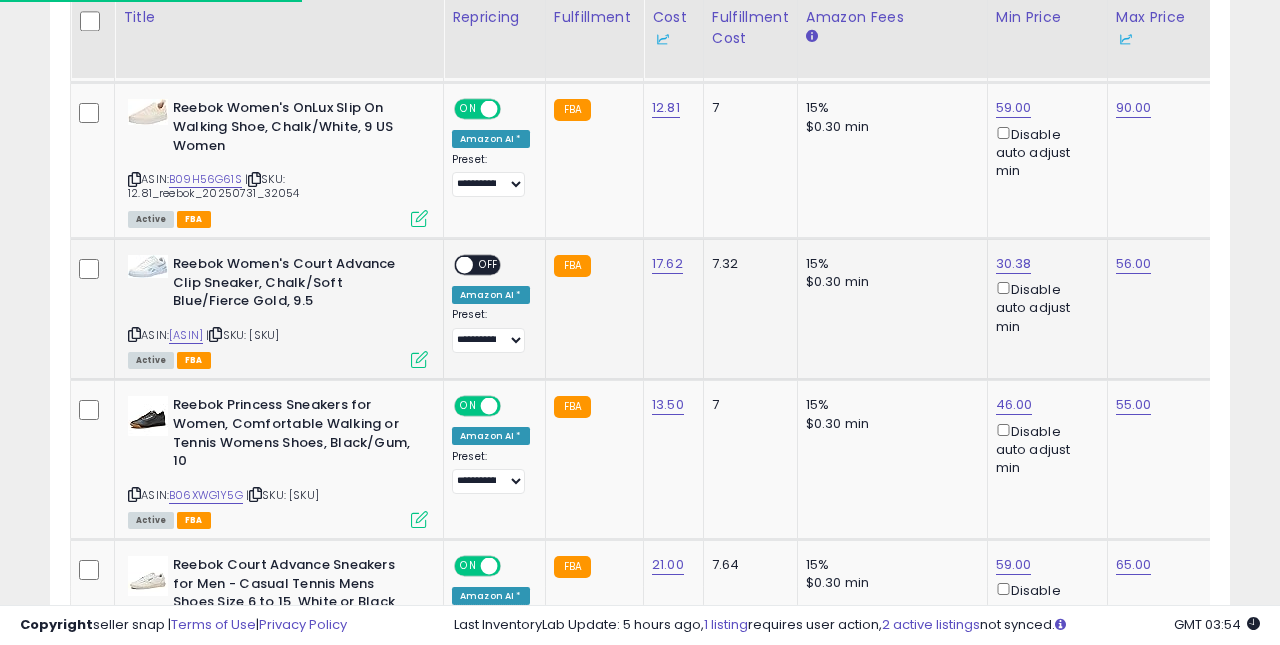 scroll, scrollTop: 1912, scrollLeft: 0, axis: vertical 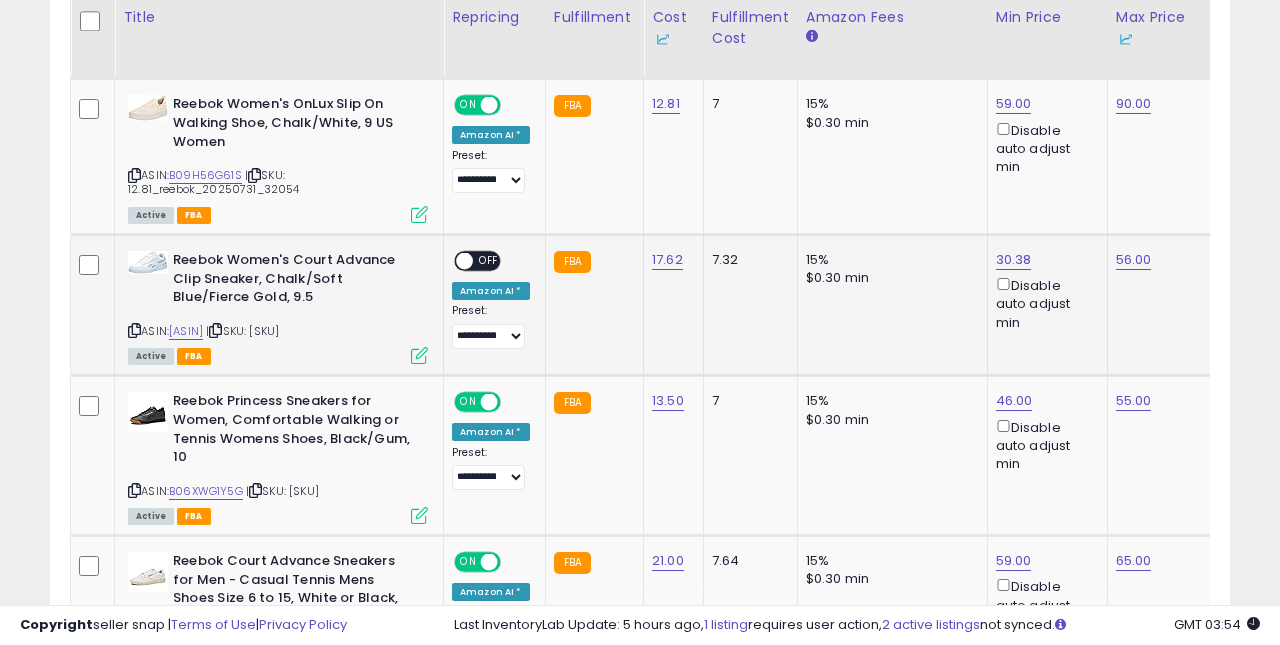click on "OFF" at bounding box center (489, 261) 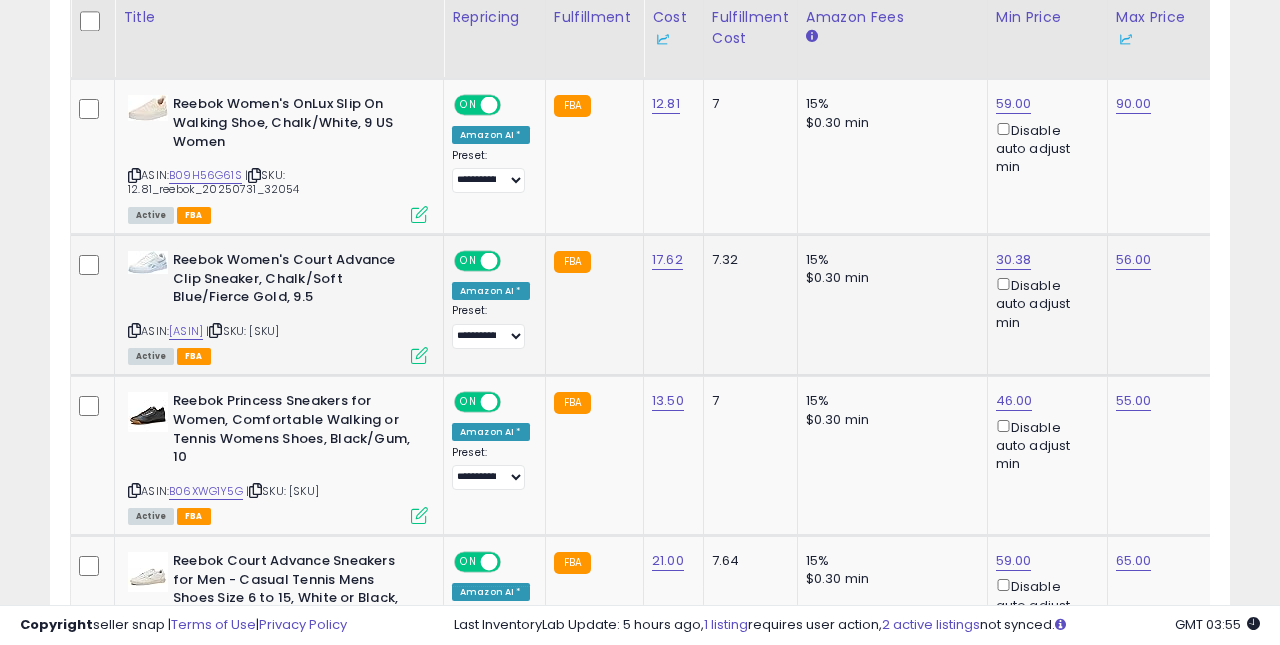 click at bounding box center [419, 355] 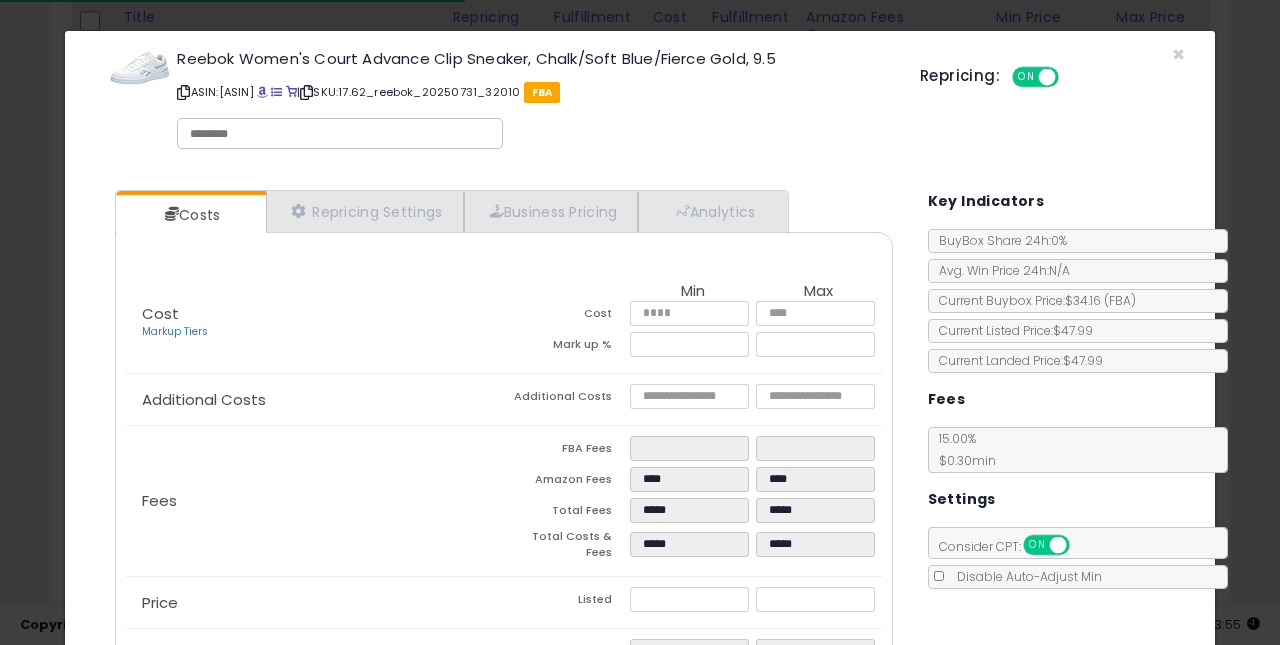 scroll, scrollTop: 71, scrollLeft: 0, axis: vertical 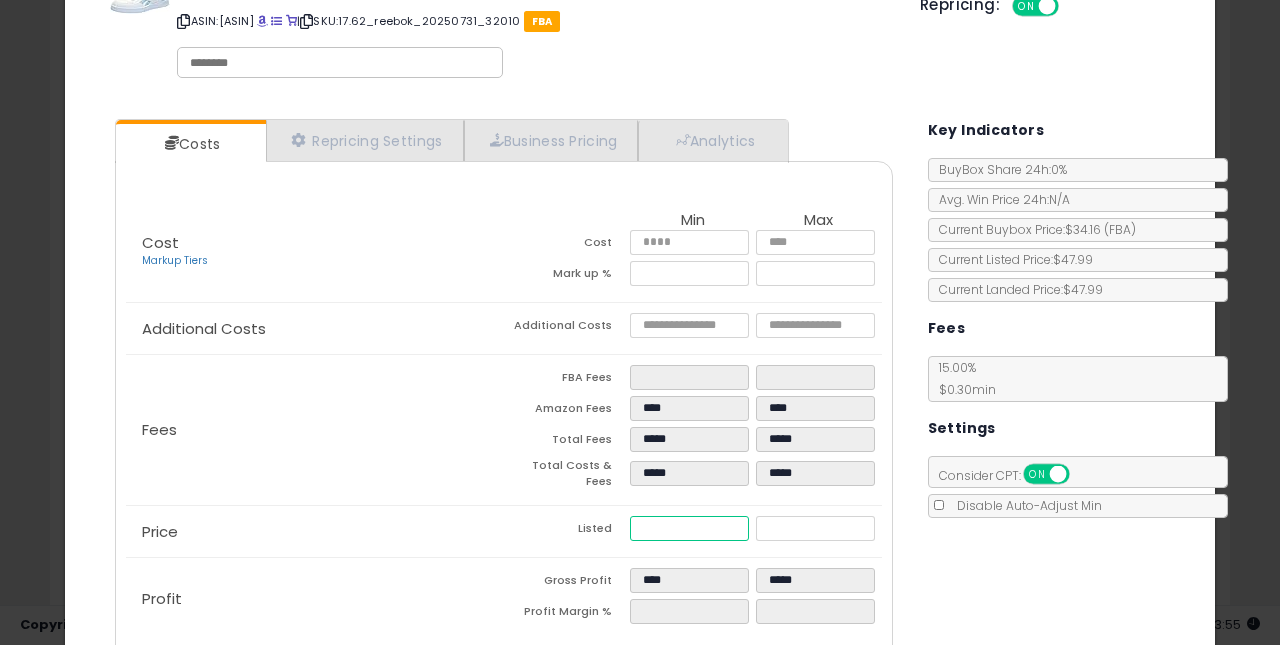 click on "*****" at bounding box center [690, 528] 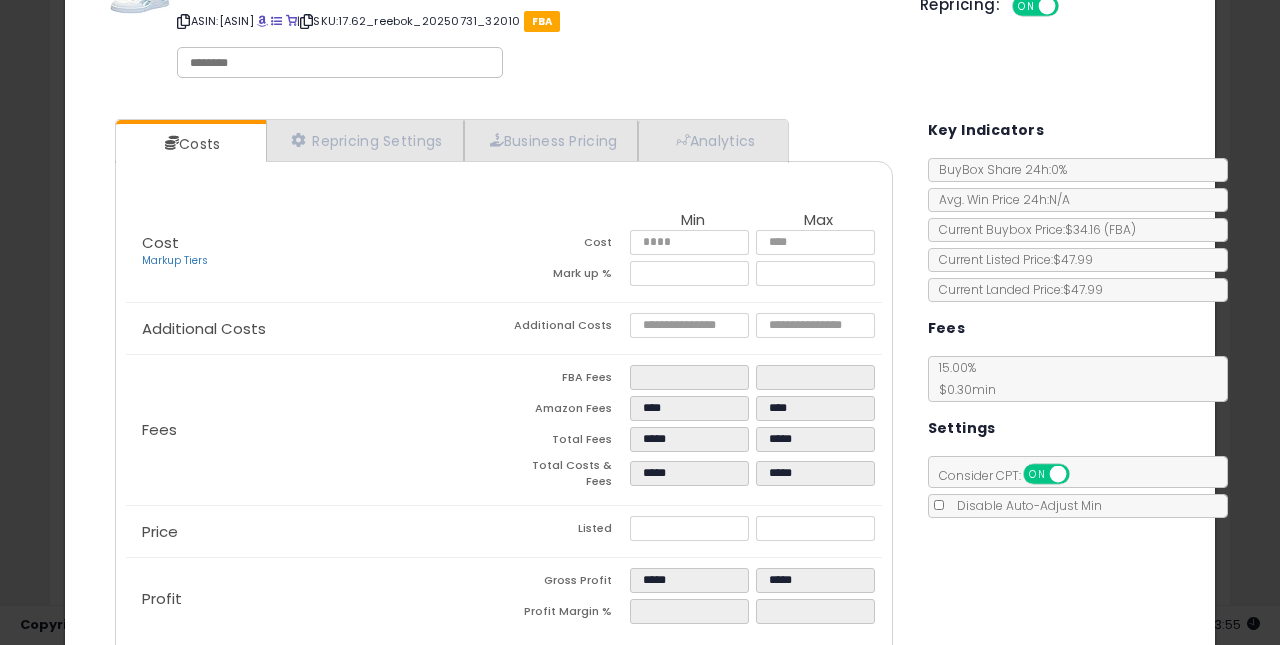 click on "Price
Listed
*****
*****" 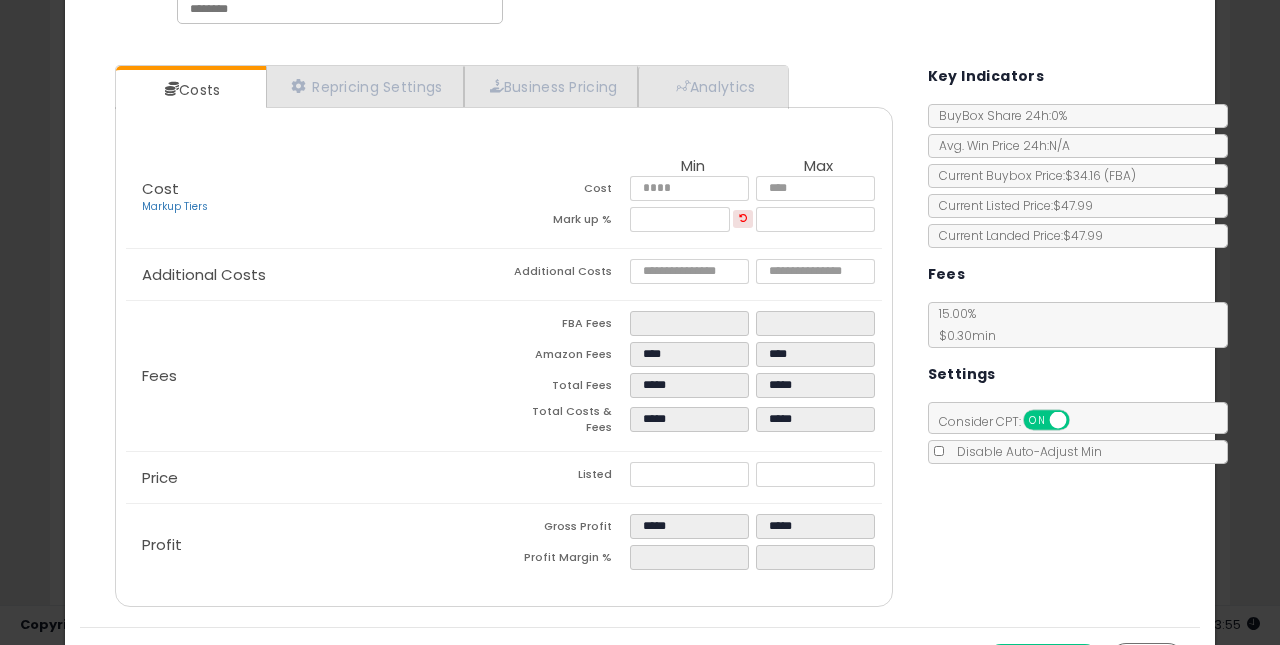 scroll, scrollTop: 165, scrollLeft: 0, axis: vertical 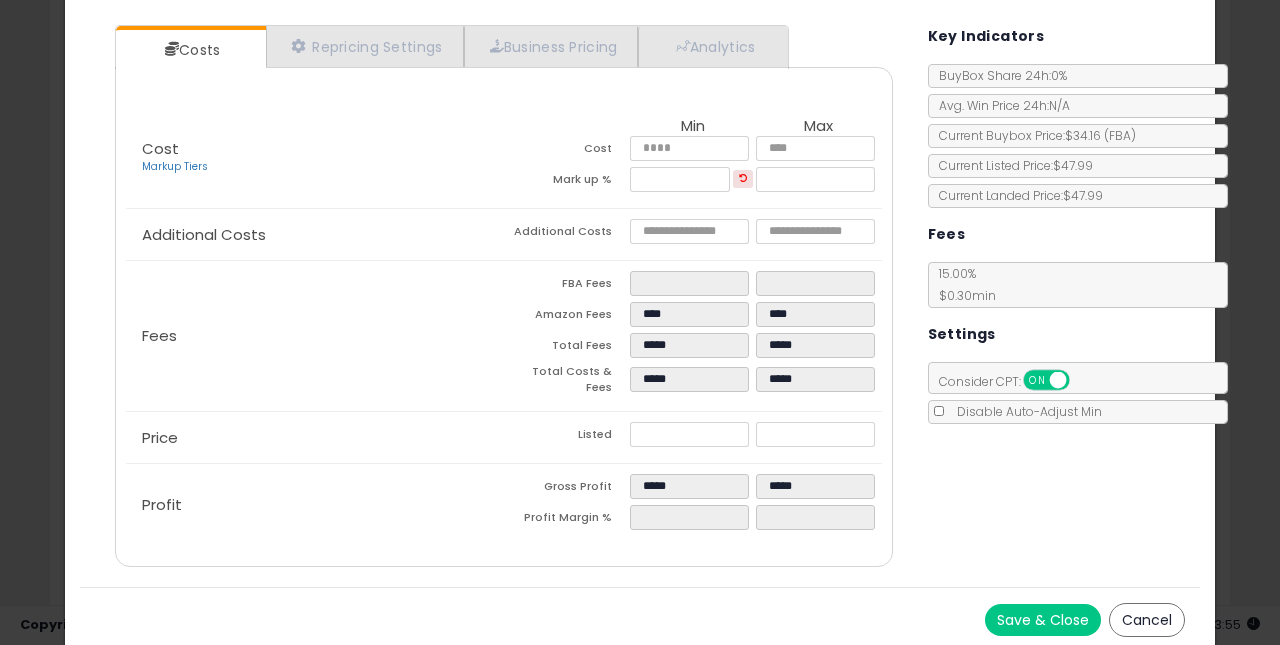 click on "Save & Close" at bounding box center (1043, 620) 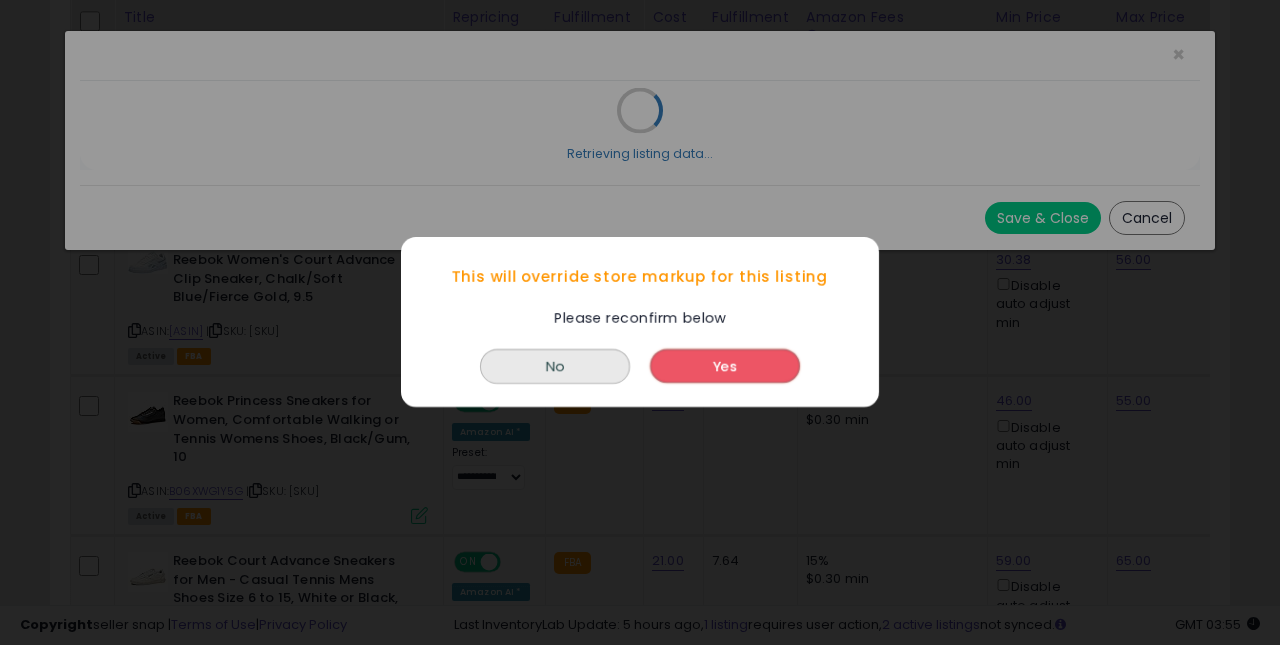 click on "Yes" at bounding box center (725, 367) 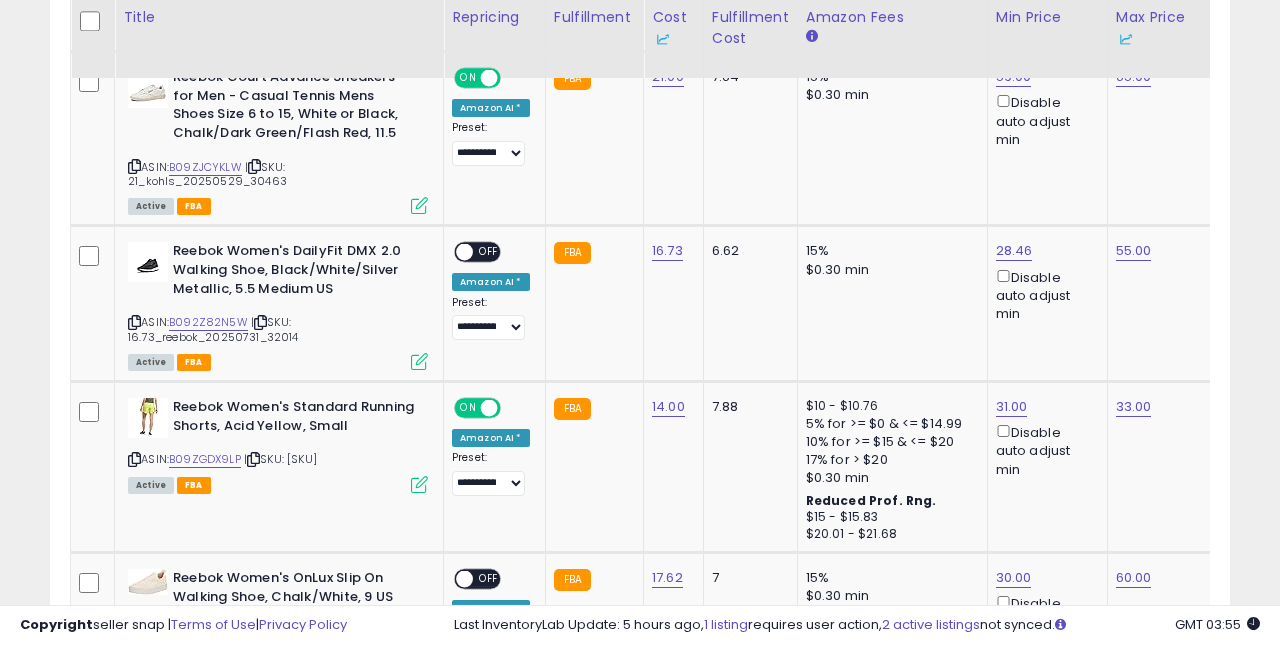 scroll, scrollTop: 2398, scrollLeft: 0, axis: vertical 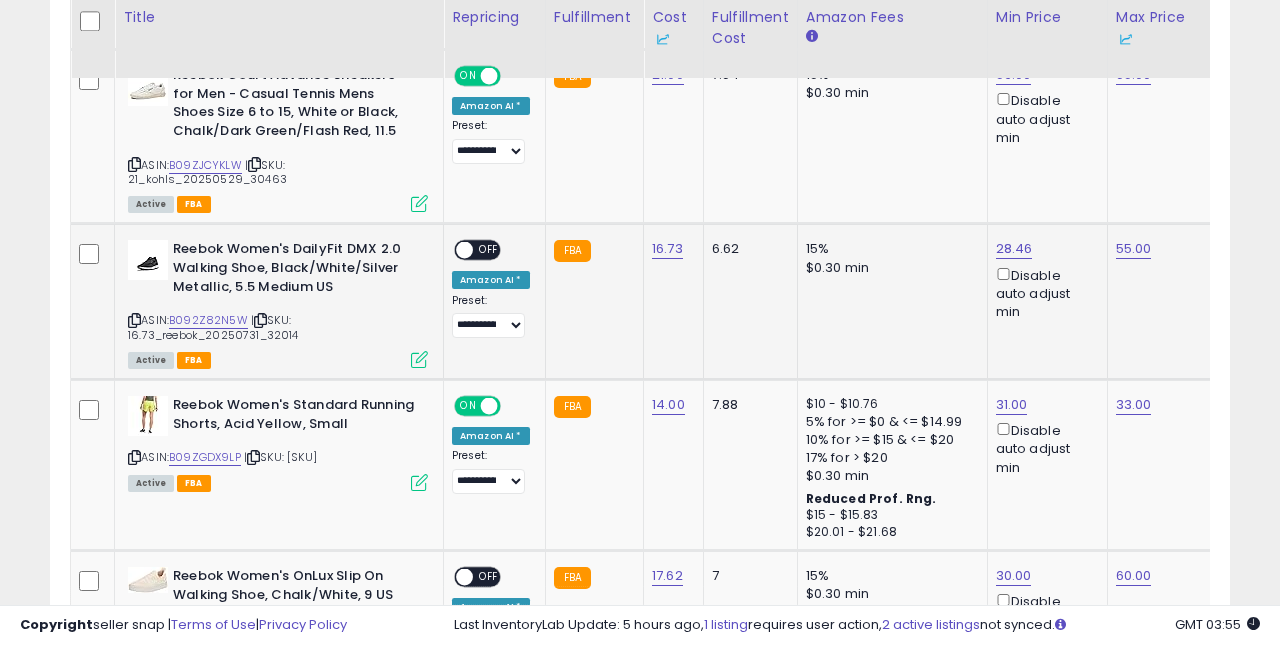 click on "OFF" at bounding box center (489, 250) 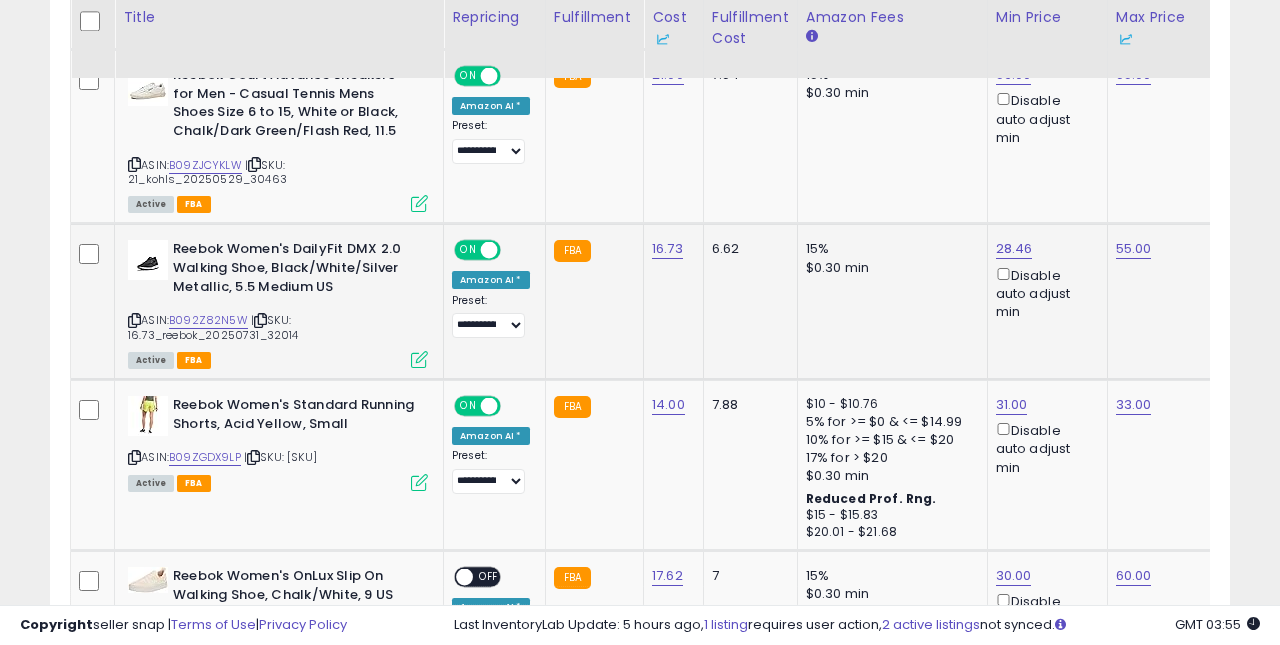 click at bounding box center [419, 359] 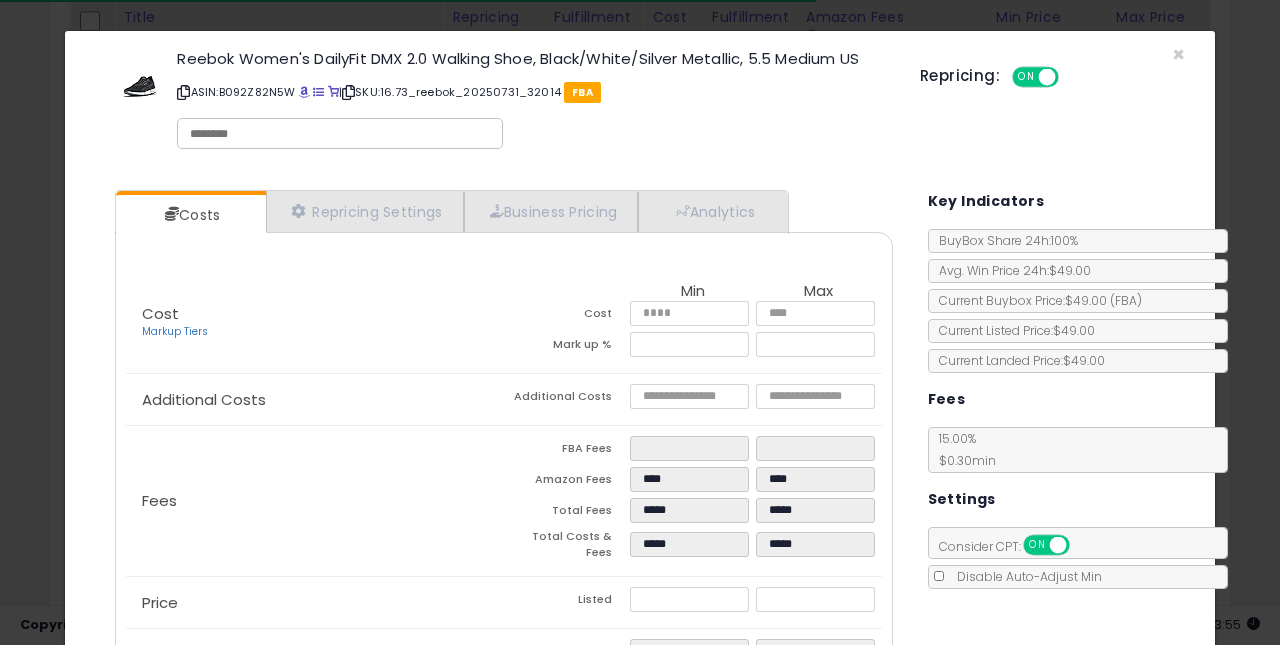 scroll, scrollTop: 70, scrollLeft: 0, axis: vertical 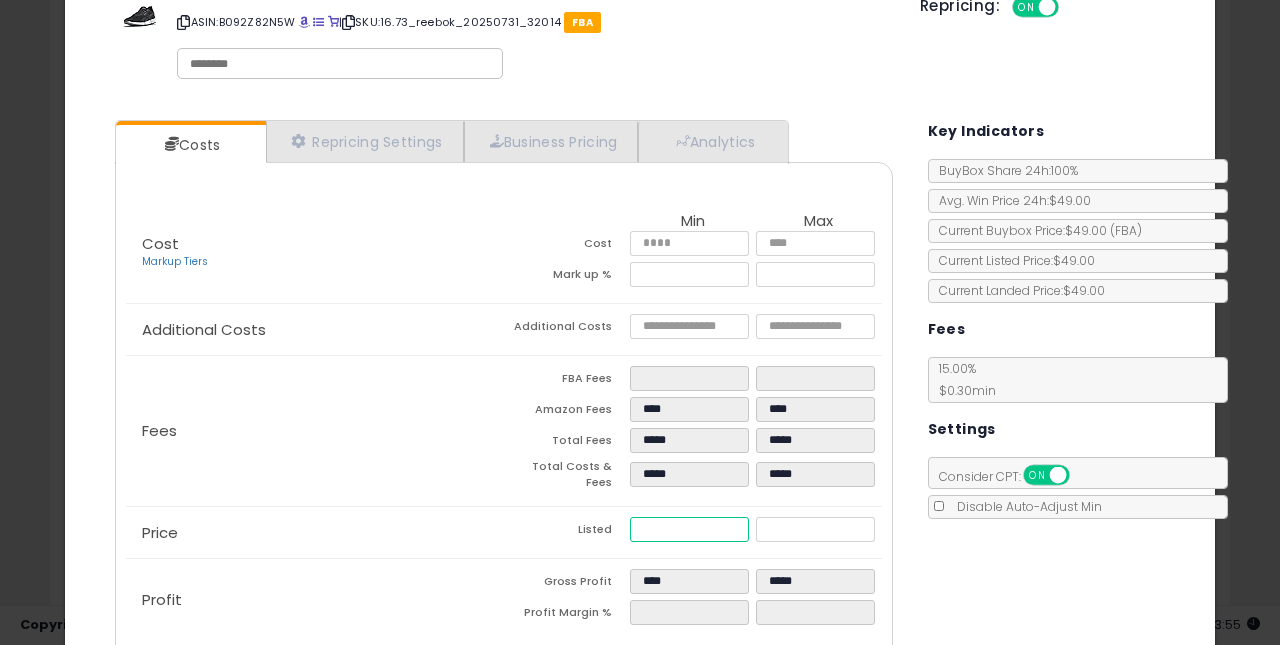 click on "*****" at bounding box center (690, 529) 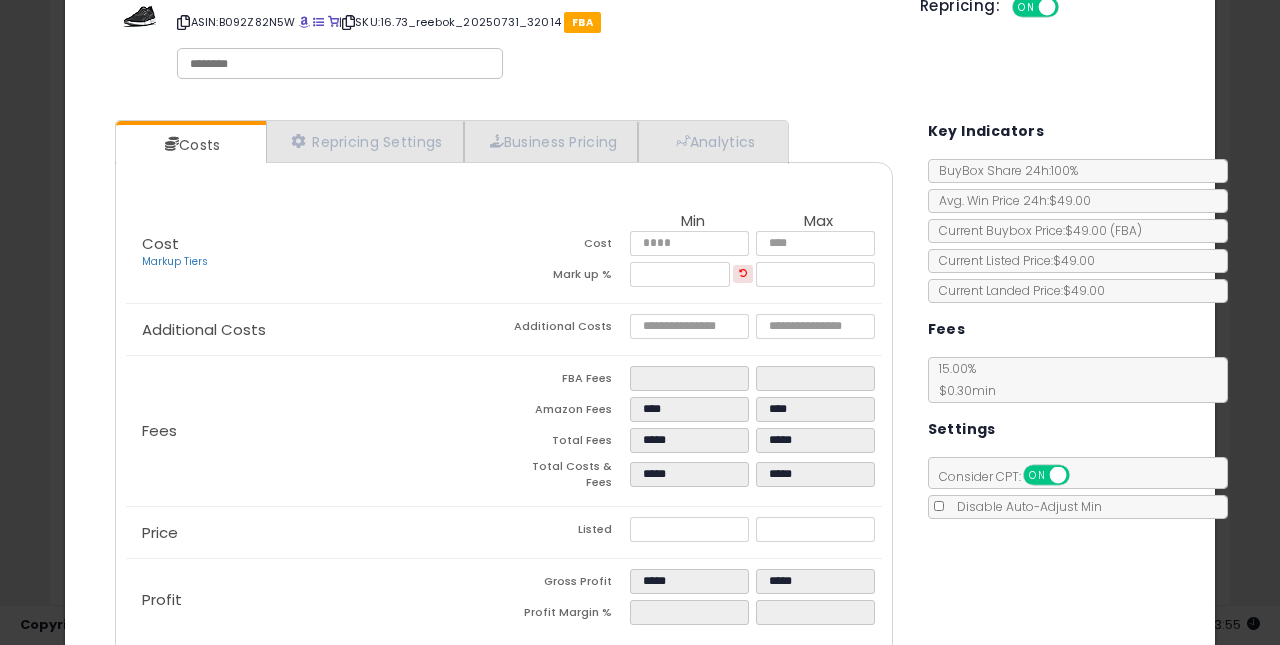 click on "Price
Listed
*****
*****" 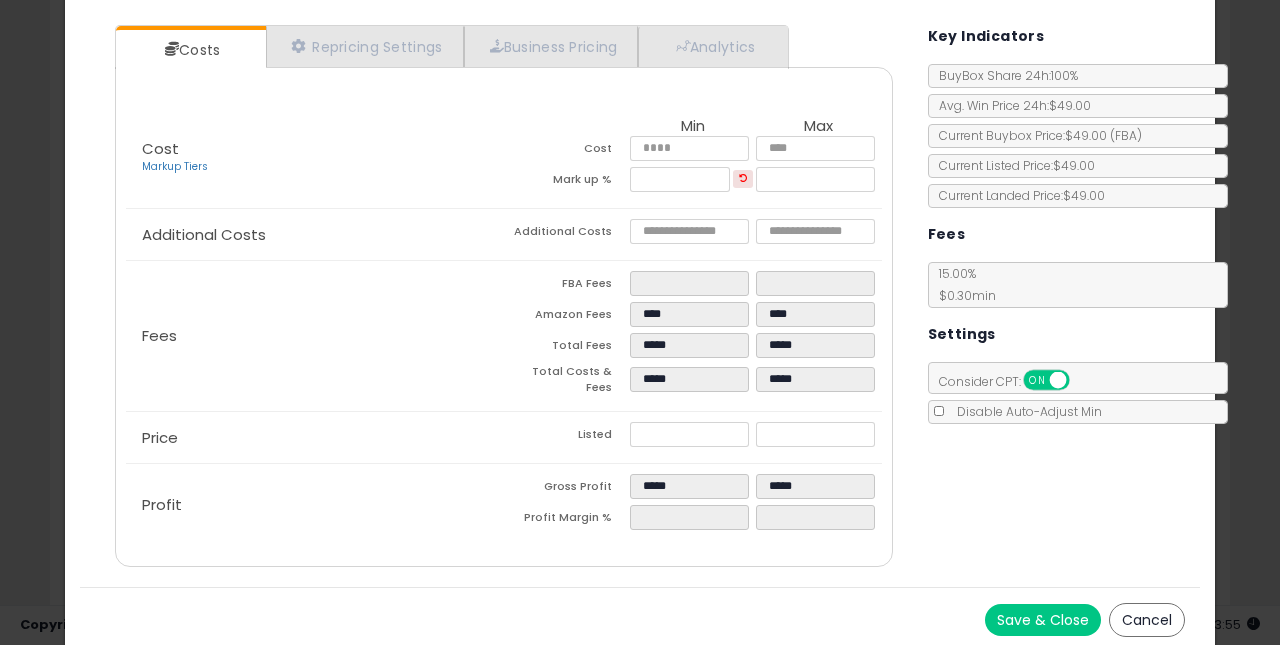 click on "Save & Close" at bounding box center [1043, 620] 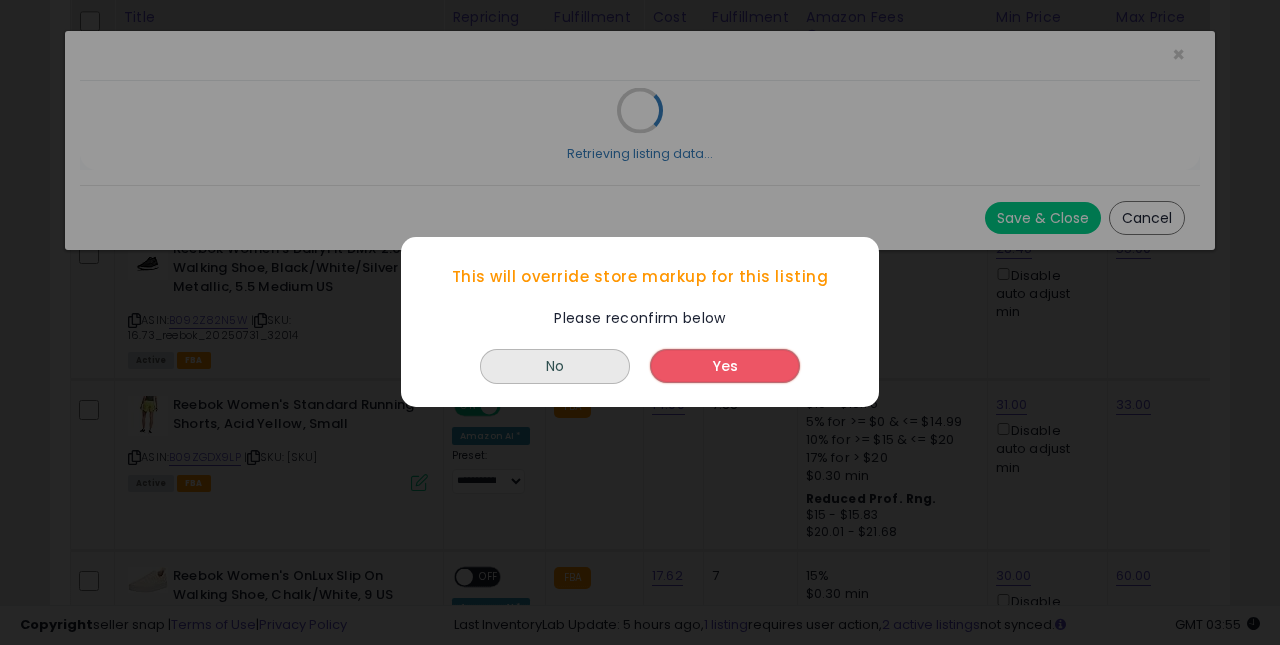 scroll, scrollTop: 0, scrollLeft: 0, axis: both 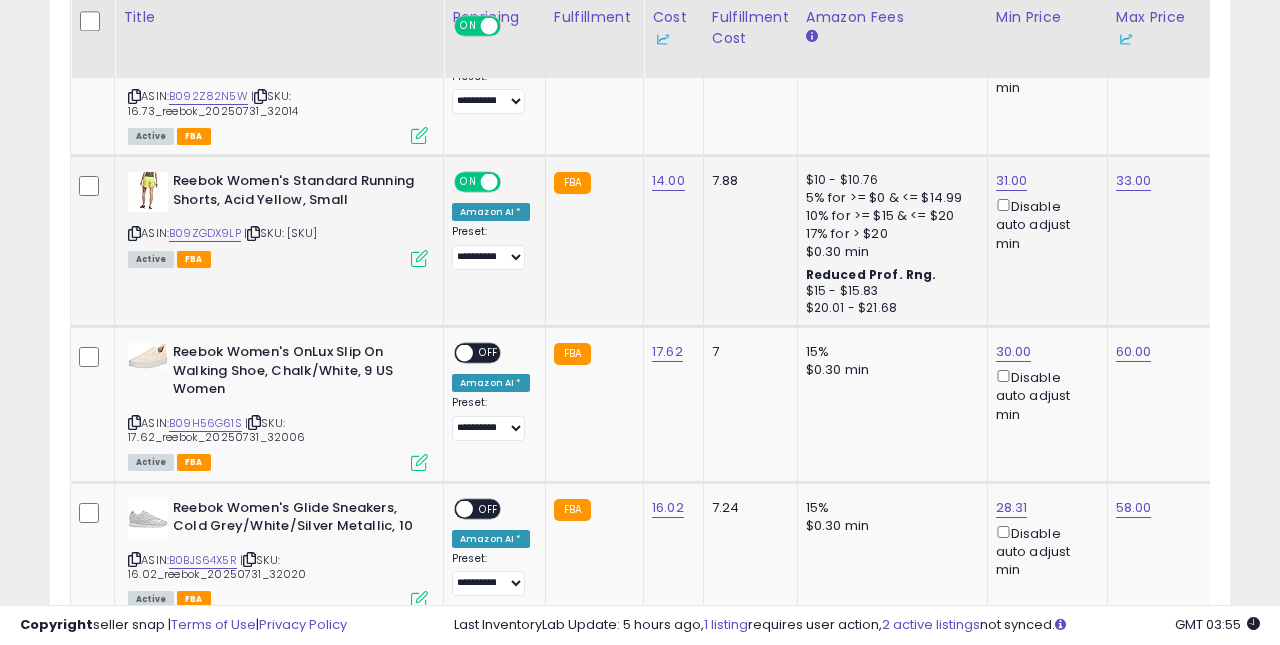 click at bounding box center [419, 258] 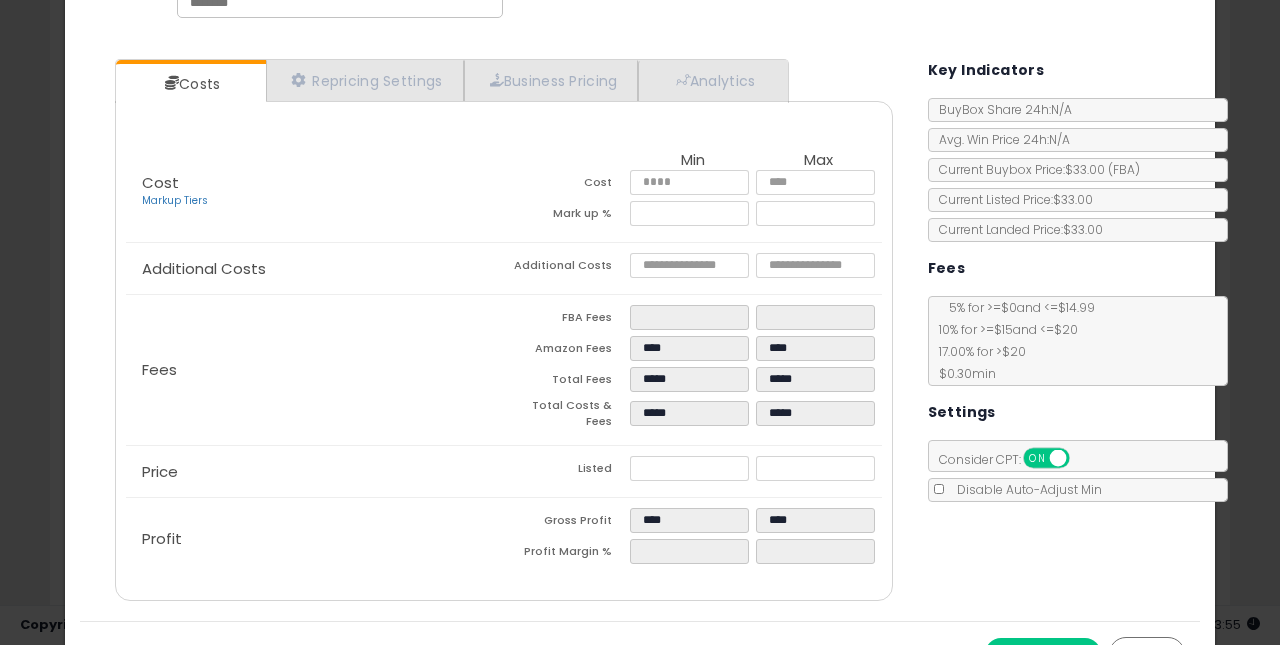 scroll, scrollTop: 134, scrollLeft: 0, axis: vertical 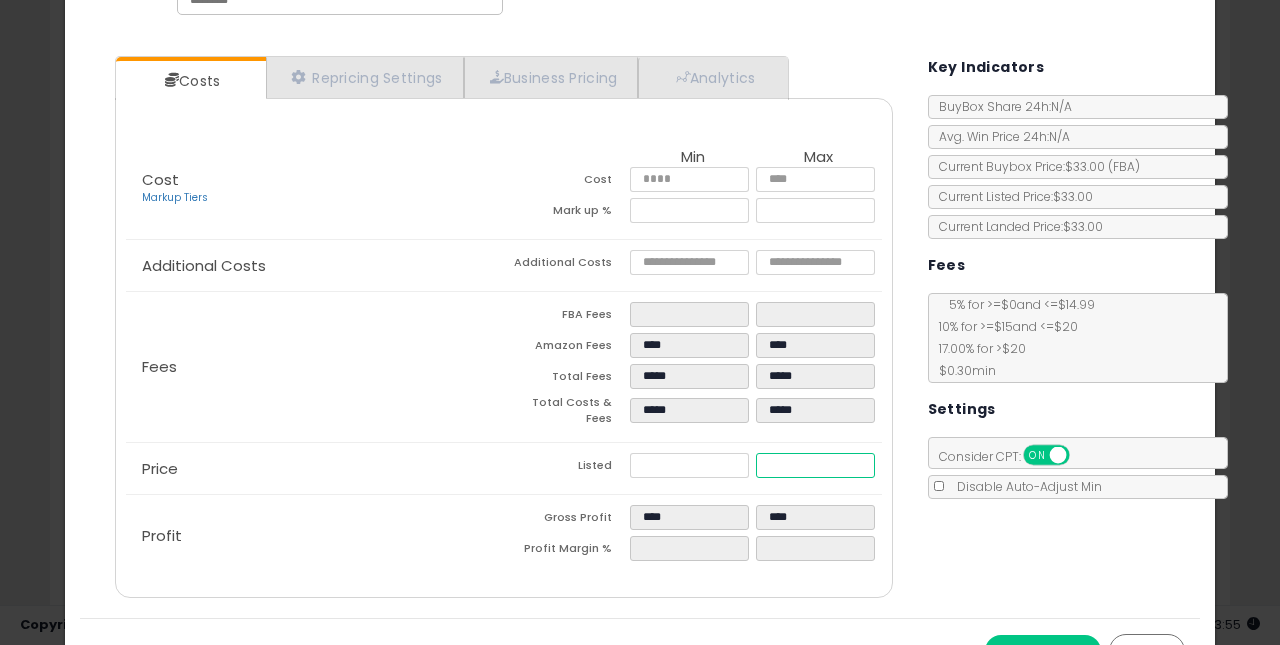 click on "*****" at bounding box center (816, 465) 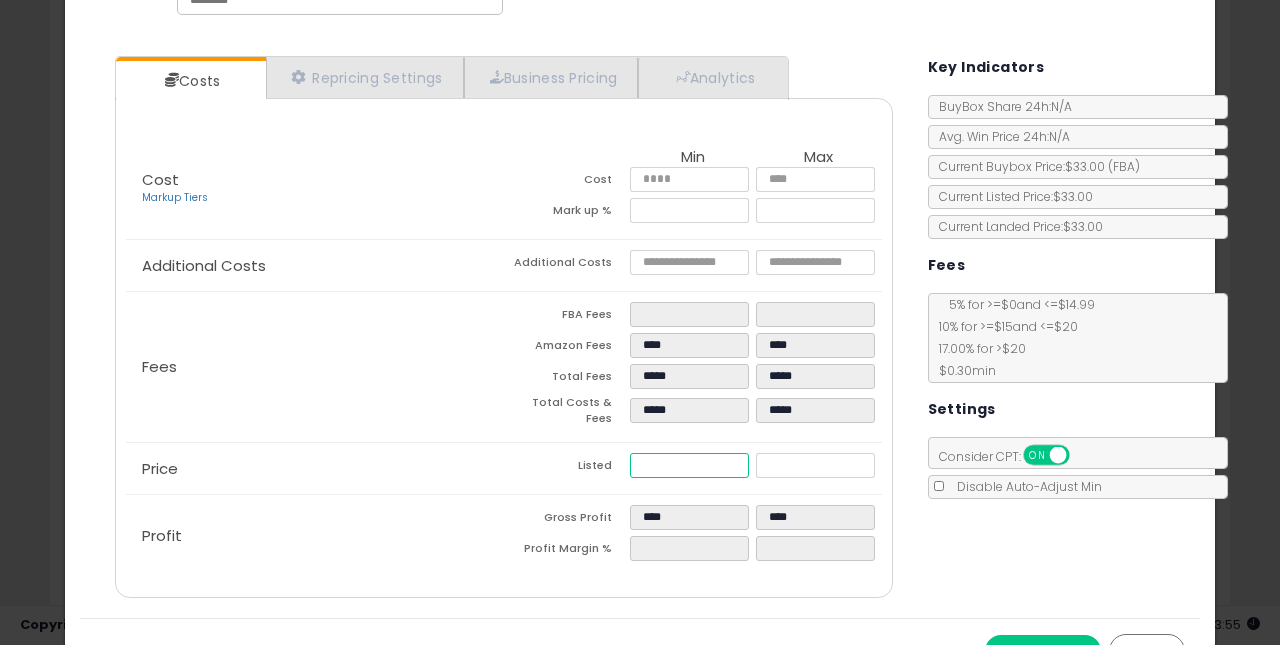 click on "*****" at bounding box center (690, 465) 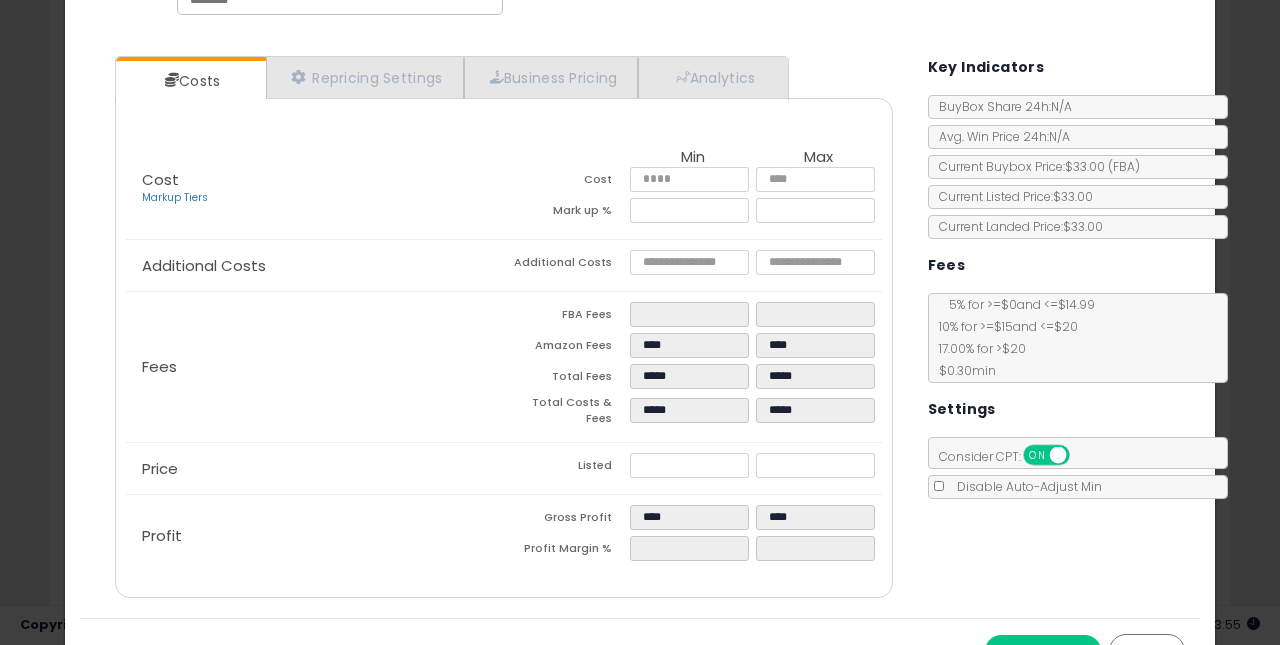 click on "Costs
Repricing Settings
Business Pricing
Analytics
Cost" at bounding box center (504, 329) 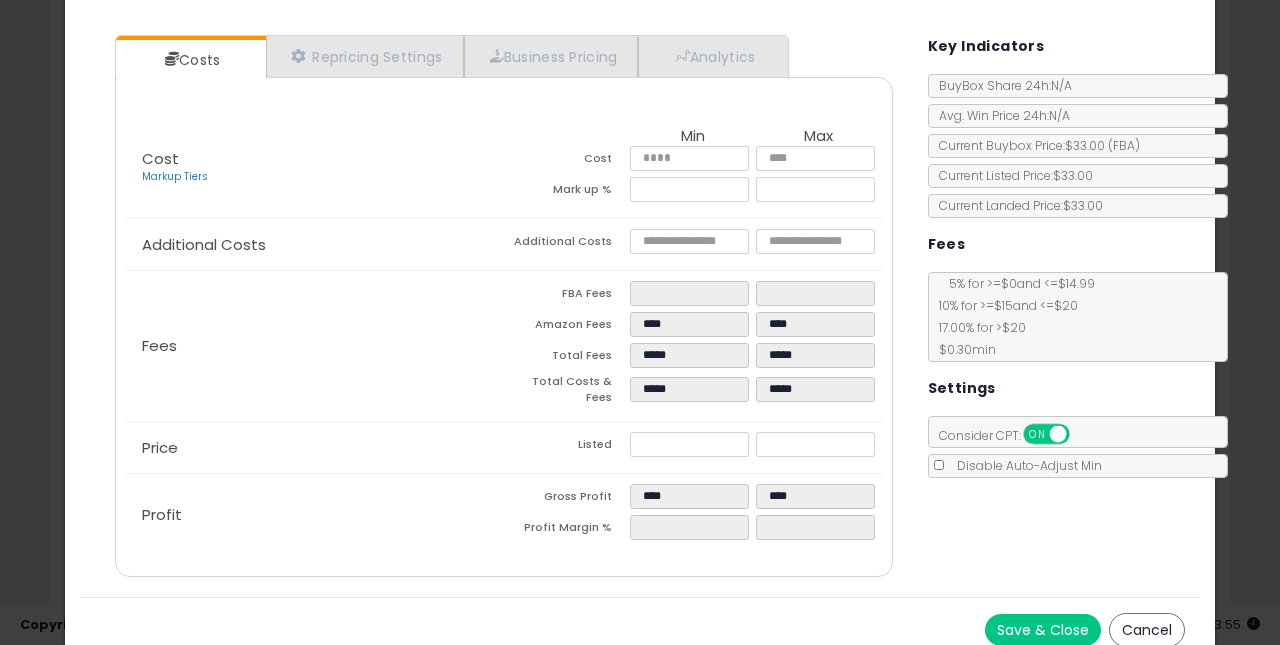 scroll, scrollTop: 165, scrollLeft: 0, axis: vertical 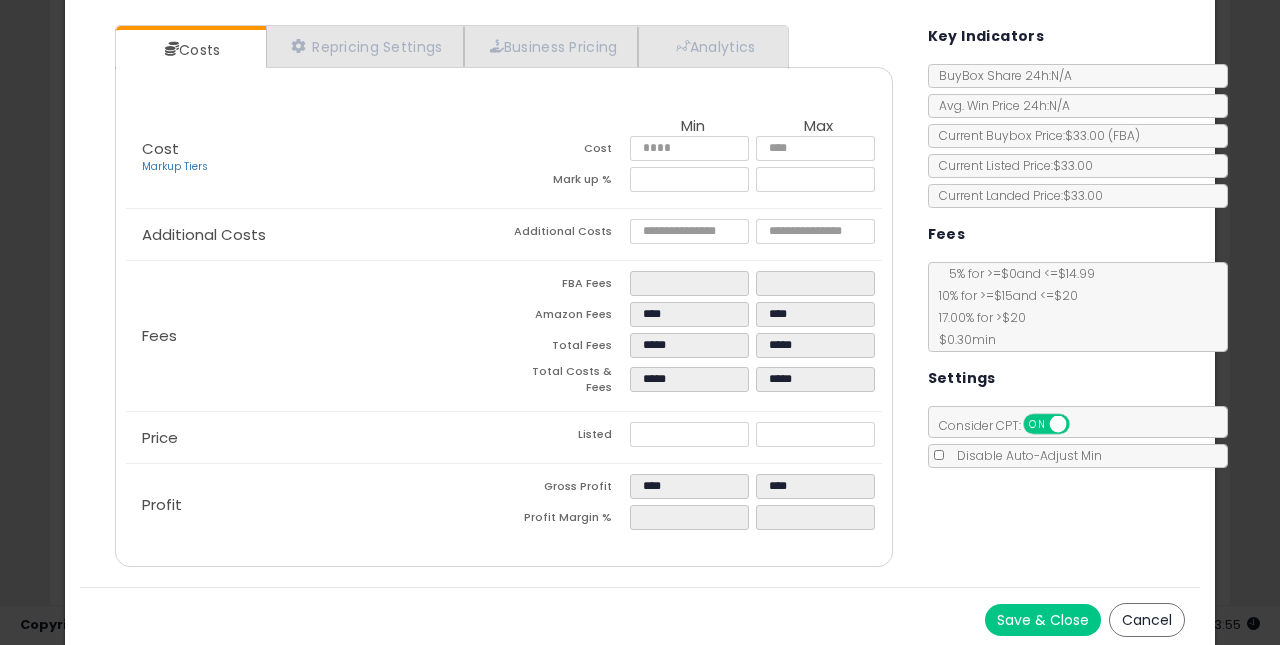 click on "Save & Close" at bounding box center (1043, 620) 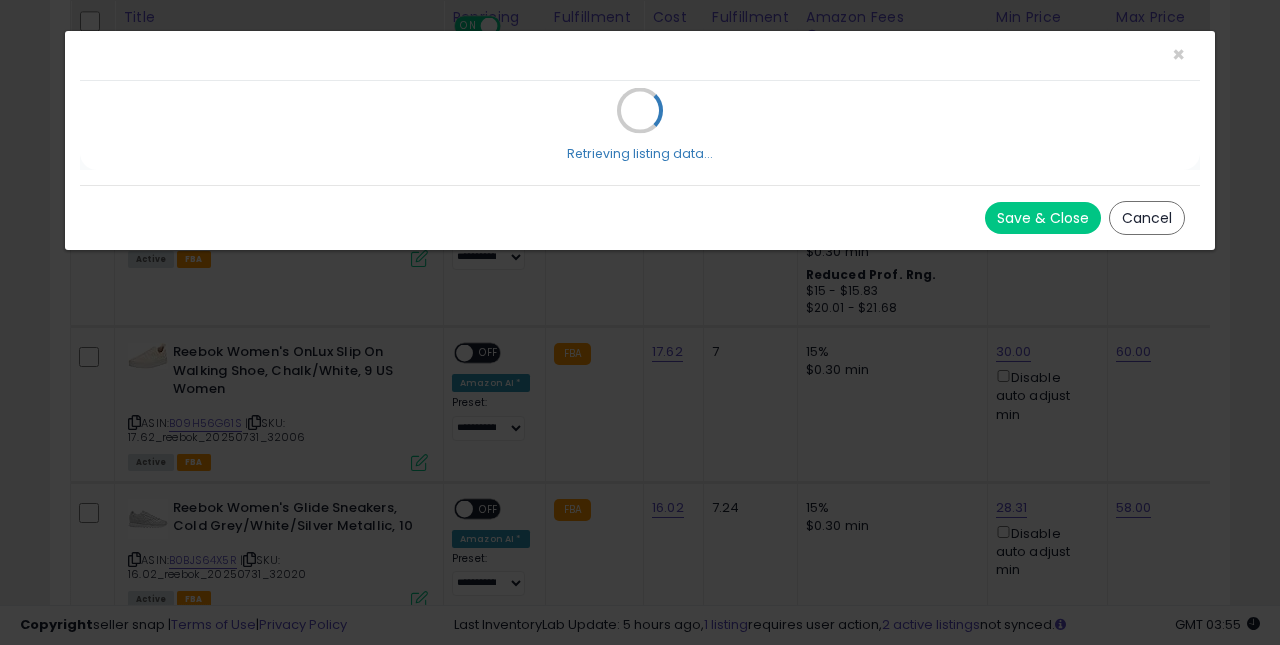 scroll, scrollTop: 0, scrollLeft: 0, axis: both 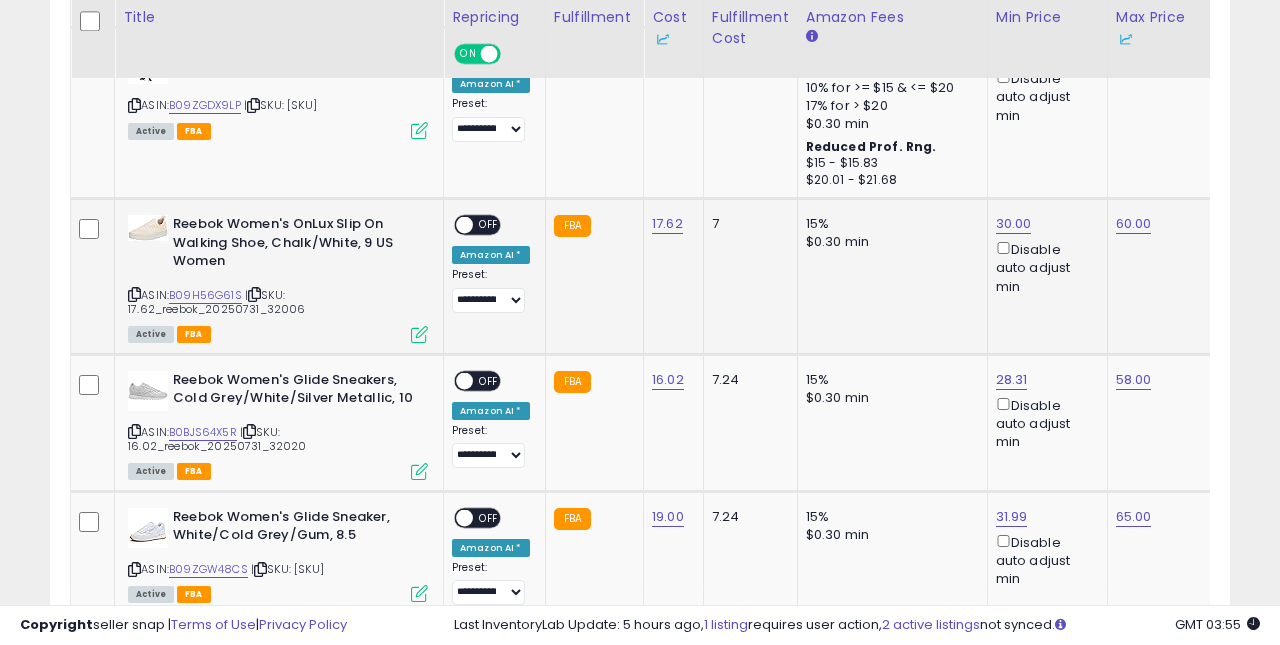 click on "OFF" at bounding box center [489, 225] 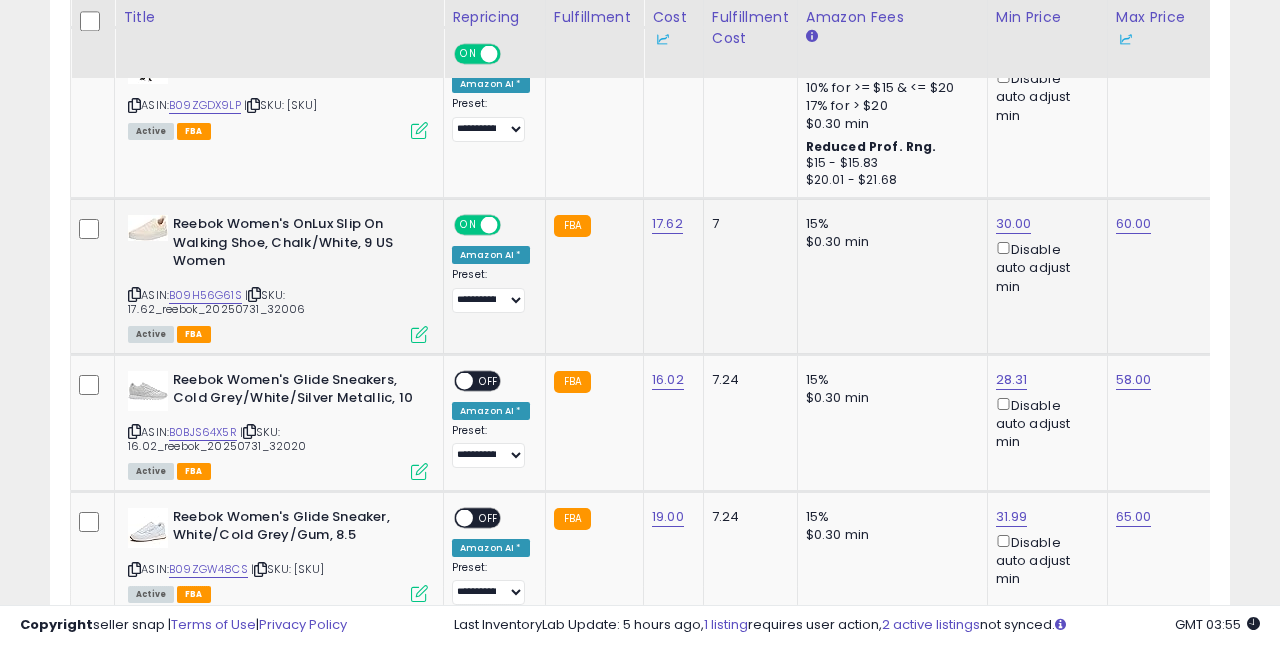 click at bounding box center (419, 334) 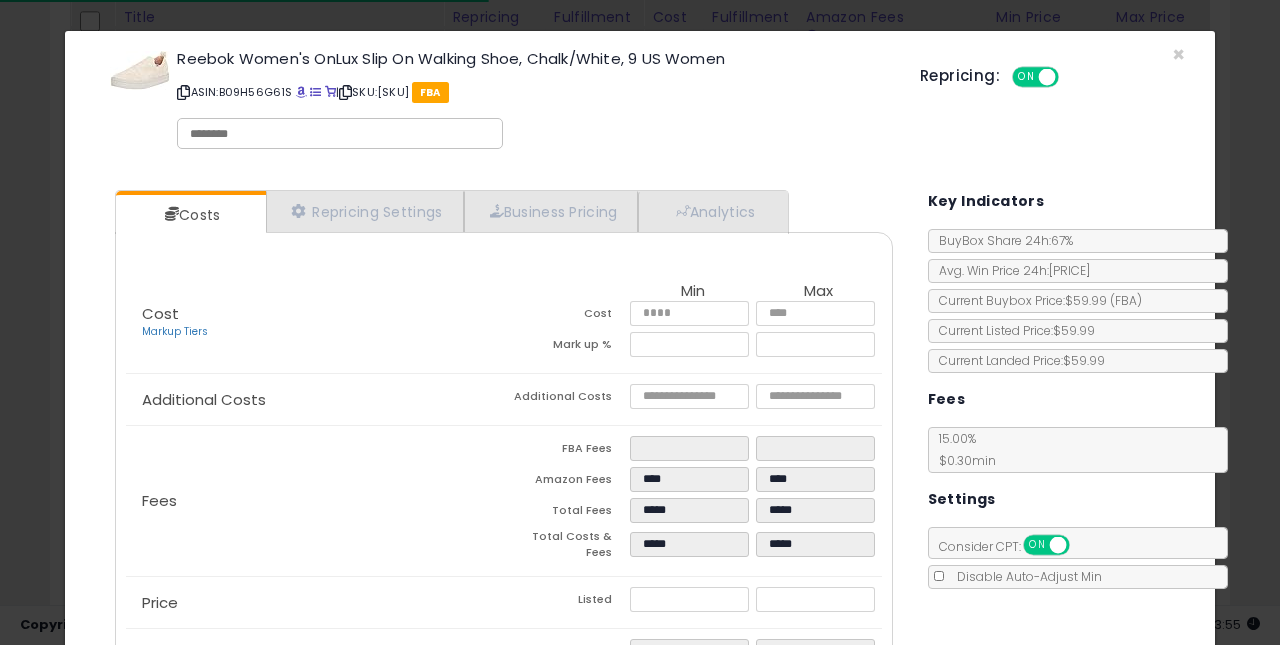scroll, scrollTop: 55, scrollLeft: 0, axis: vertical 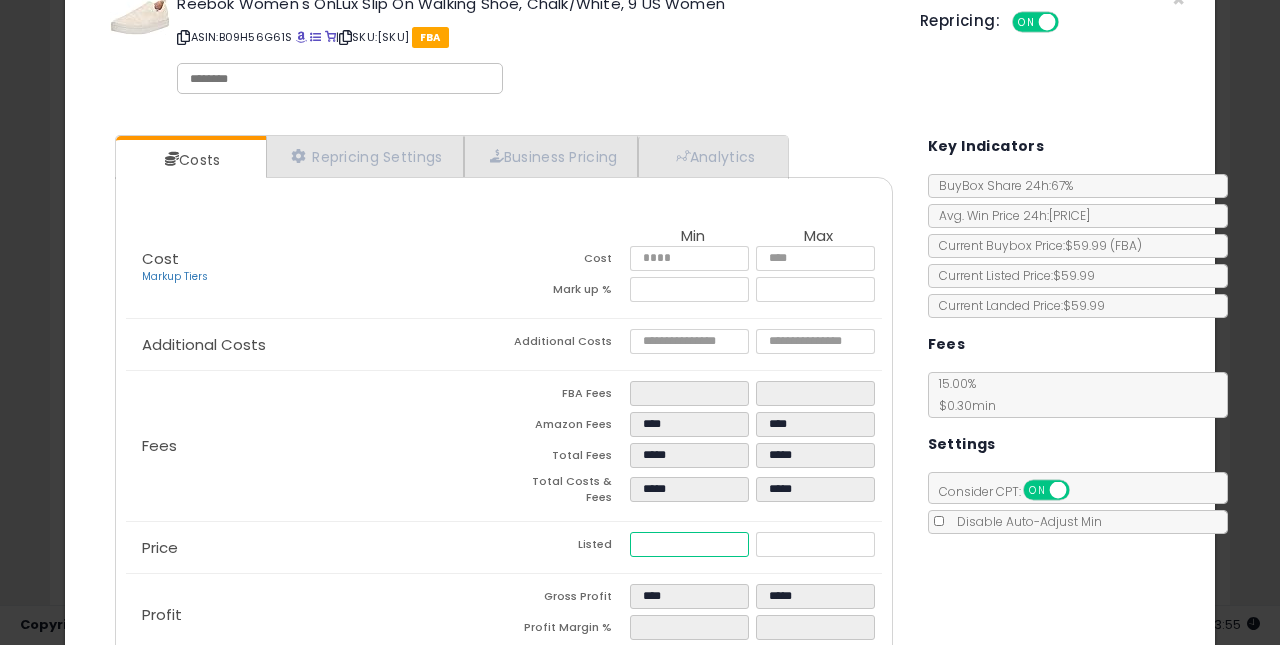 click on "*****" at bounding box center [690, 544] 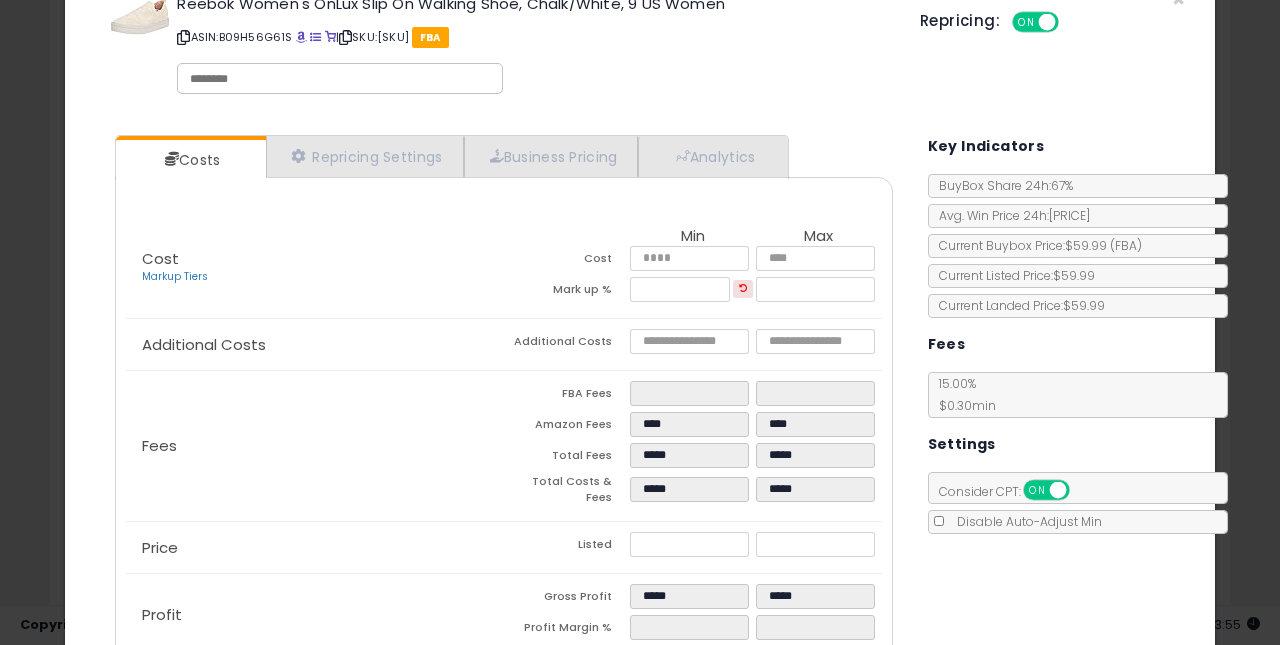 click on "Costs
Repricing Settings
Business Pricing
Analytics
Cost" at bounding box center (640, 408) 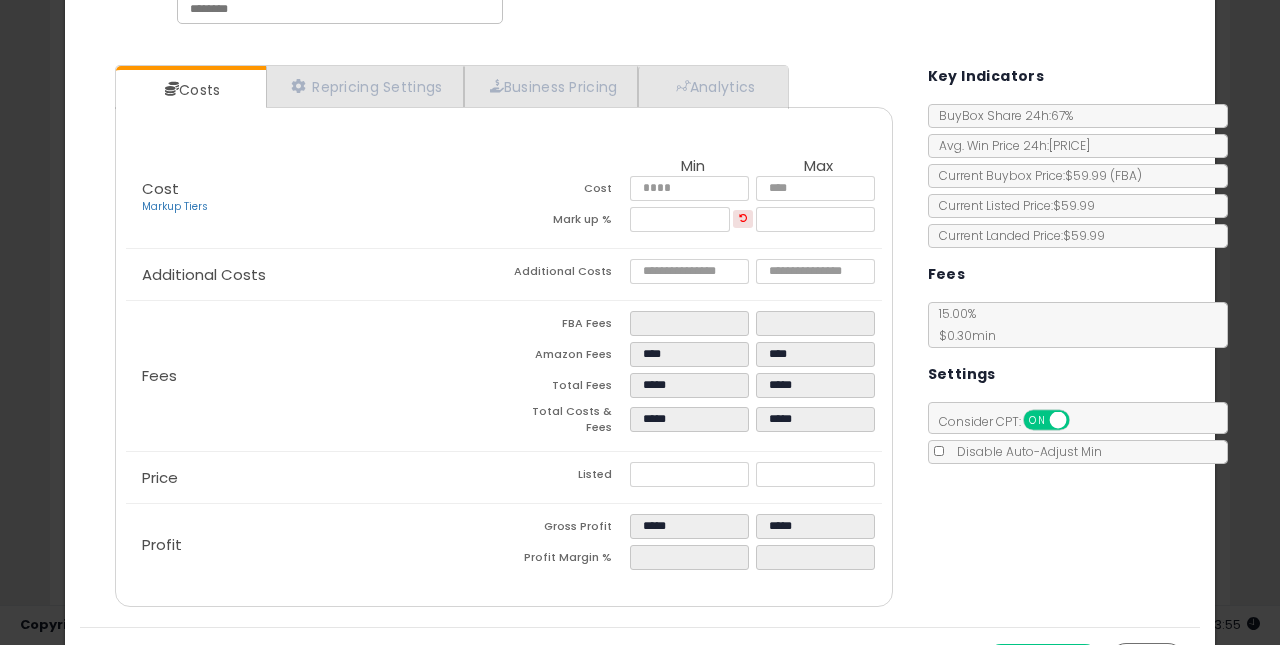 scroll, scrollTop: 165, scrollLeft: 0, axis: vertical 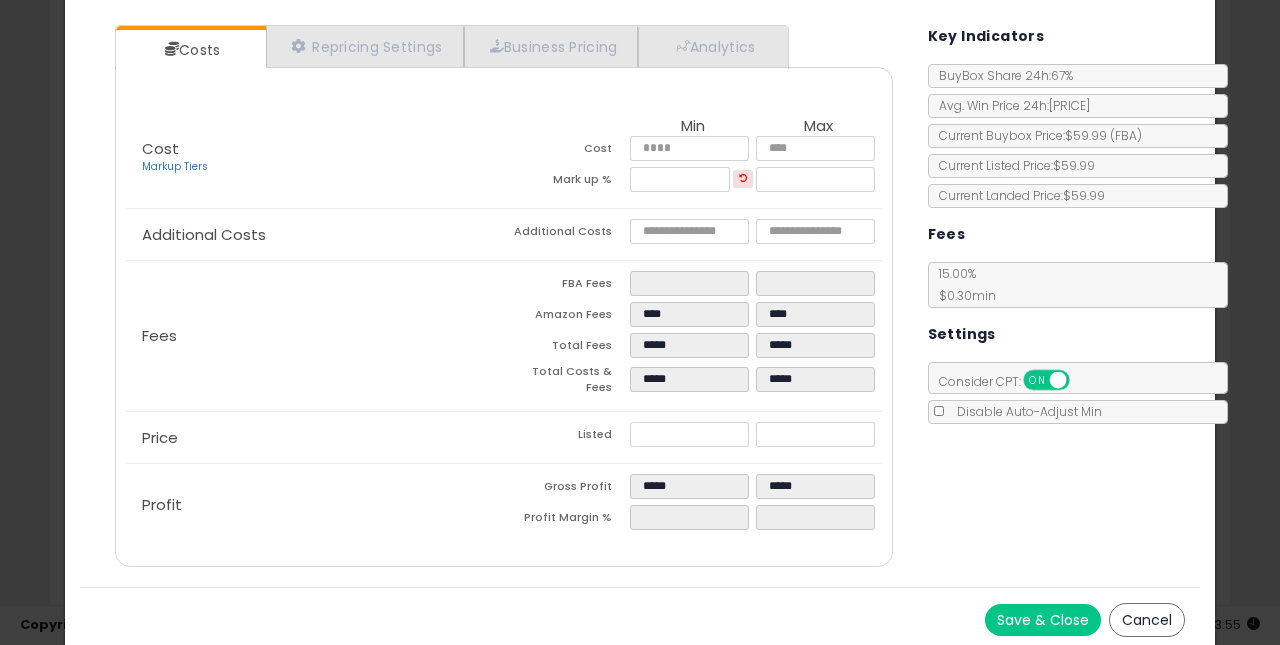 click on "Save & Close" at bounding box center [1043, 620] 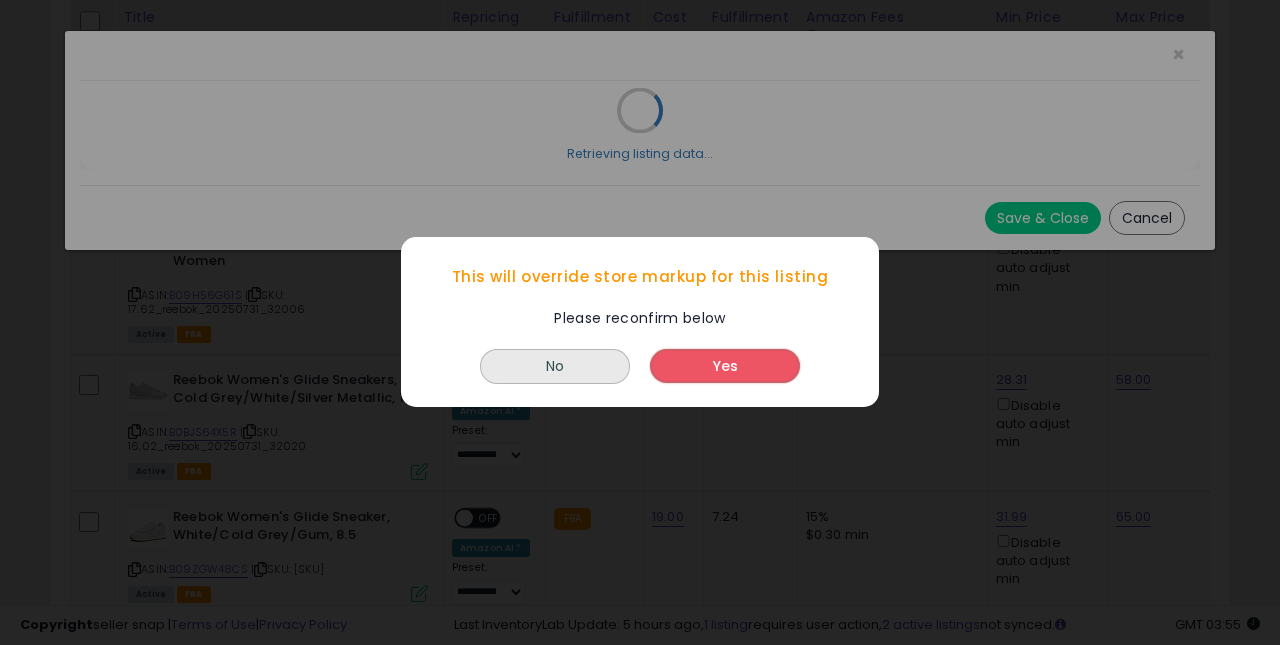 scroll, scrollTop: 0, scrollLeft: 0, axis: both 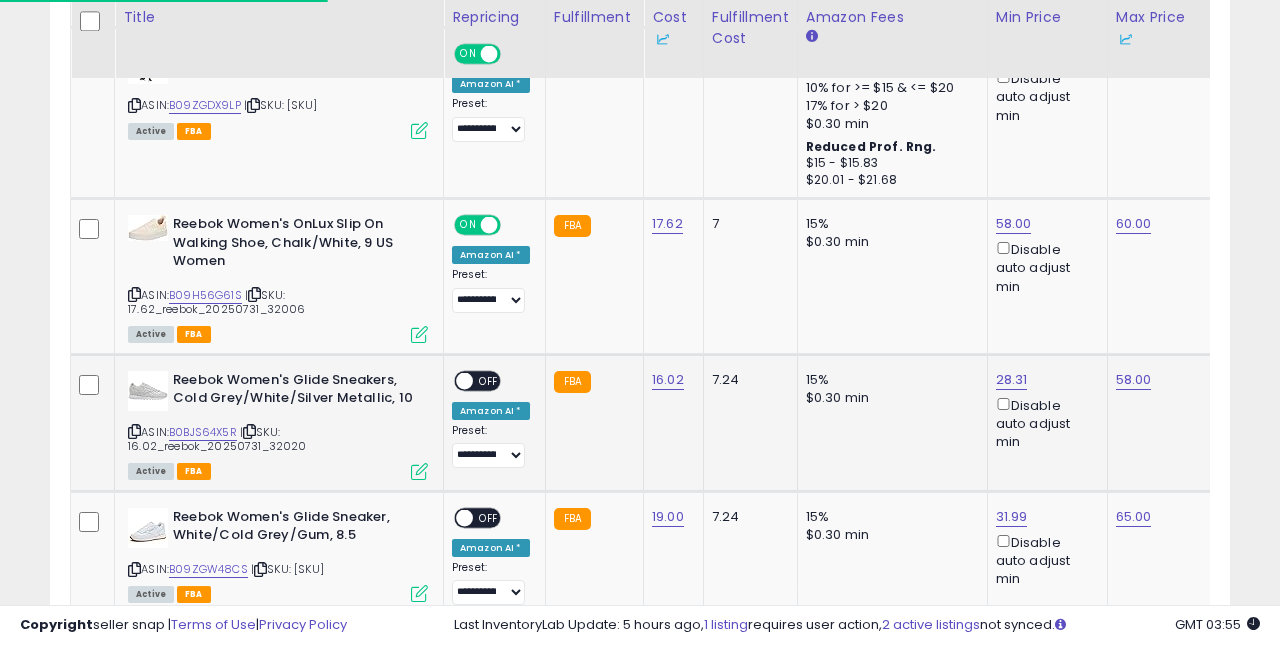 click on "OFF" at bounding box center [489, 380] 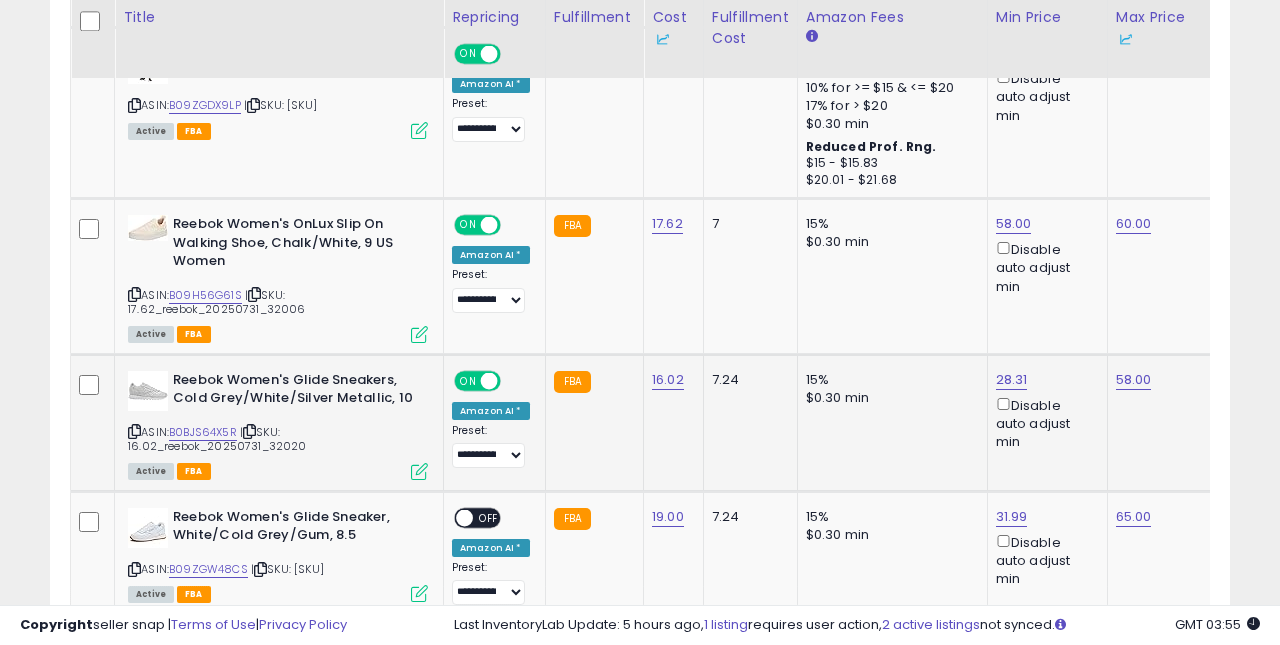 click at bounding box center (419, 471) 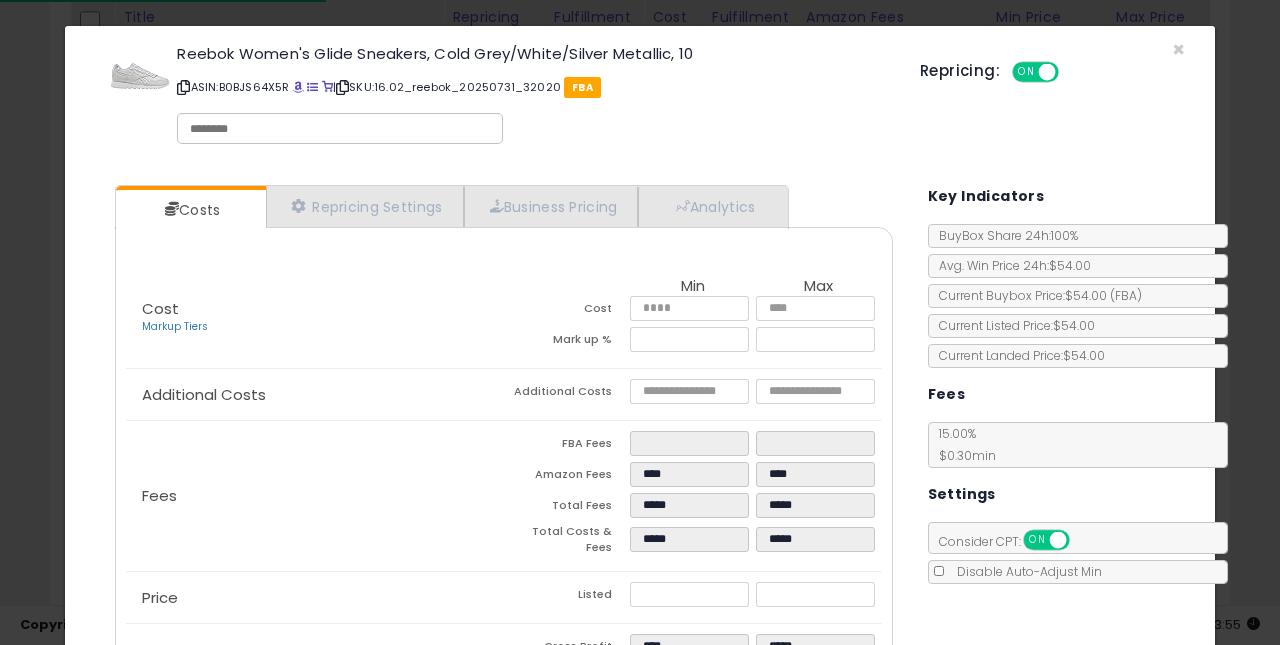 scroll, scrollTop: 50, scrollLeft: 0, axis: vertical 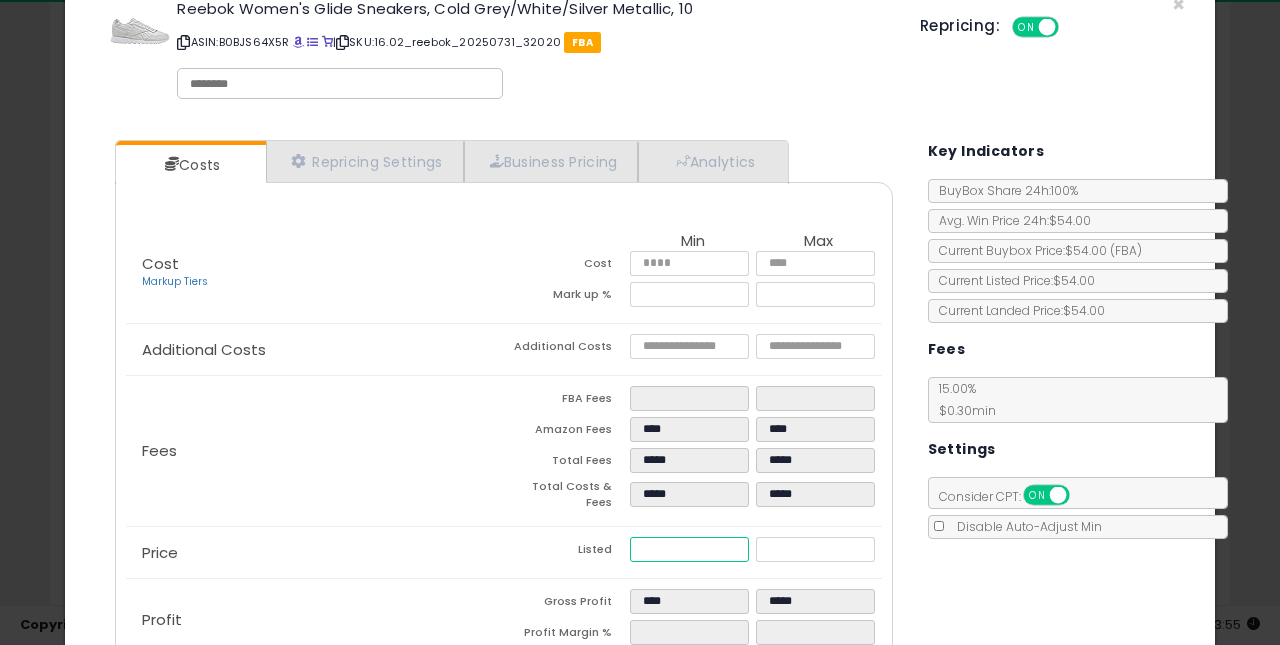 click on "*****" at bounding box center [690, 549] 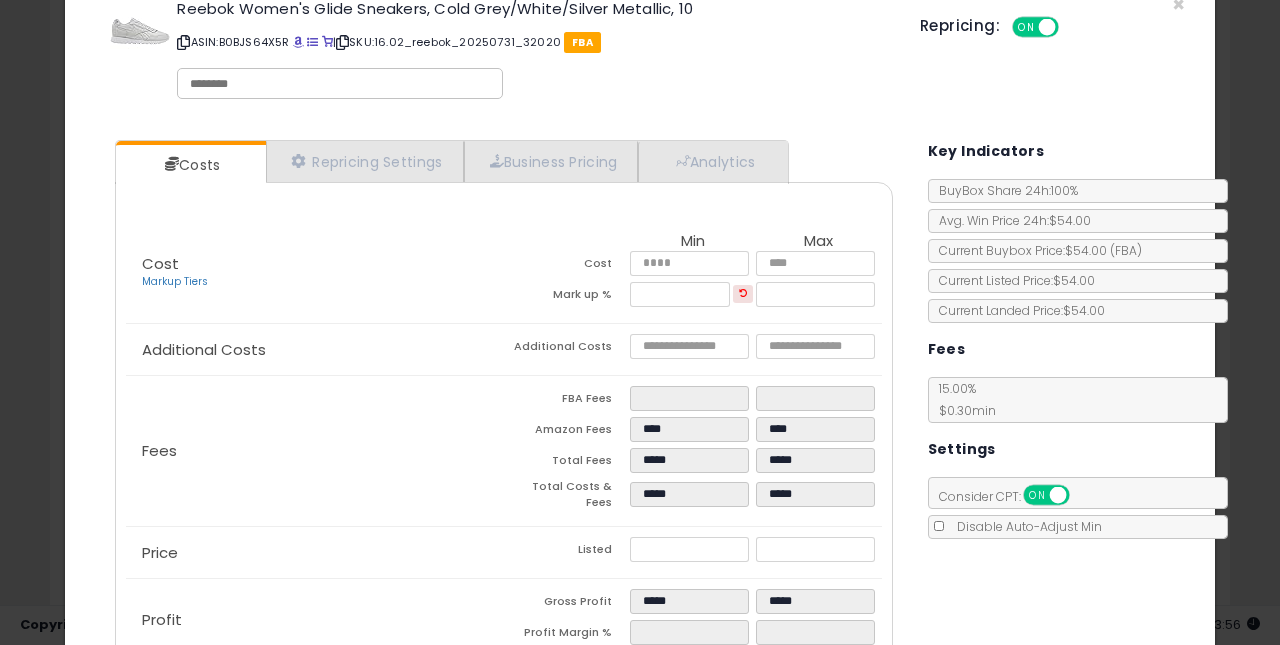 click on "Price
Listed
*****
*****" 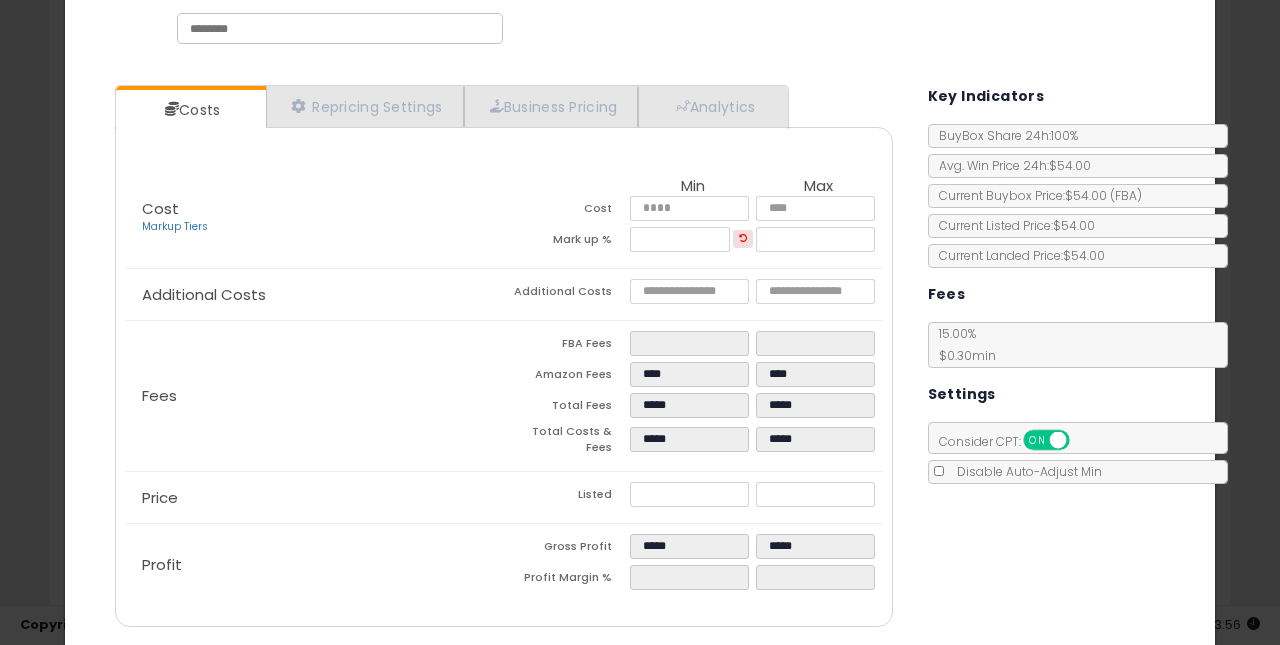 scroll, scrollTop: 165, scrollLeft: 0, axis: vertical 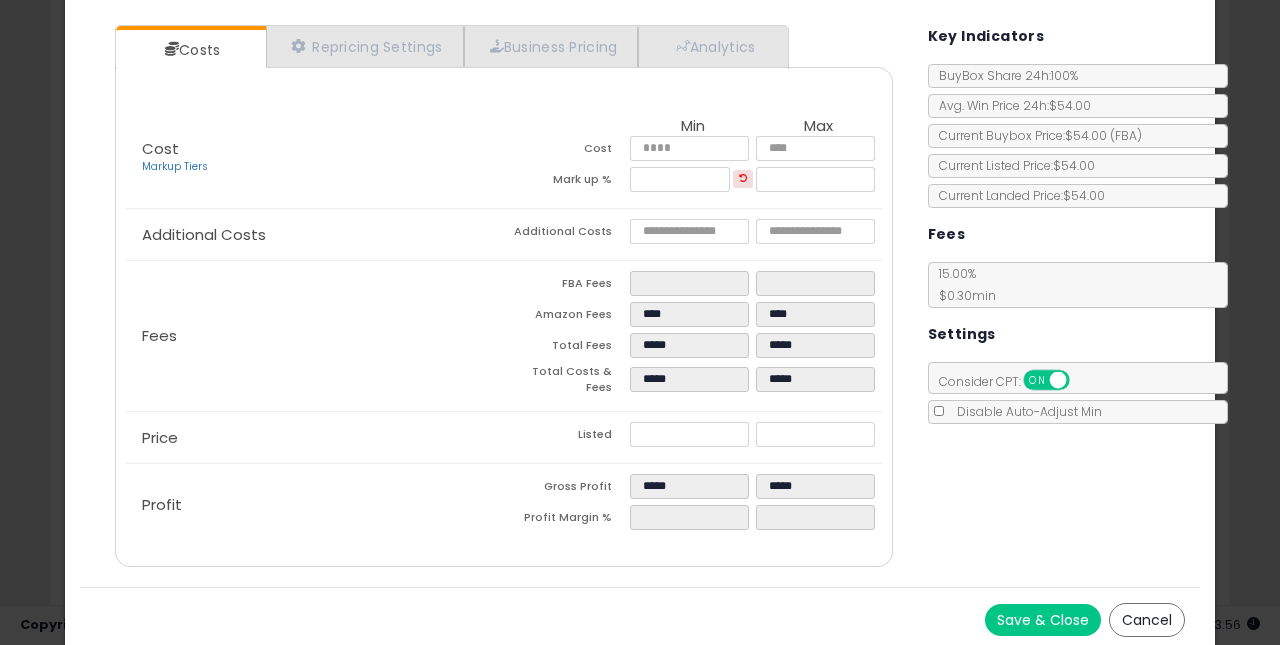 click on "Save & Close" at bounding box center [1043, 620] 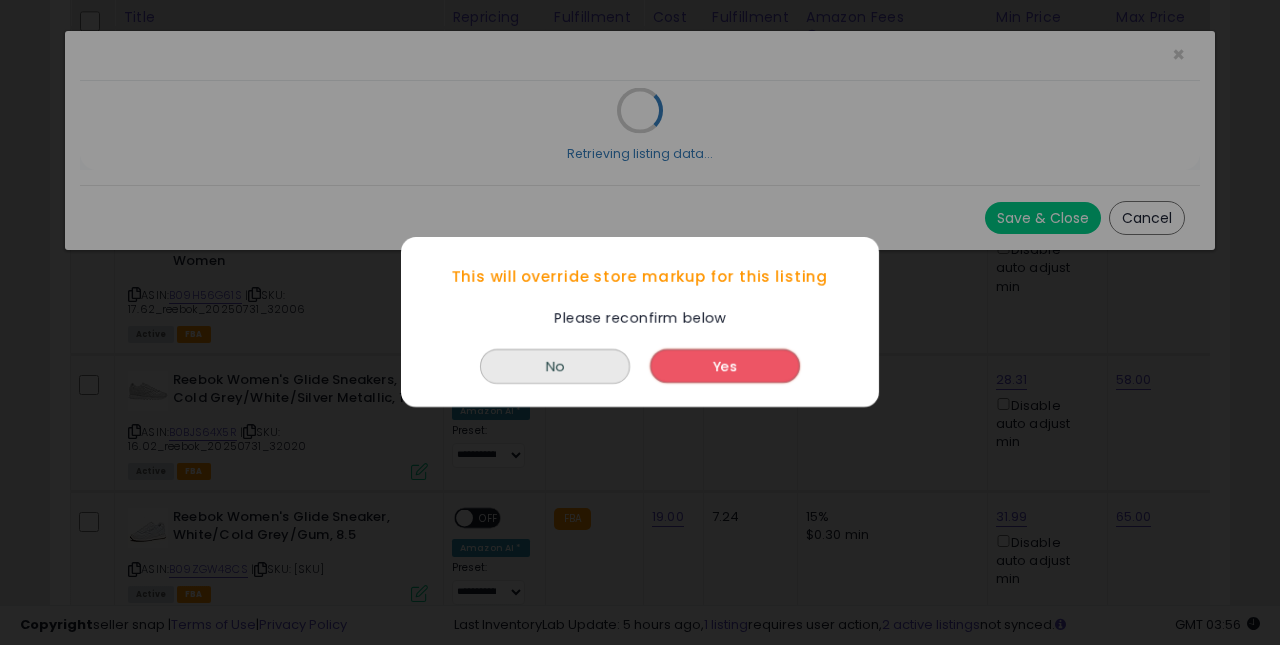 scroll, scrollTop: 0, scrollLeft: 0, axis: both 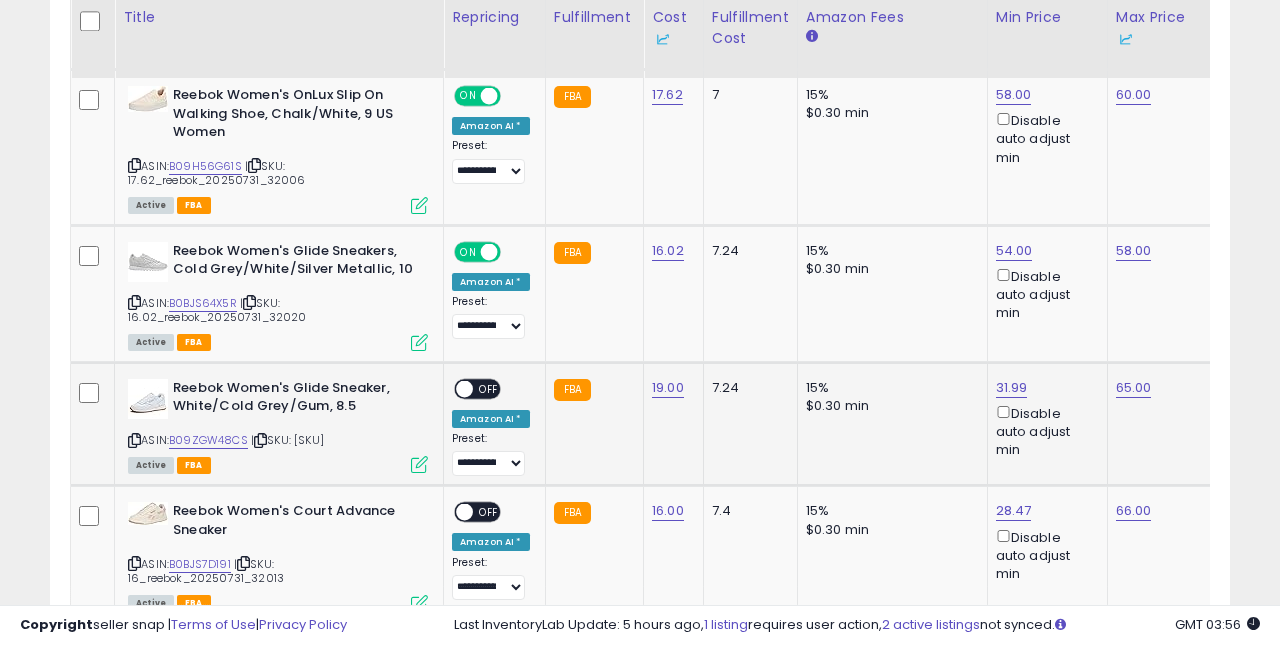 click on "OFF" at bounding box center [489, 388] 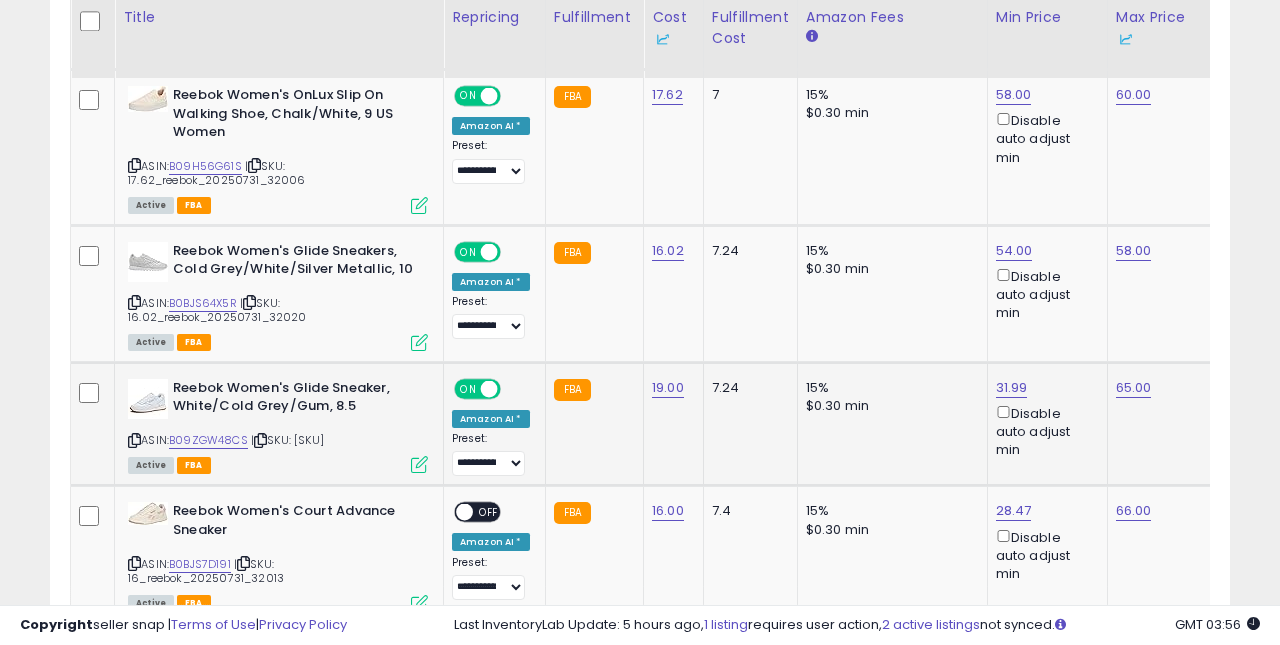 click at bounding box center [419, 464] 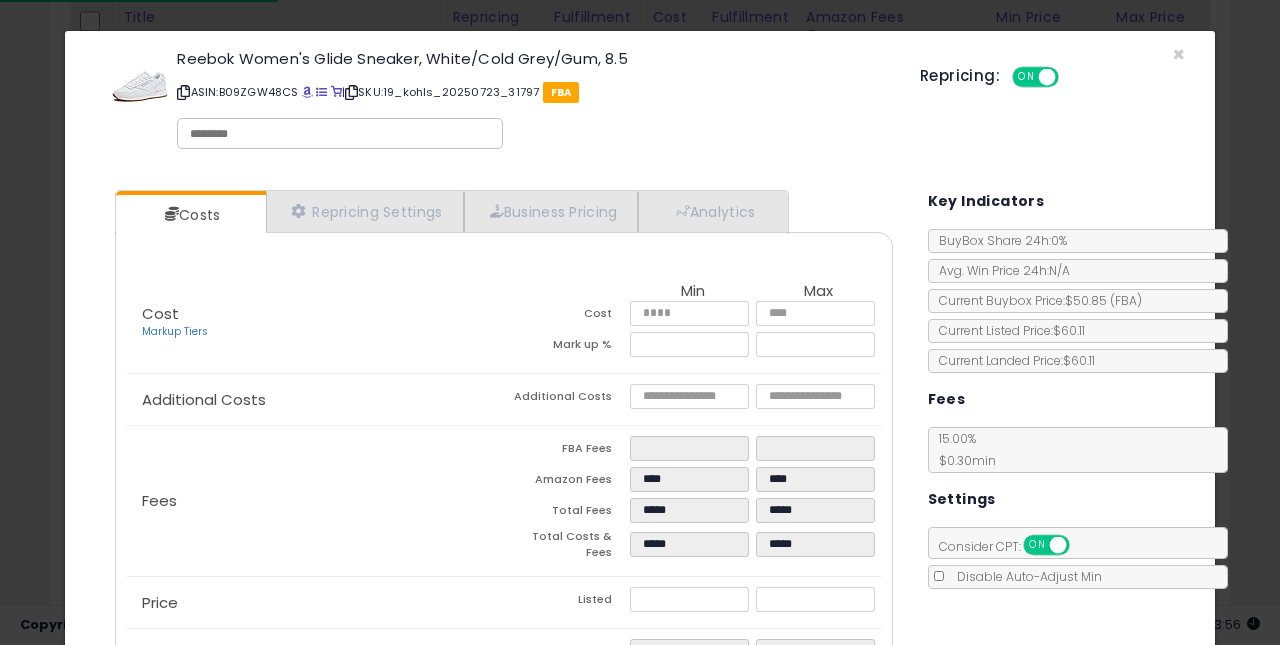 scroll, scrollTop: 56, scrollLeft: 0, axis: vertical 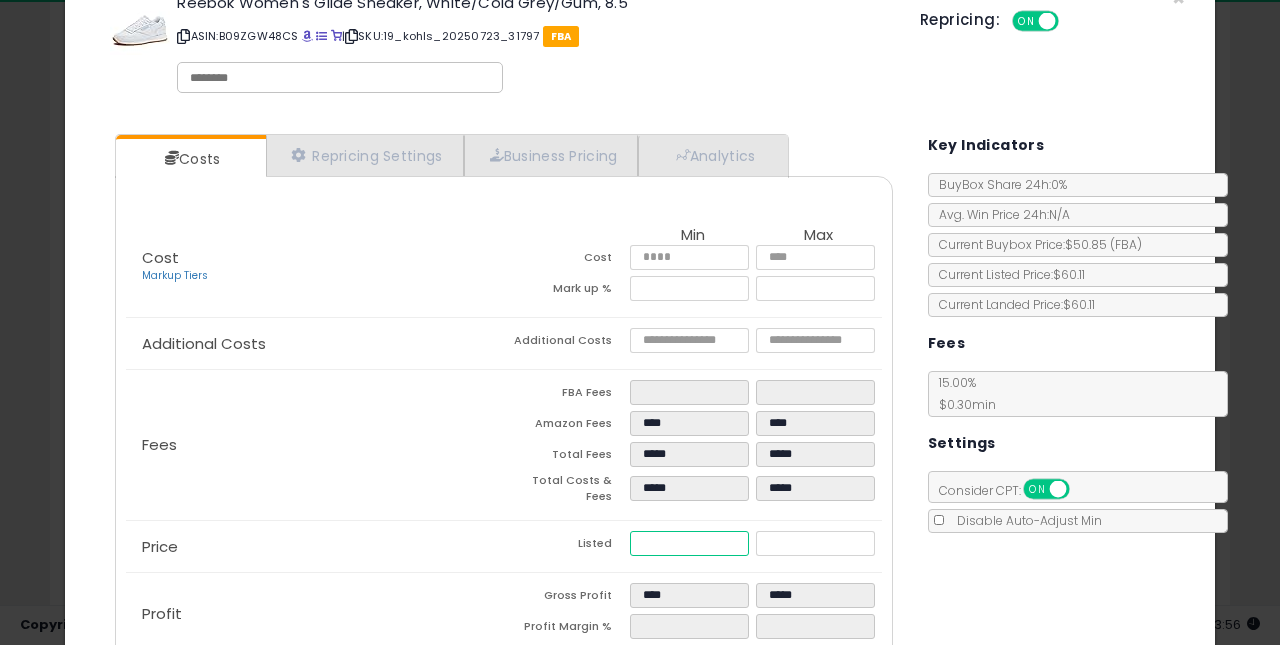 click on "*****" at bounding box center (690, 543) 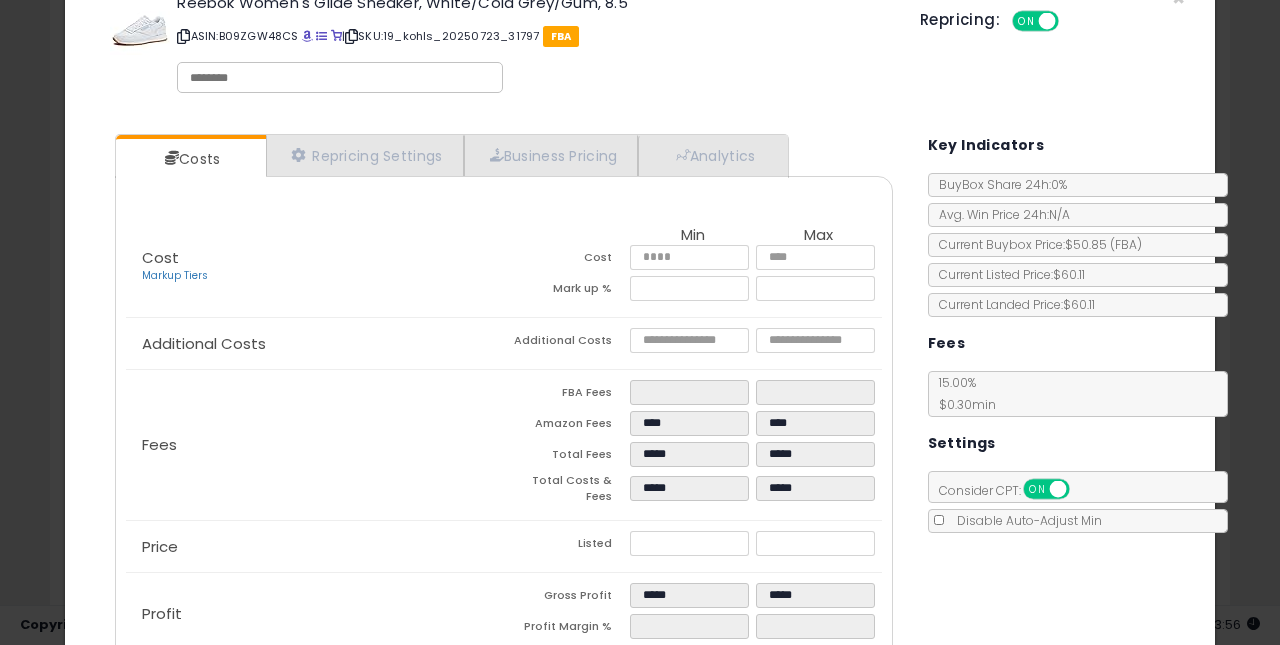 click on "Fees
FBA Fees
****
****
Amazon Fees
****
****
Total Fees
*****
*****
Total Costs & Fees
*****
*****" 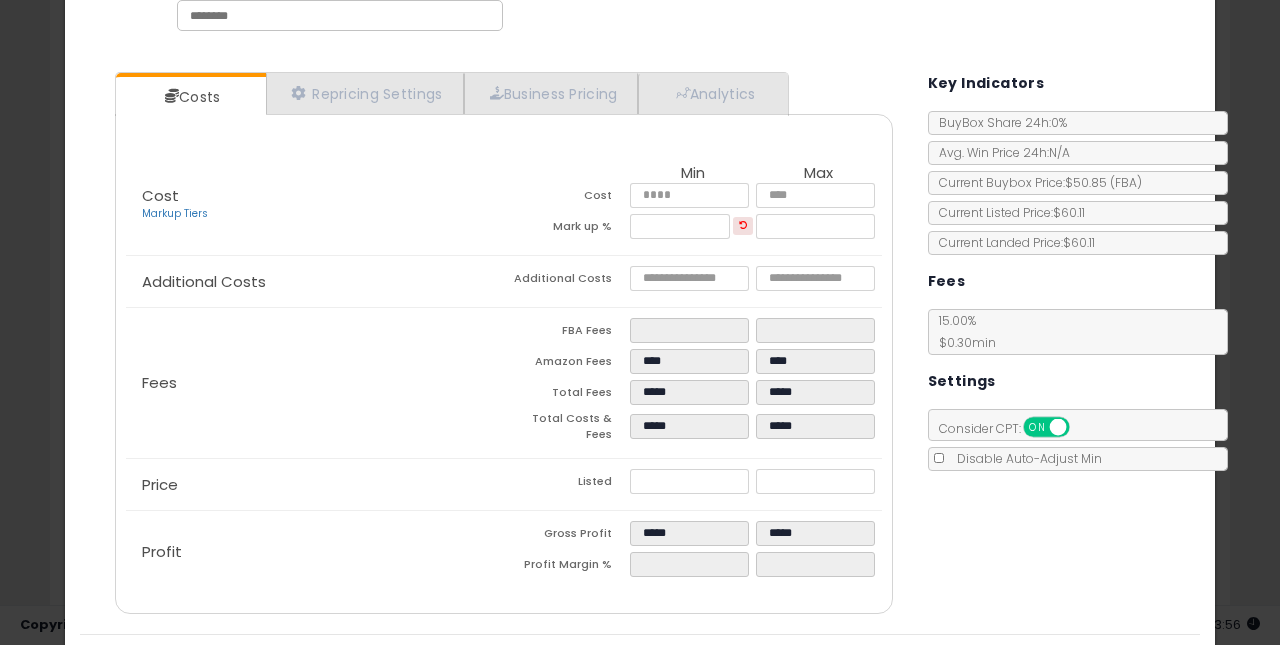 scroll, scrollTop: 165, scrollLeft: 0, axis: vertical 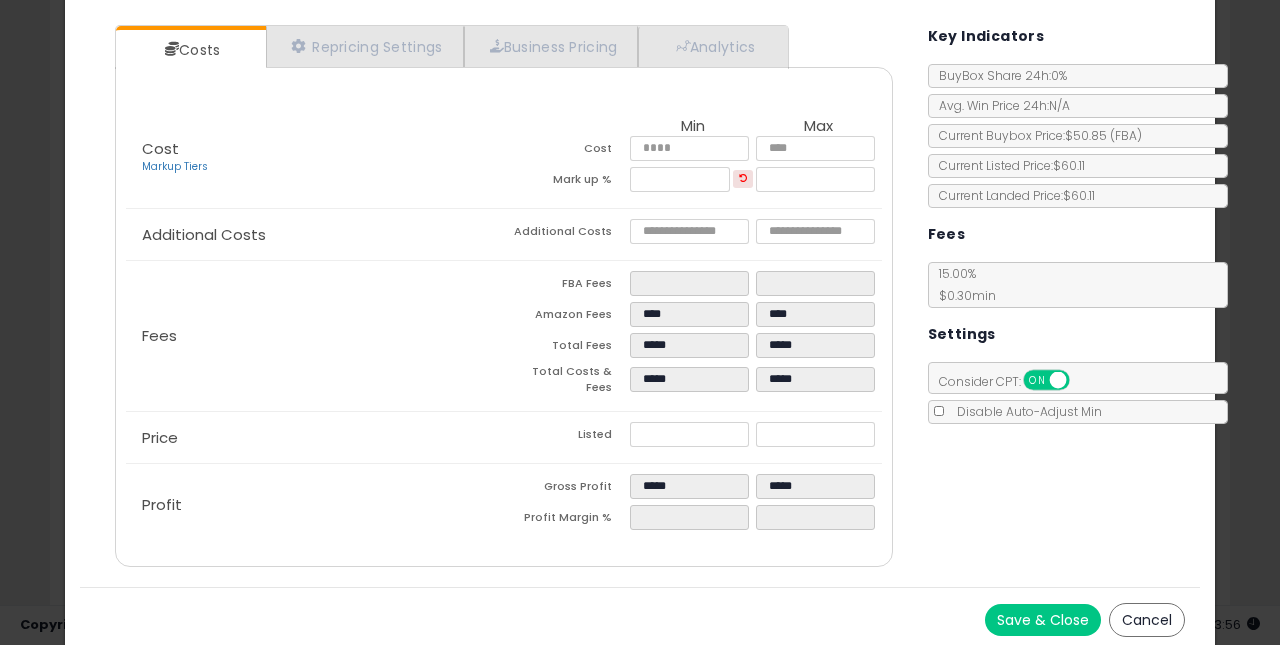 click on "Save & Close" at bounding box center [1043, 620] 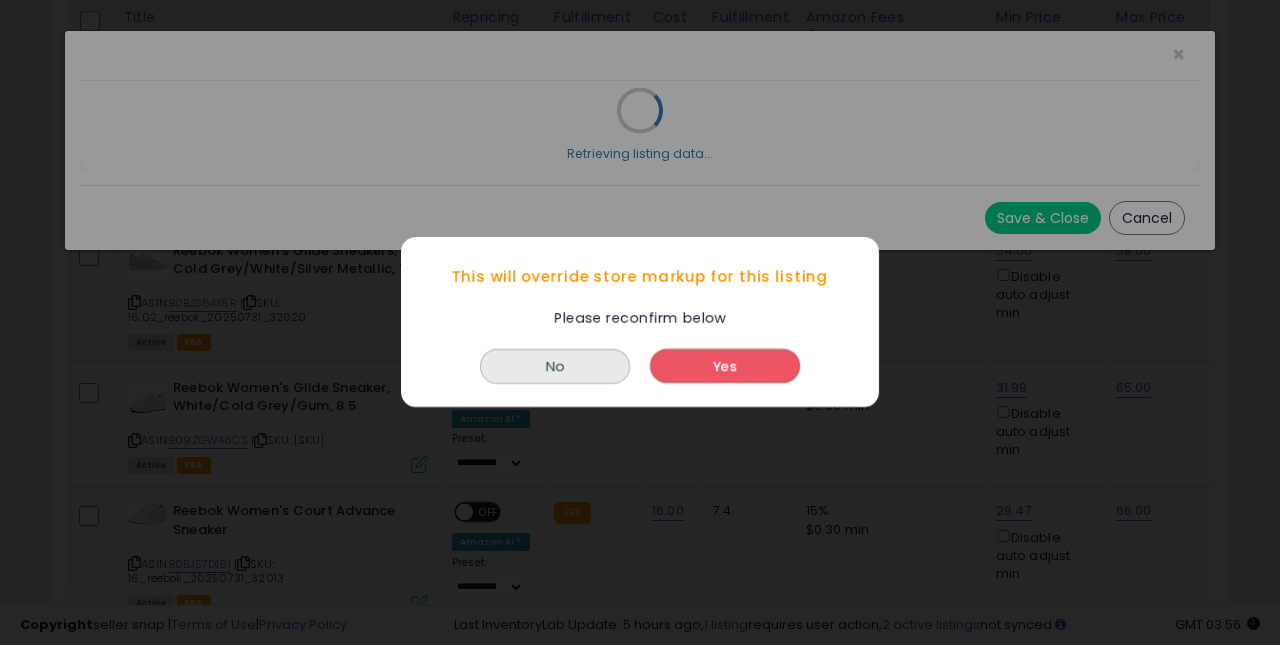click on "Yes" at bounding box center (725, 367) 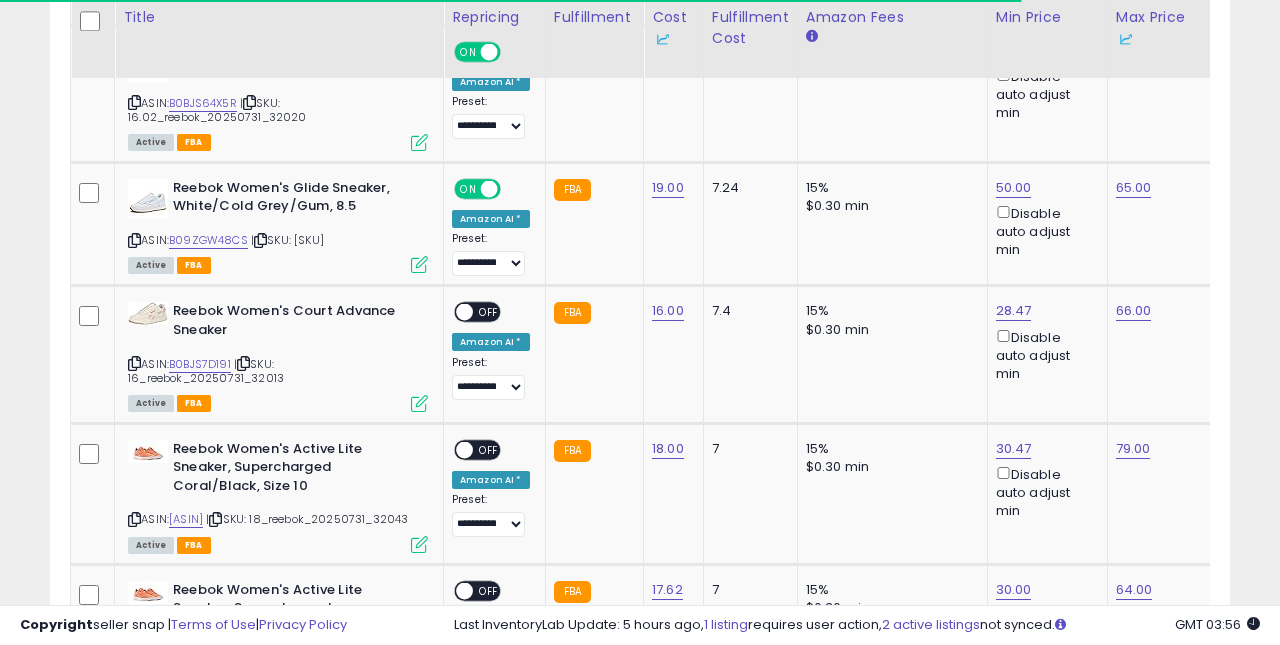 scroll, scrollTop: 3082, scrollLeft: 0, axis: vertical 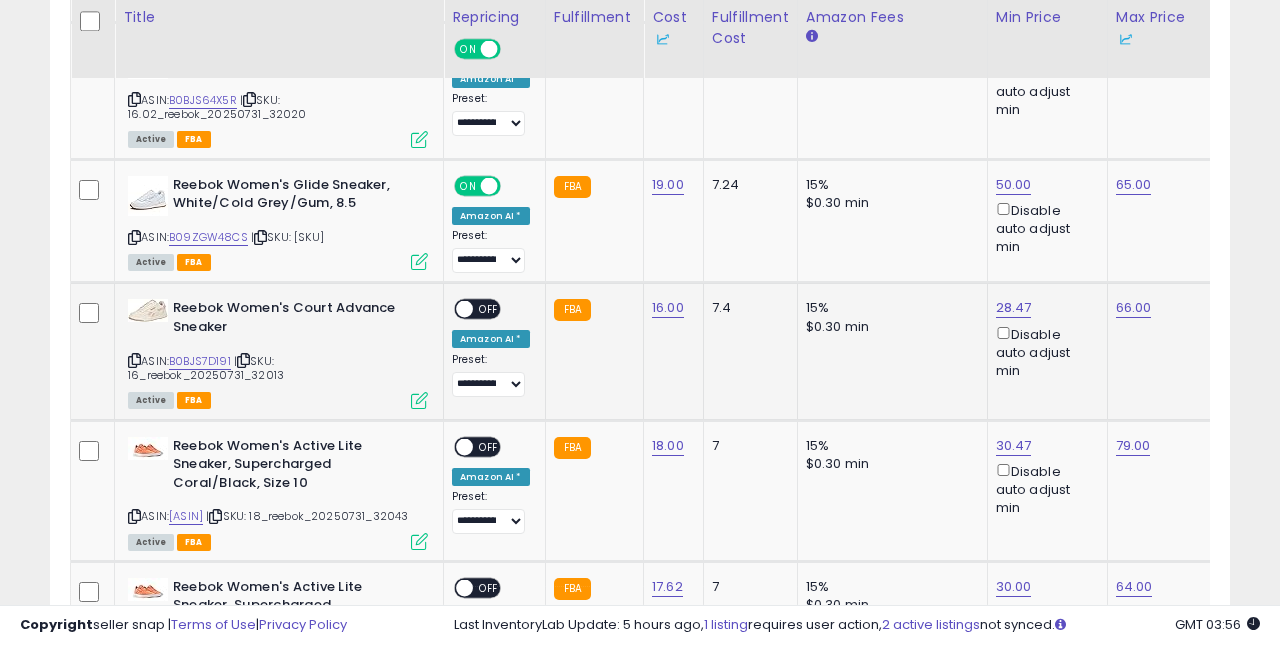 click on "OFF" at bounding box center [489, 309] 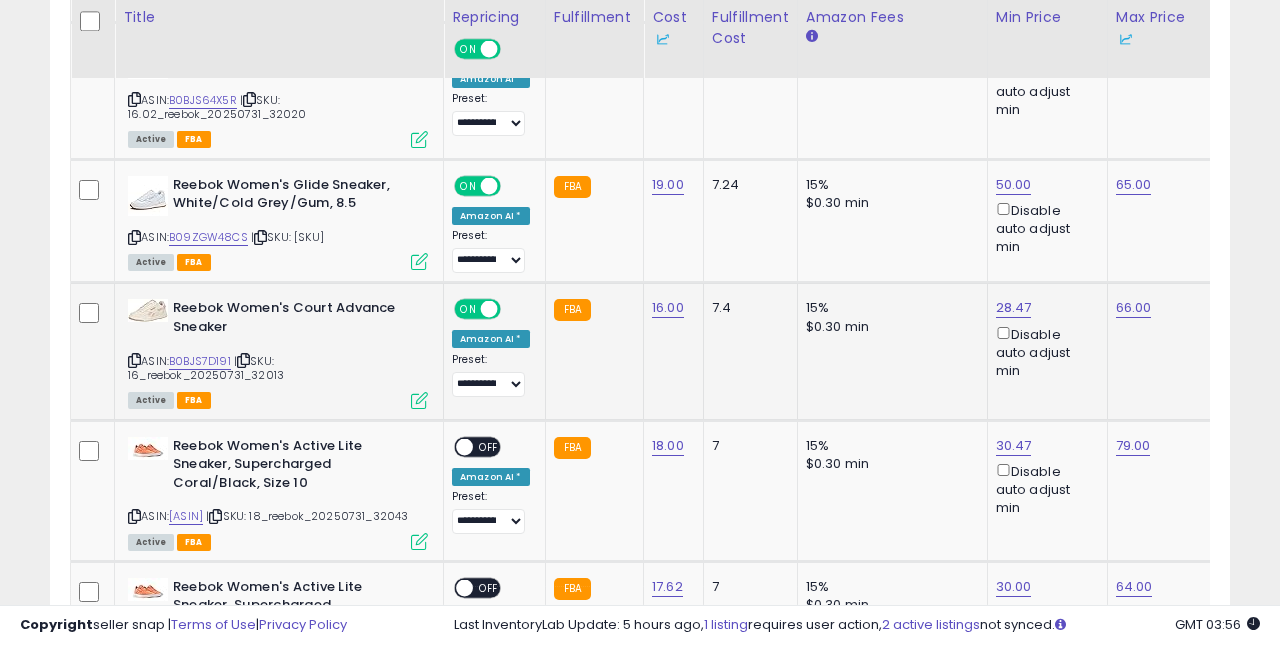 click at bounding box center (419, 400) 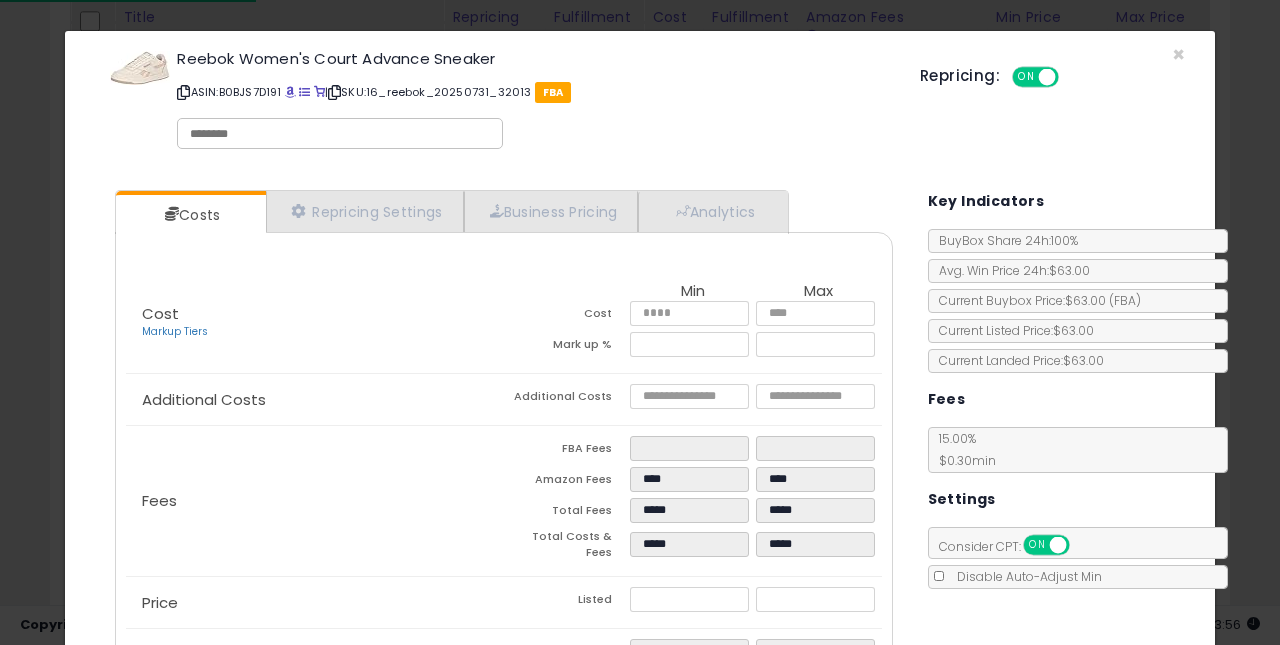 scroll, scrollTop: 35, scrollLeft: 0, axis: vertical 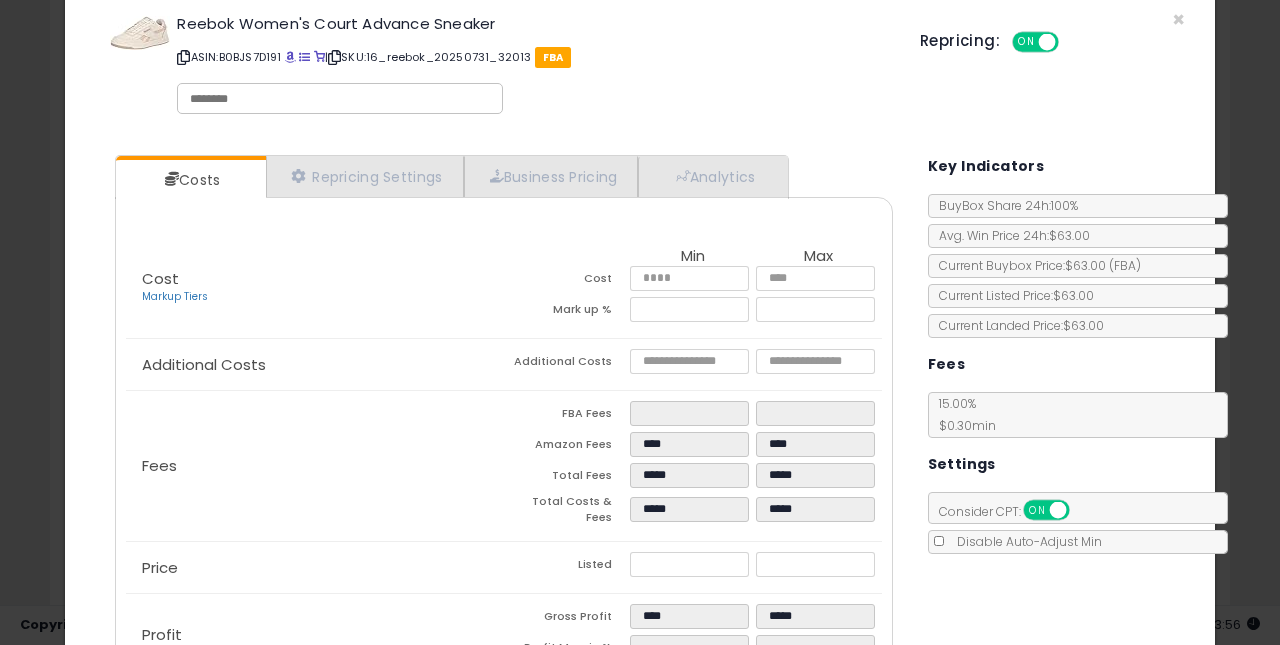 click on "*****" at bounding box center (690, 564) 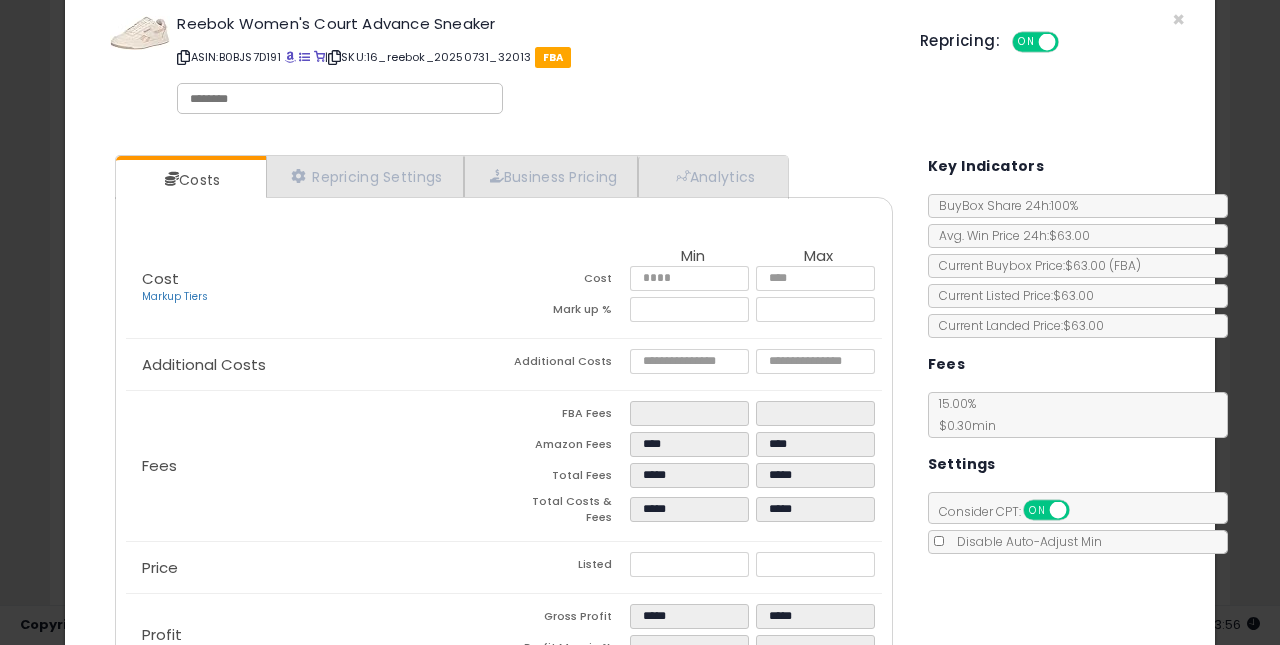 click on "Price
Listed
*****
*****" 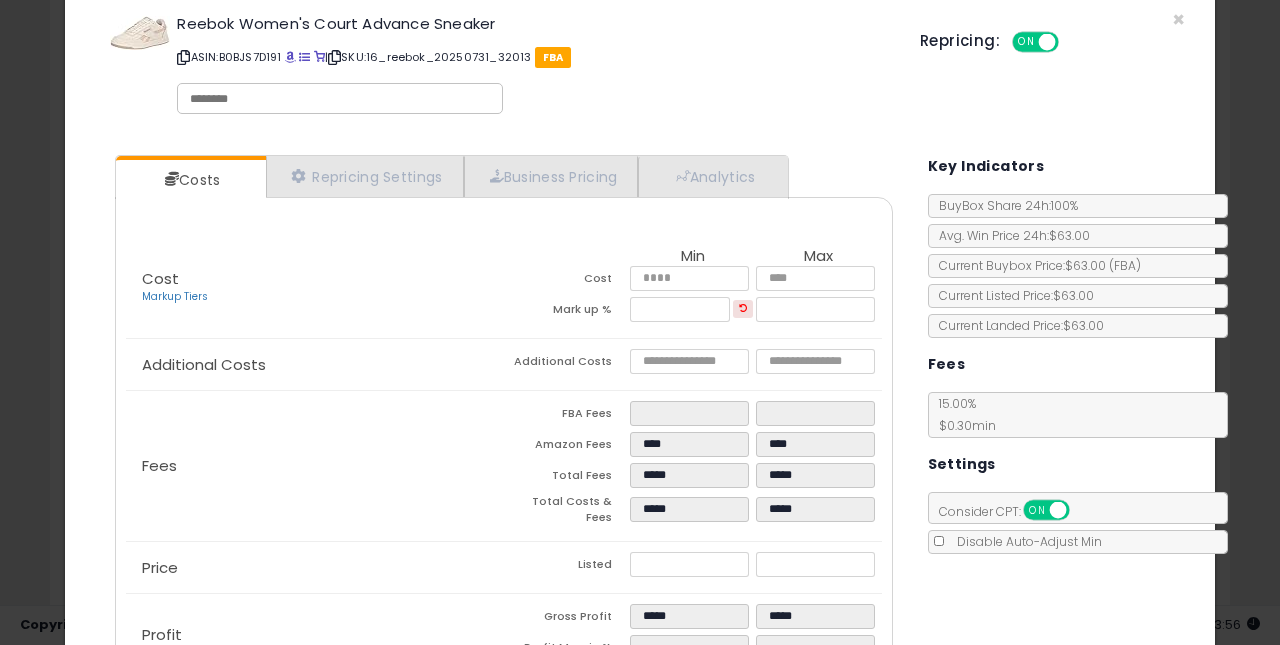 scroll, scrollTop: 165, scrollLeft: 0, axis: vertical 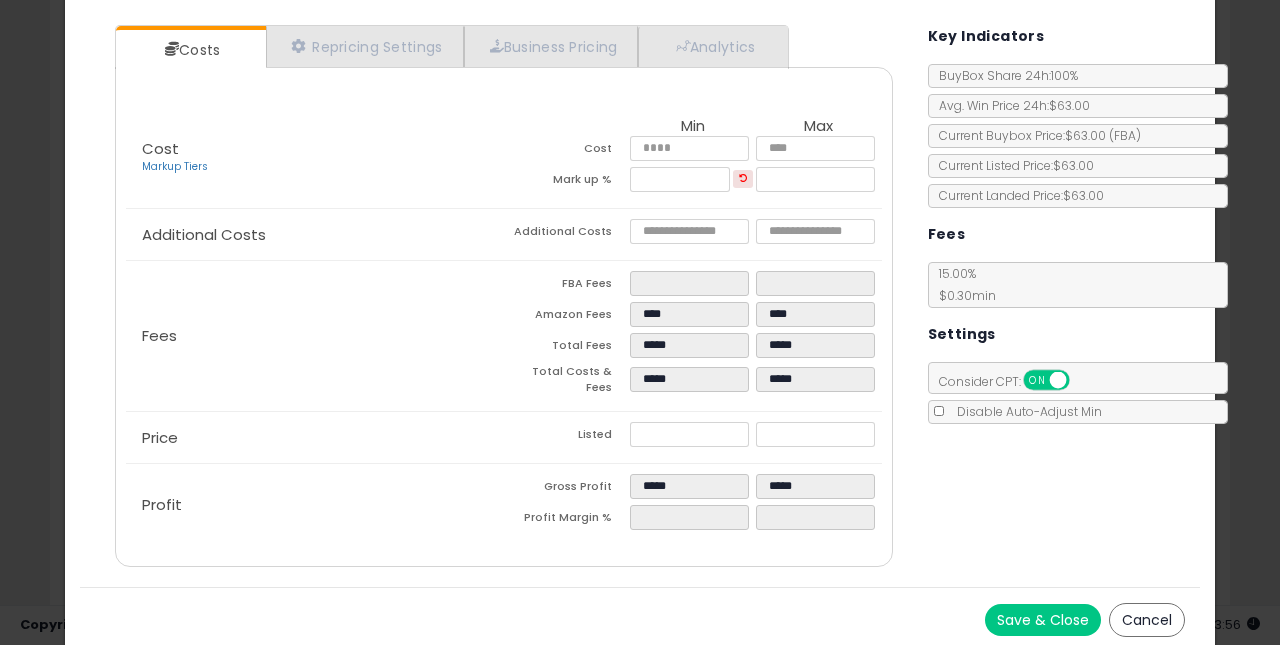 click on "Save & Close" at bounding box center [1043, 620] 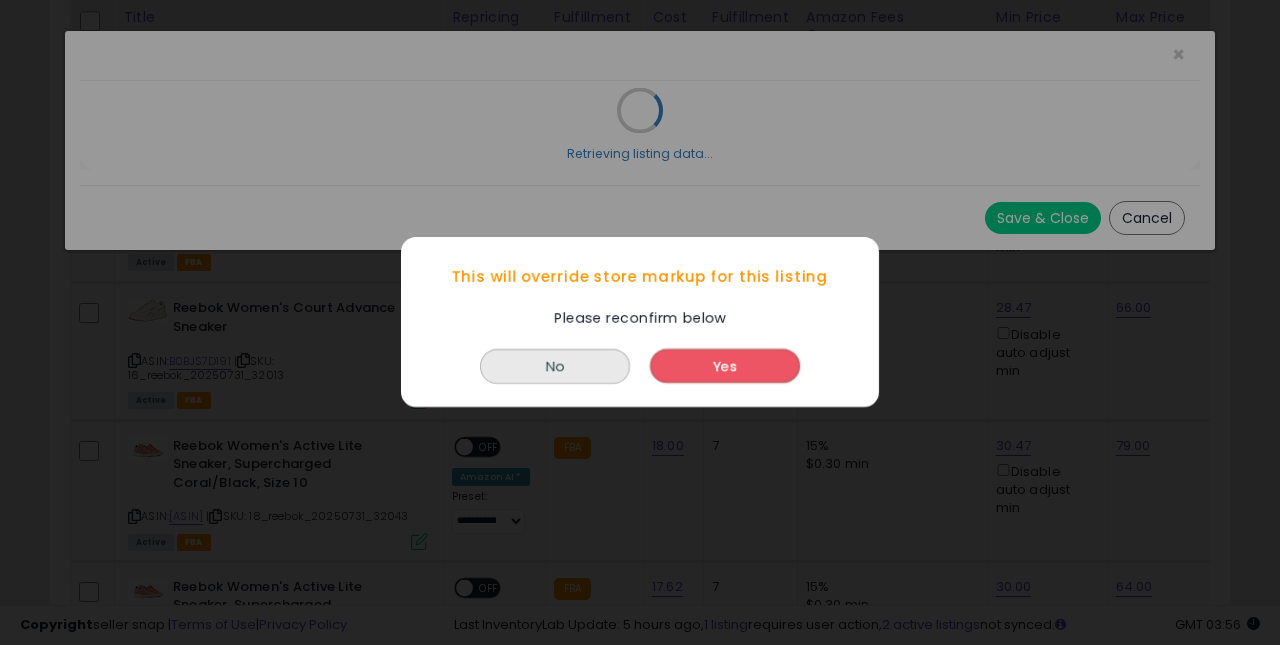 click on "Yes" at bounding box center [725, 367] 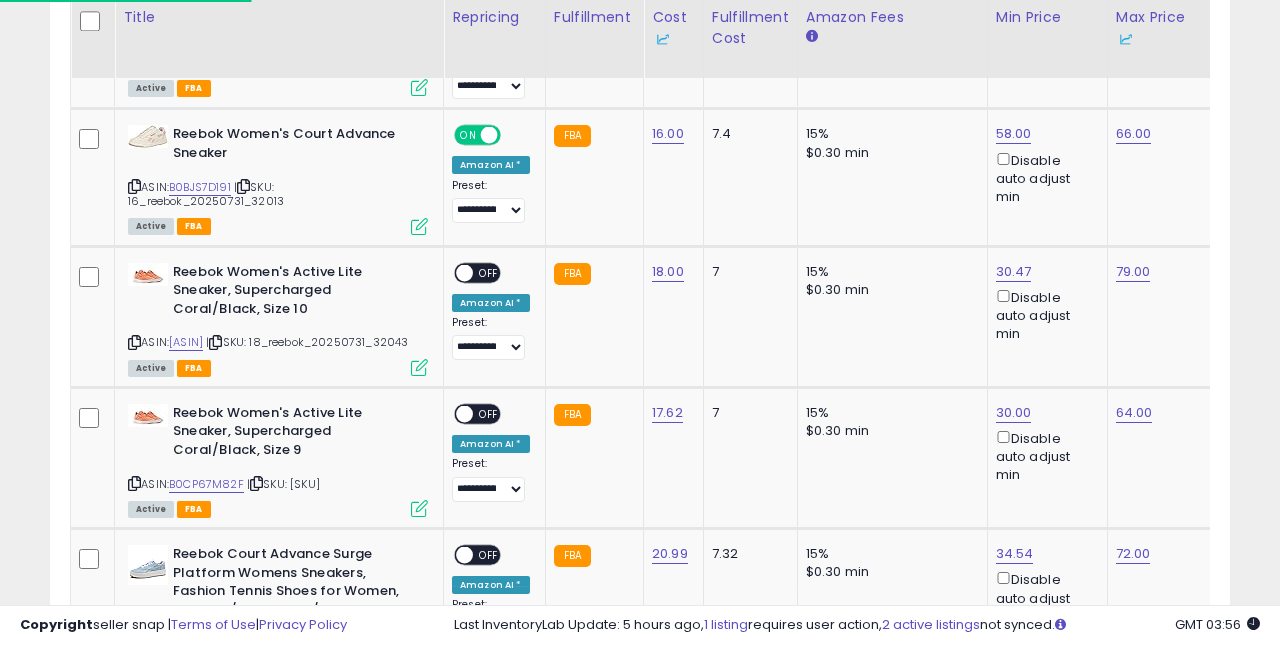 scroll, scrollTop: 3266, scrollLeft: 0, axis: vertical 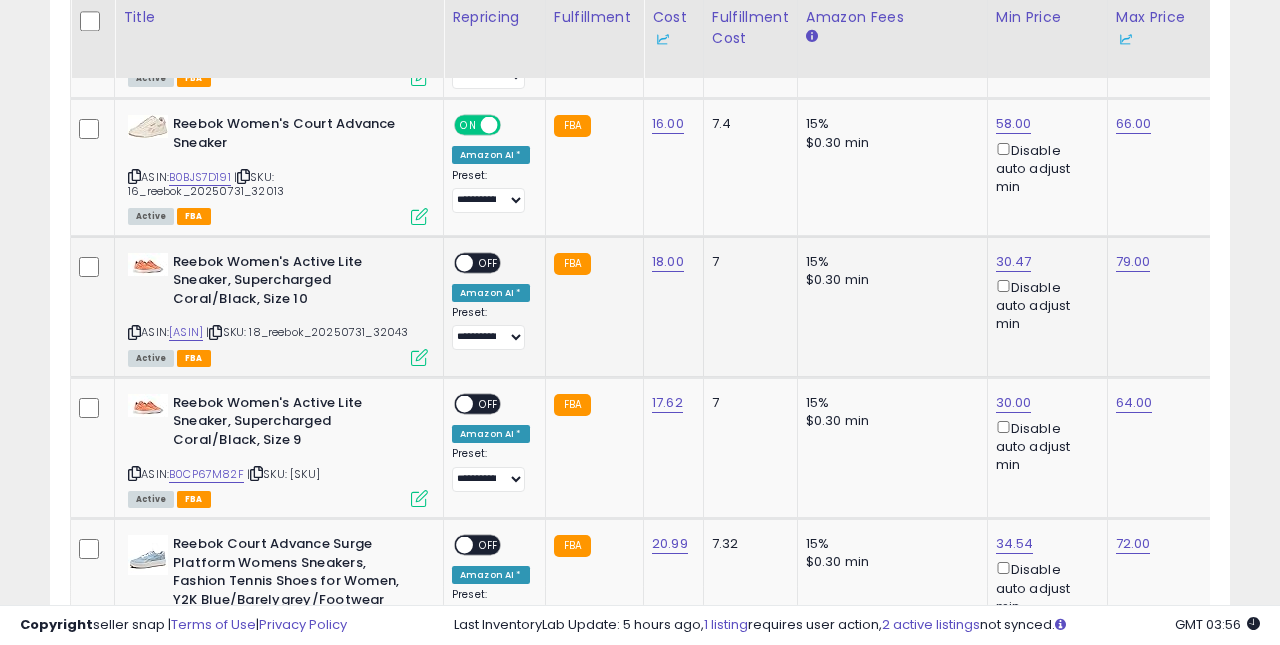click on "OFF" at bounding box center (489, 262) 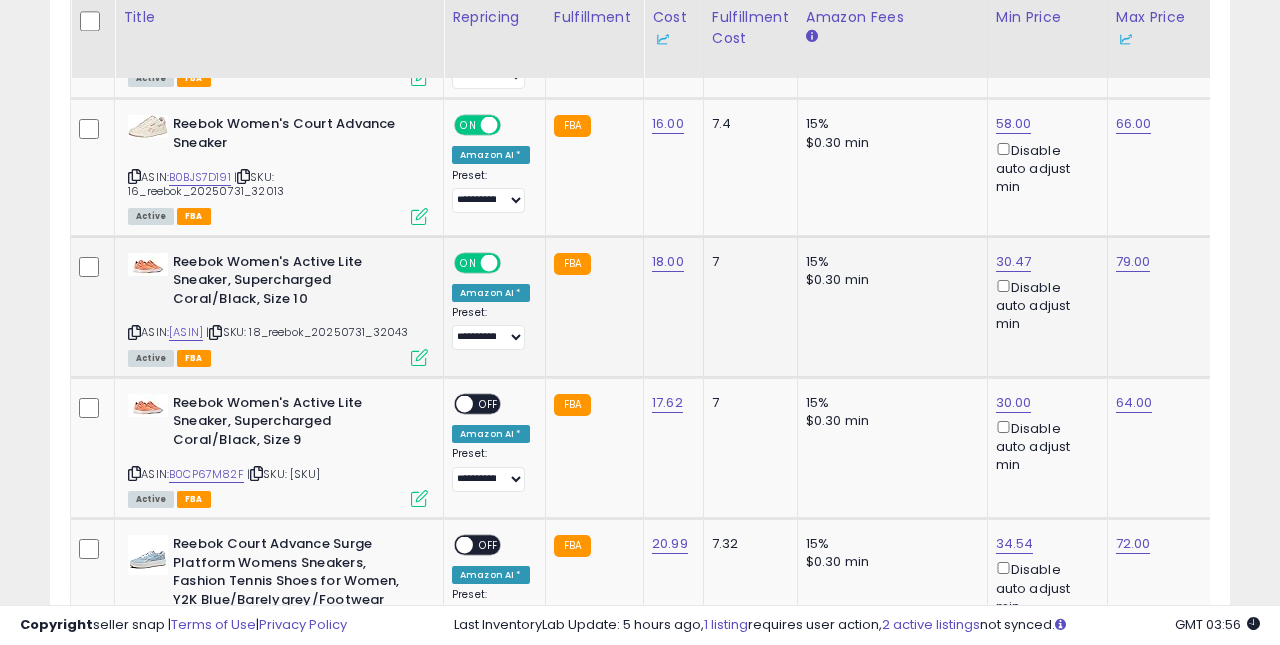 click at bounding box center [419, 357] 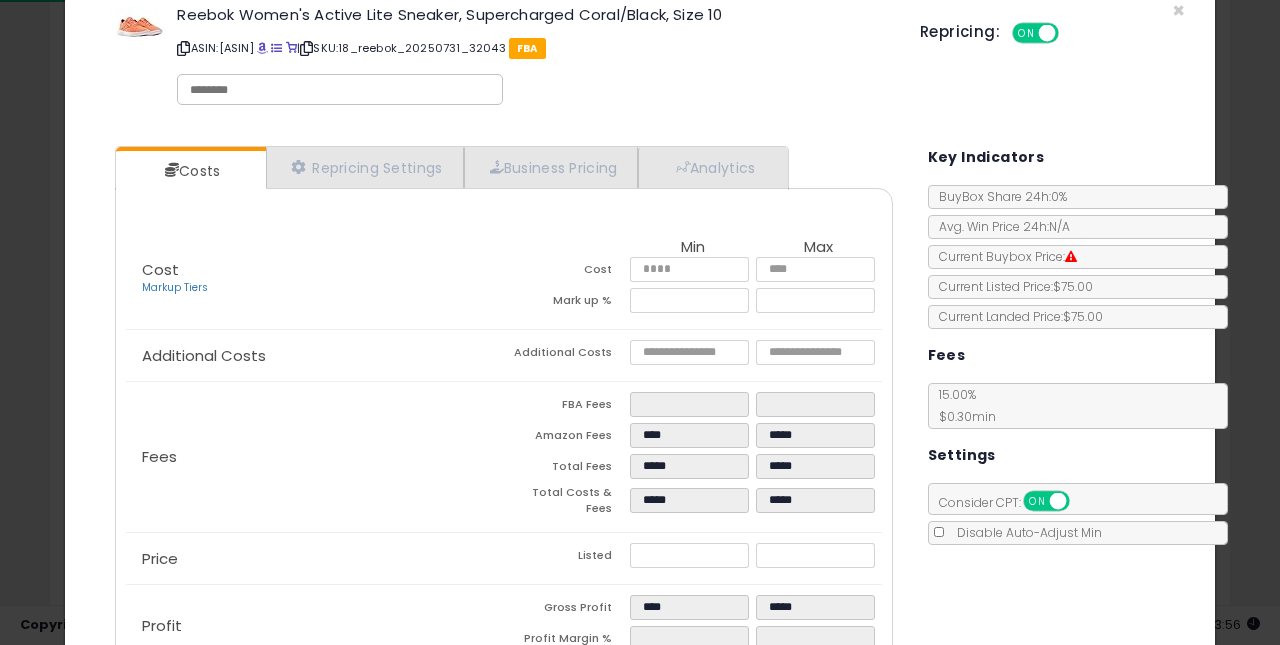 scroll, scrollTop: 45, scrollLeft: 0, axis: vertical 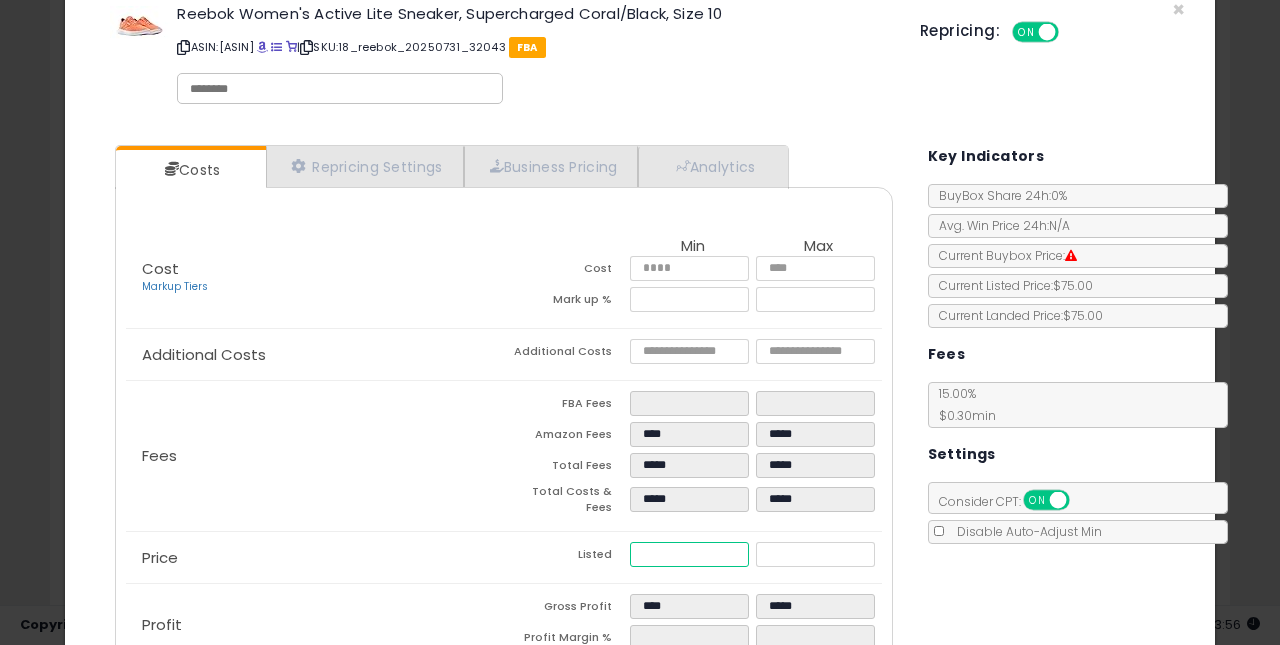 click on "*****" at bounding box center [690, 554] 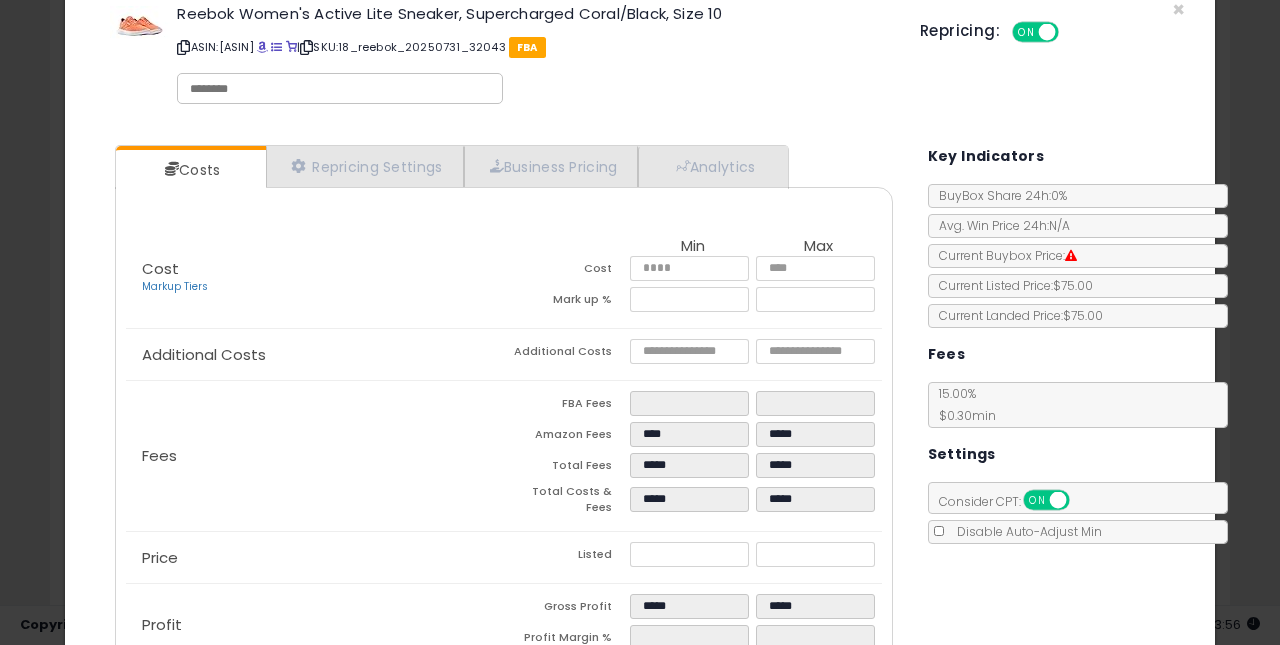 click on "Listed" at bounding box center (567, 557) 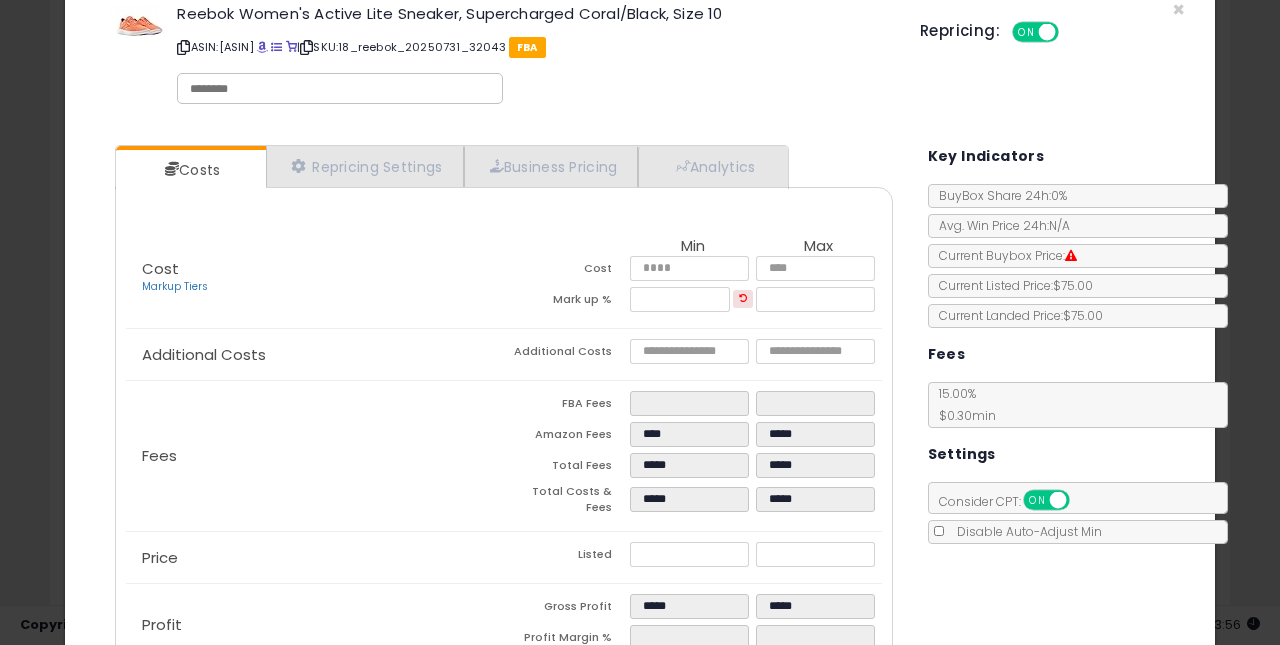 scroll, scrollTop: 165, scrollLeft: 0, axis: vertical 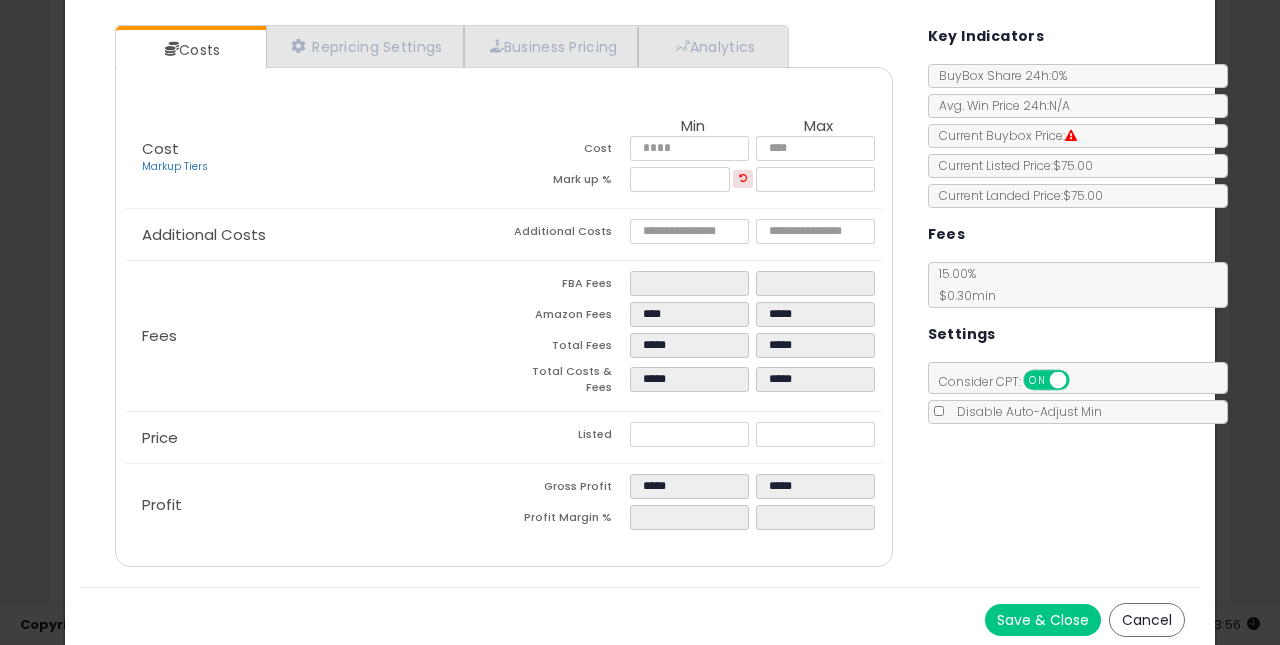 click on "Save & Close" at bounding box center [1043, 620] 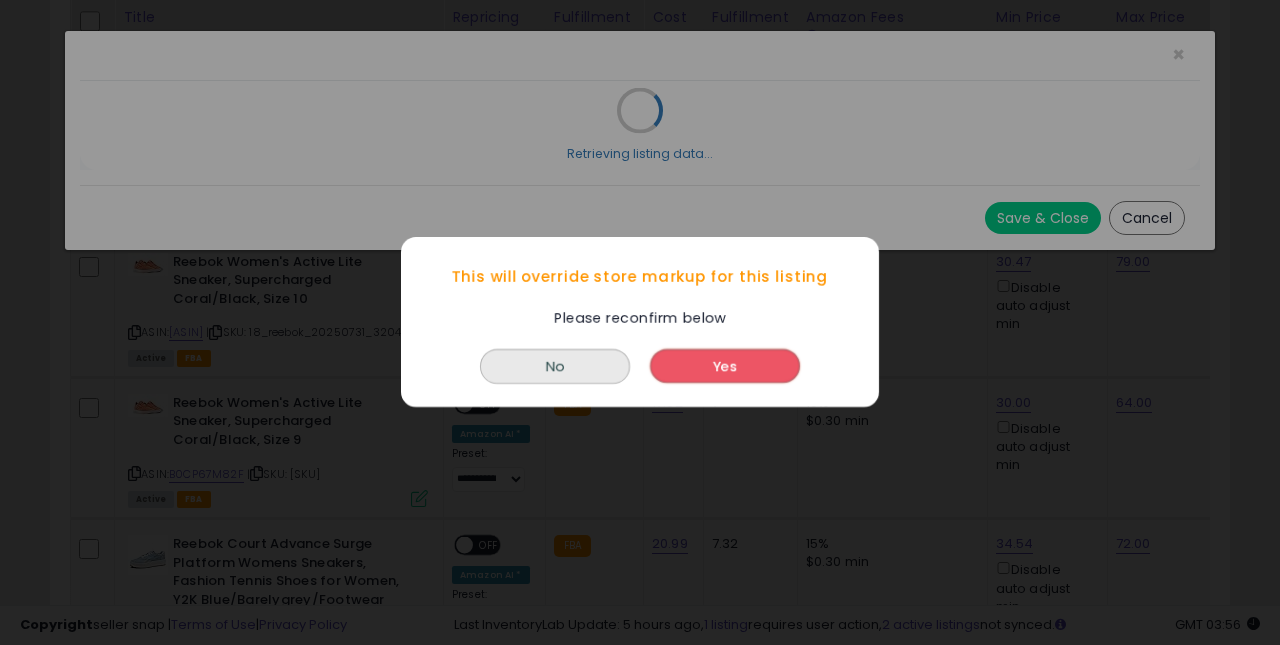click on "Yes" at bounding box center (725, 367) 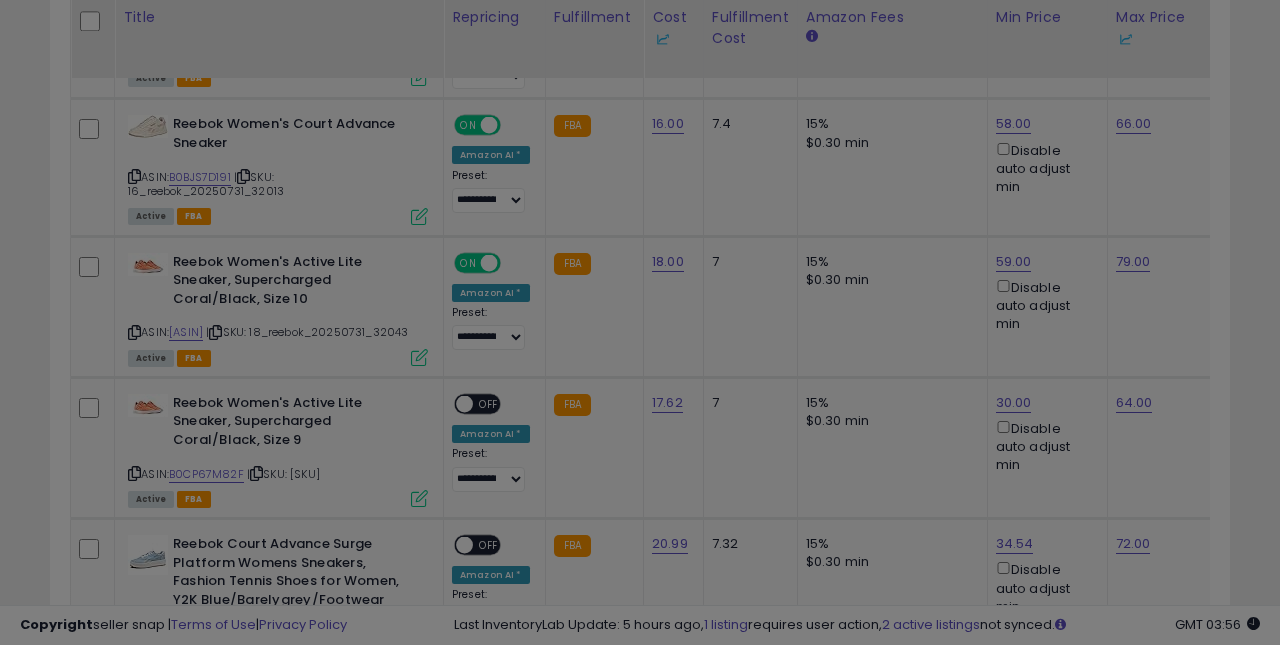 scroll, scrollTop: 0, scrollLeft: 0, axis: both 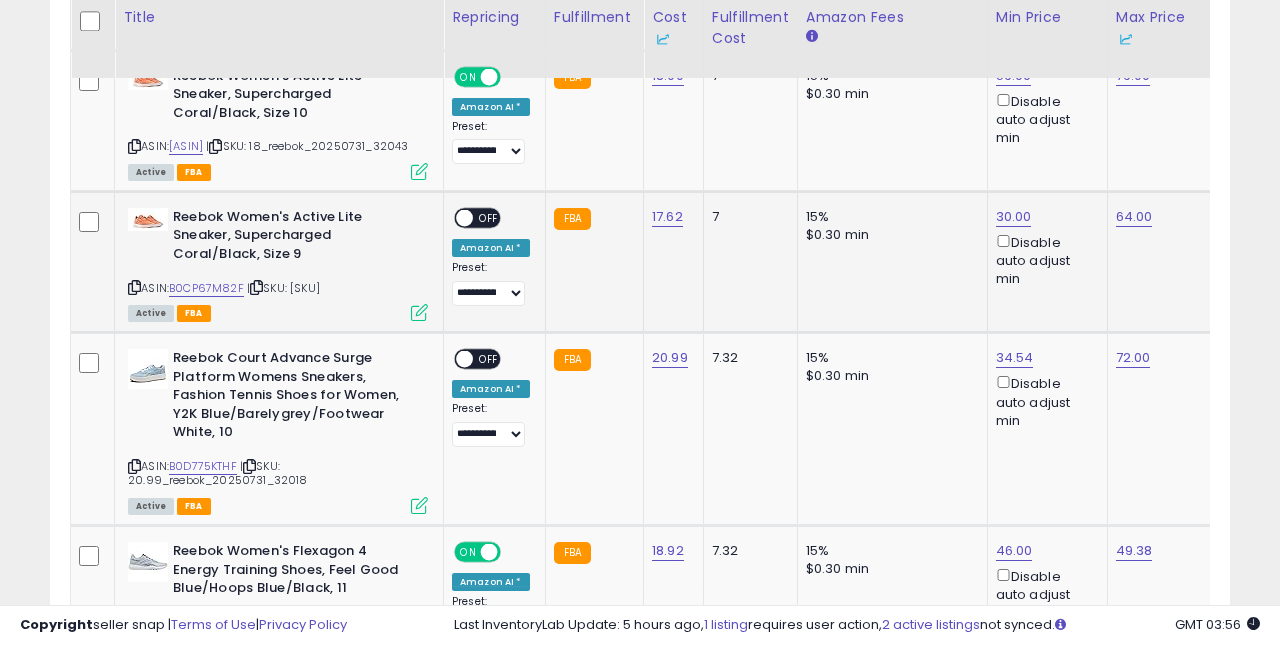 click on "OFF" at bounding box center (489, 217) 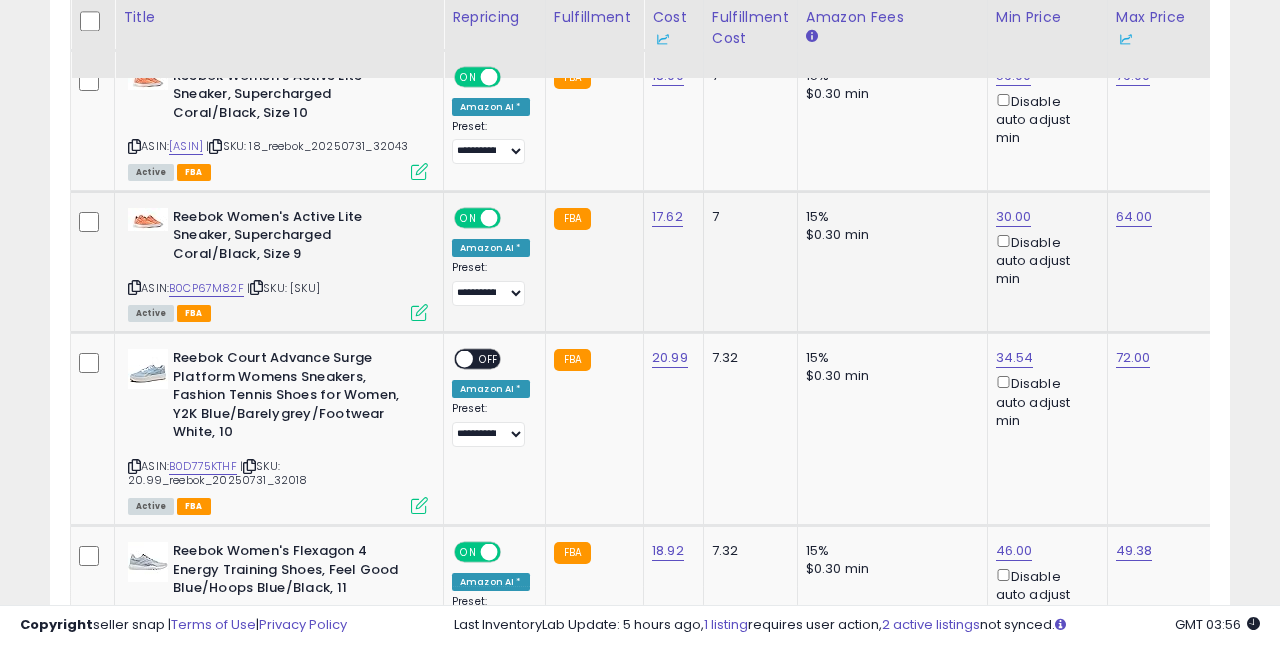 click at bounding box center [419, 312] 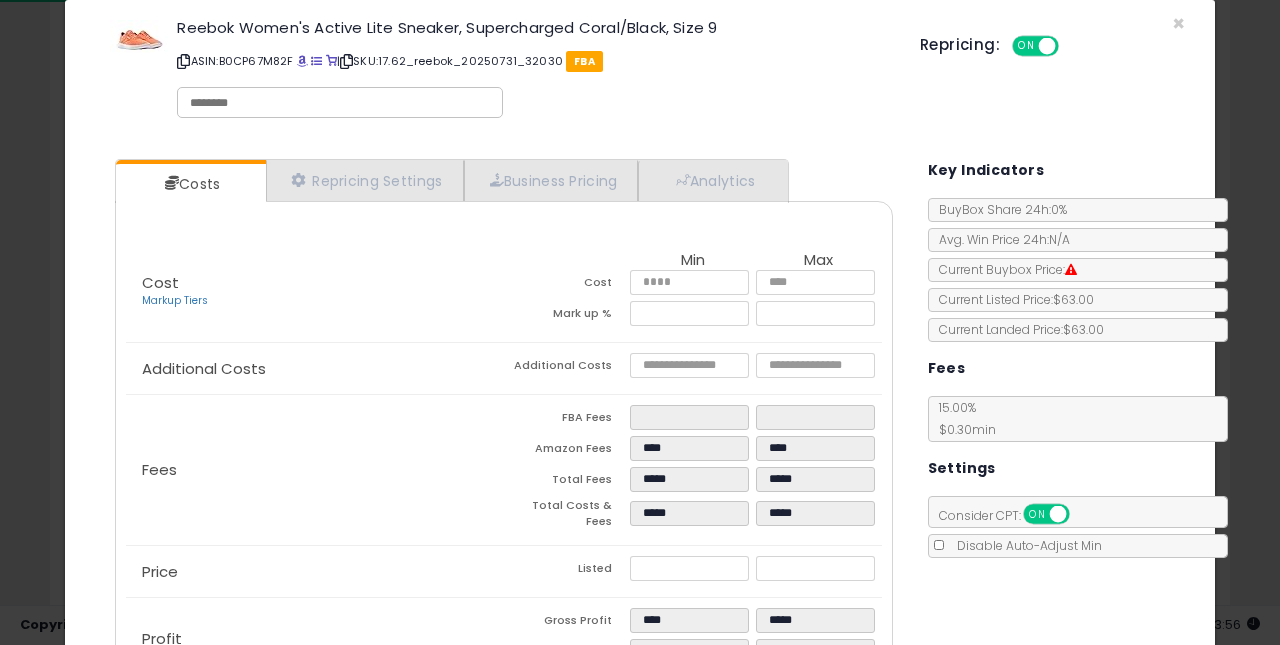 scroll, scrollTop: 41, scrollLeft: 0, axis: vertical 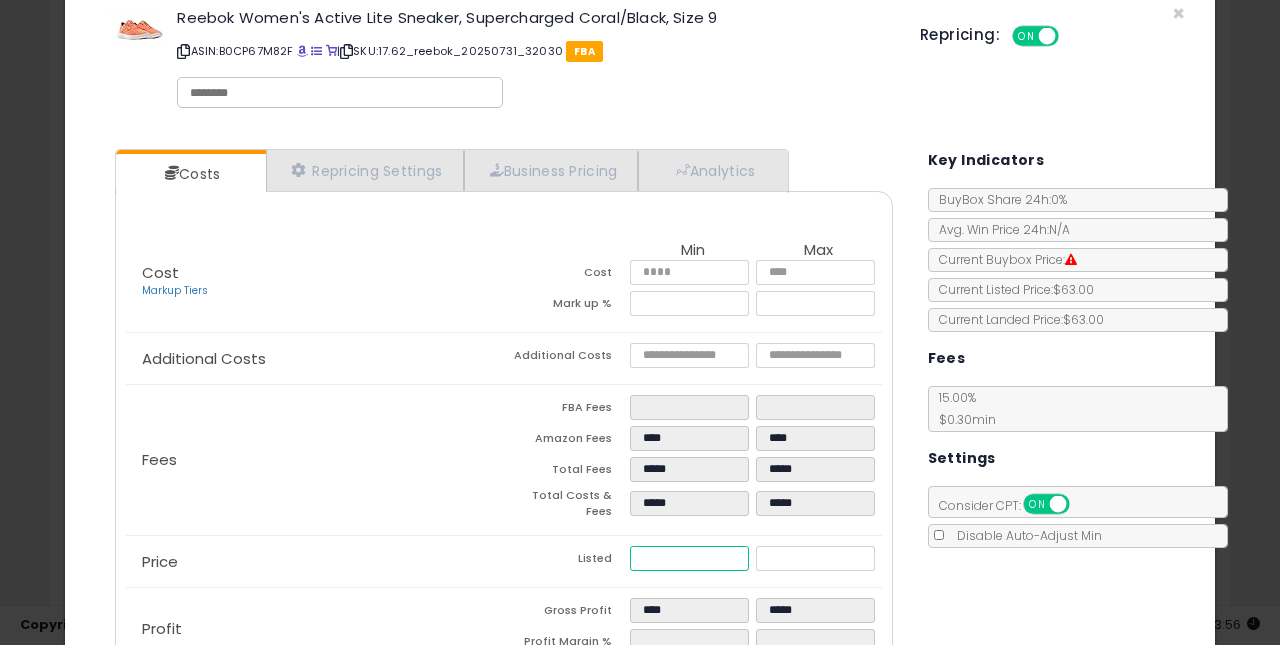 click on "*****" at bounding box center [690, 558] 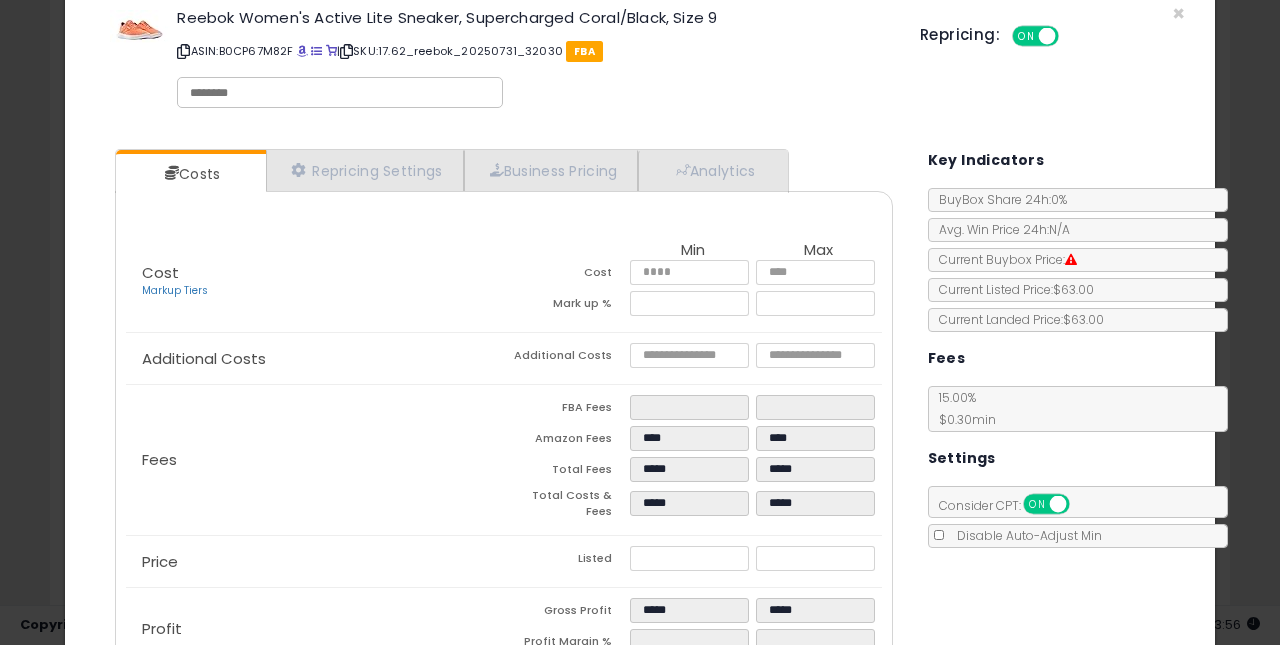 click on "Costs
Repricing Settings
Business Pricing
Analytics
Cost" at bounding box center [640, 422] 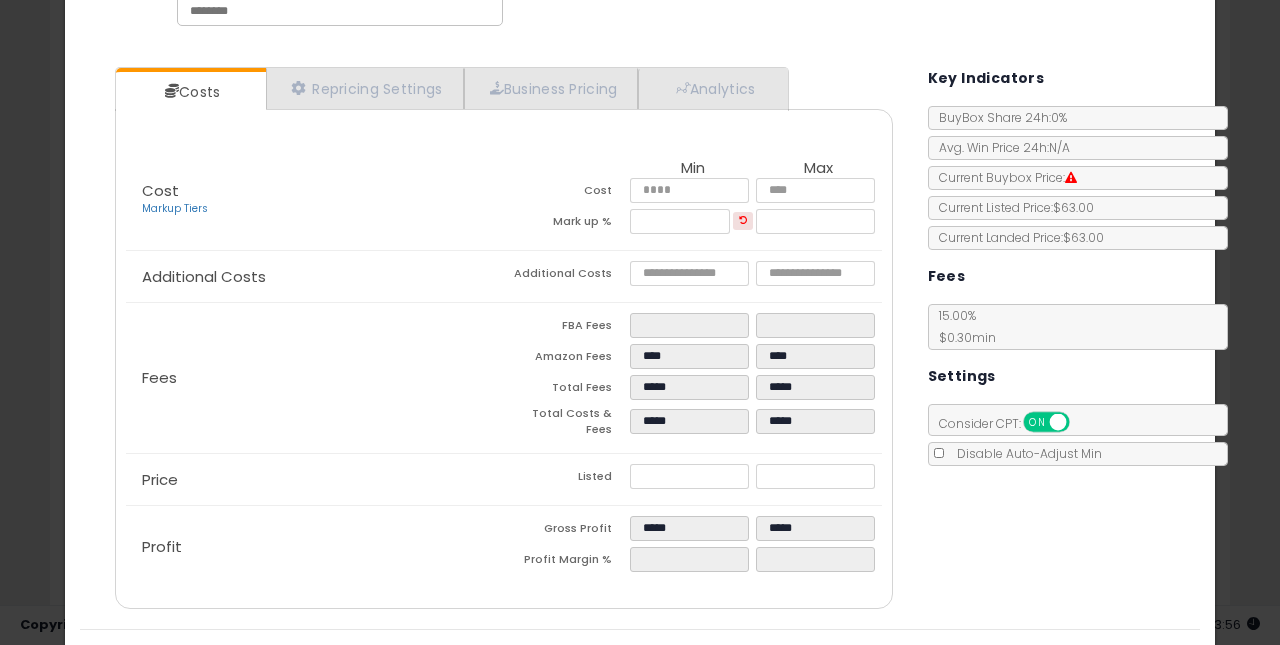 scroll, scrollTop: 165, scrollLeft: 0, axis: vertical 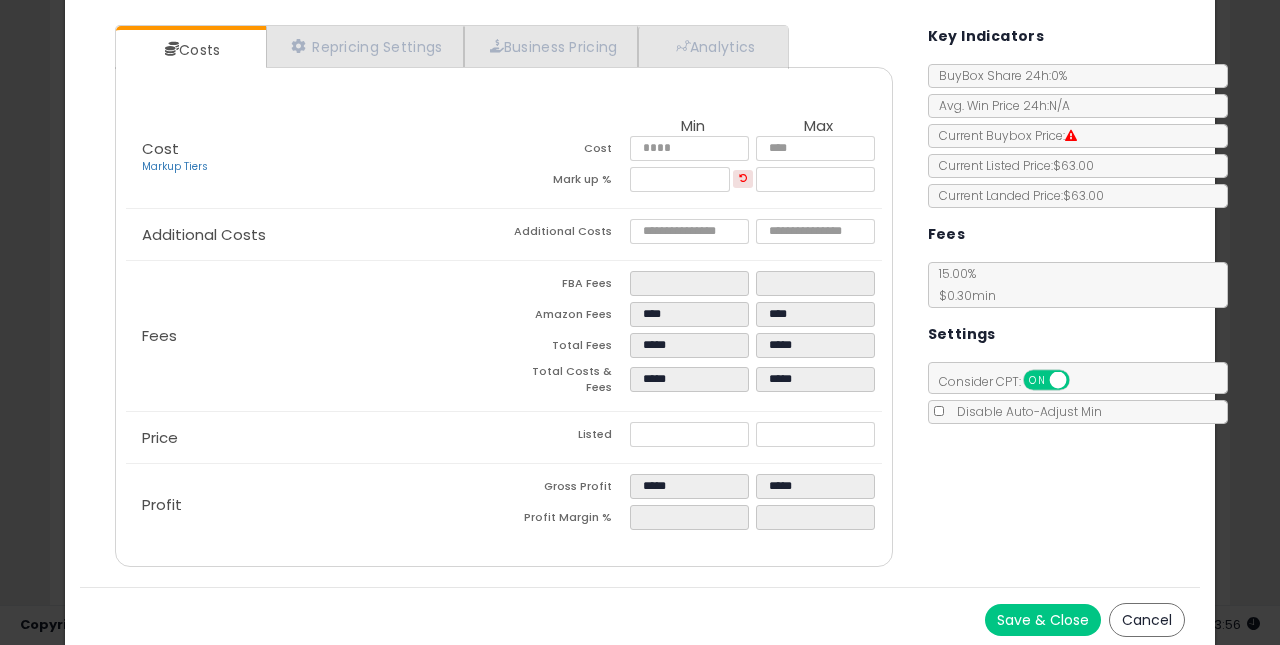 click on "Save & Close" at bounding box center (1043, 620) 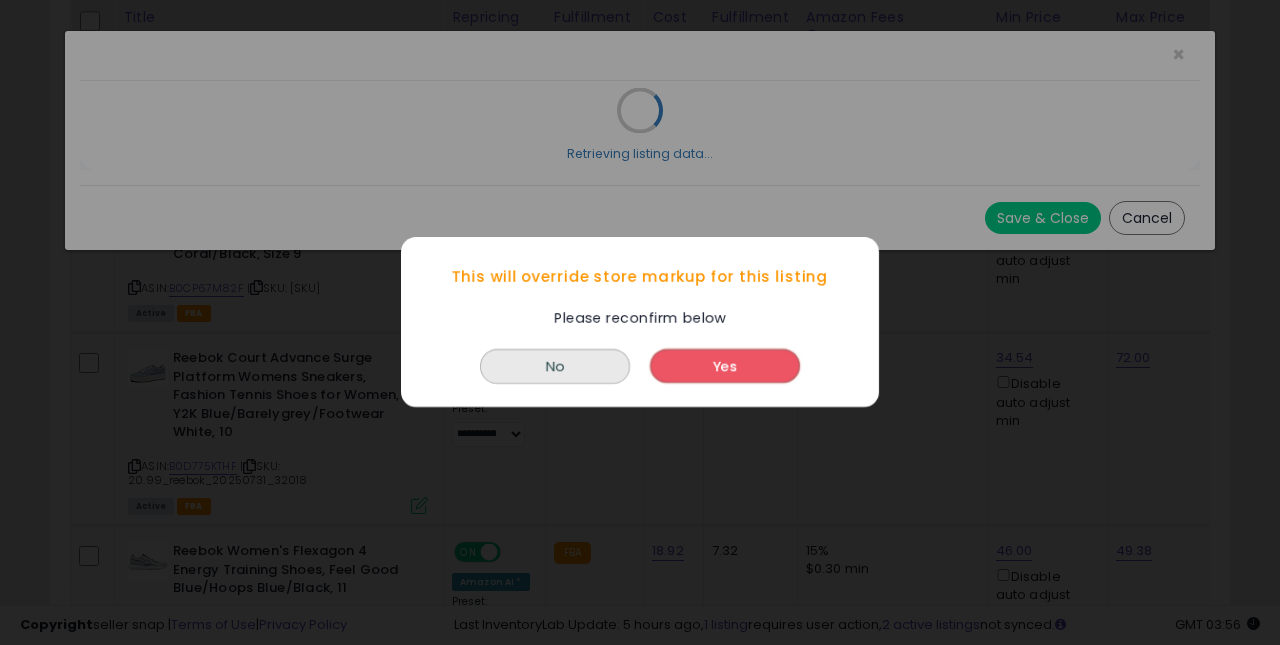 click on "Yes" at bounding box center (725, 367) 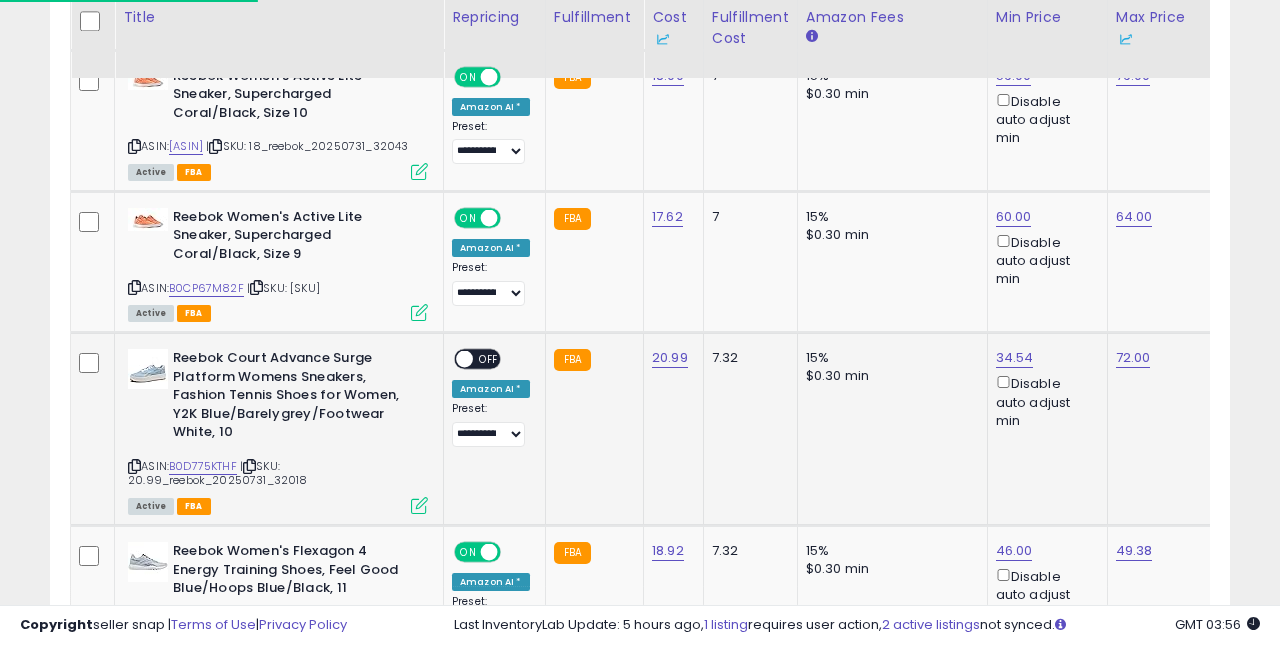 click on "OFF" at bounding box center (489, 359) 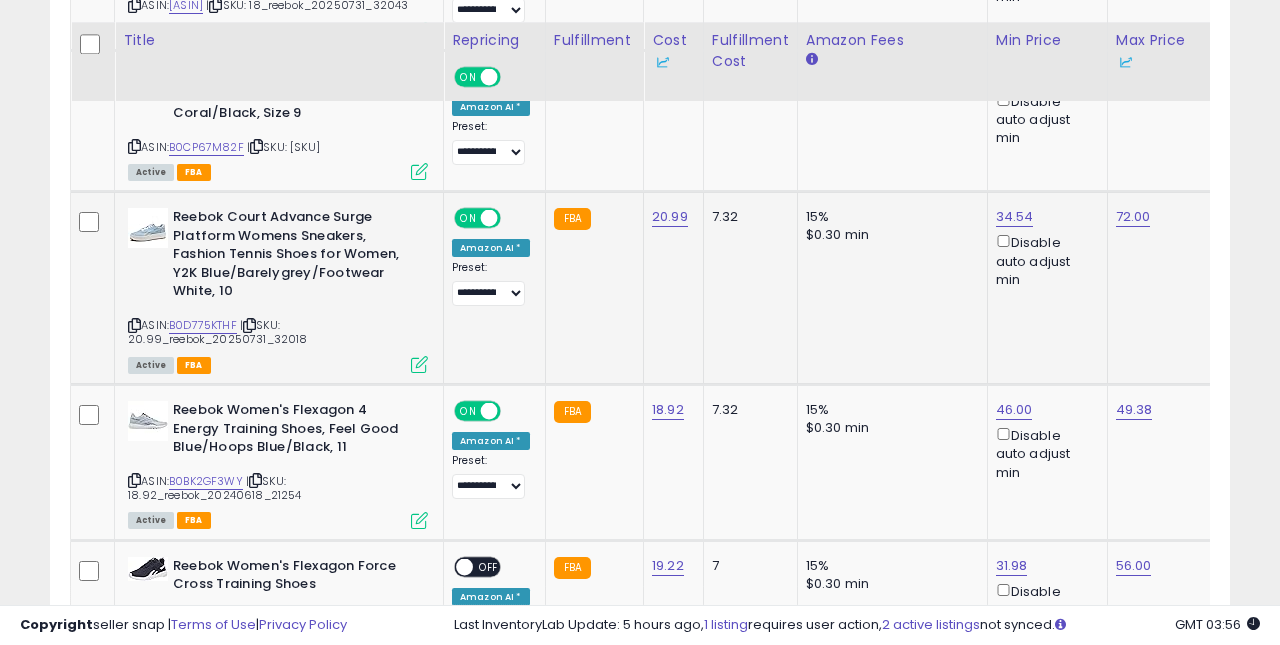 scroll, scrollTop: 3616, scrollLeft: 0, axis: vertical 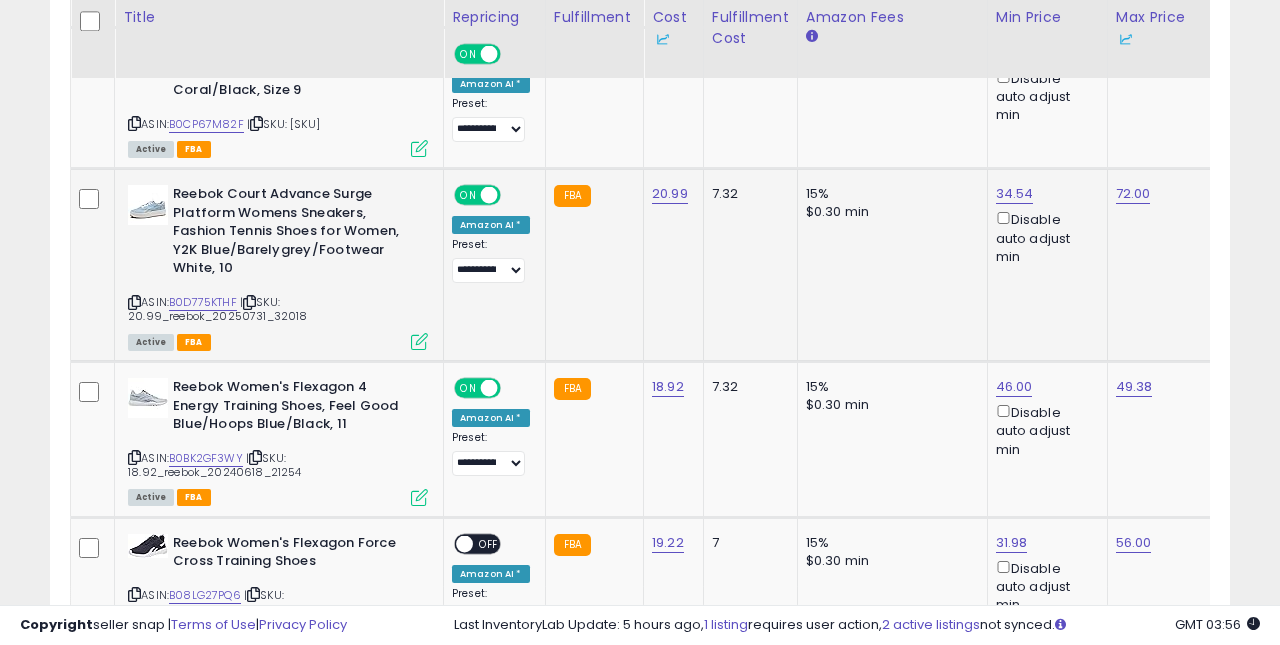 click at bounding box center (419, 341) 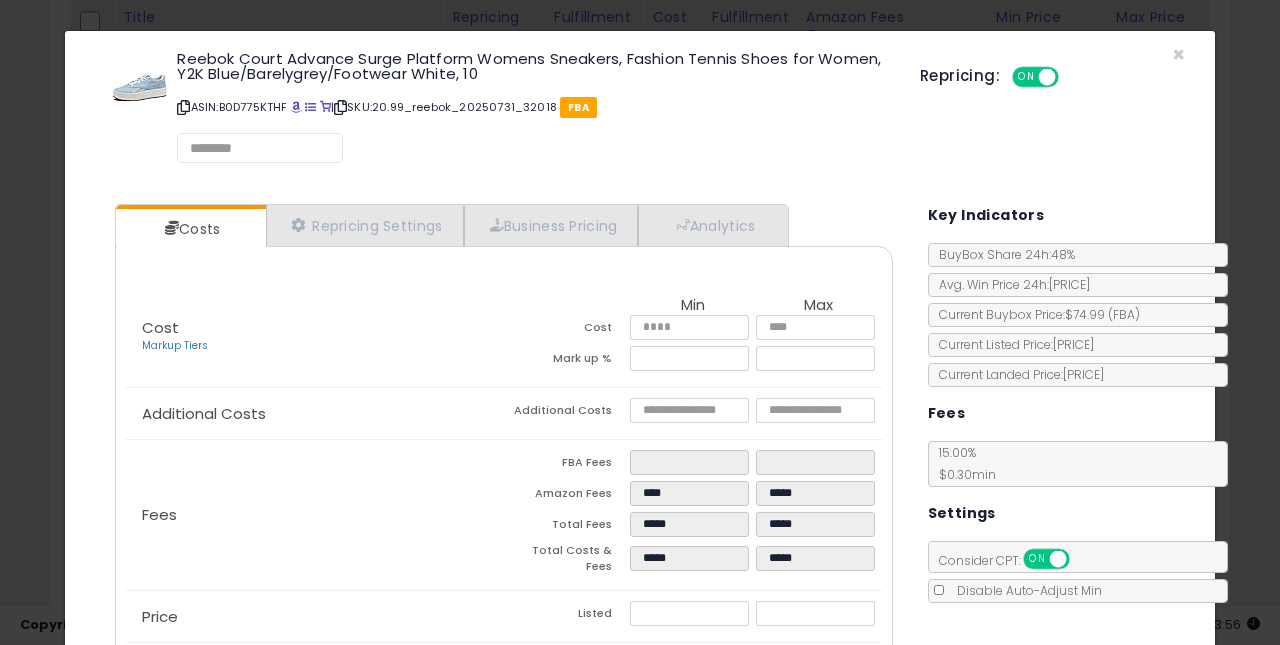 scroll, scrollTop: 69, scrollLeft: 0, axis: vertical 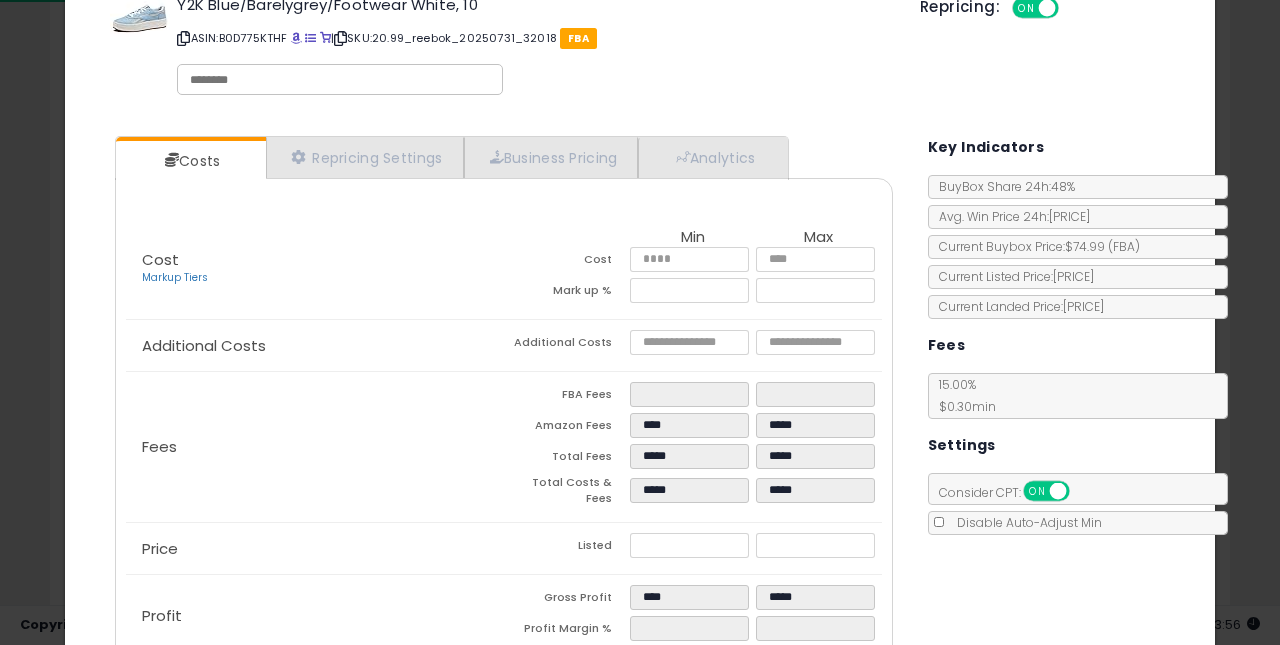 click on "*****" at bounding box center (690, 545) 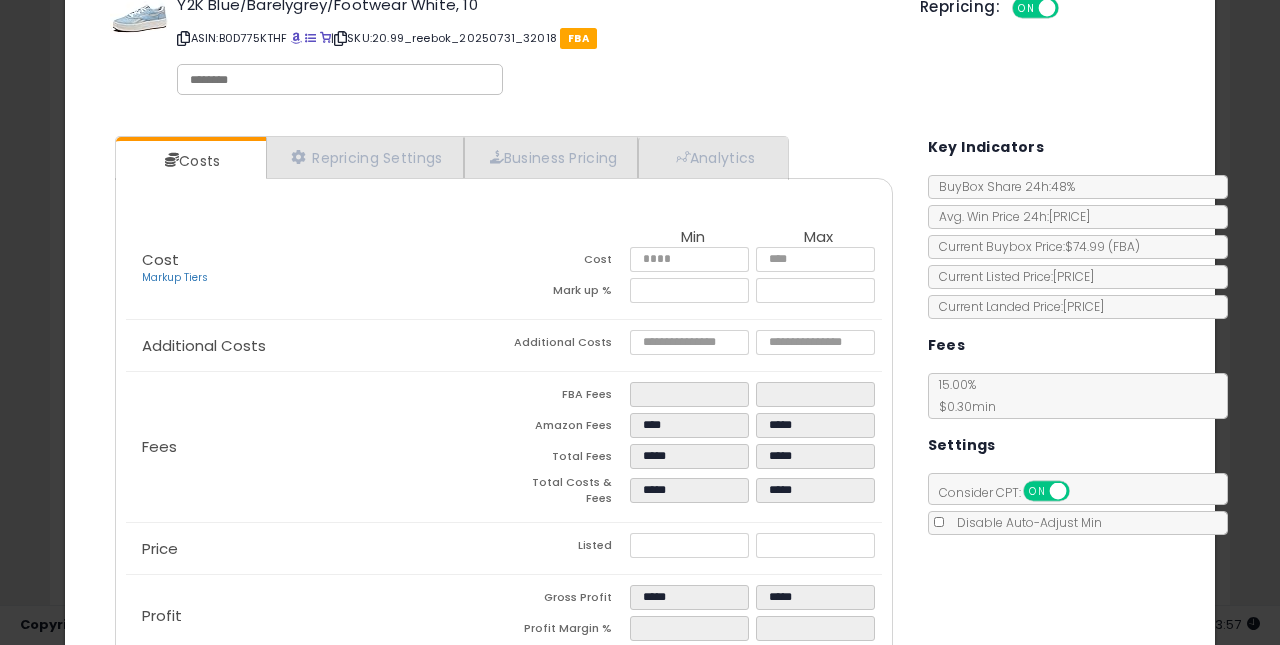 click on "Price
Listed
*****
*****" 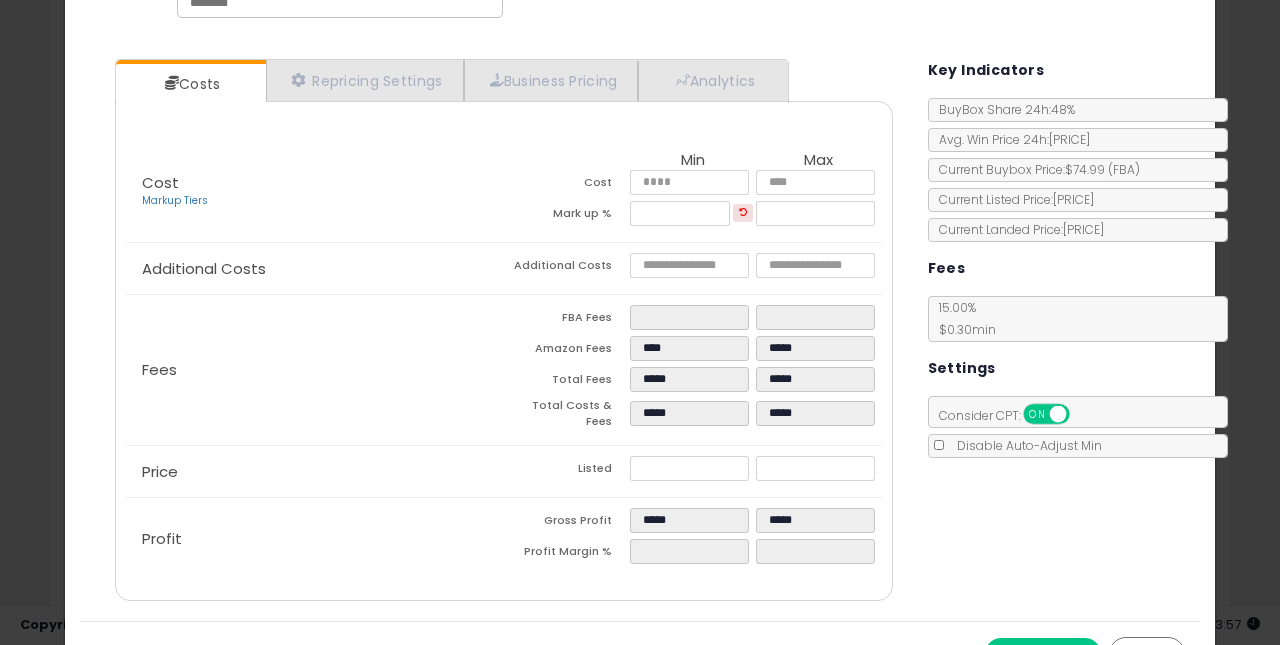 scroll, scrollTop: 180, scrollLeft: 0, axis: vertical 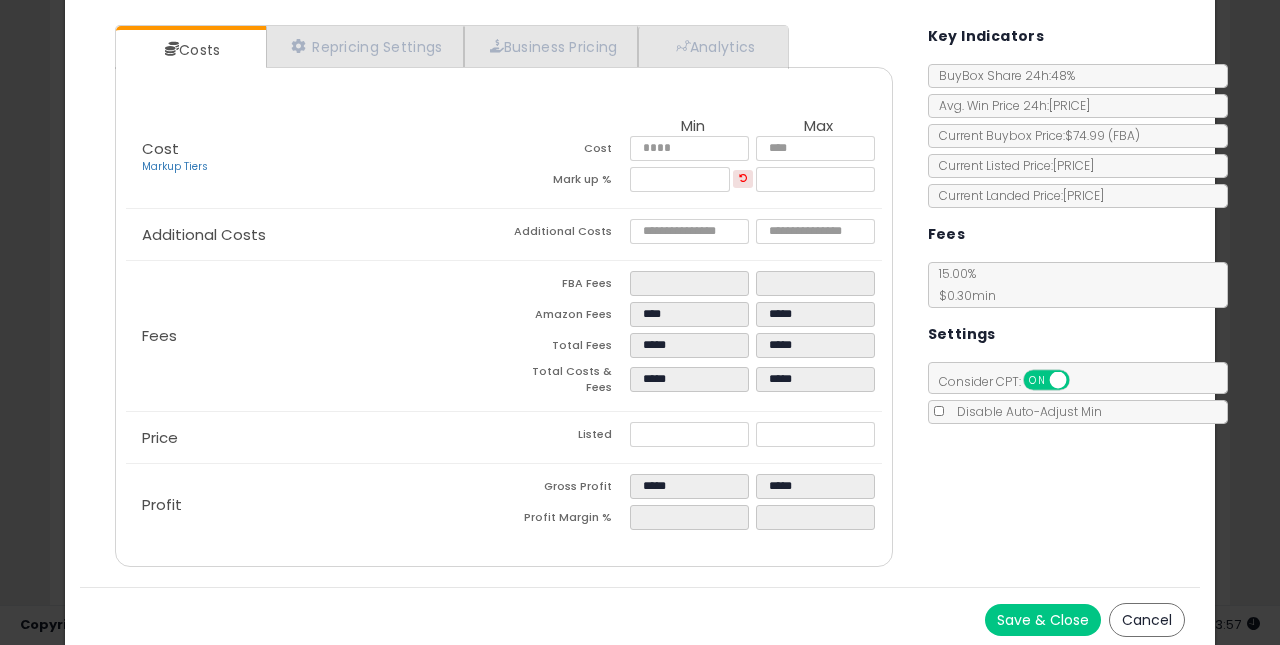click on "Save & Close" at bounding box center (1043, 620) 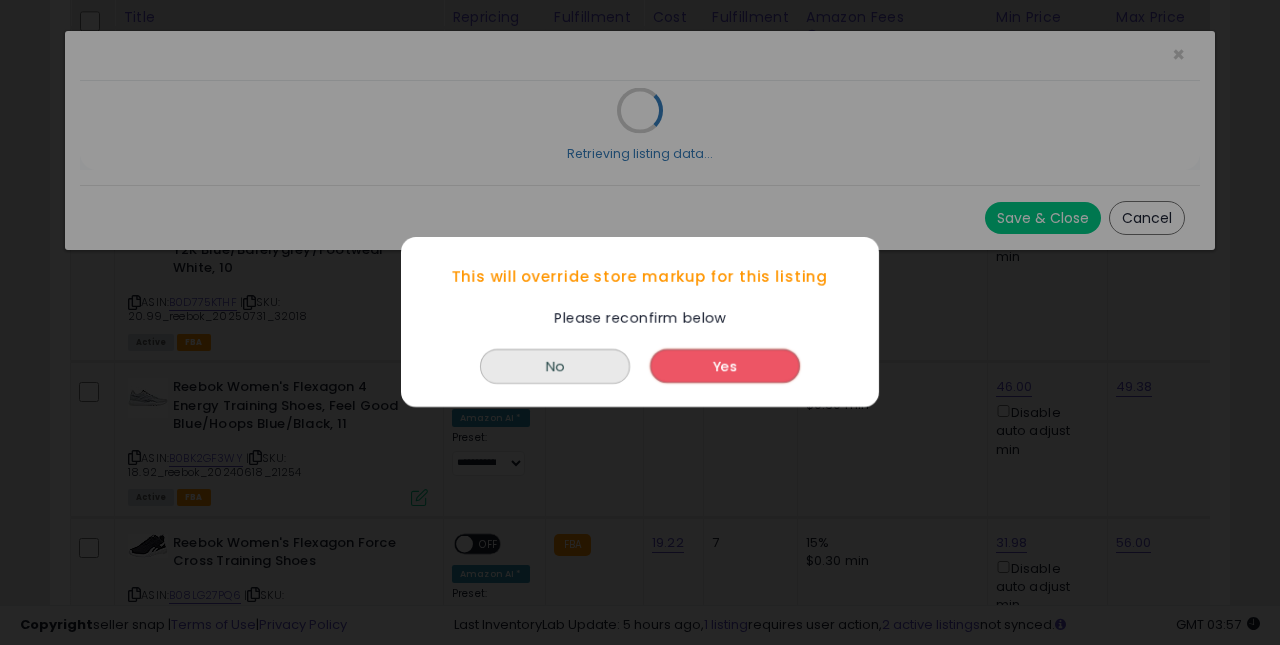 click on "Yes" at bounding box center (725, 367) 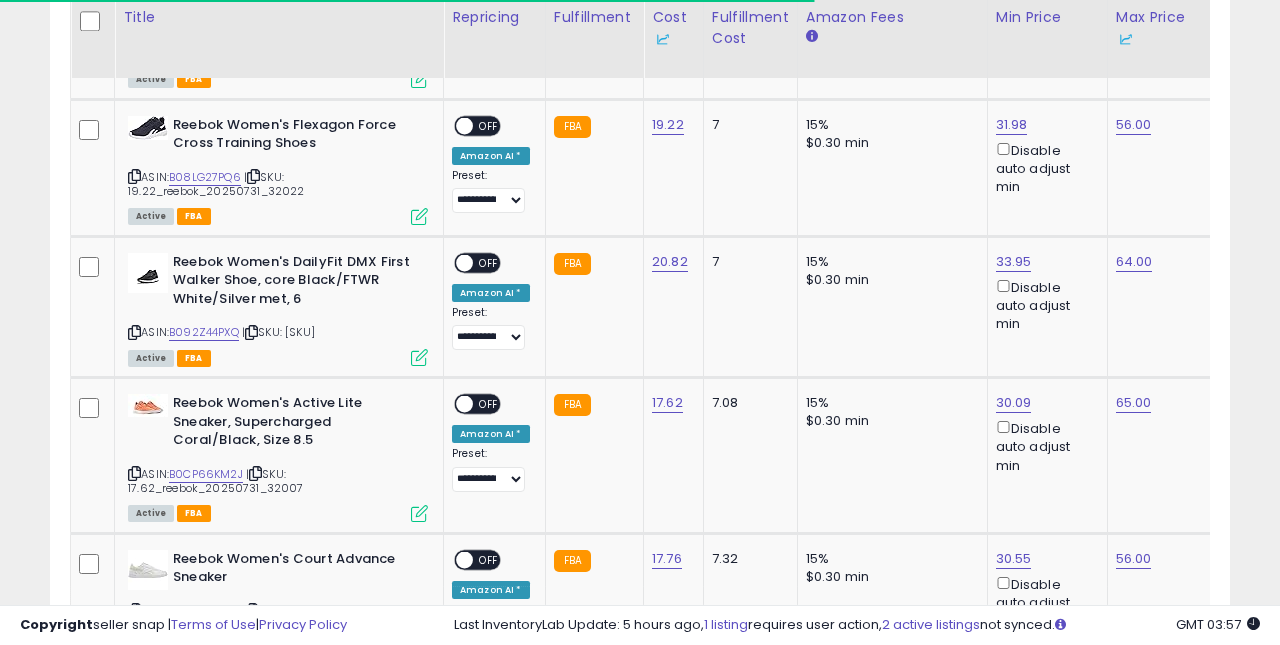 scroll, scrollTop: 4035, scrollLeft: 0, axis: vertical 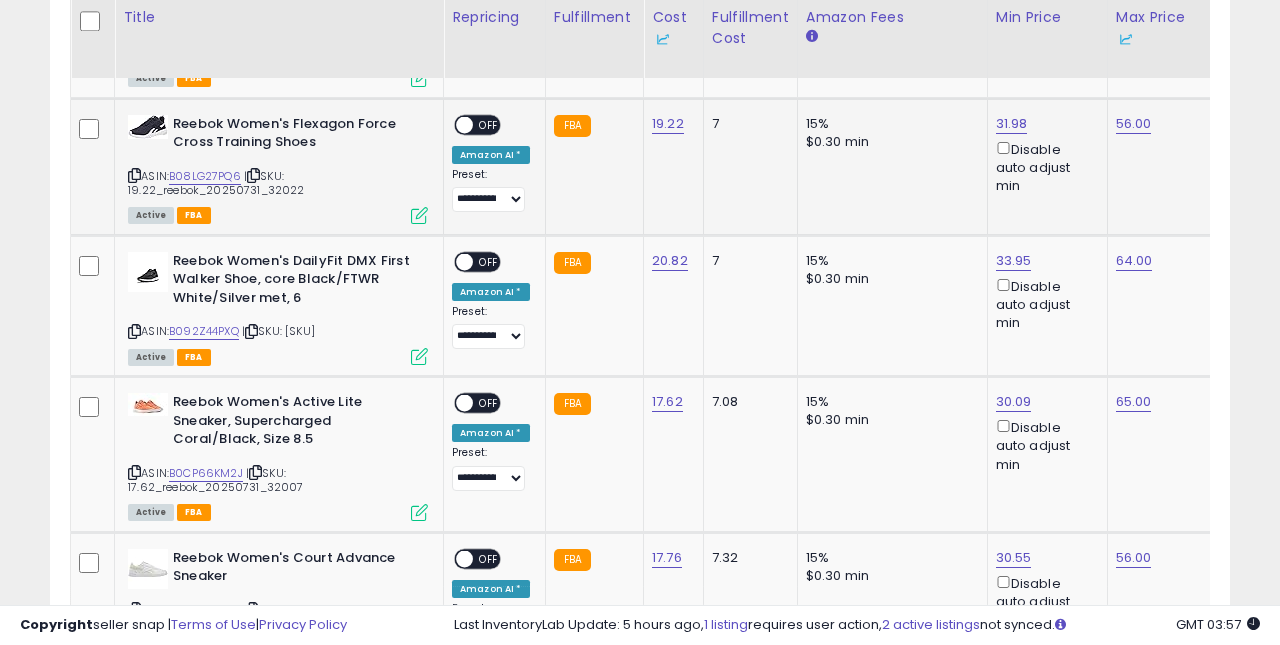 click on "OFF" at bounding box center (489, 124) 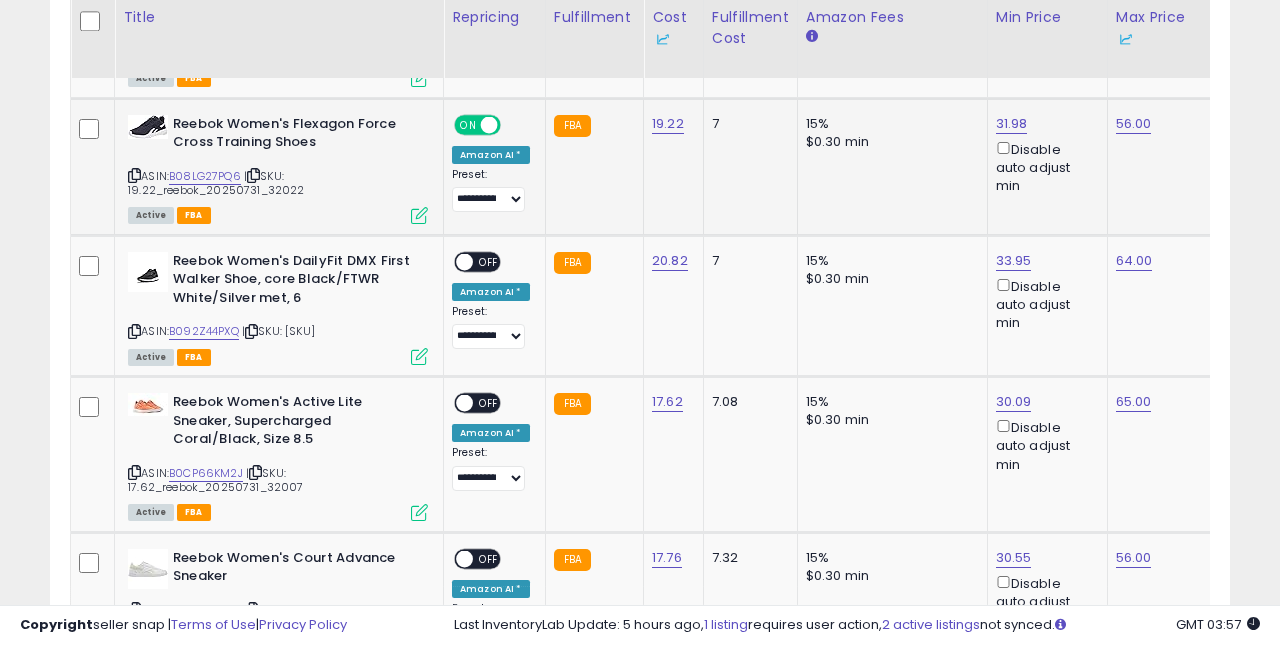 click at bounding box center (419, 215) 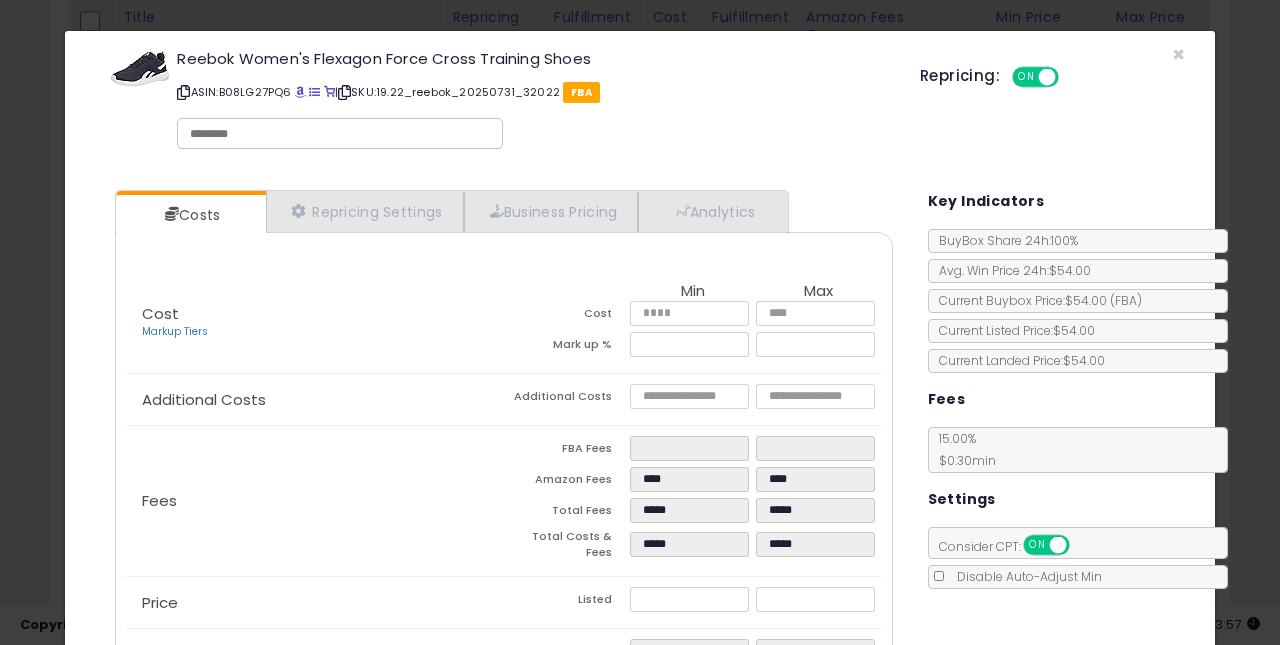 scroll, scrollTop: 43, scrollLeft: 0, axis: vertical 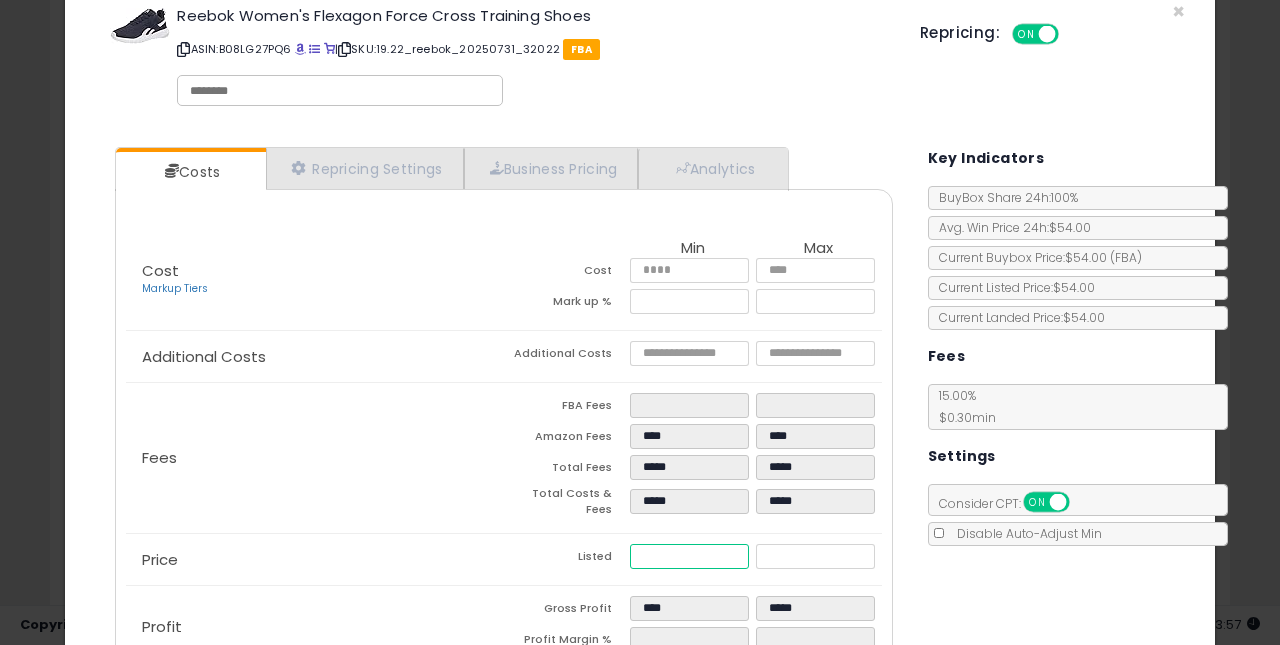 click on "*****" at bounding box center (690, 556) 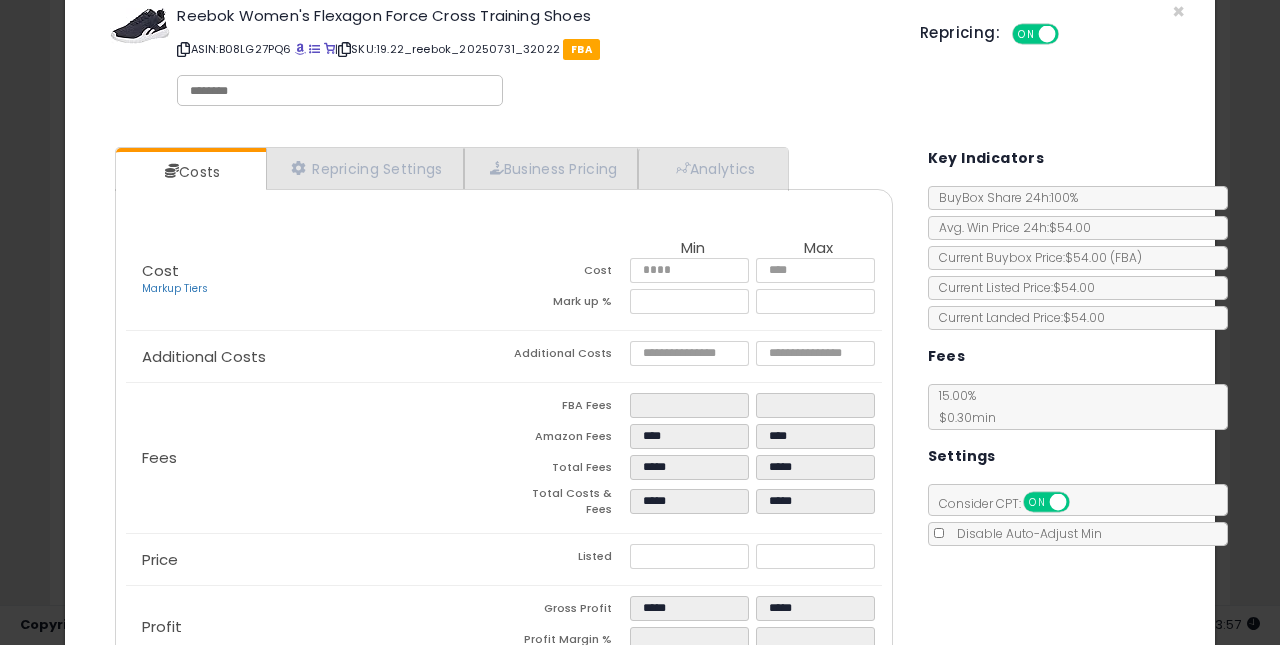 click on "Price" at bounding box center [315, 560] 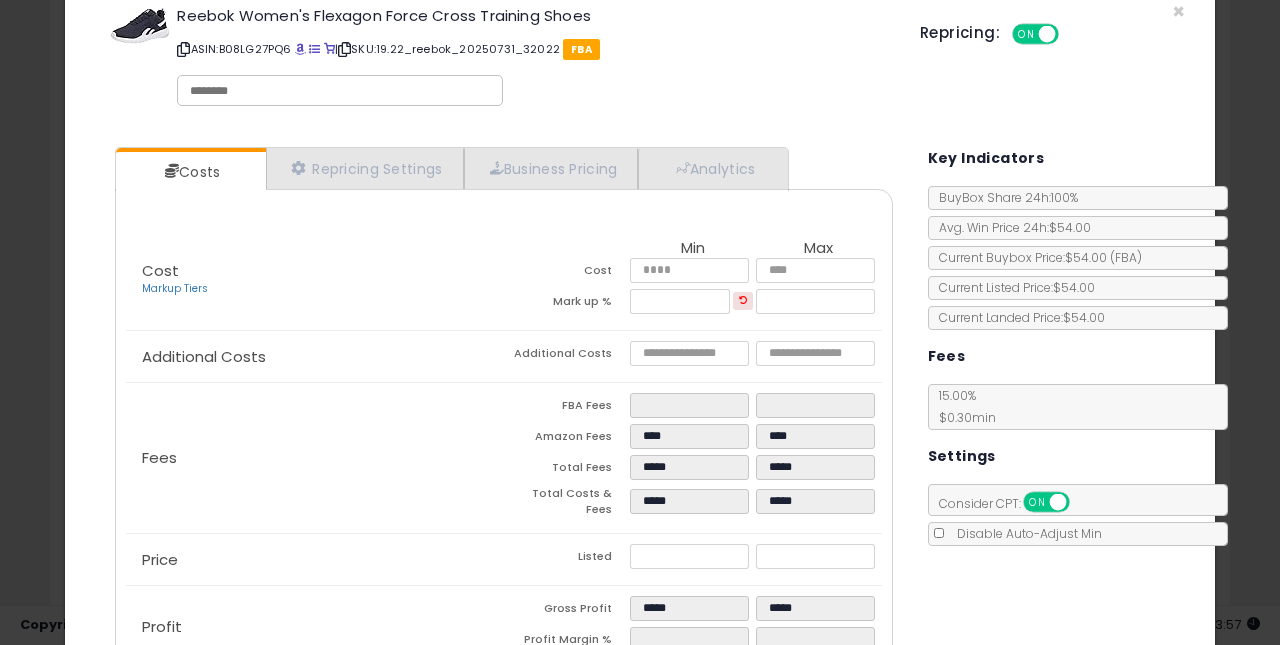 scroll, scrollTop: 165, scrollLeft: 0, axis: vertical 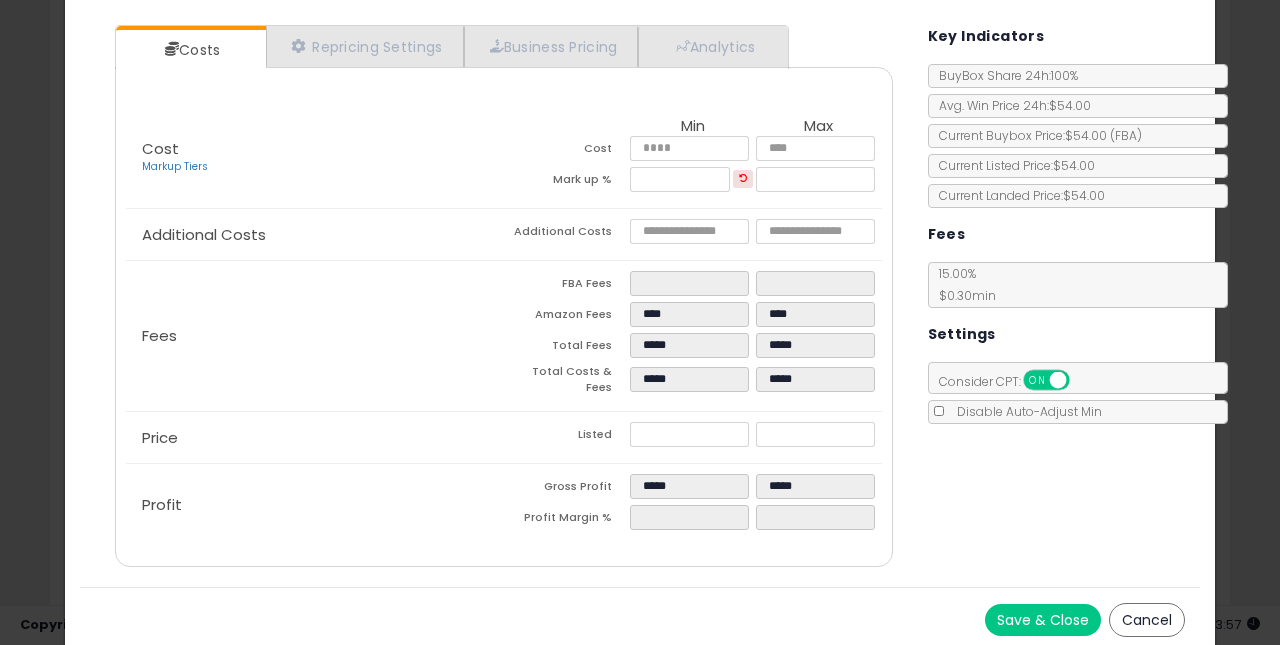 click on "Save & Close" at bounding box center (1043, 620) 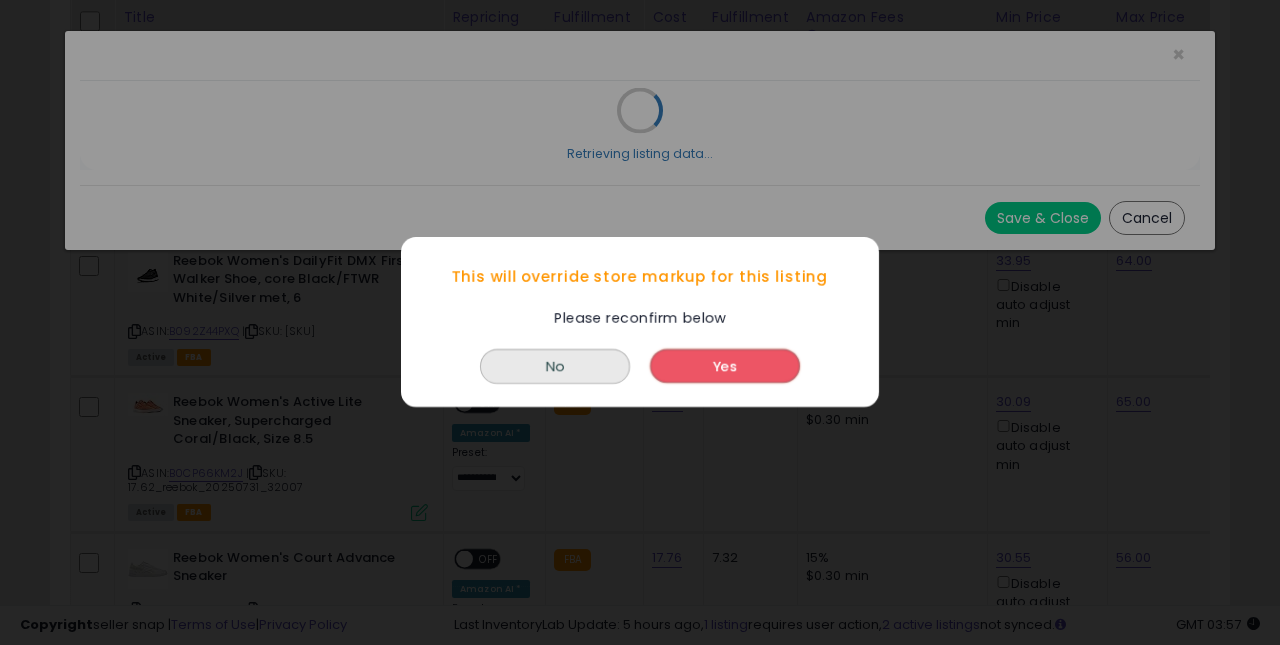 click on "Yes" at bounding box center [725, 367] 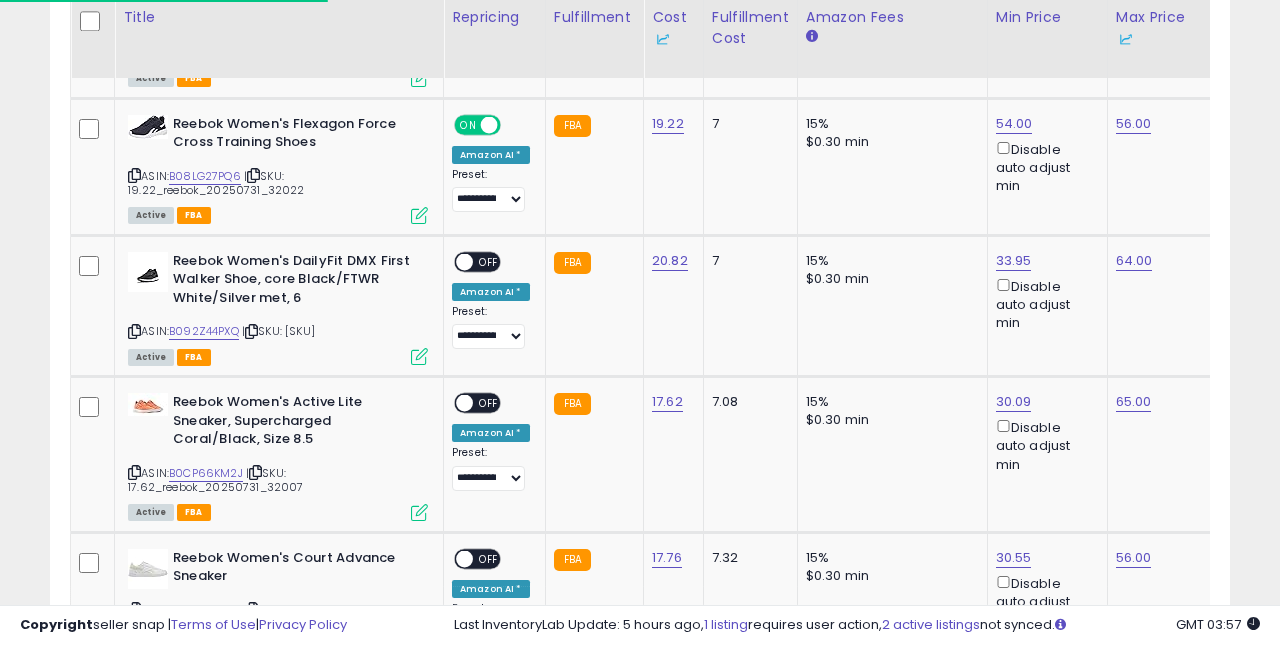 click on "ON   OFF" at bounding box center [477, 261] 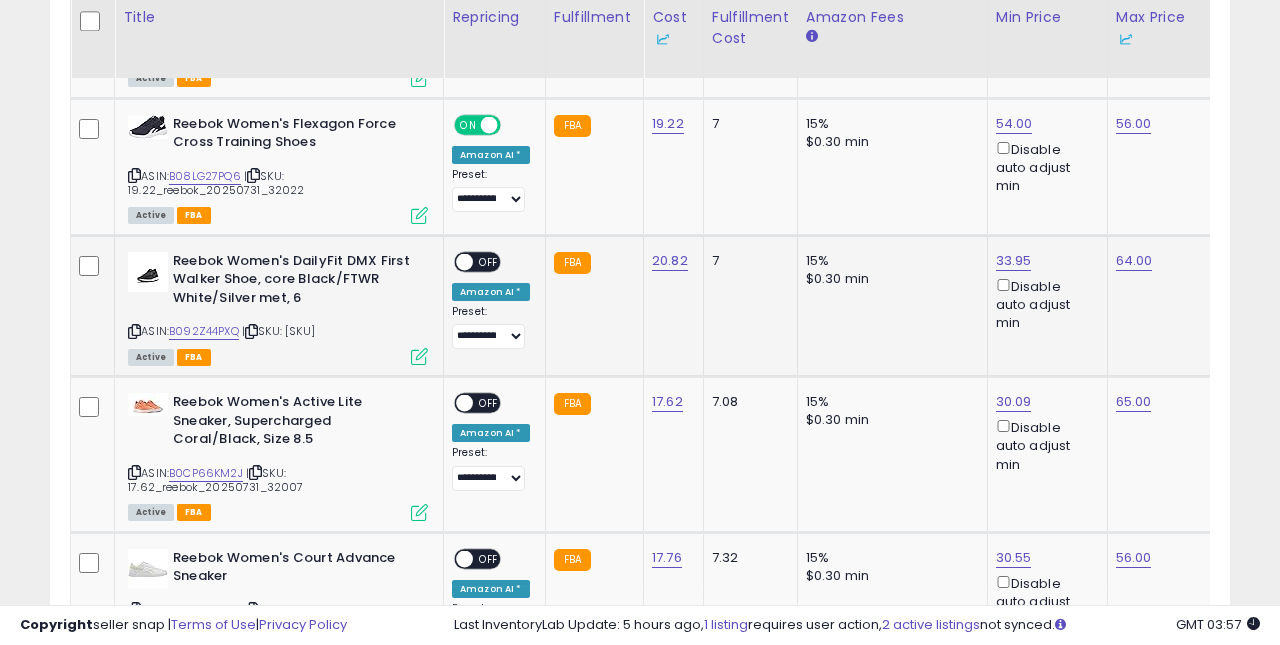 click on "OFF" at bounding box center [489, 261] 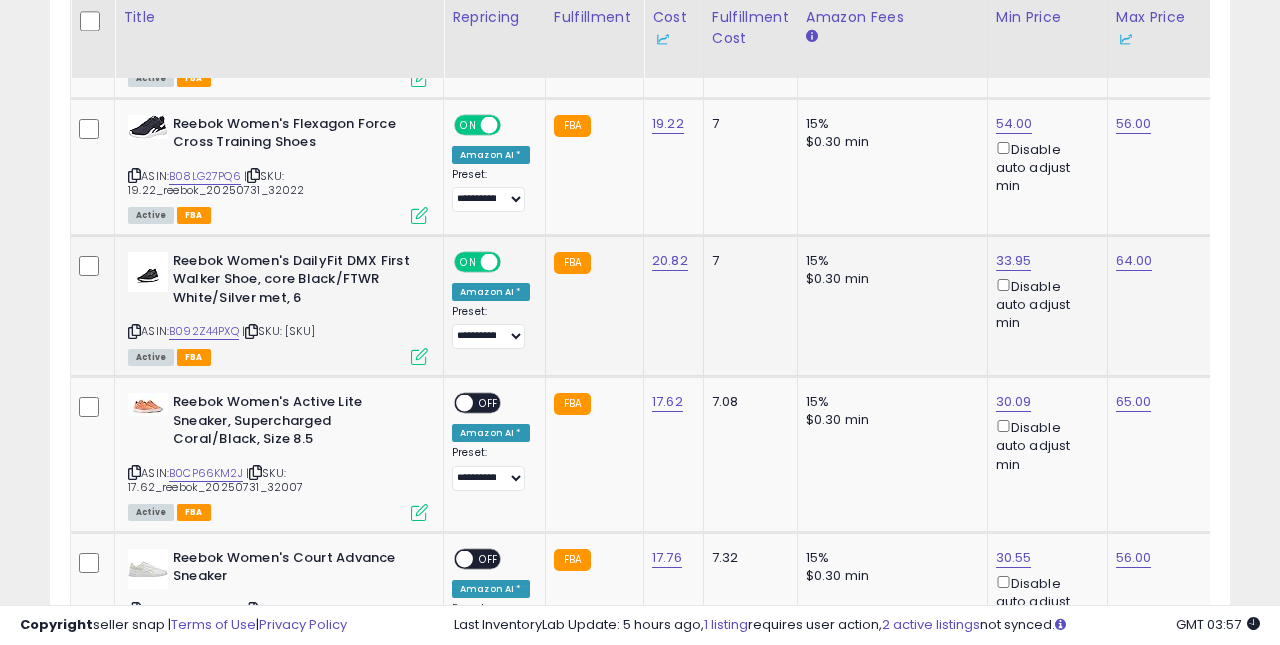 click at bounding box center [419, 356] 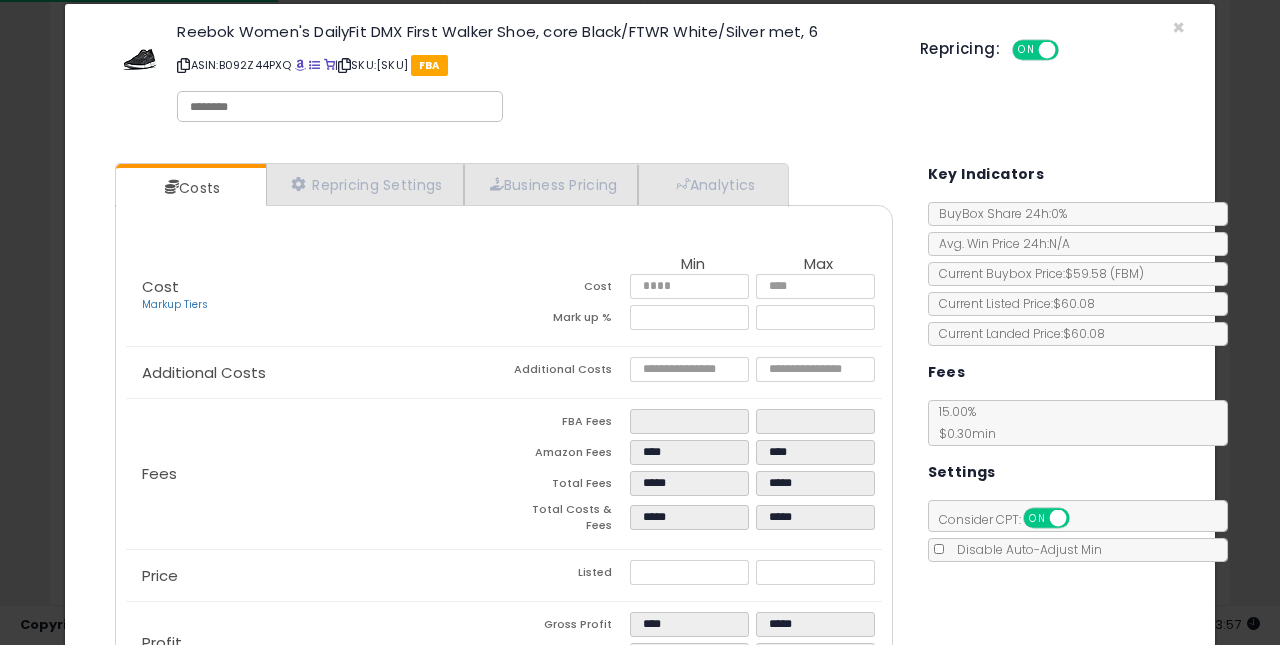 scroll, scrollTop: 39, scrollLeft: 0, axis: vertical 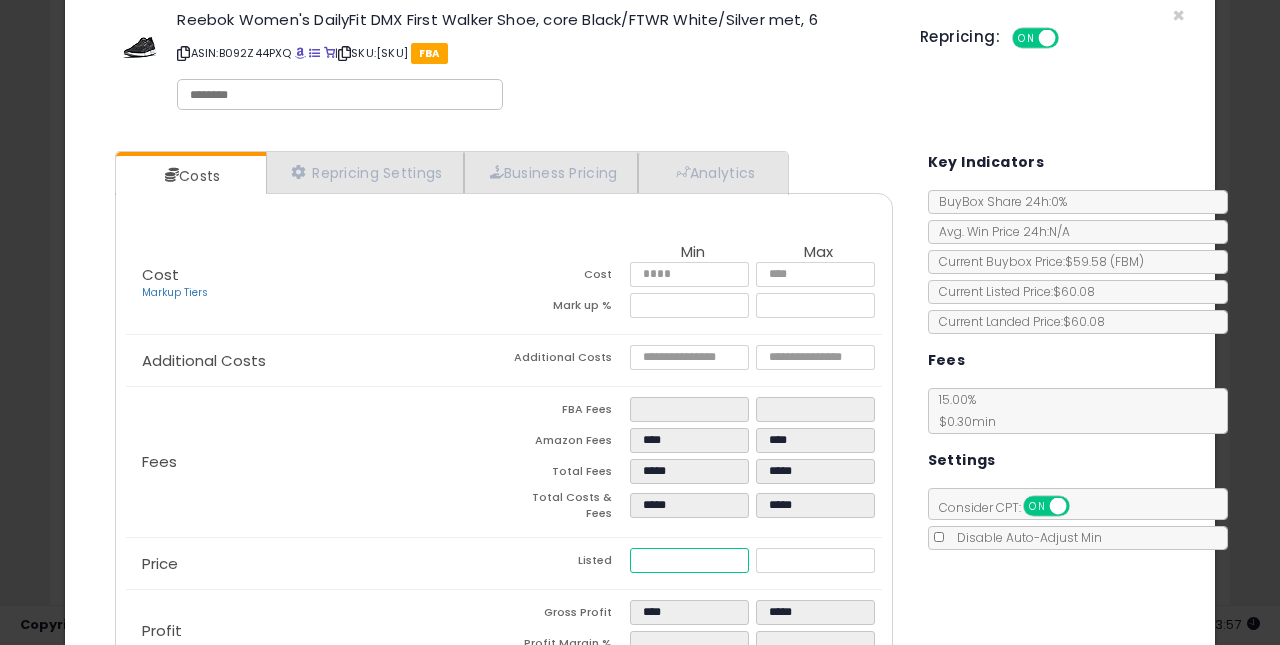click on "*****" at bounding box center [690, 560] 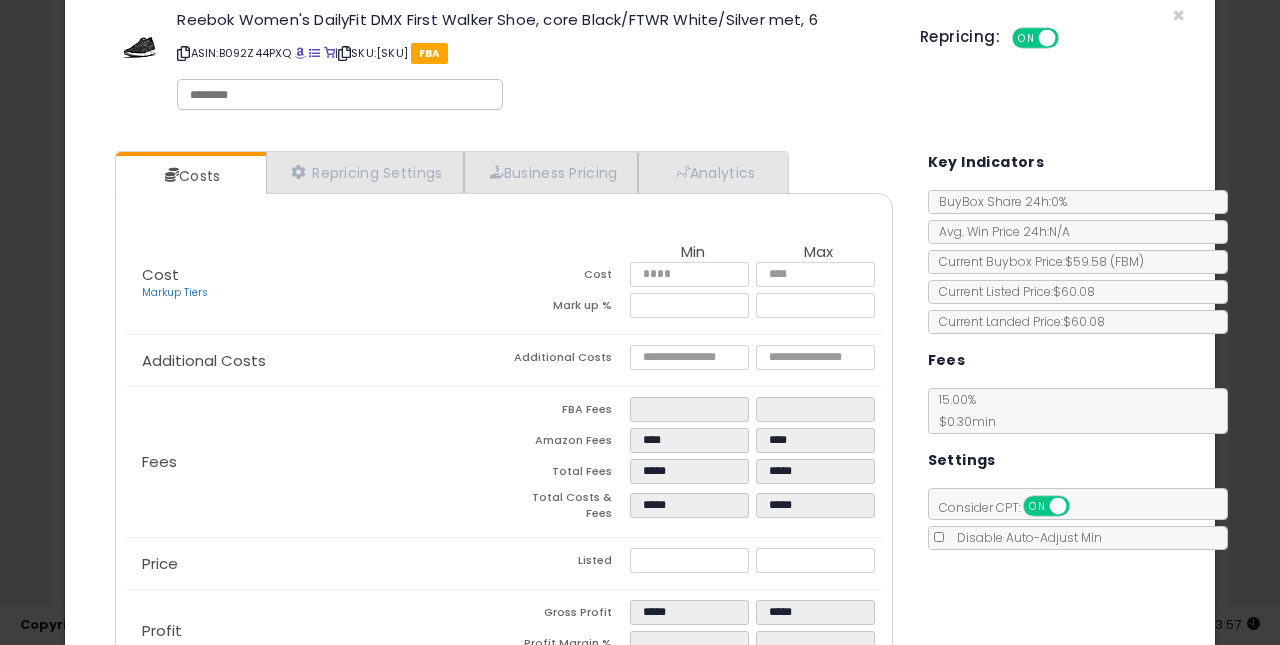 click on "Listed" at bounding box center (567, 563) 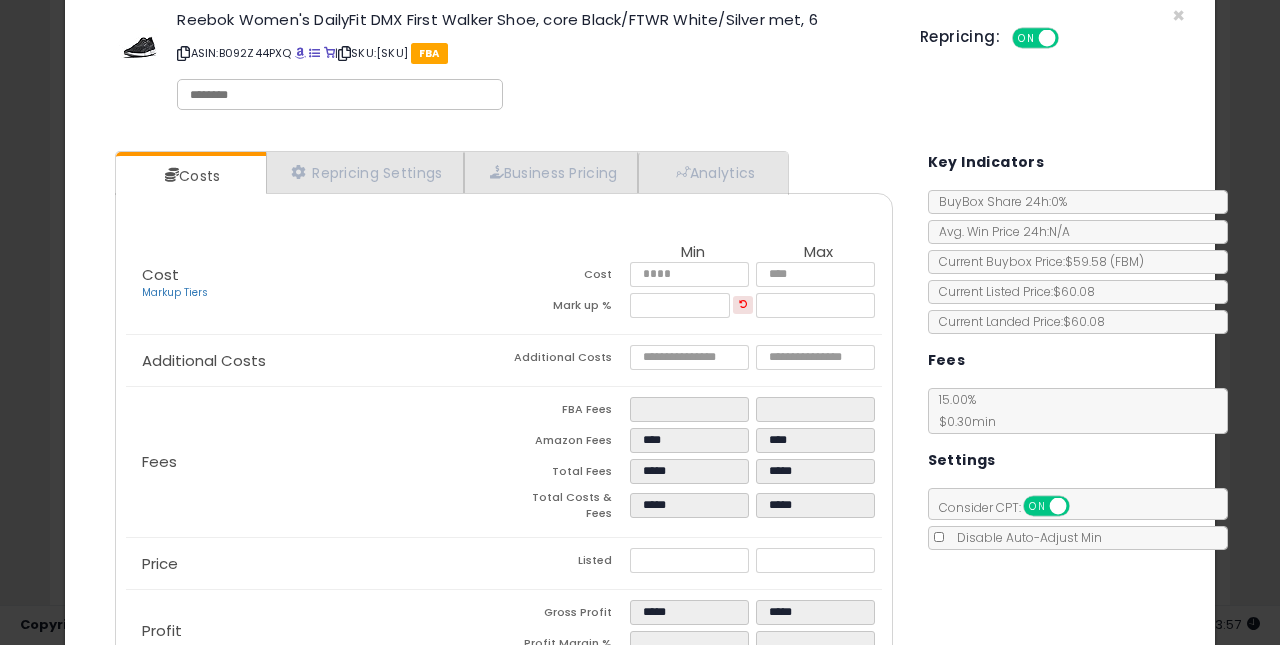 scroll, scrollTop: 165, scrollLeft: 0, axis: vertical 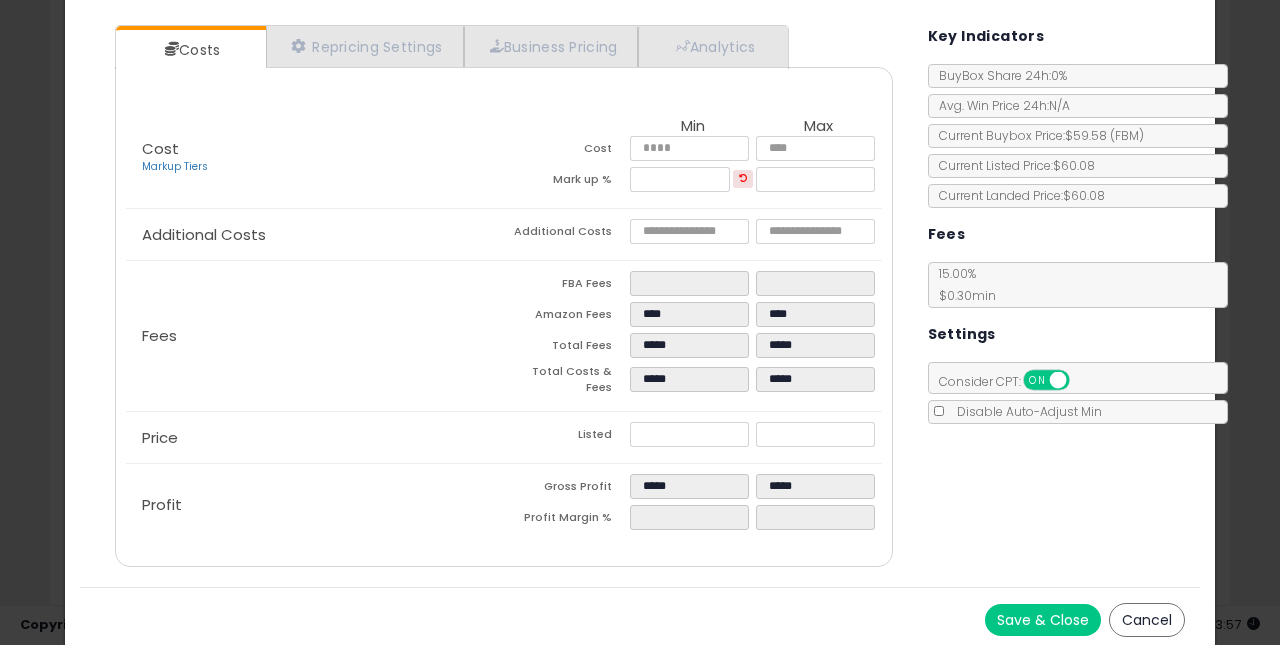 click on "Save & Close" at bounding box center [1043, 620] 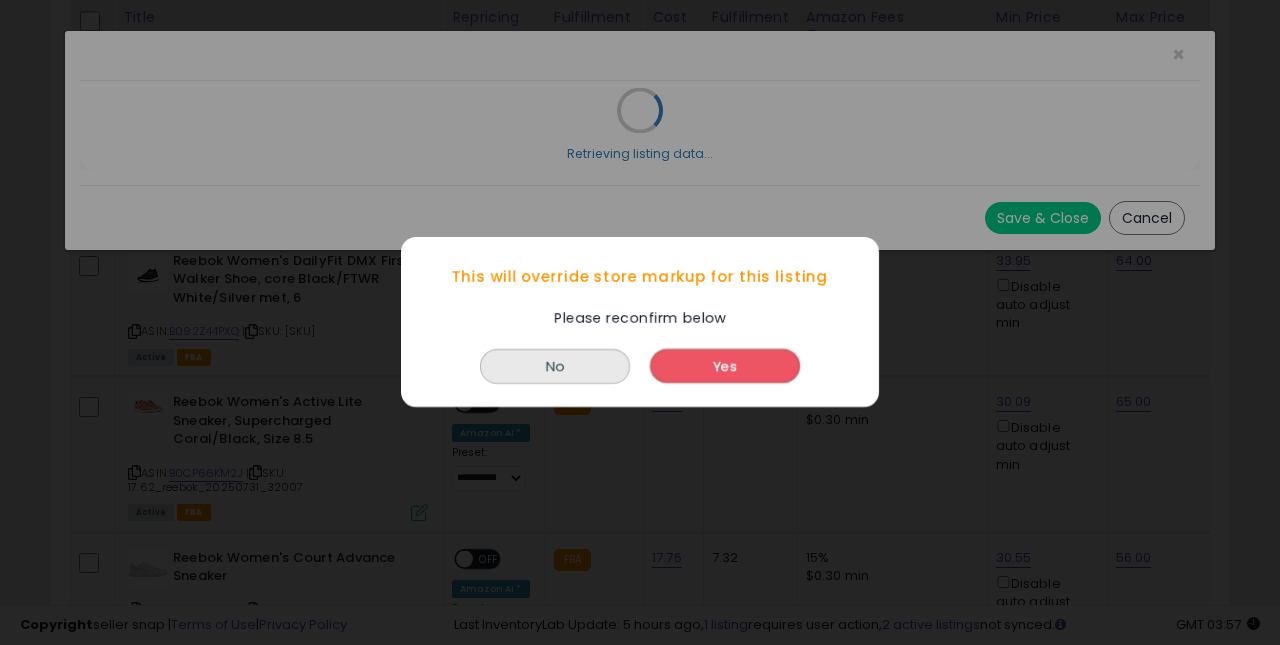 click on "Yes" at bounding box center [725, 367] 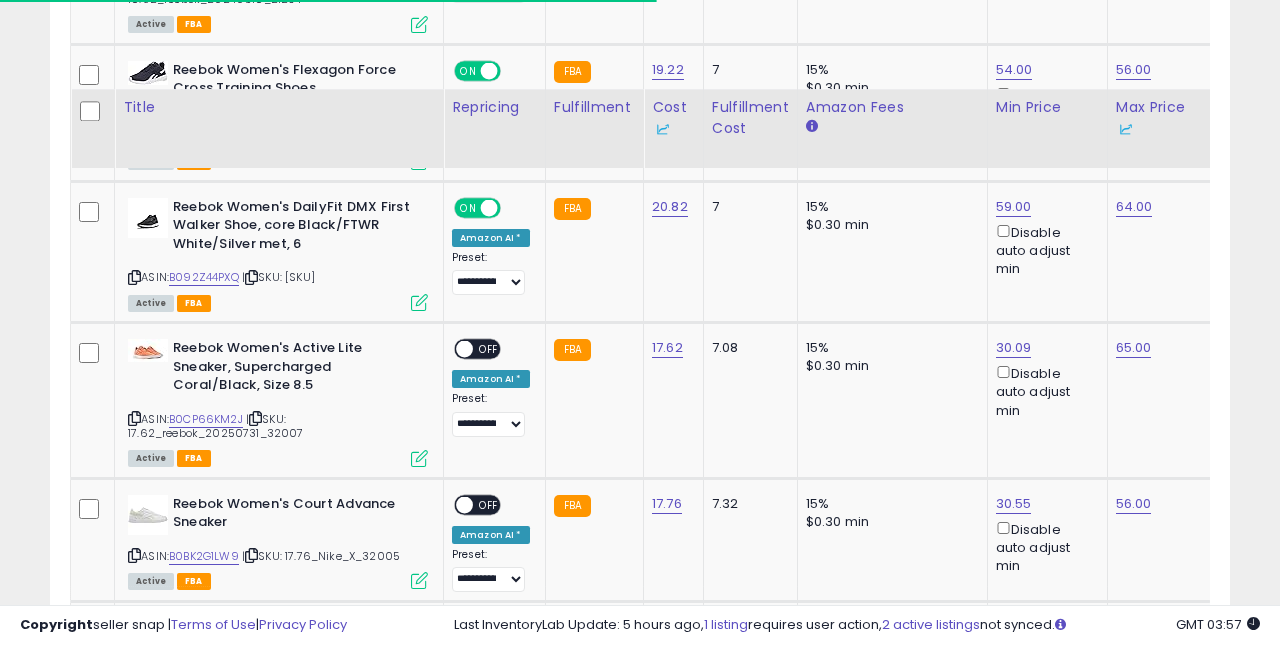 scroll, scrollTop: 4187, scrollLeft: 0, axis: vertical 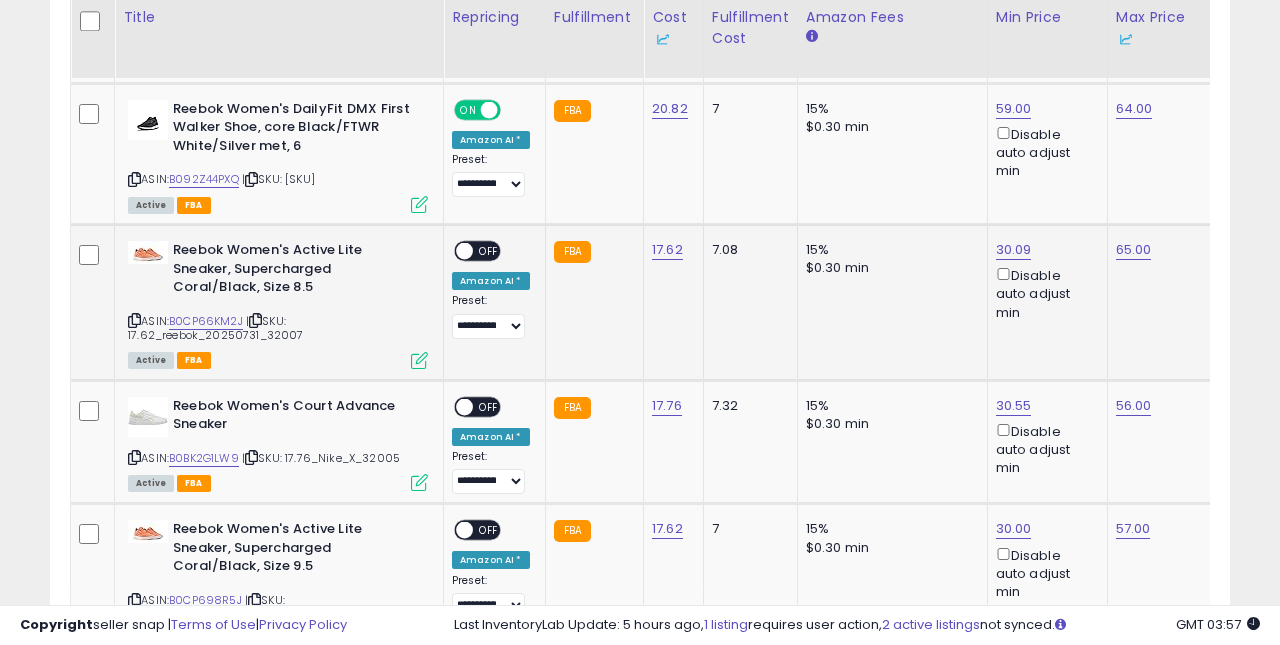 click on "OFF" at bounding box center [489, 251] 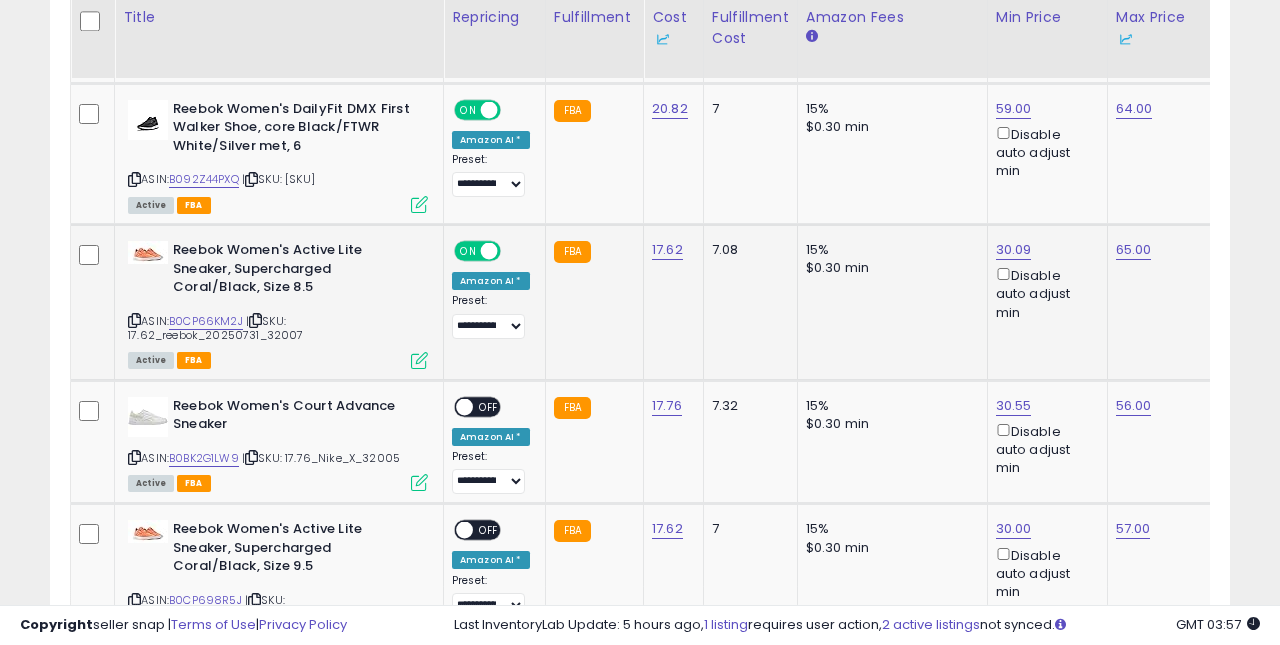 click at bounding box center (419, 360) 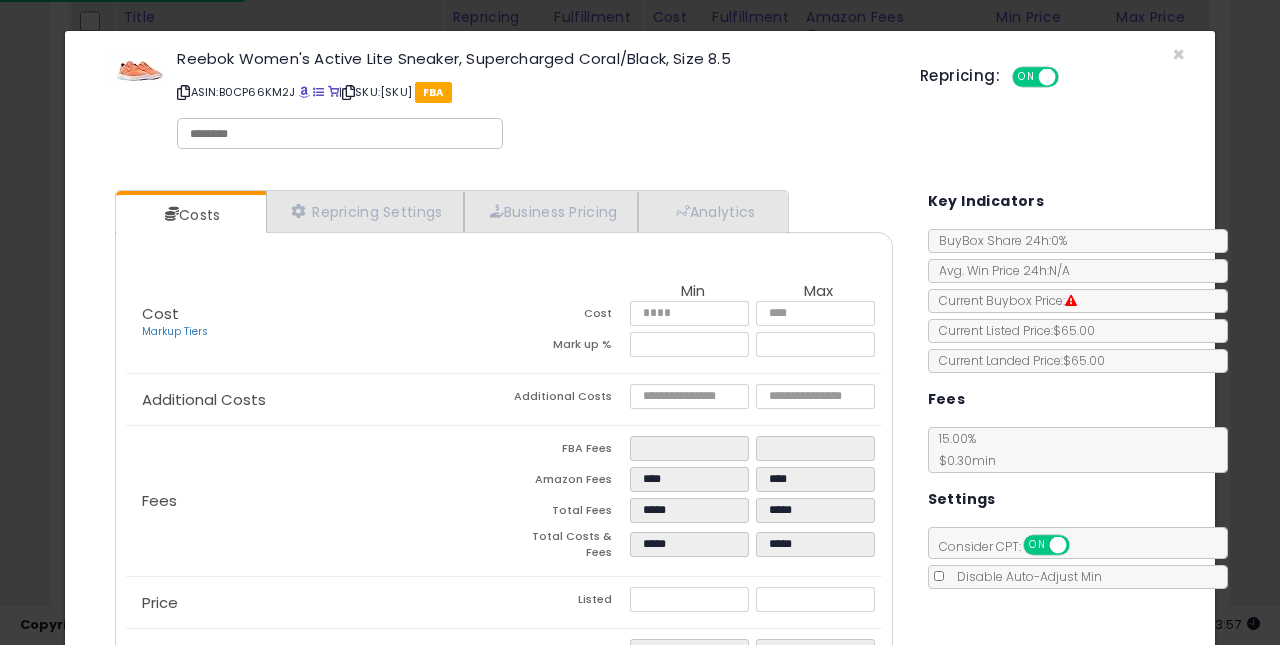 scroll, scrollTop: 45, scrollLeft: 0, axis: vertical 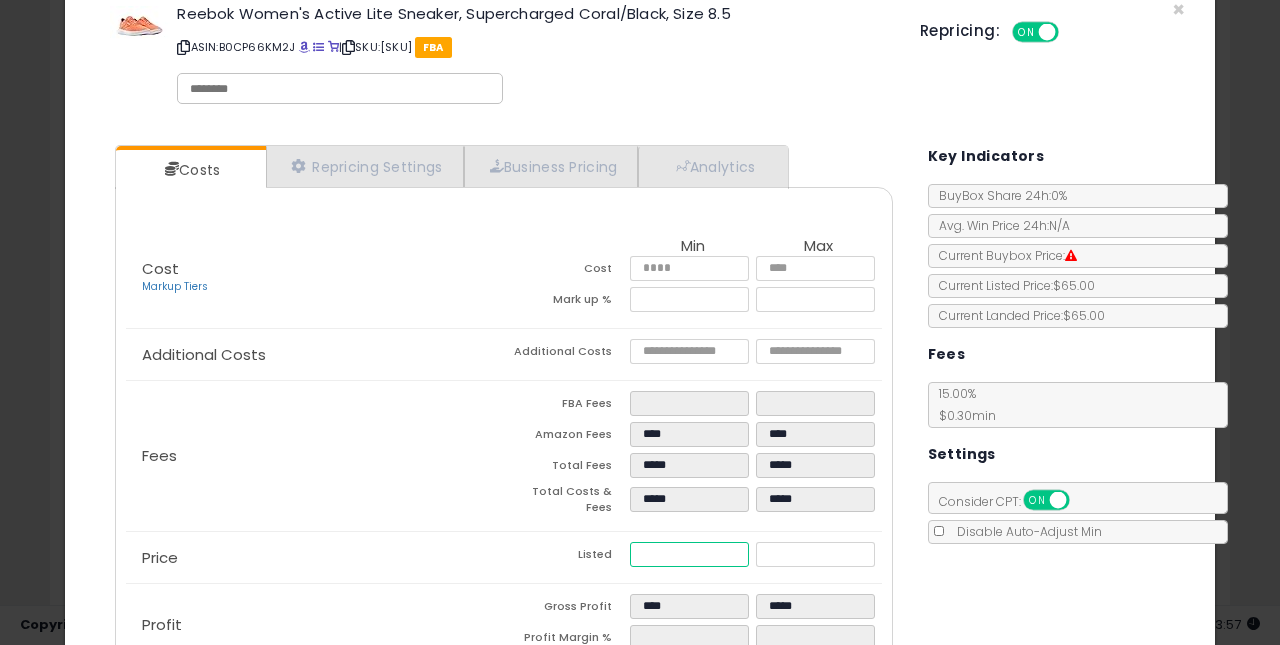 click on "*****" at bounding box center (690, 554) 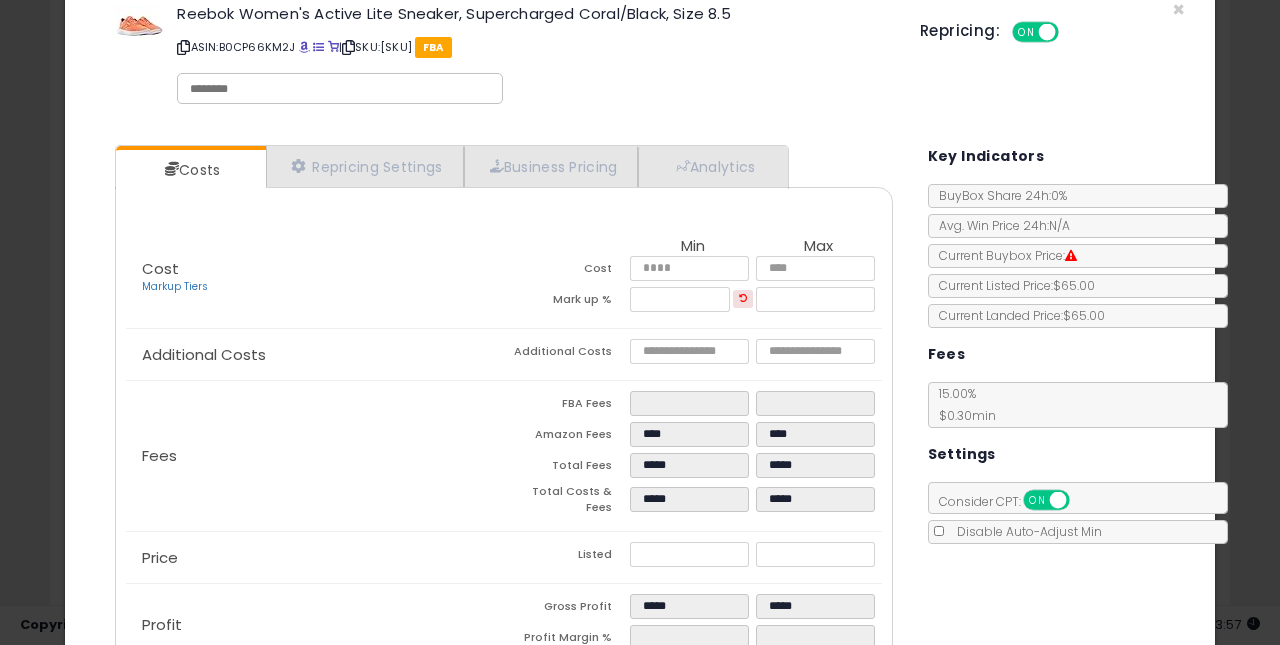 click on "Price
Listed
*****
*****" 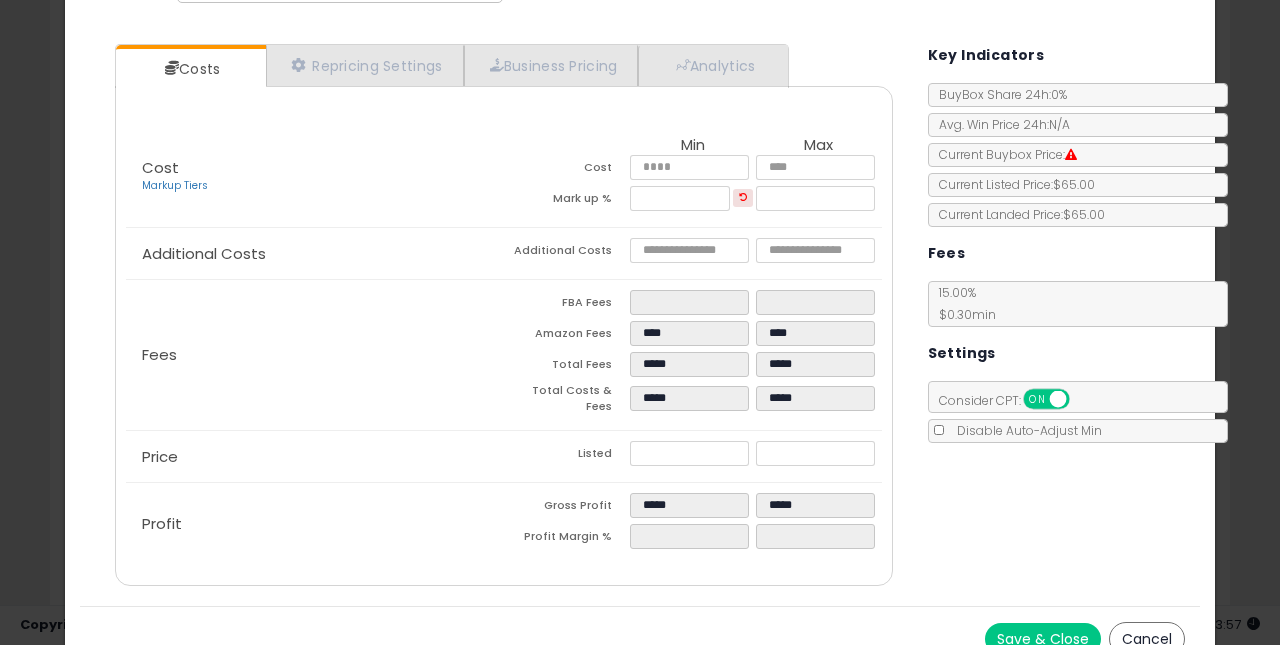 scroll, scrollTop: 165, scrollLeft: 0, axis: vertical 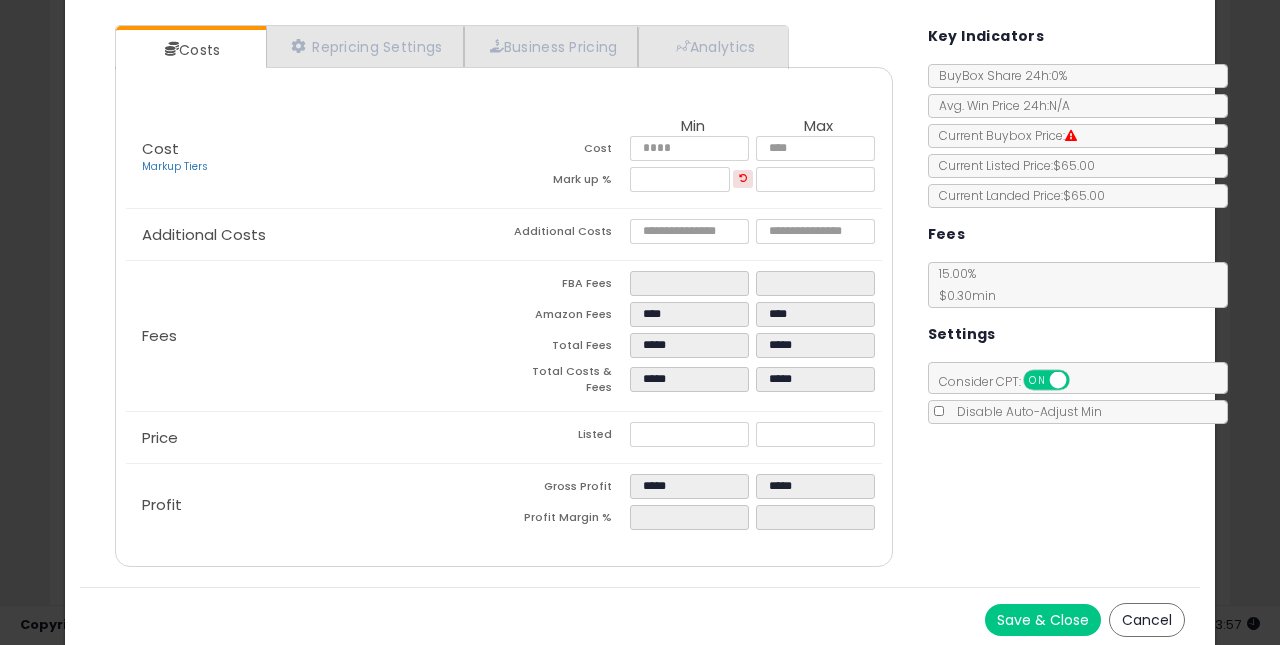 click on "Save & Close" at bounding box center [1043, 620] 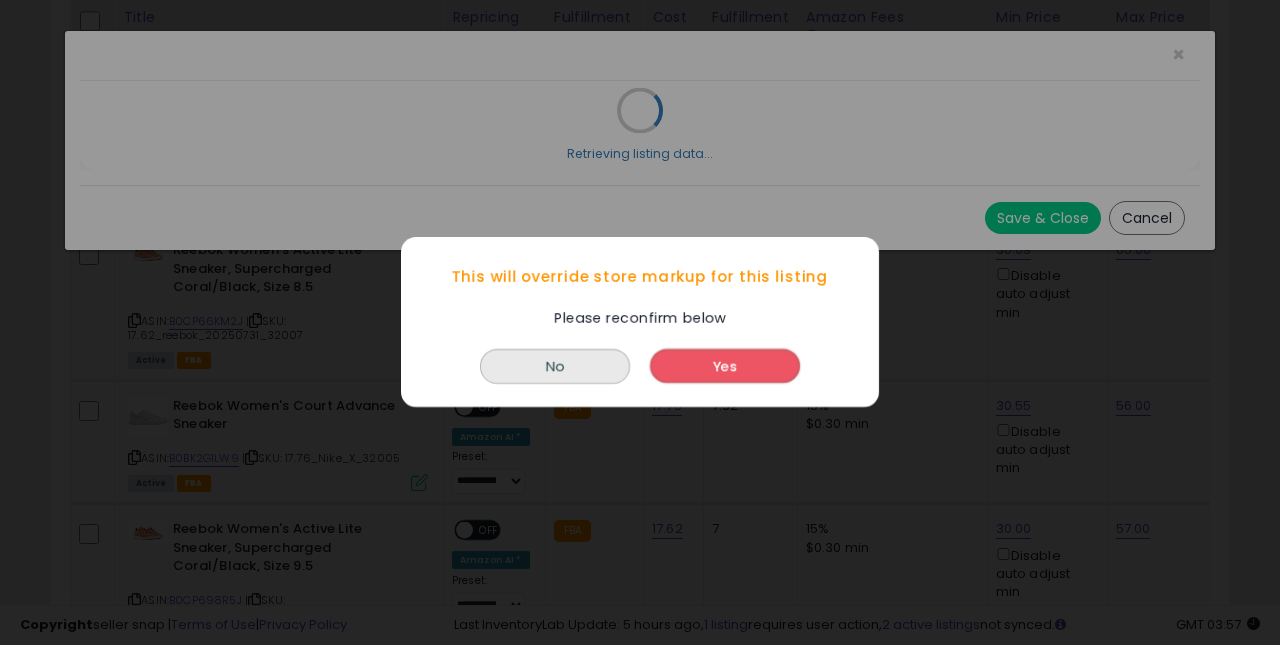 click on "Yes" at bounding box center [725, 367] 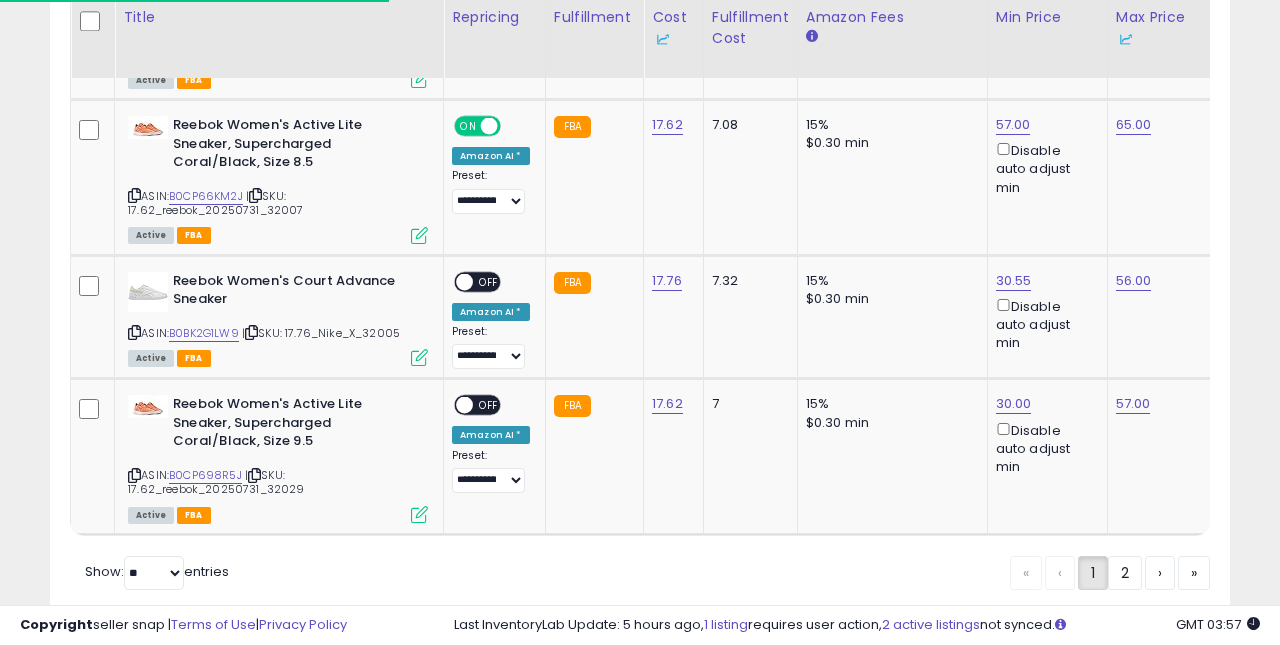 scroll, scrollTop: 4403, scrollLeft: 0, axis: vertical 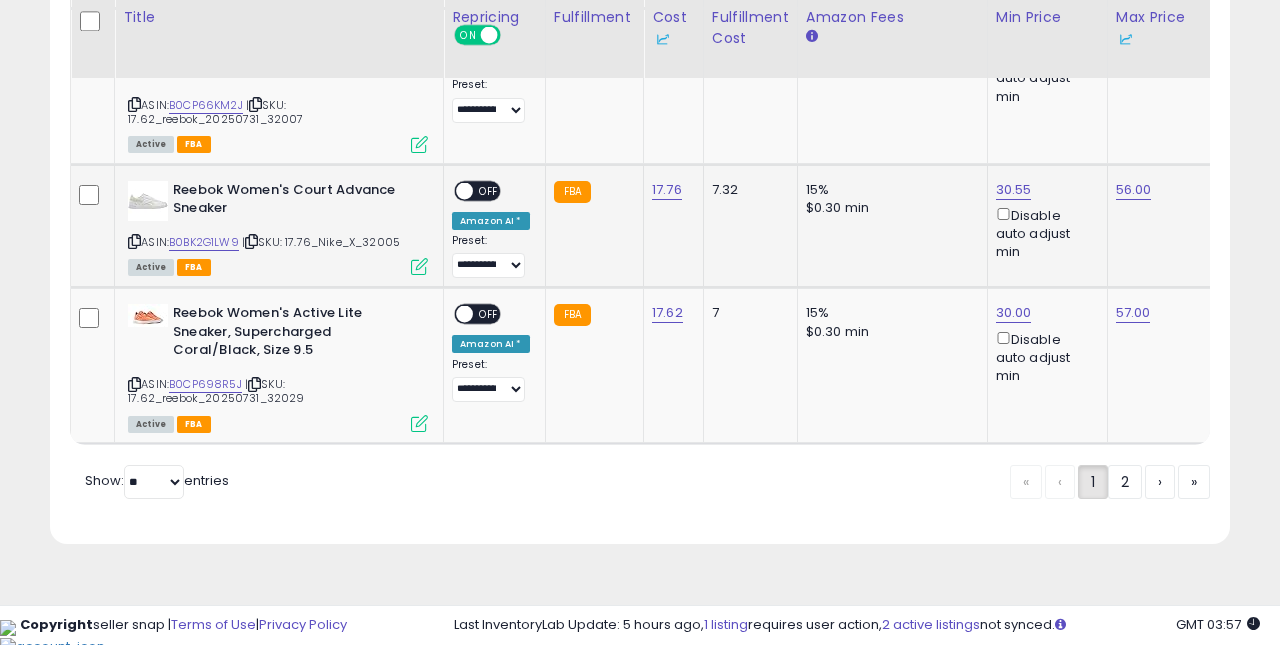 click on "OFF" at bounding box center [489, 190] 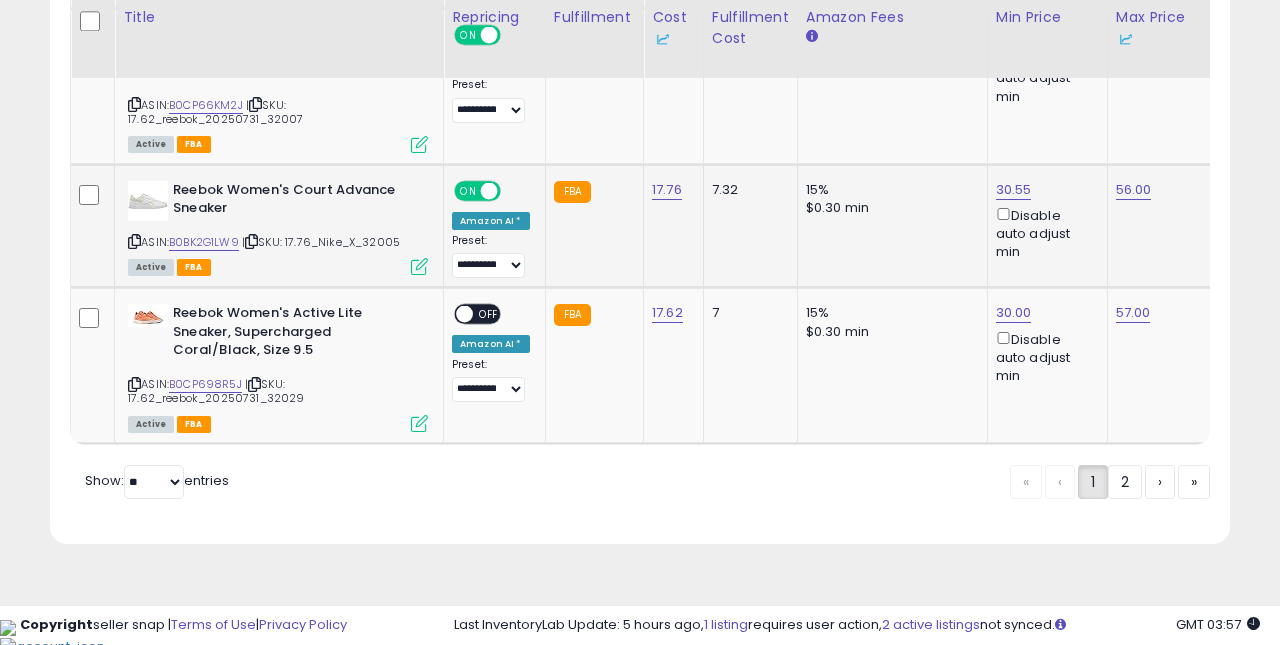 click at bounding box center (419, 266) 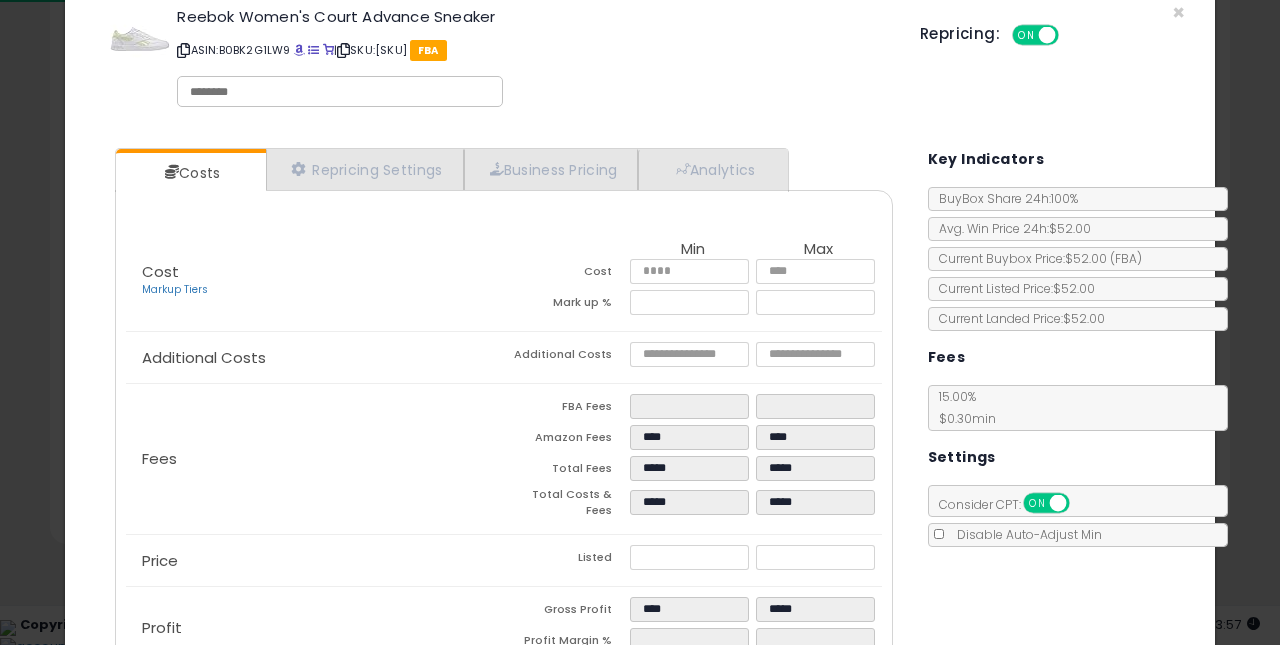 scroll, scrollTop: 43, scrollLeft: 0, axis: vertical 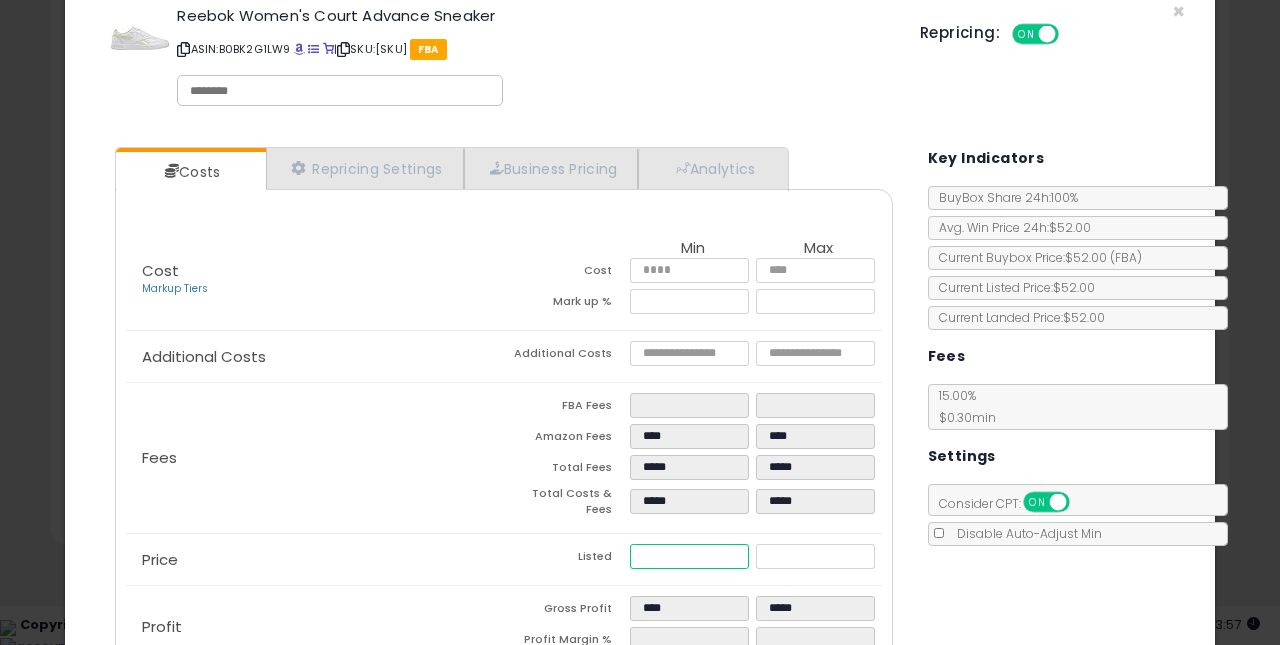 click on "*****" at bounding box center [690, 556] 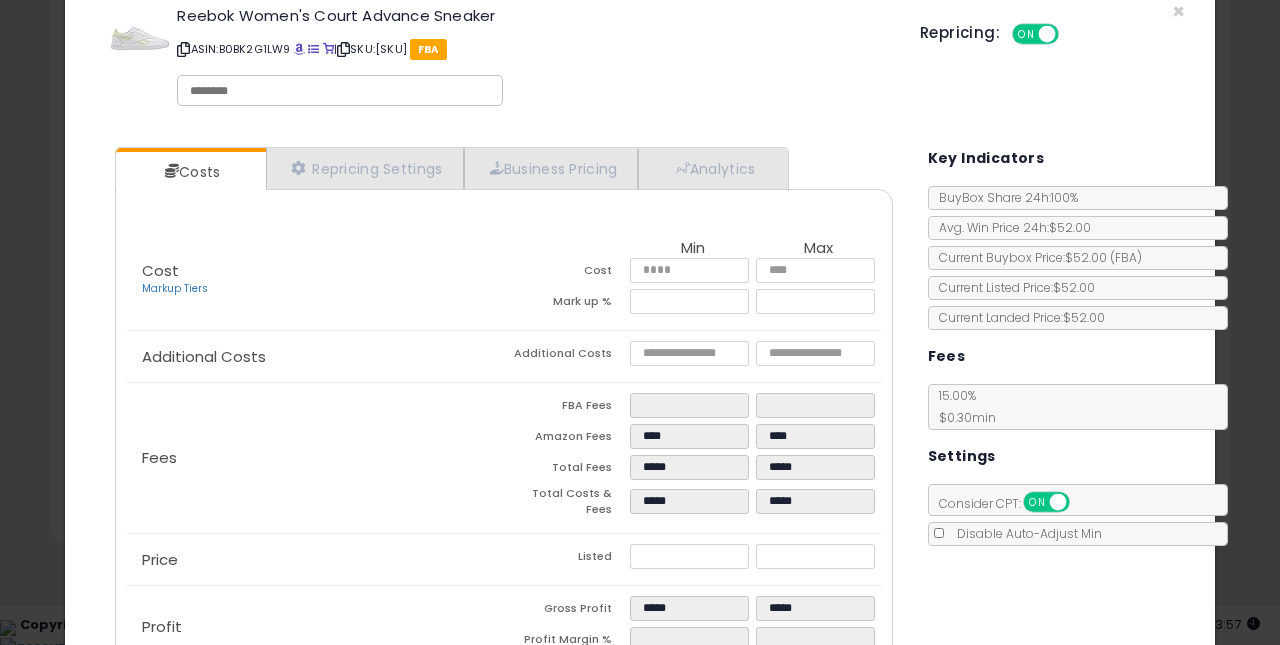 click on "Listed" at bounding box center (567, 559) 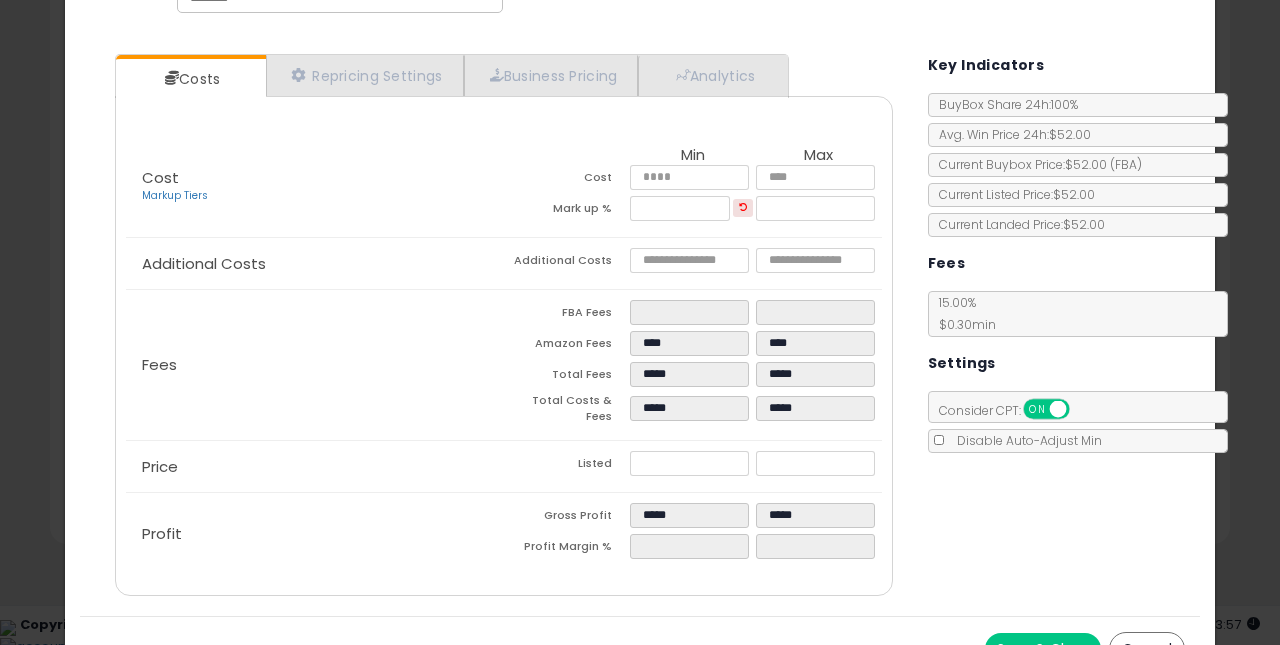 scroll, scrollTop: 165, scrollLeft: 0, axis: vertical 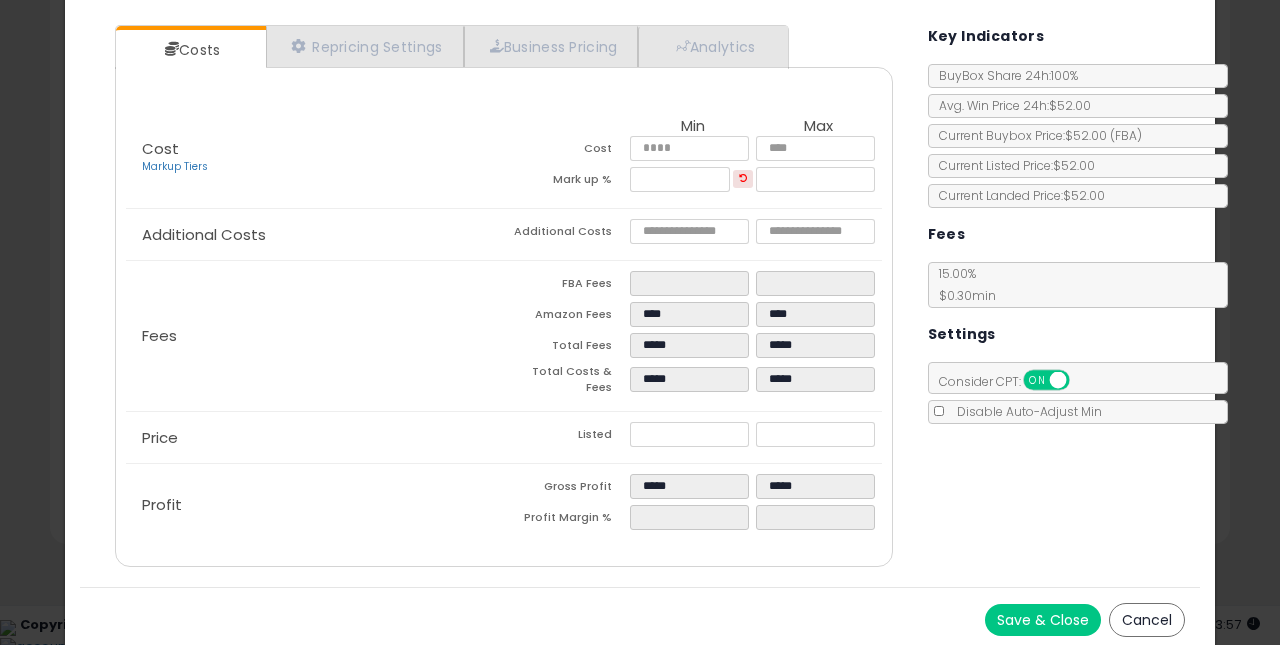 click on "Save & Close" at bounding box center [1043, 620] 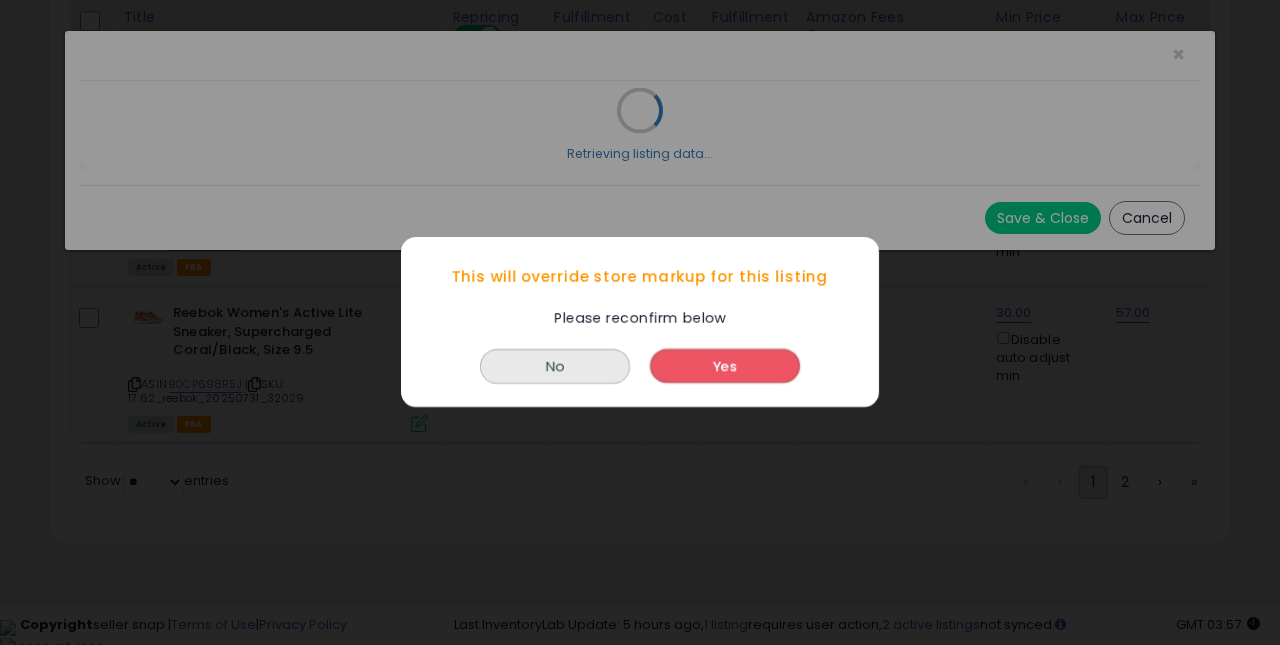 click on "Yes" at bounding box center (725, 367) 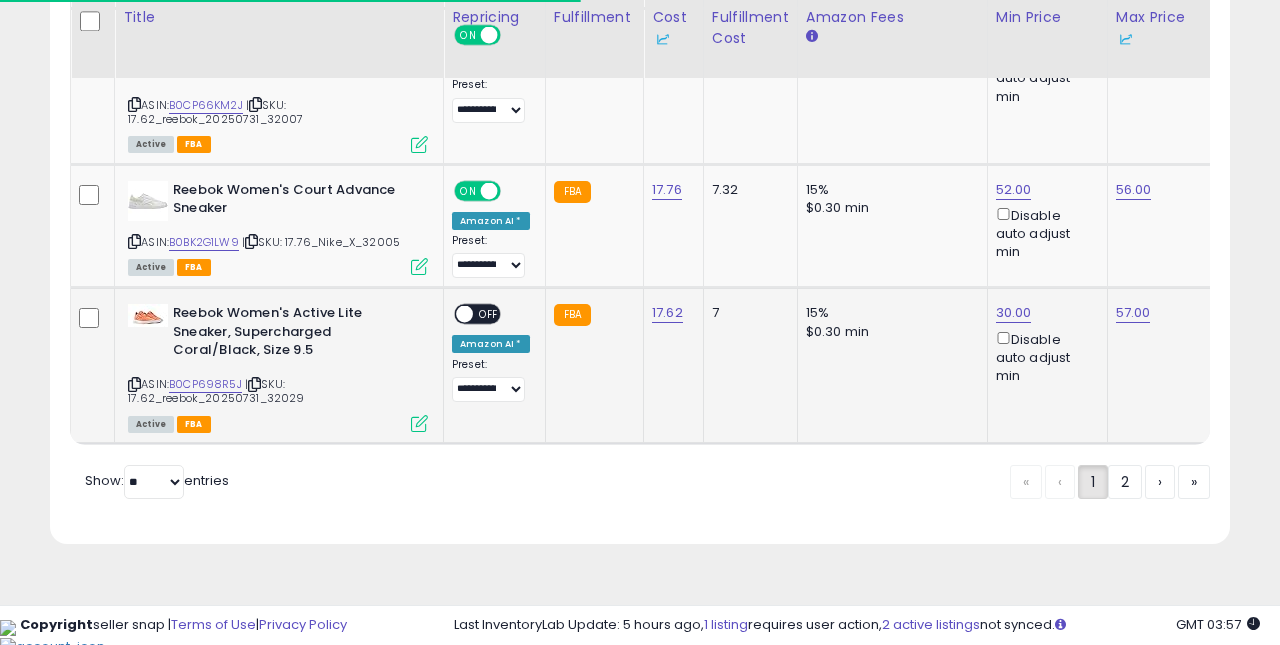 click on "OFF" at bounding box center [489, 314] 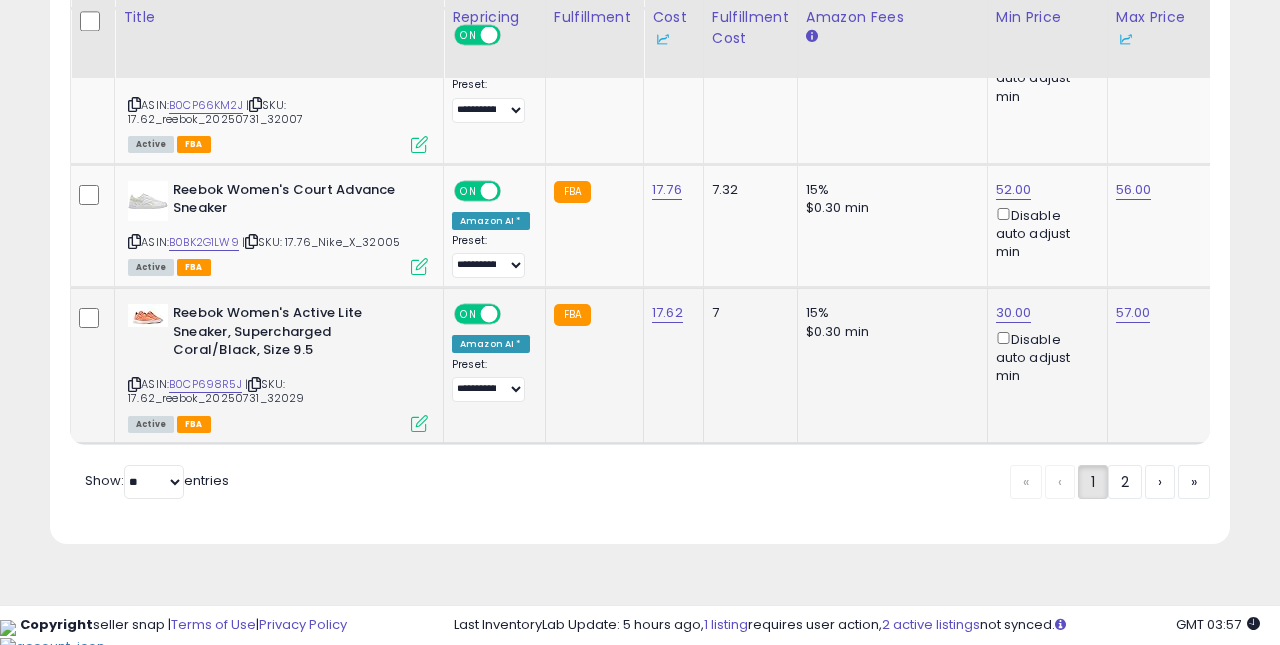 click at bounding box center [419, 423] 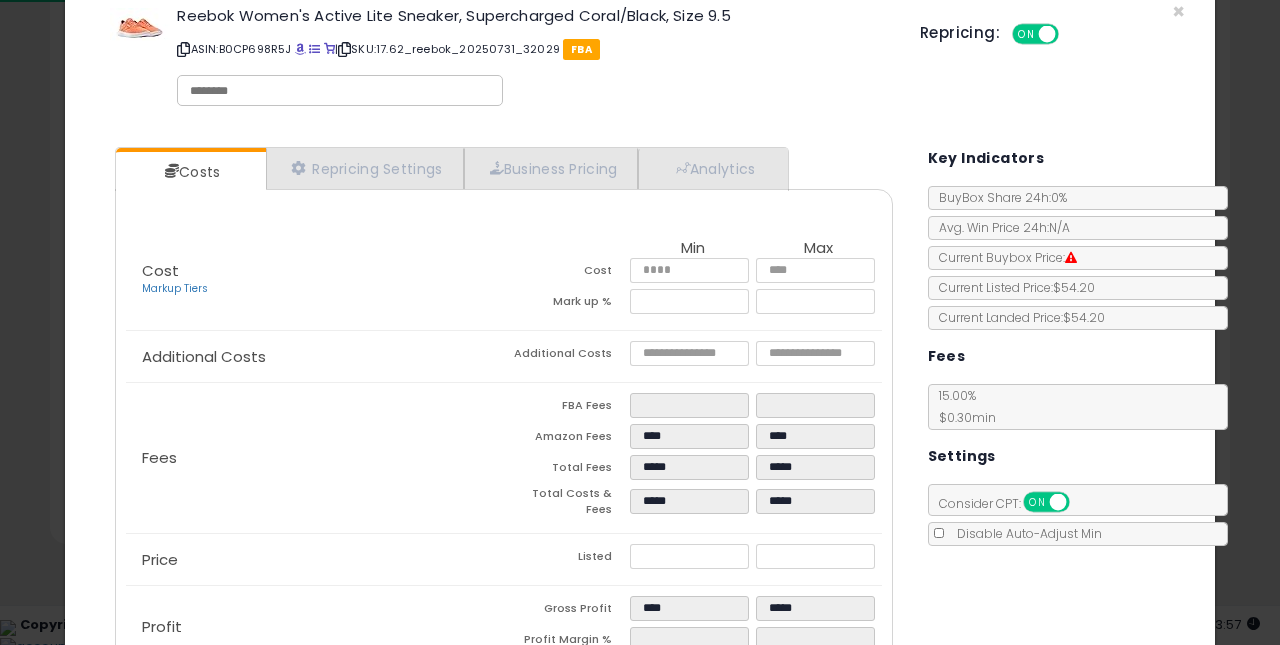scroll, scrollTop: 47, scrollLeft: 0, axis: vertical 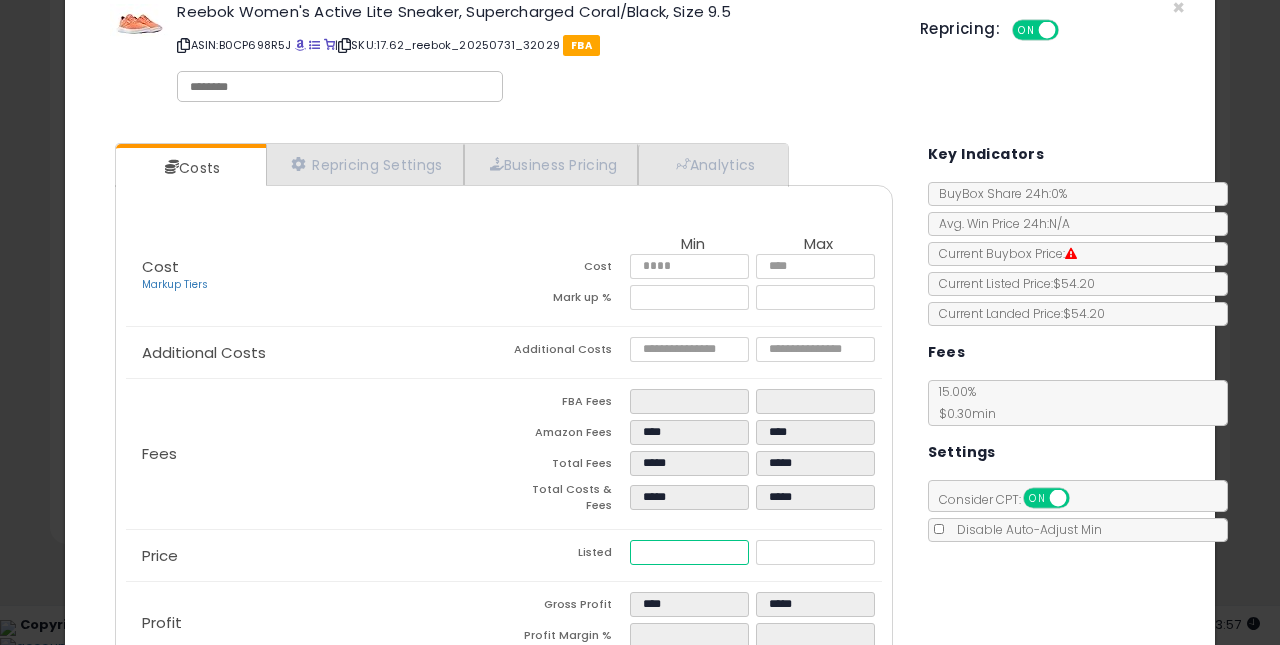 click on "*****" at bounding box center (690, 552) 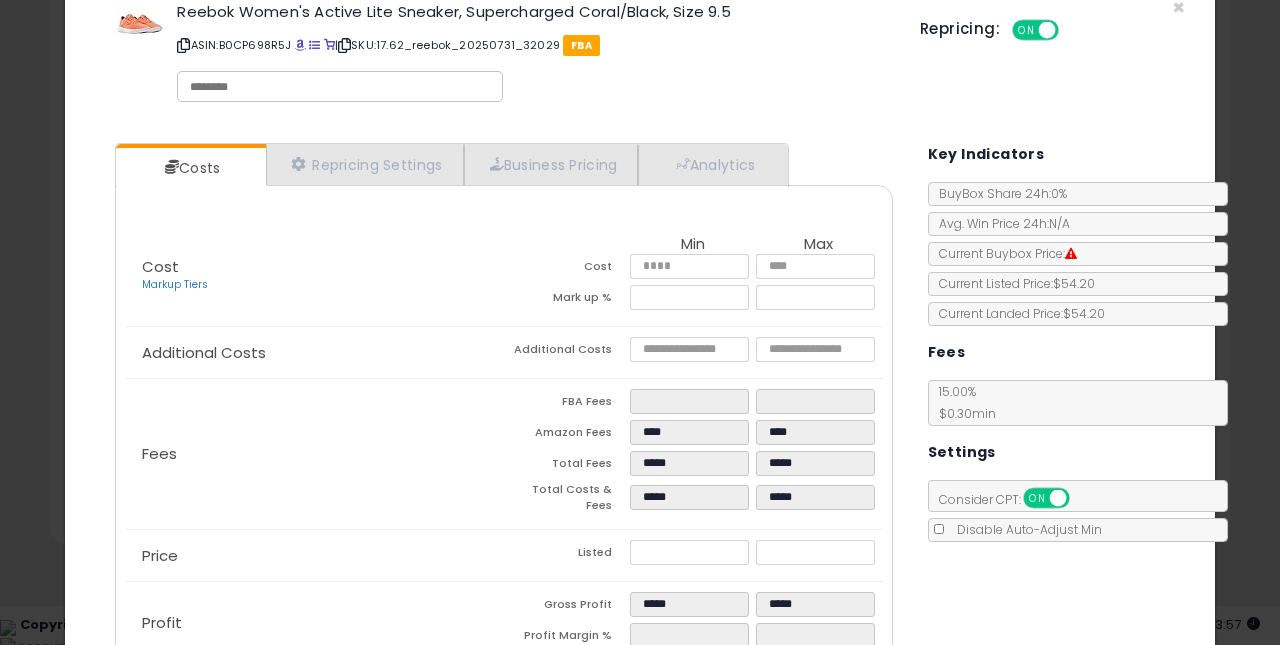 click on "Price
Listed
*****
*****" 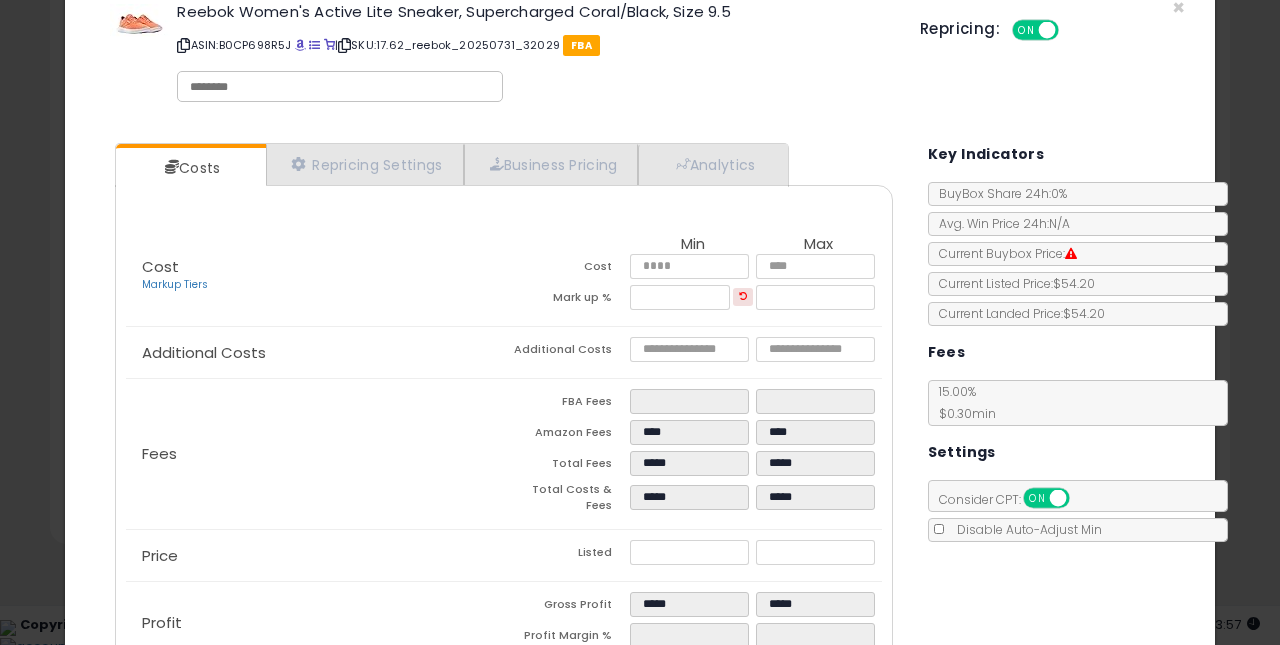 scroll, scrollTop: 165, scrollLeft: 0, axis: vertical 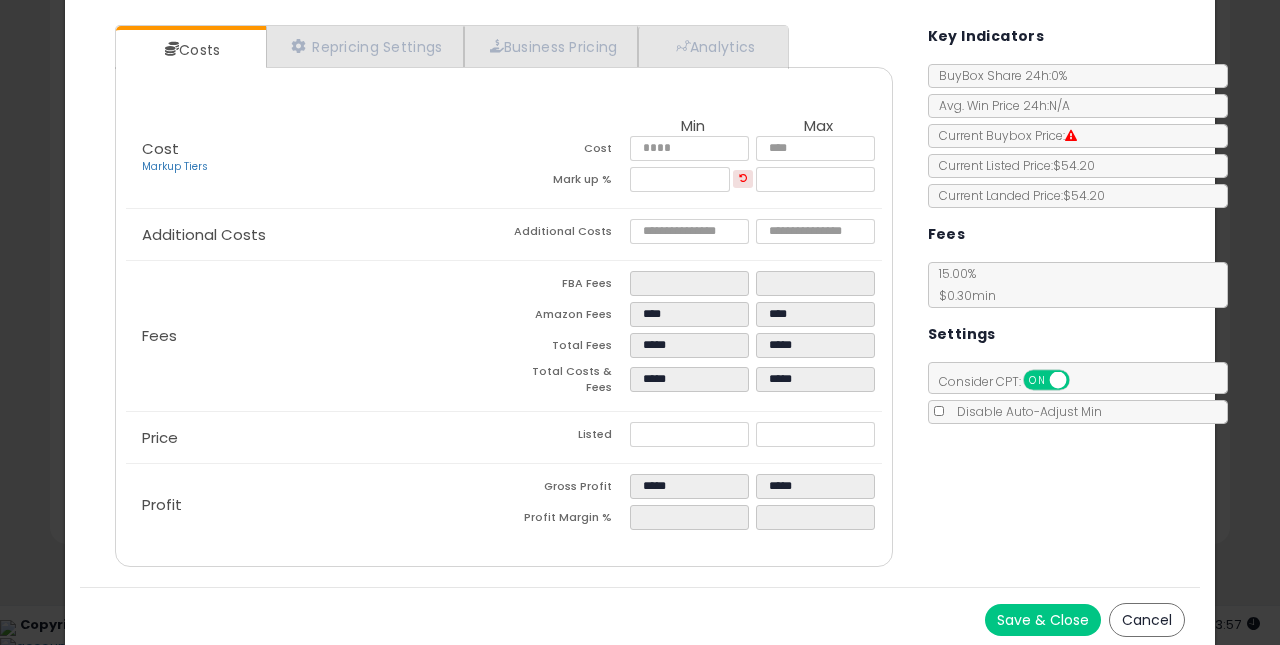 click on "Save & Close" at bounding box center (1043, 620) 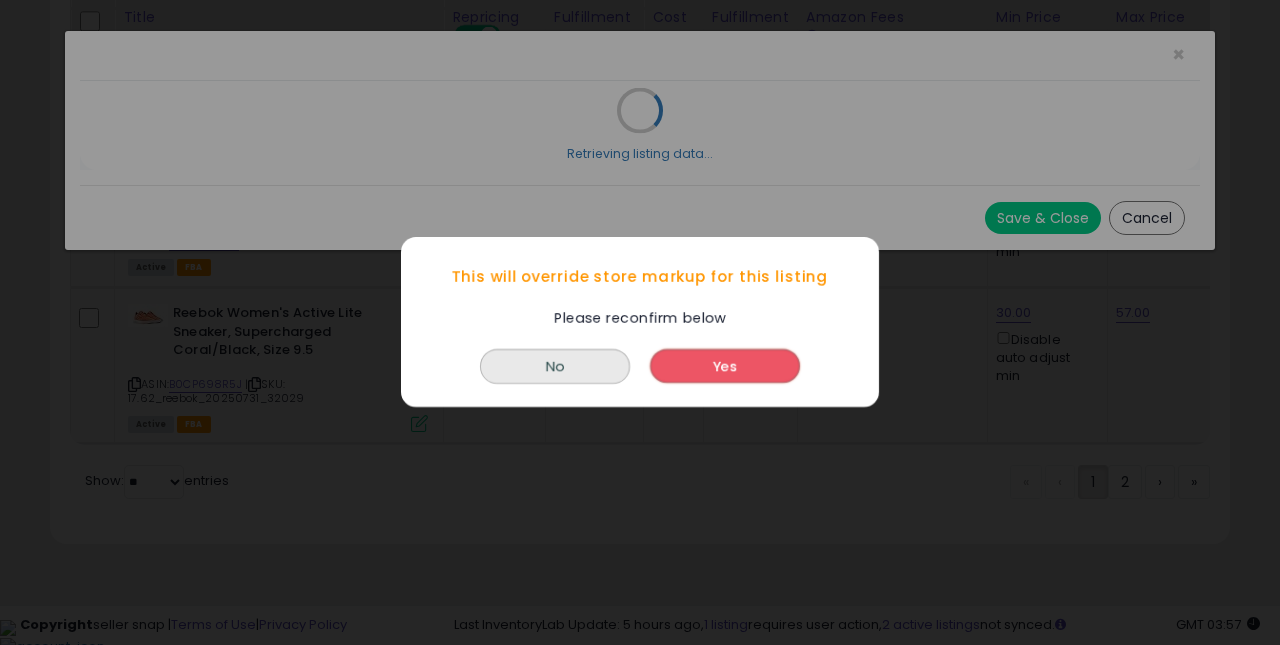 scroll, scrollTop: 0, scrollLeft: 0, axis: both 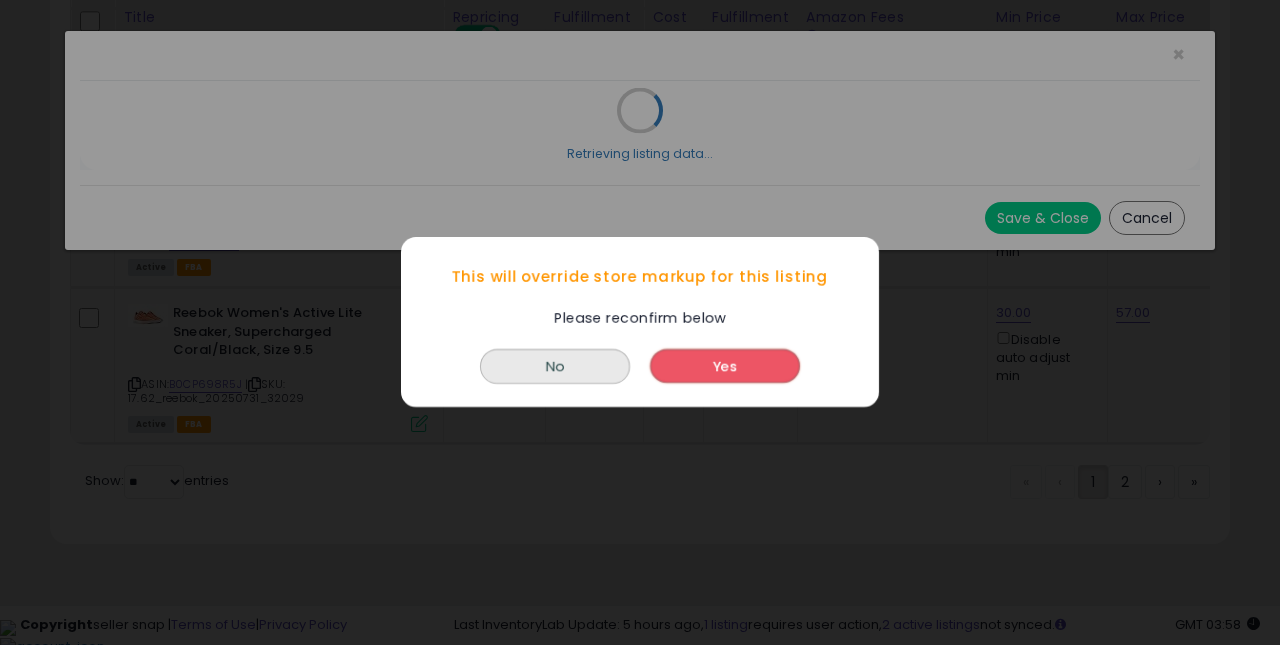 click on "Yes" at bounding box center (725, 367) 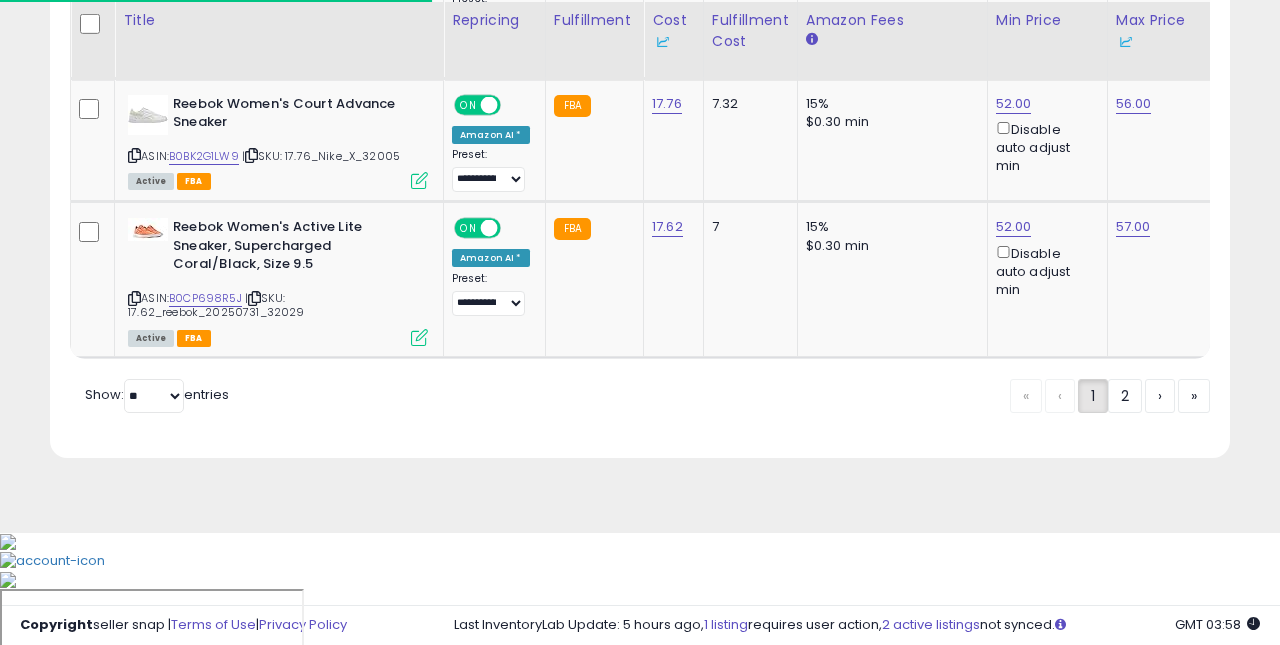 scroll, scrollTop: 4491, scrollLeft: 0, axis: vertical 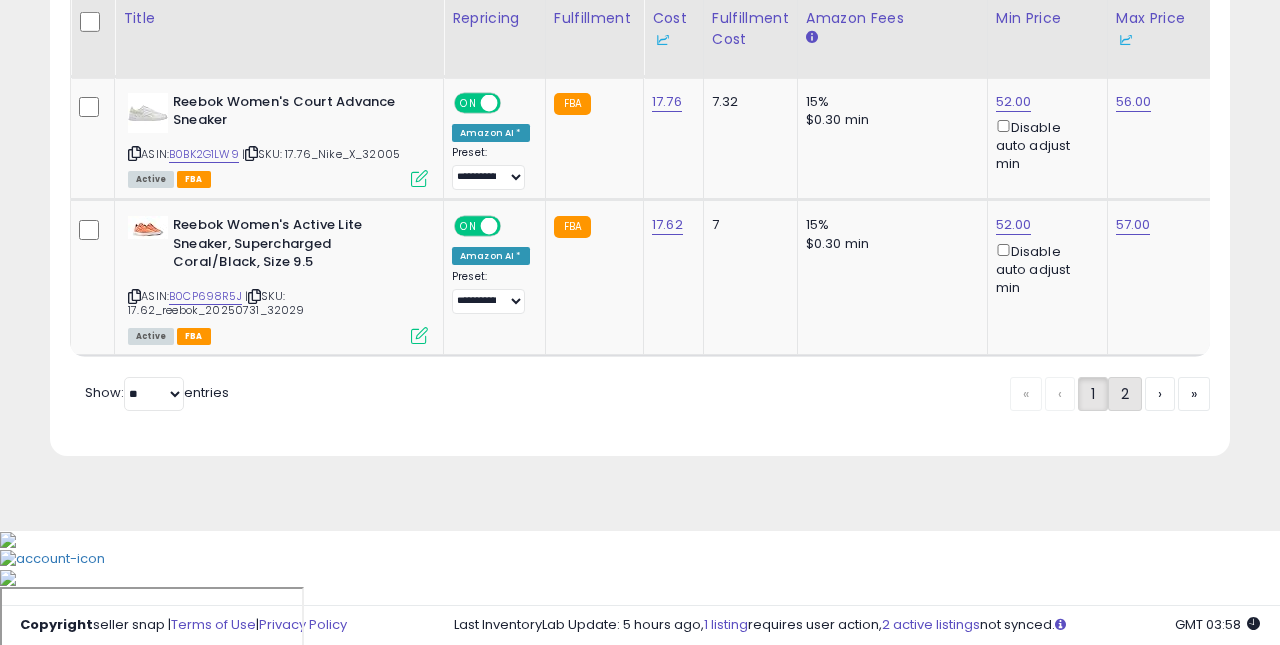 click on "2" 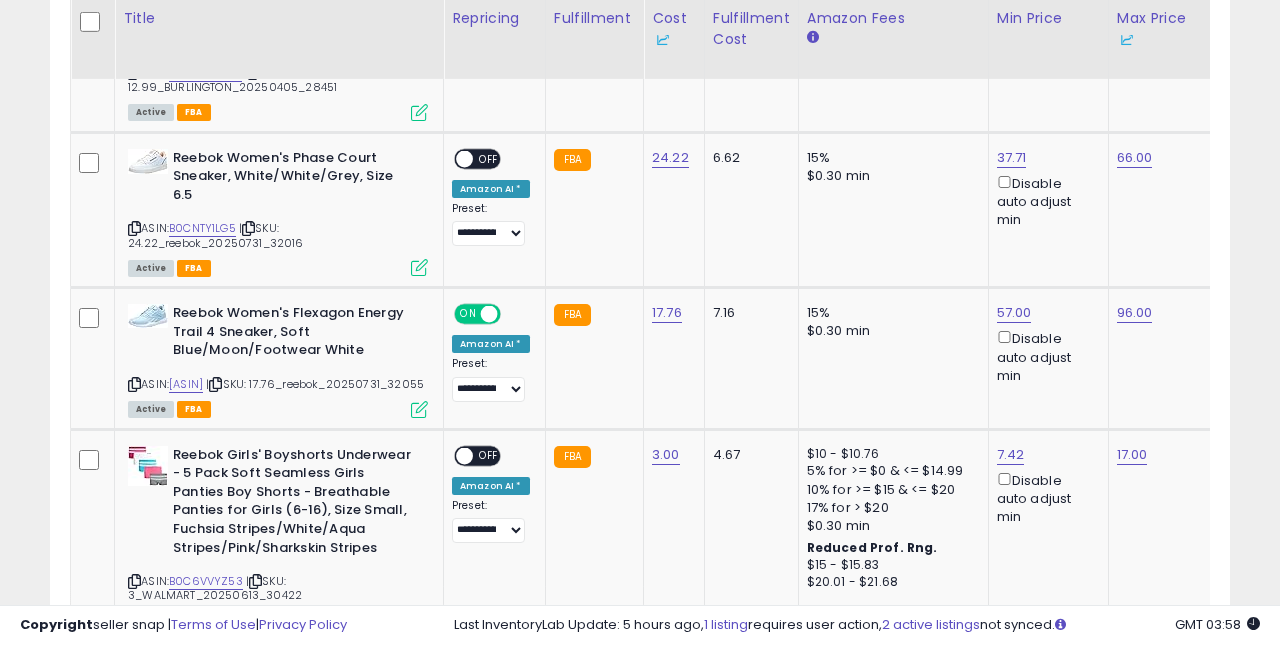scroll, scrollTop: 1280, scrollLeft: 0, axis: vertical 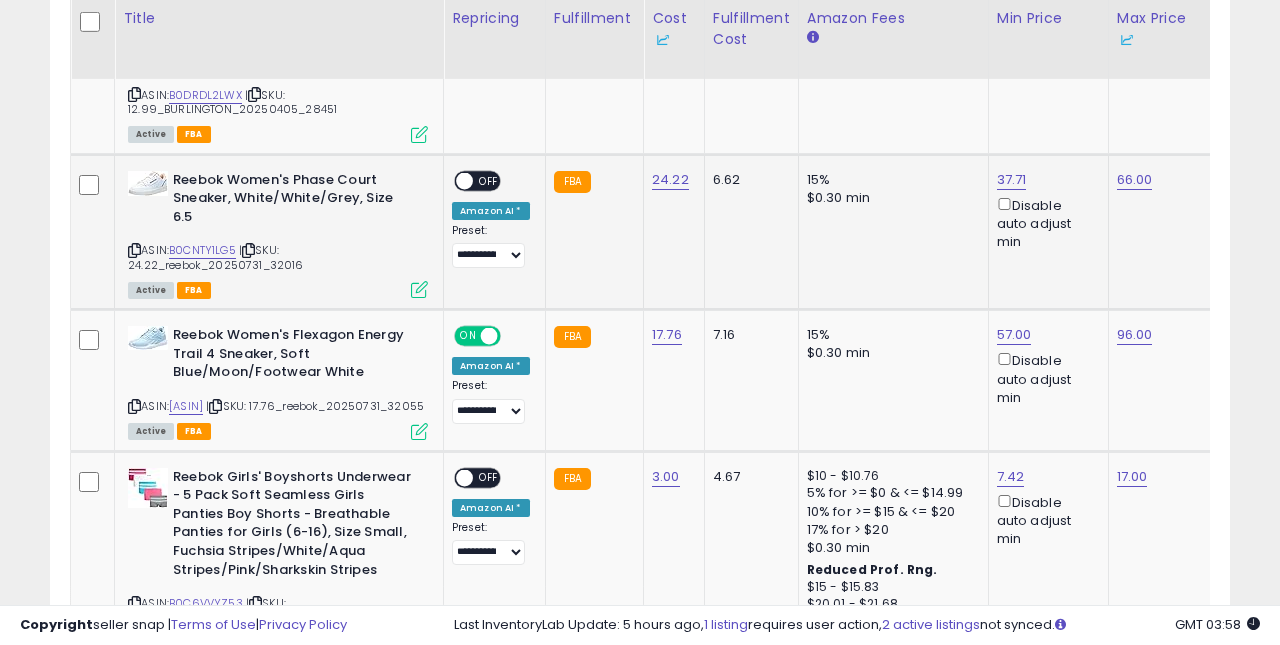 click on "OFF" at bounding box center (489, 180) 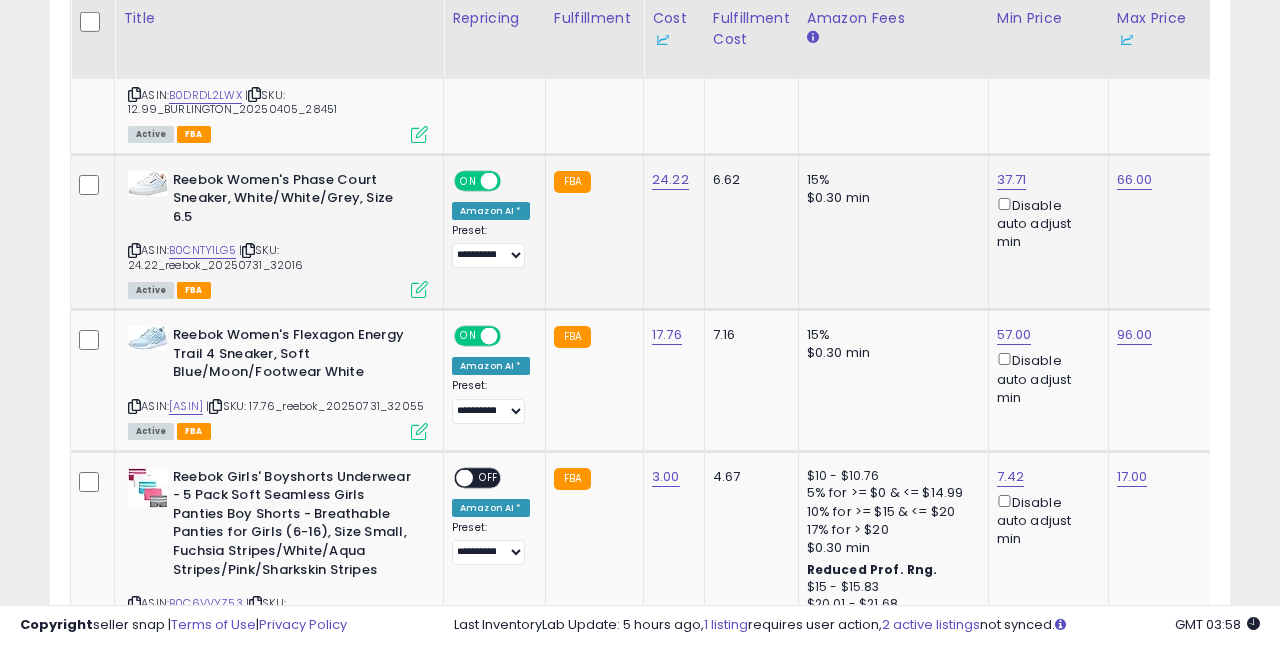 click at bounding box center (419, 289) 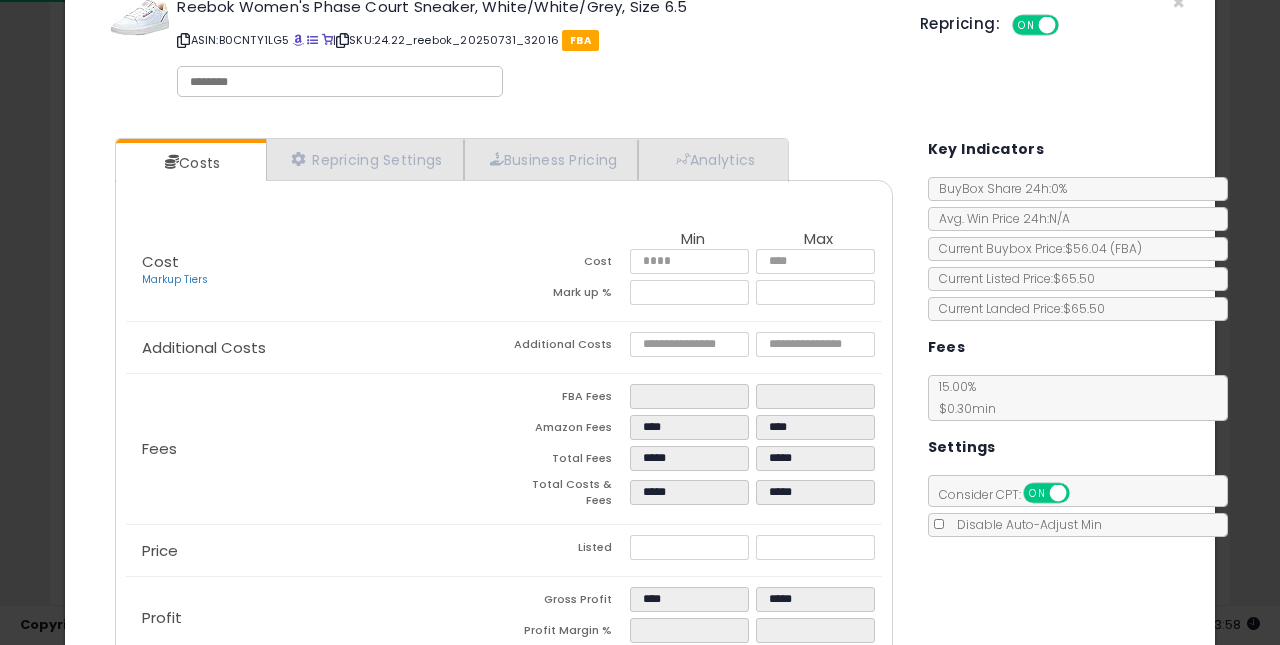 scroll, scrollTop: 65, scrollLeft: 0, axis: vertical 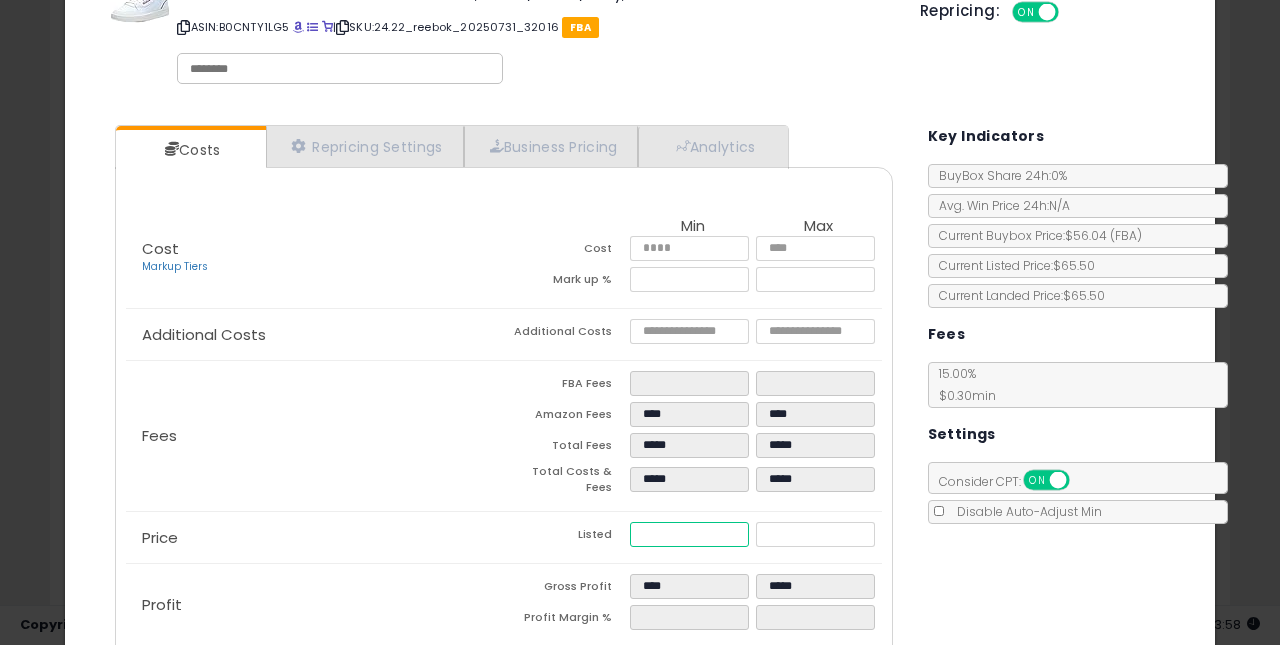 click on "*****" at bounding box center (690, 534) 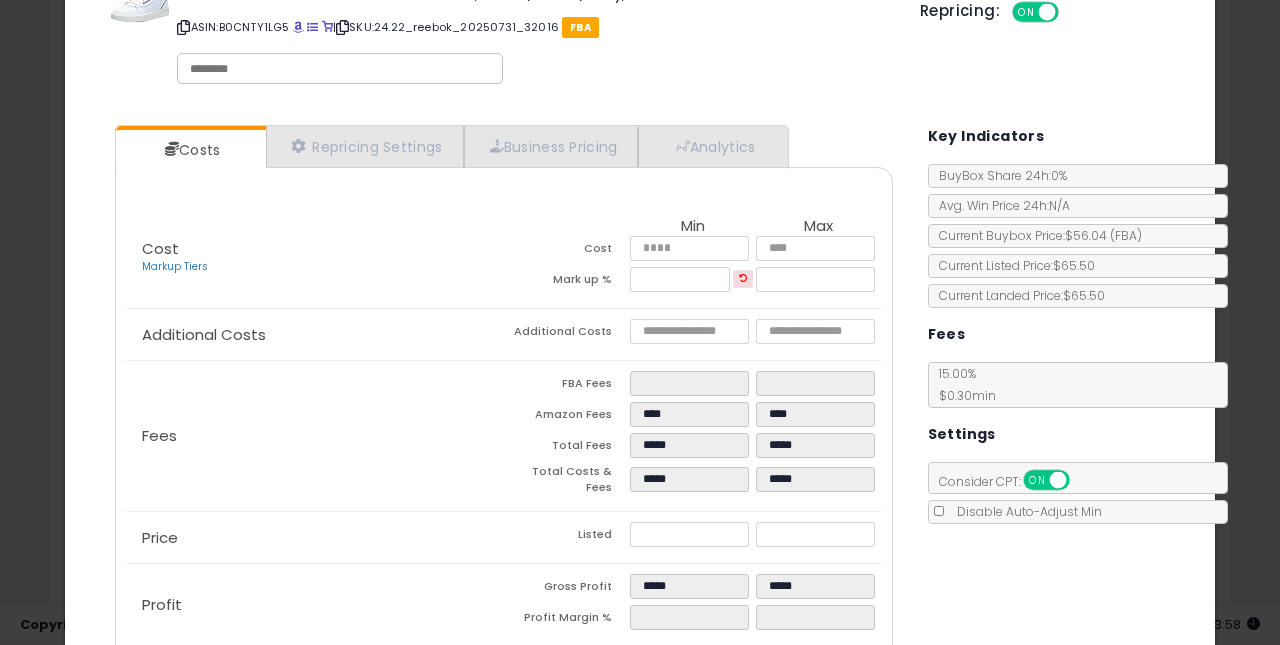 click on "Fees
FBA Fees
****
****
Amazon Fees
****
****
Total Fees
*****
*****
Total Costs & Fees
*****
*****" 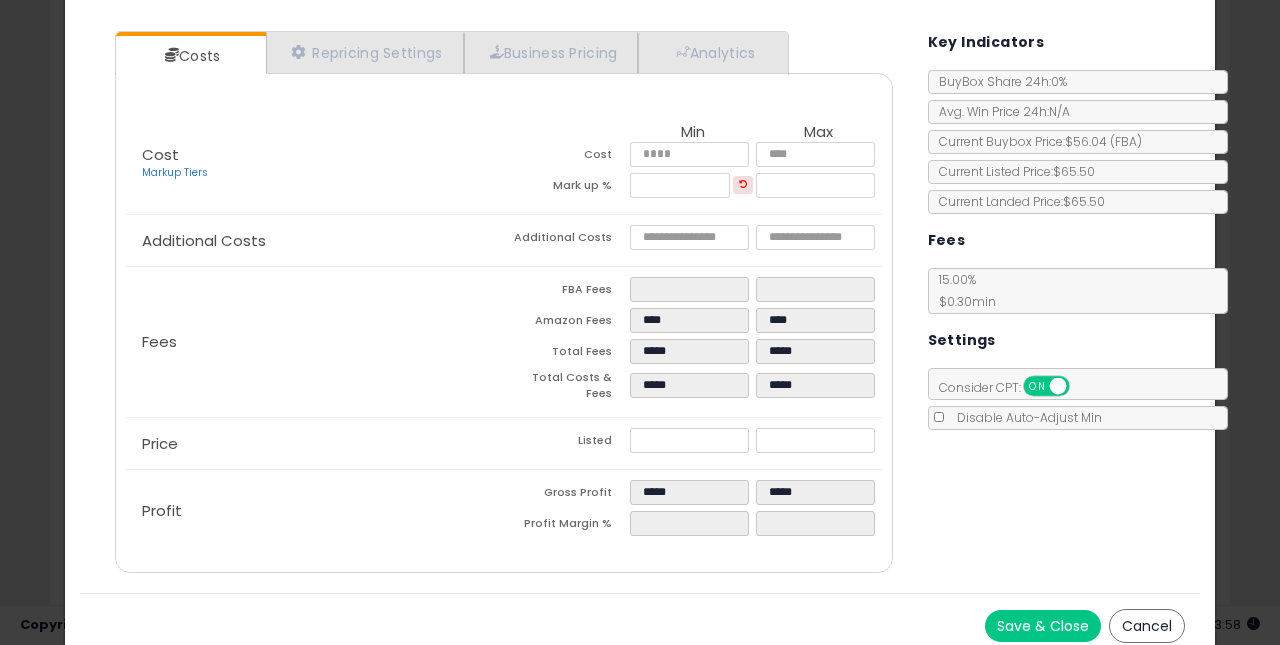 scroll, scrollTop: 165, scrollLeft: 0, axis: vertical 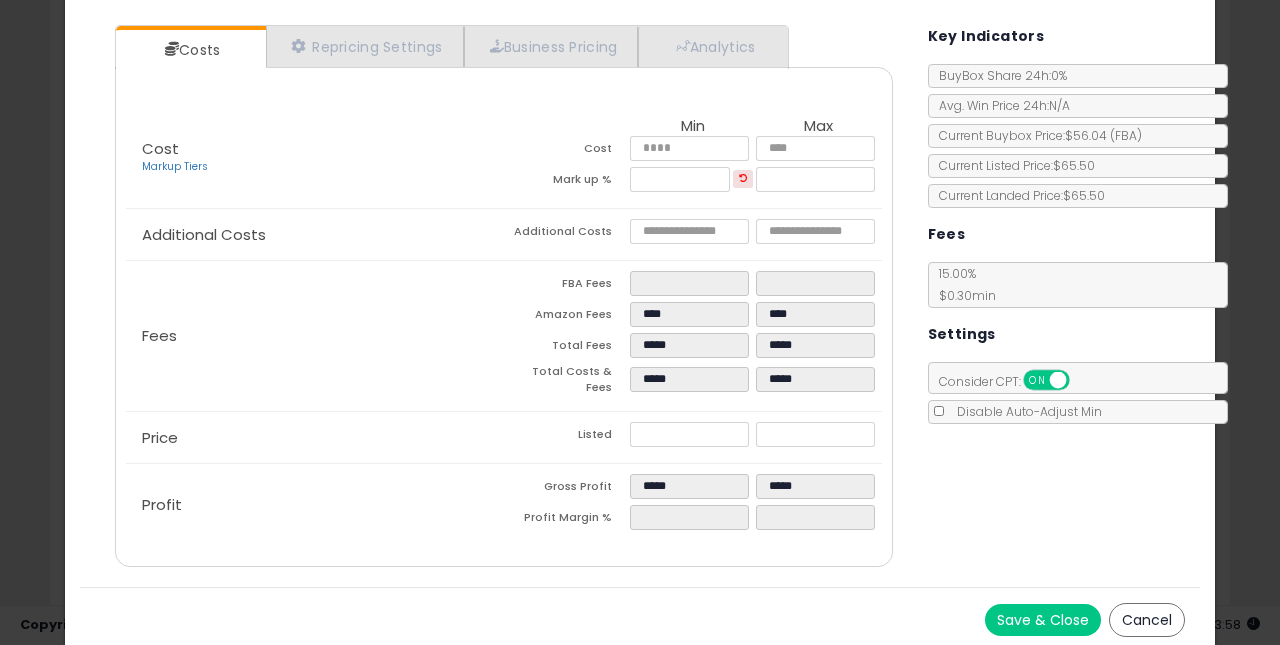 click on "Save & Close" at bounding box center [1043, 620] 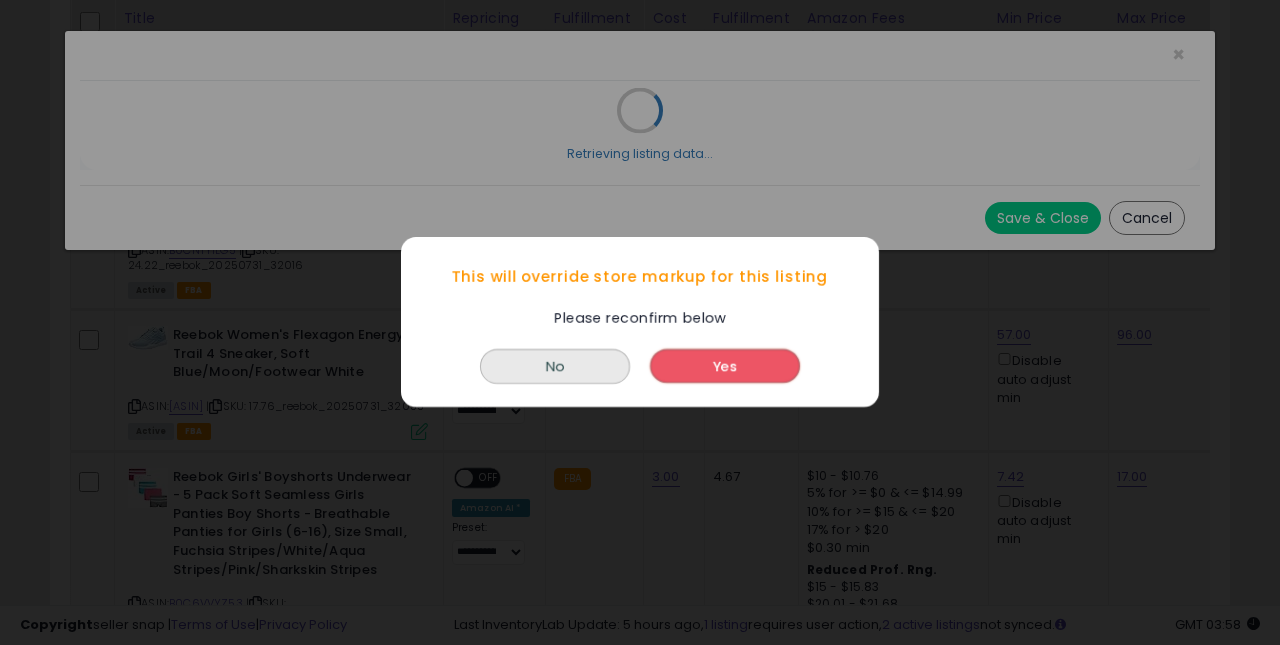 click on "Yes" at bounding box center [725, 367] 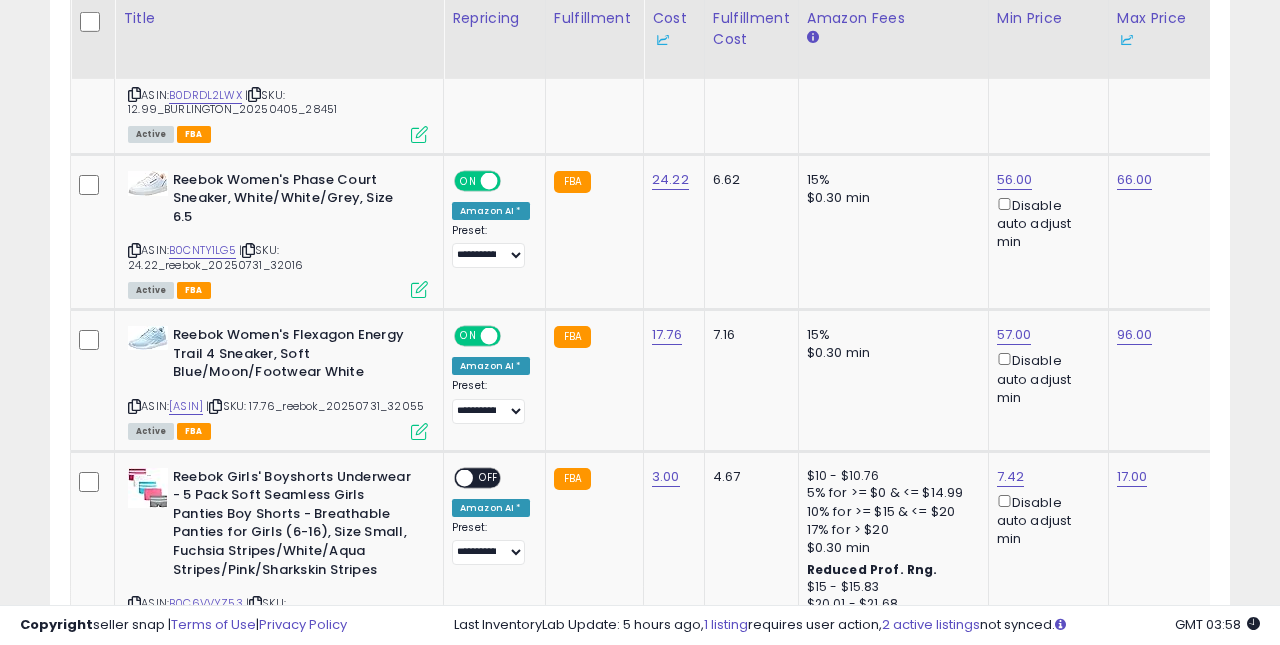 scroll, scrollTop: 1411, scrollLeft: 0, axis: vertical 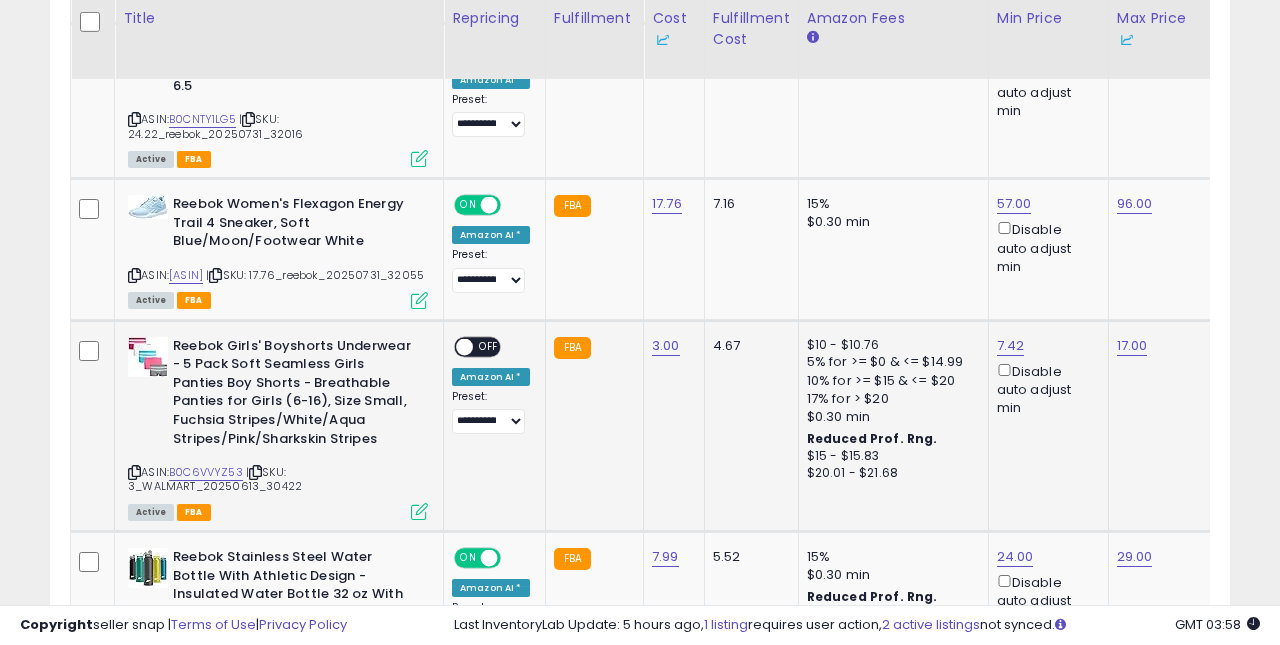 click on "ON   OFF" at bounding box center [477, 346] 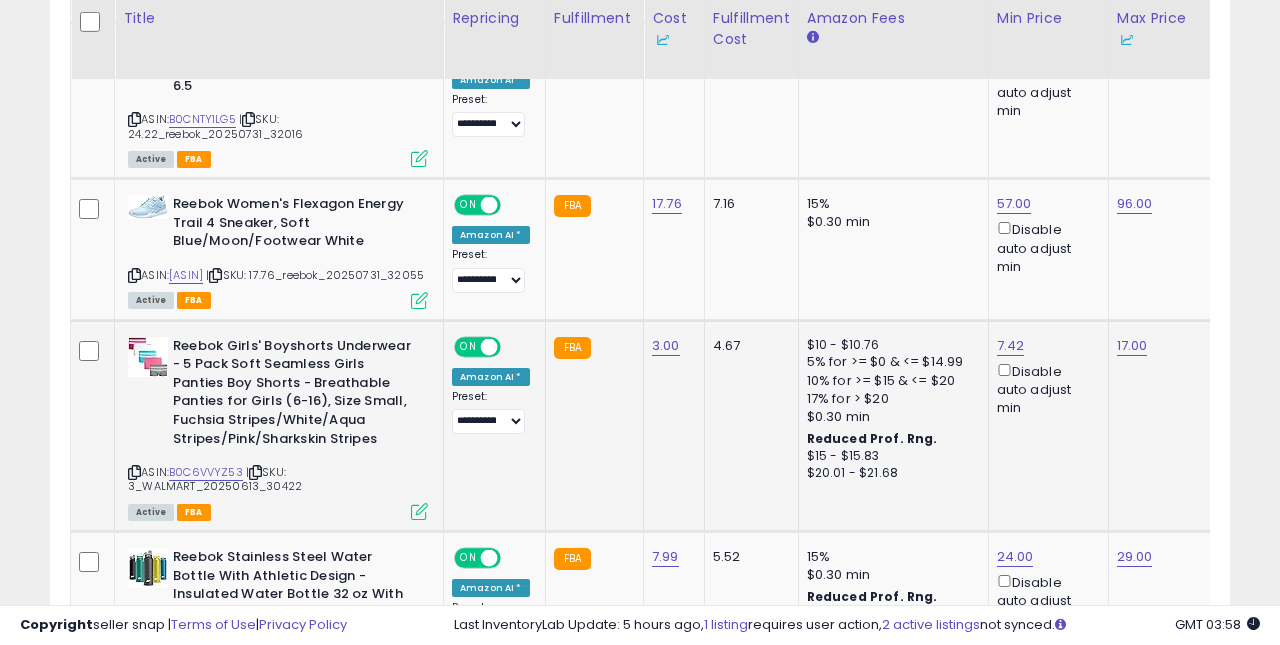 click at bounding box center [419, 511] 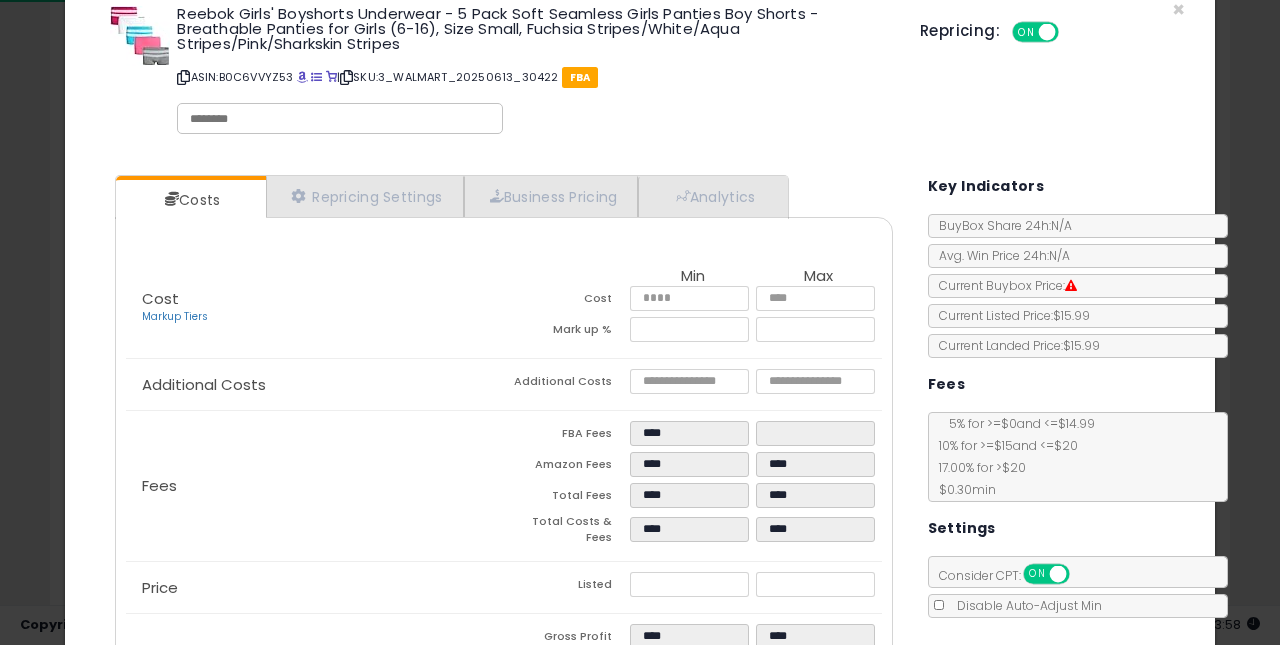 scroll, scrollTop: 47, scrollLeft: 0, axis: vertical 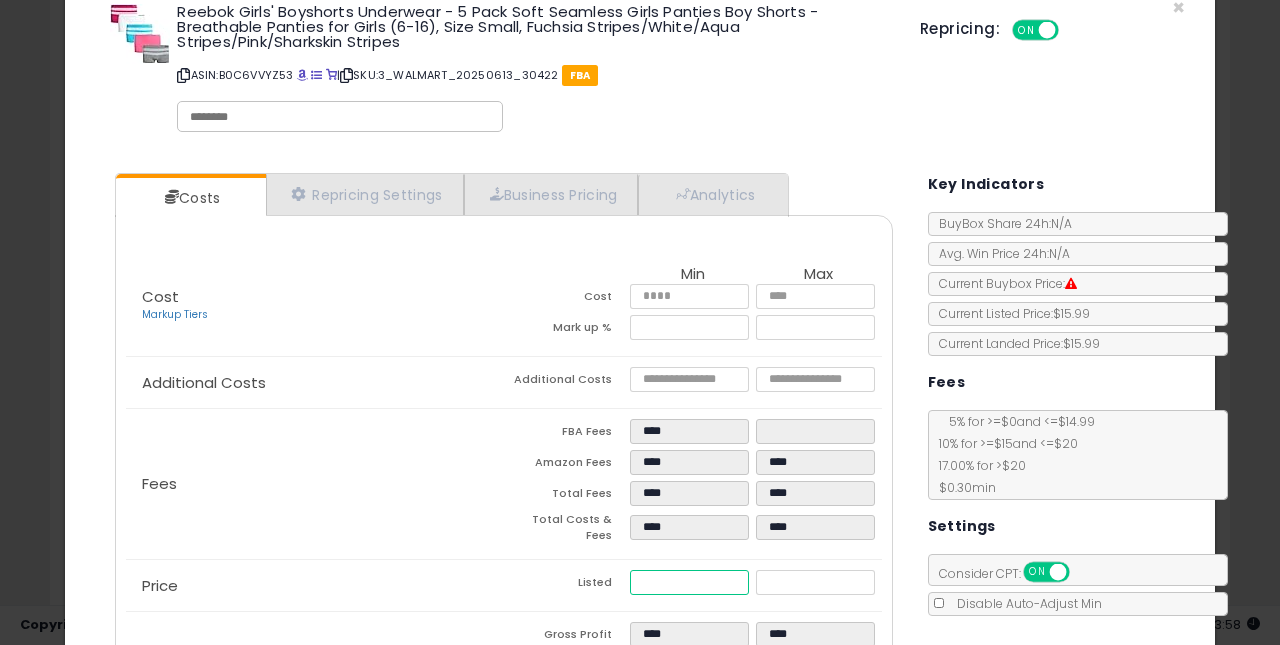click on "****" at bounding box center [690, 582] 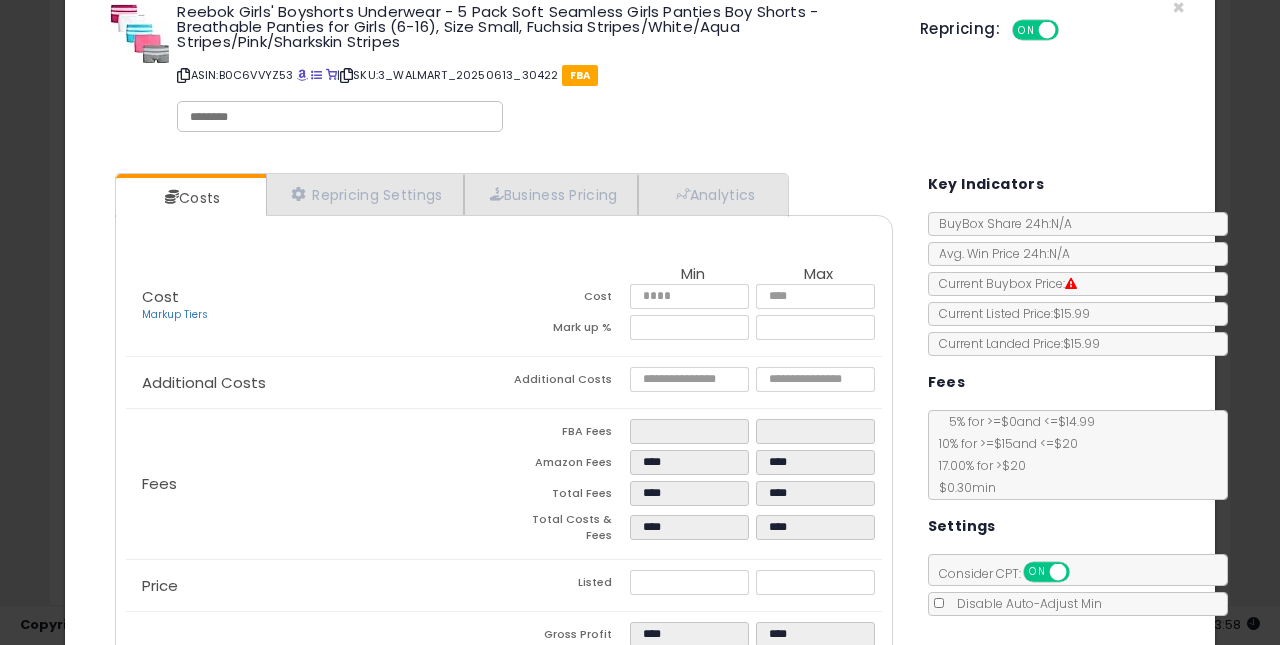 click on "Listed" at bounding box center [567, 585] 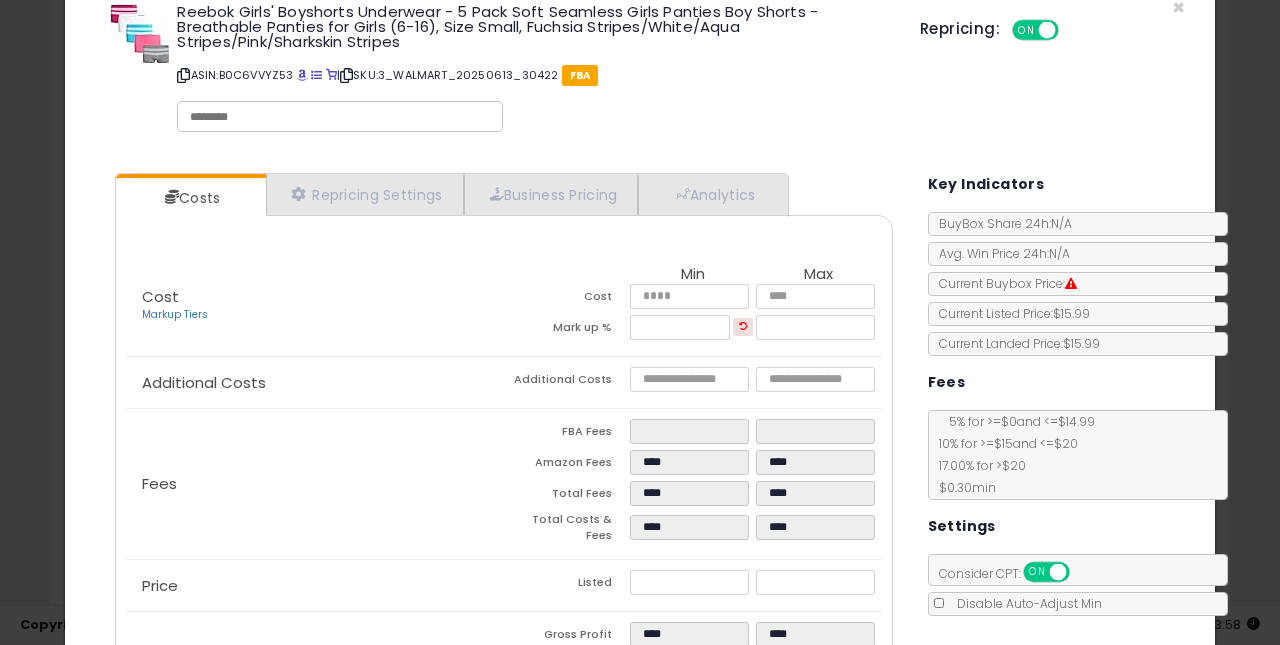 scroll, scrollTop: 195, scrollLeft: 0, axis: vertical 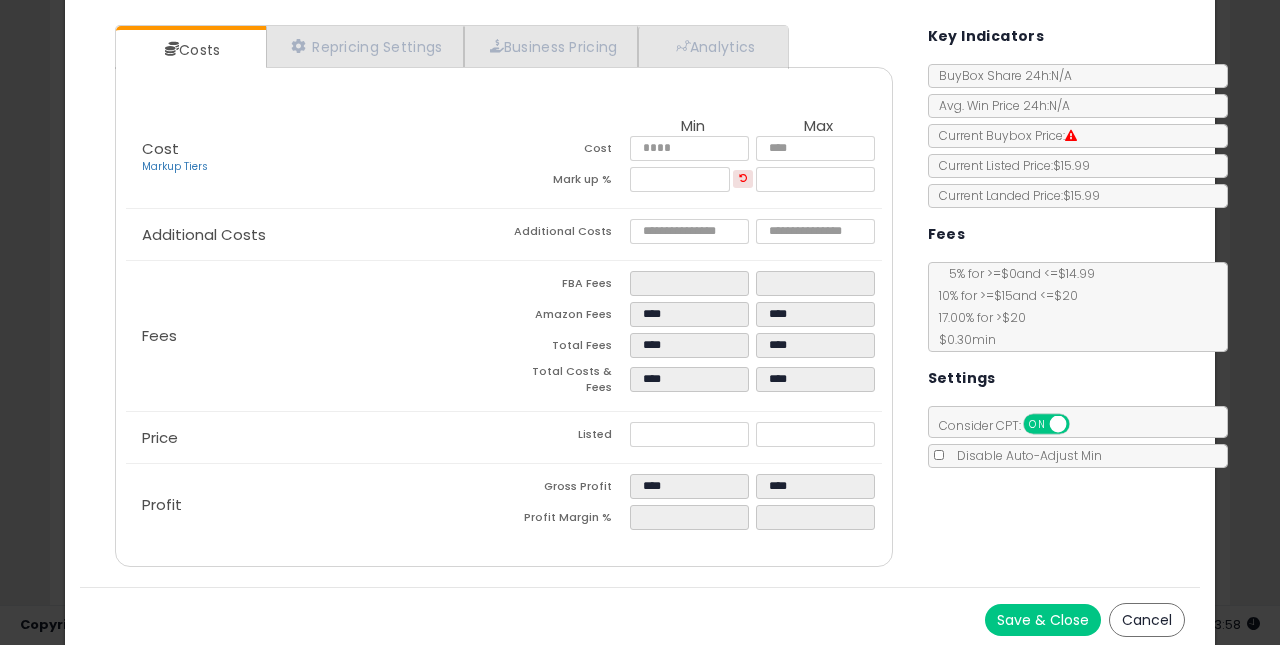 click on "Save & Close" at bounding box center (1043, 620) 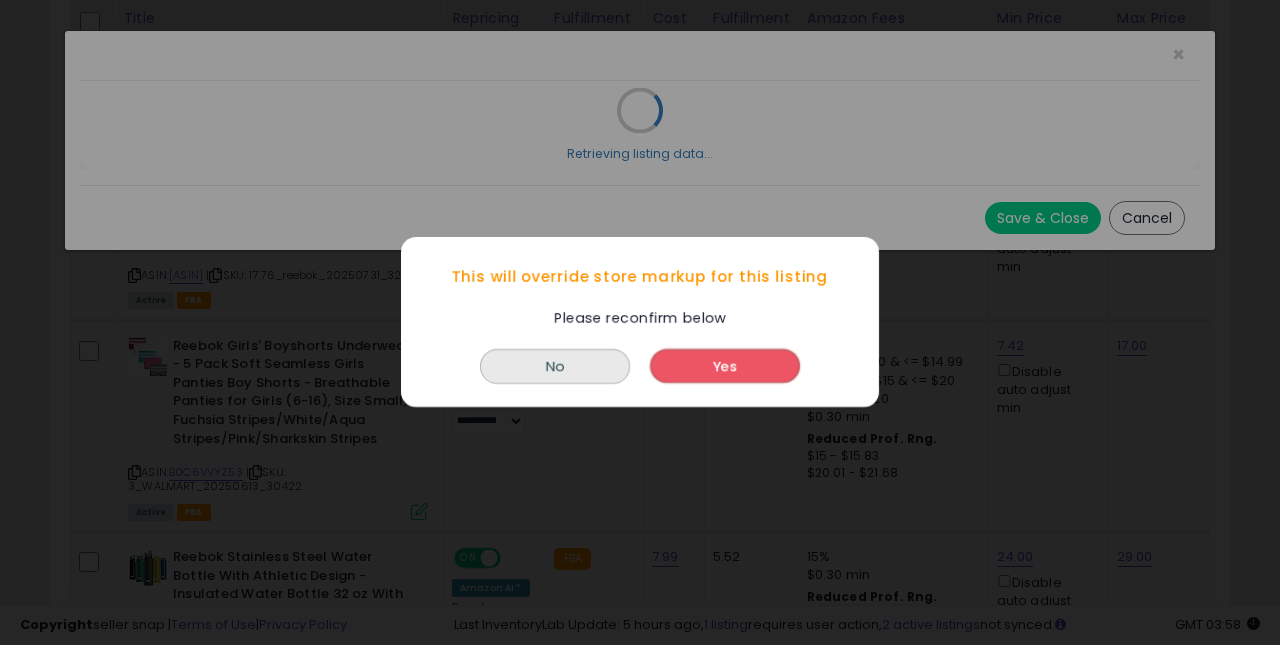 click on "Yes" at bounding box center [725, 367] 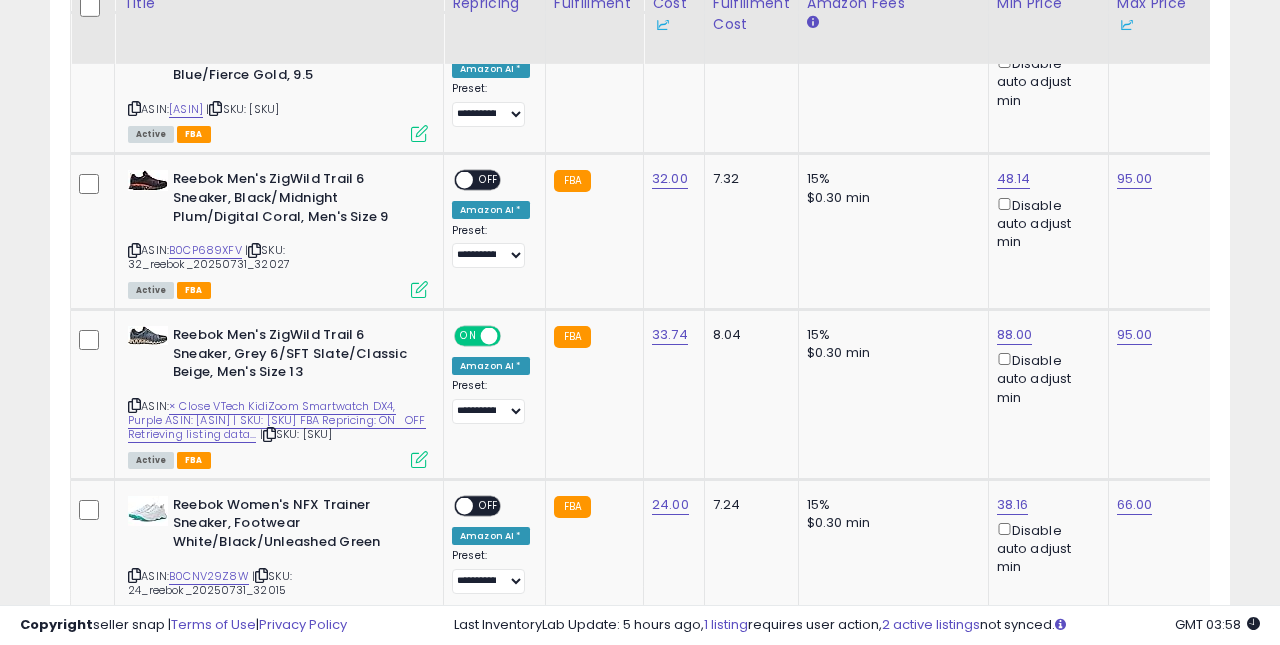 scroll, scrollTop: 2112, scrollLeft: 0, axis: vertical 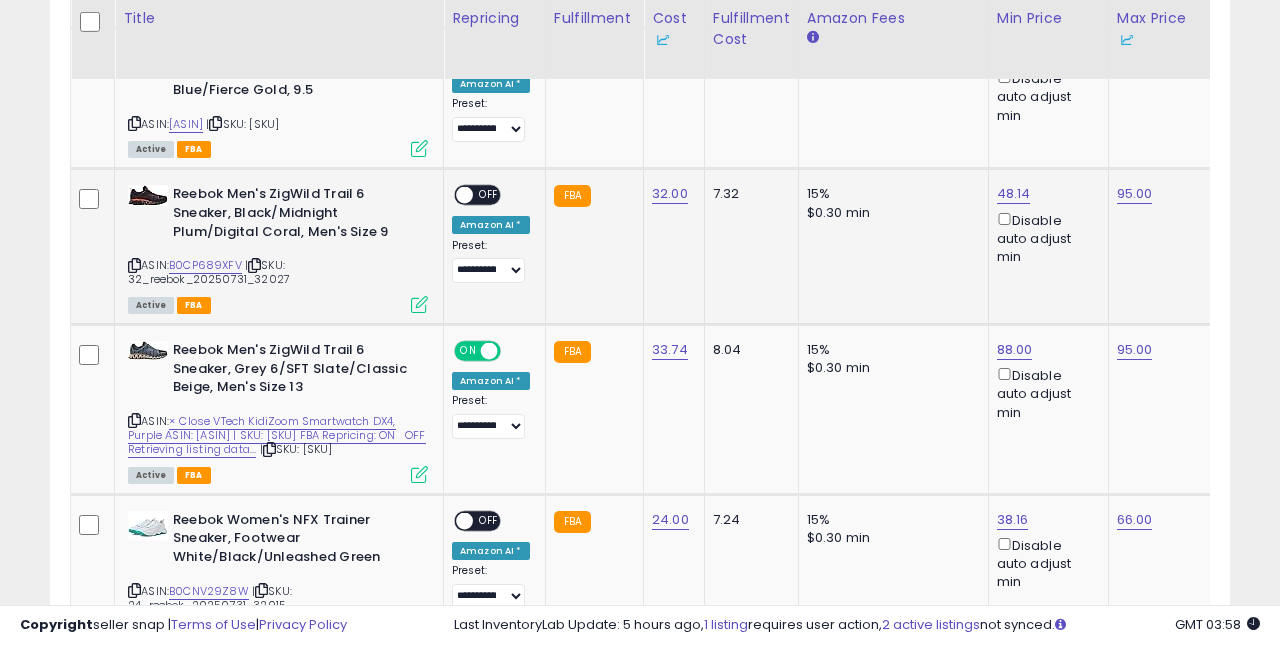 click on "OFF" at bounding box center (489, 195) 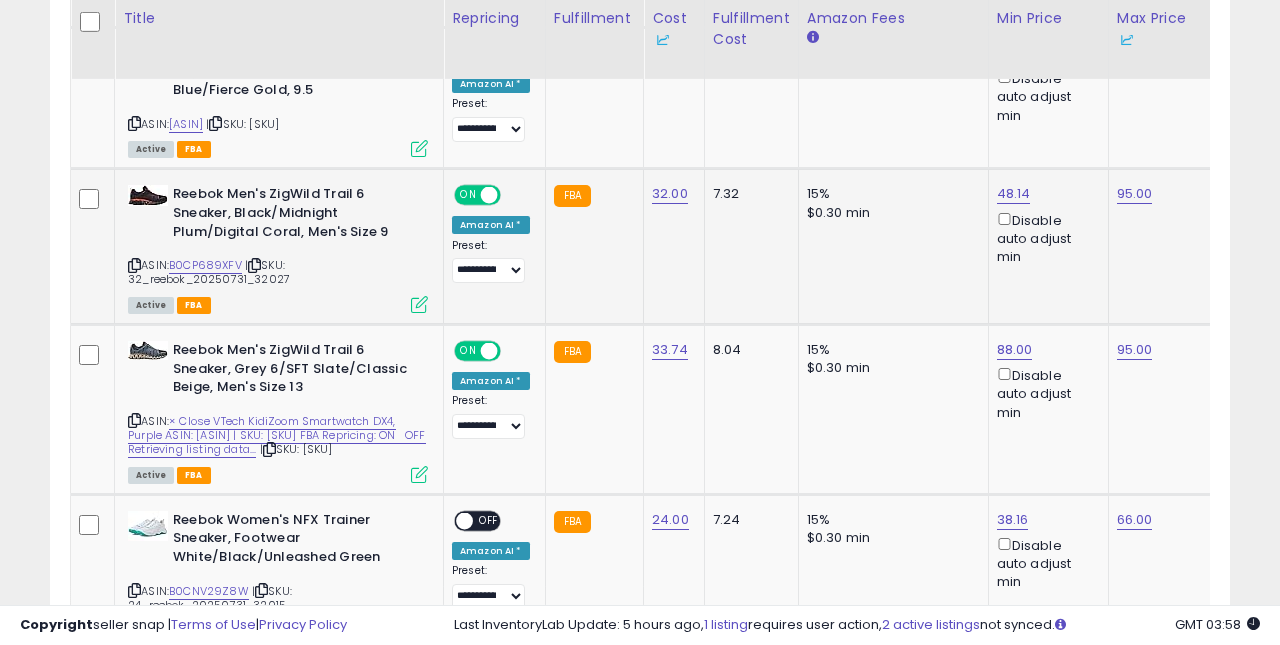 click at bounding box center (419, 304) 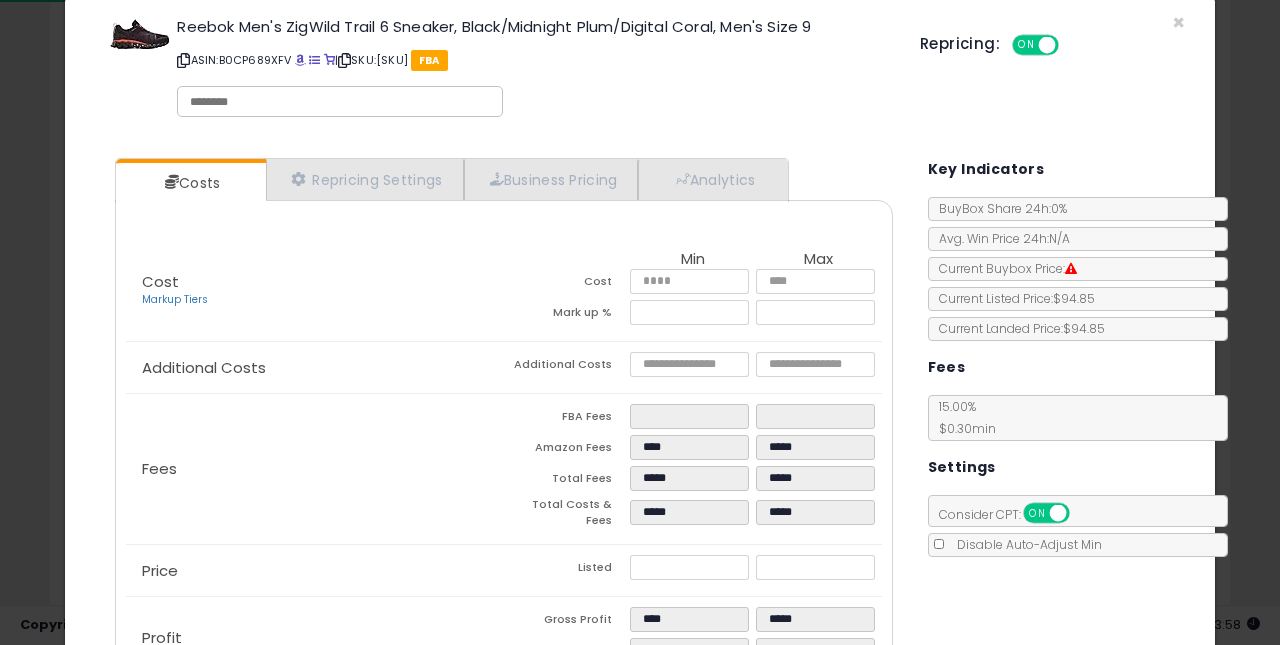 scroll, scrollTop: 41, scrollLeft: 0, axis: vertical 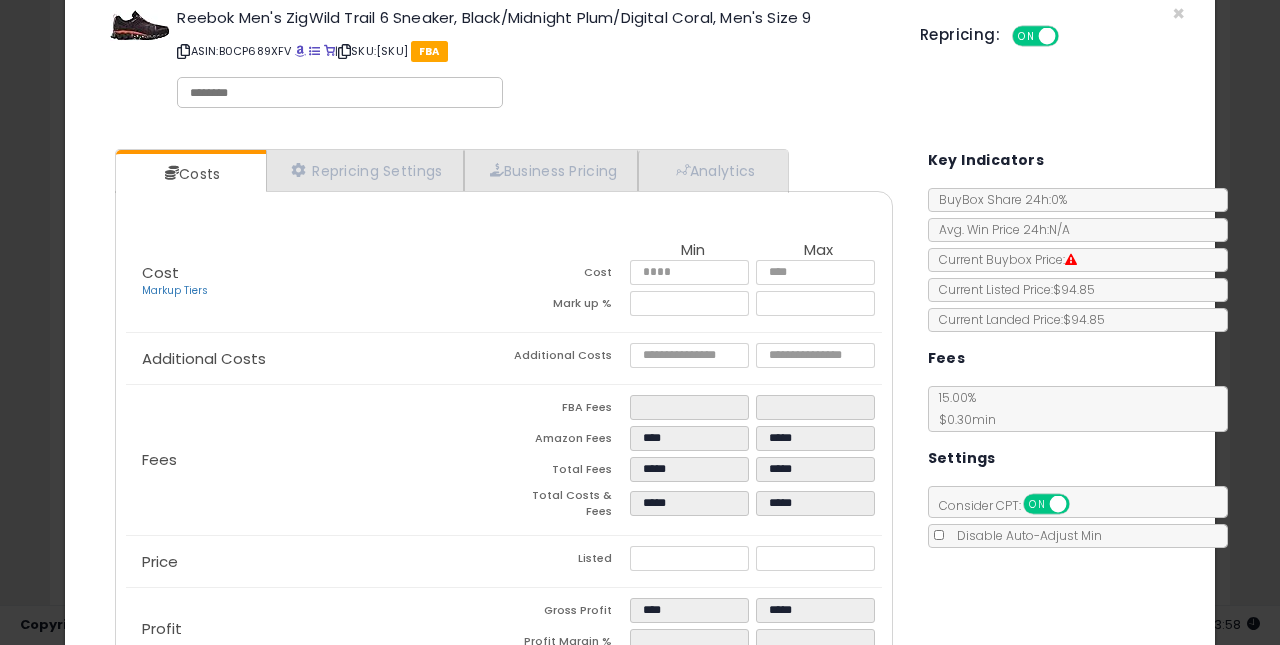 click on "*****" at bounding box center (690, 558) 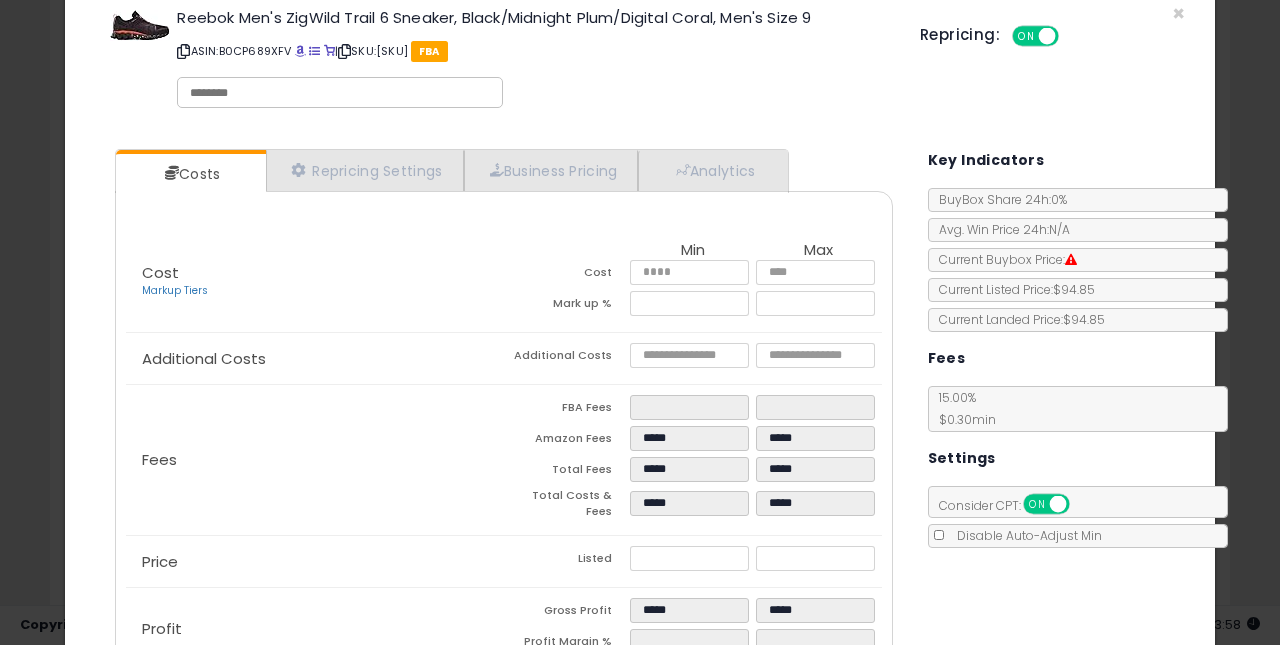 click on "Price
Listed
*****
*****" 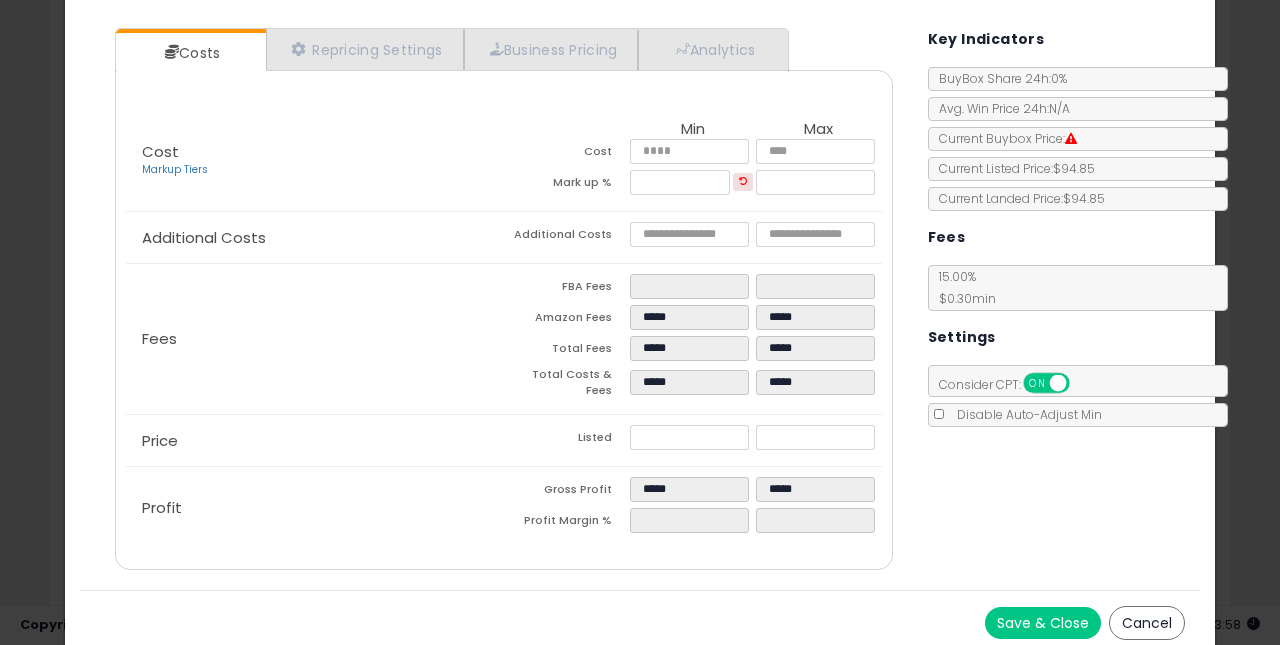 scroll, scrollTop: 165, scrollLeft: 0, axis: vertical 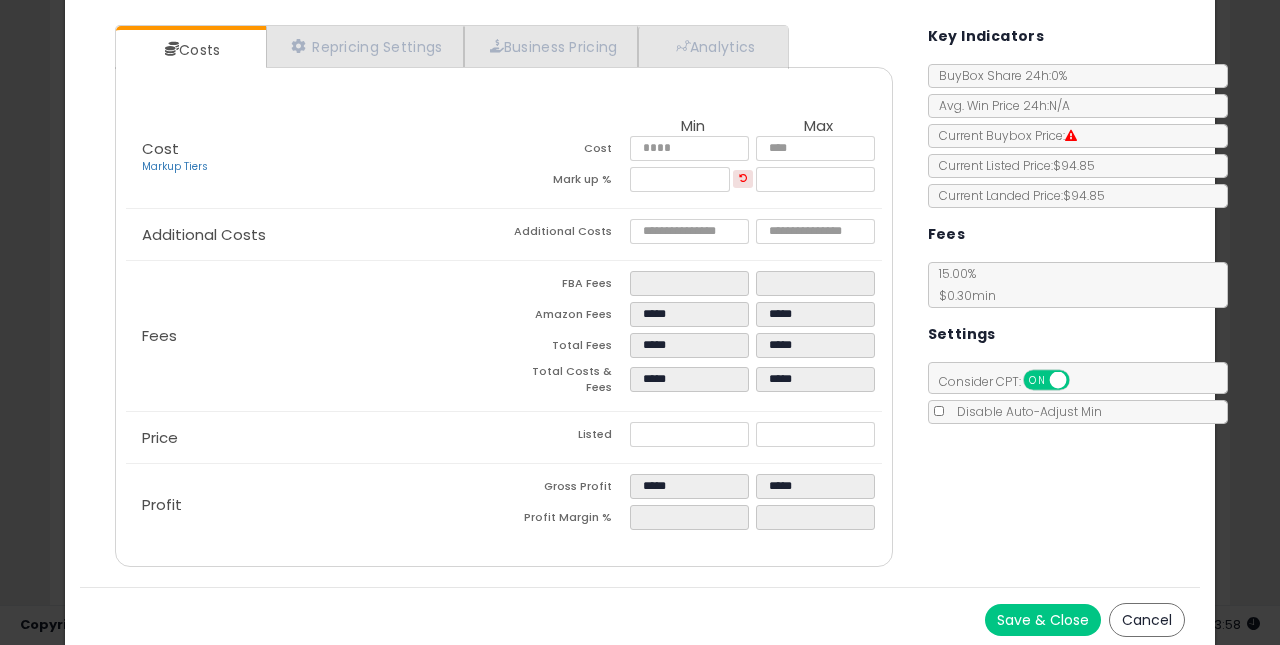 click on "Save & Close" at bounding box center (1043, 620) 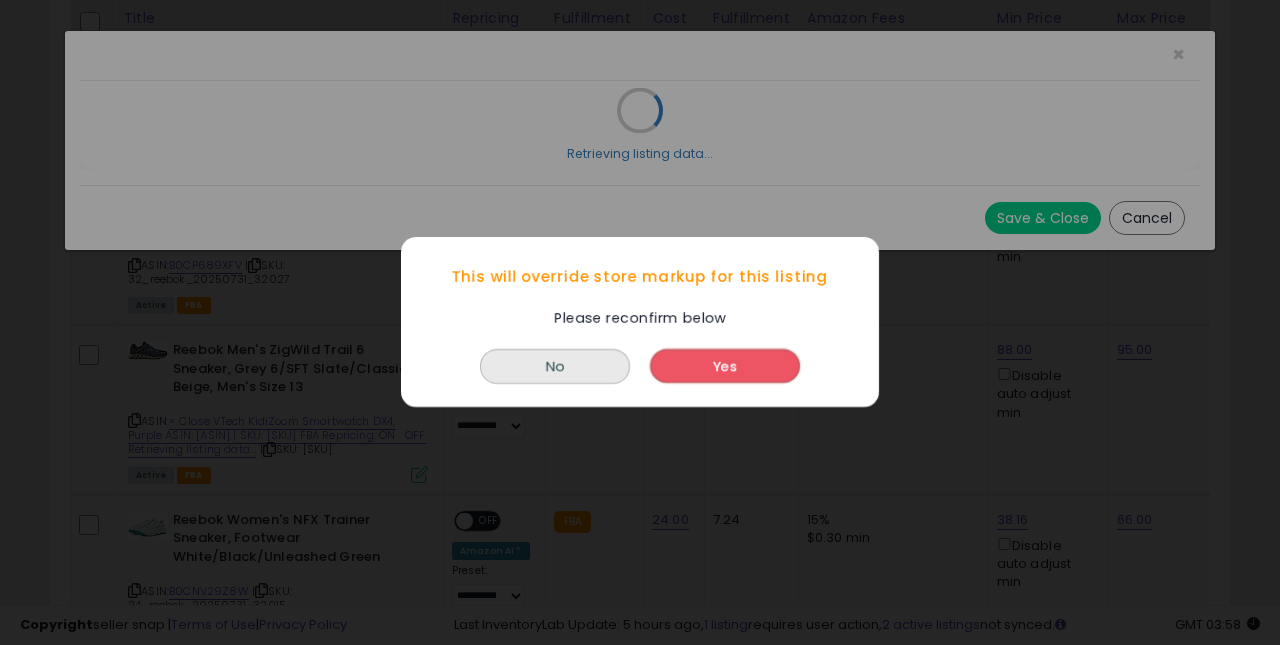 click on "Yes" at bounding box center (725, 367) 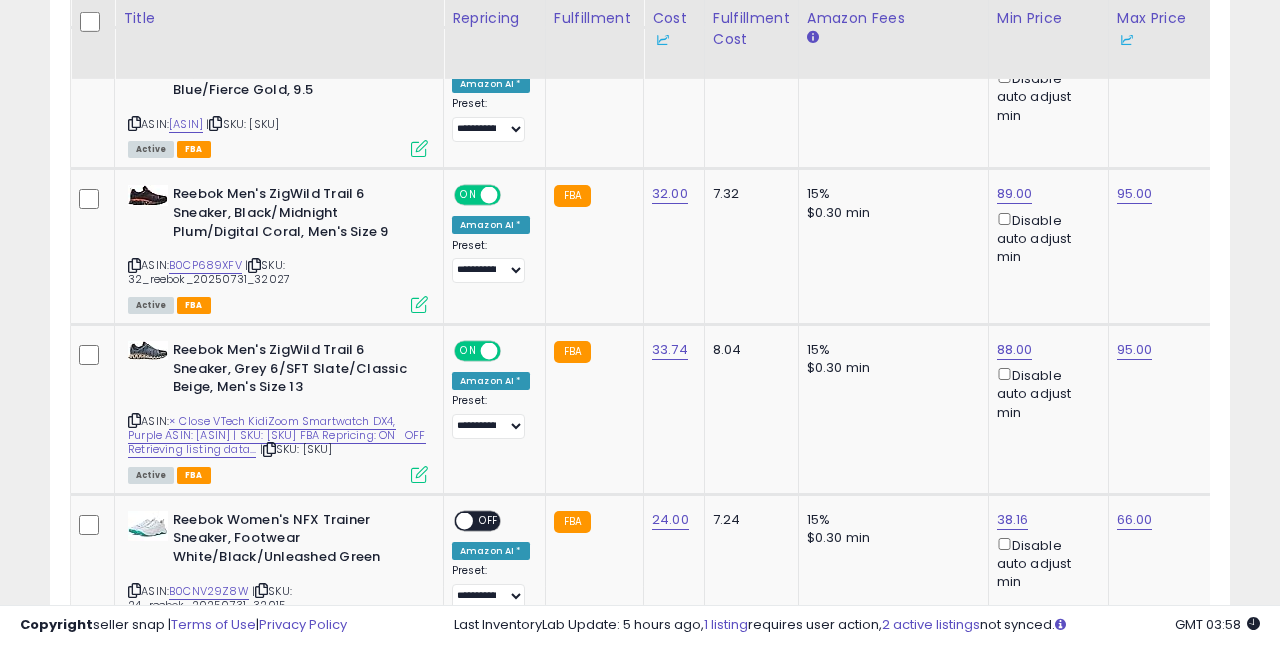 scroll, scrollTop: 2273, scrollLeft: 0, axis: vertical 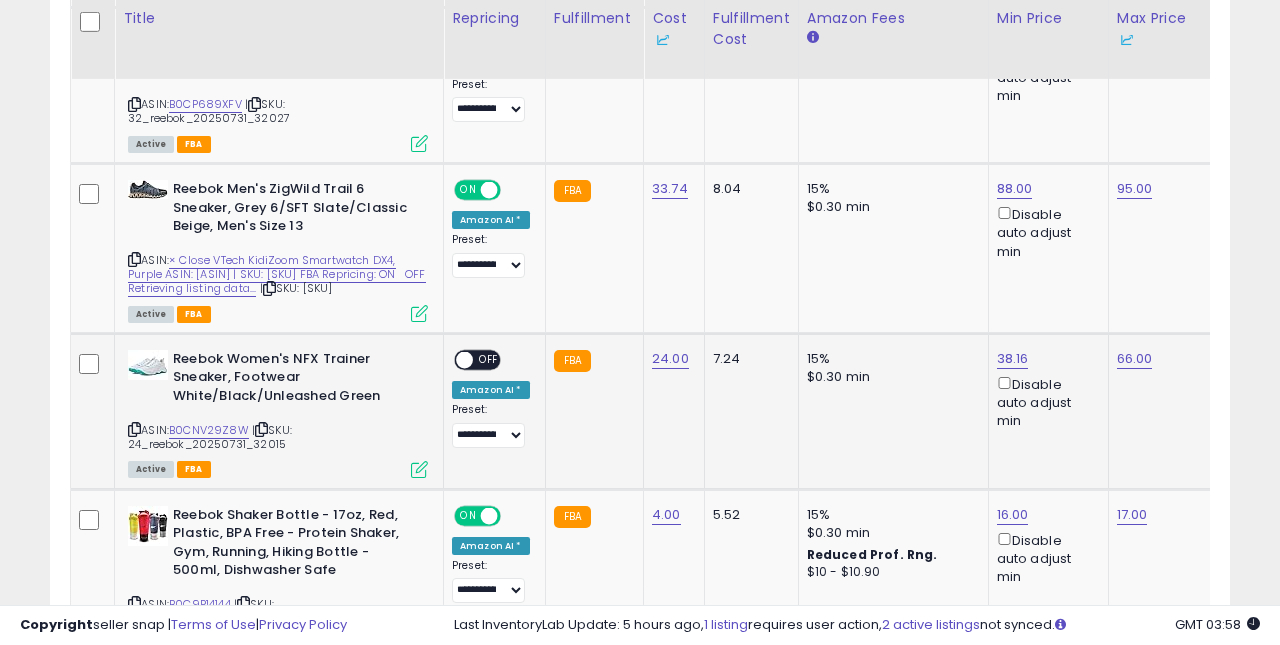 click on "OFF" at bounding box center (489, 360) 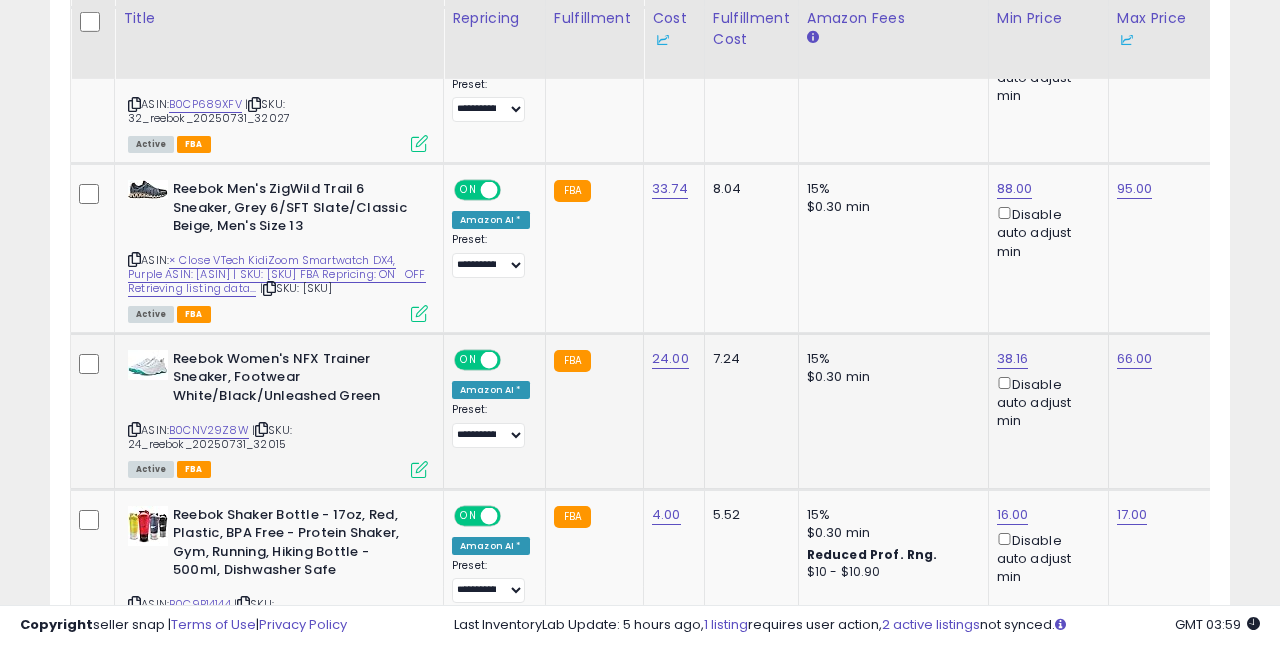 click at bounding box center [419, 469] 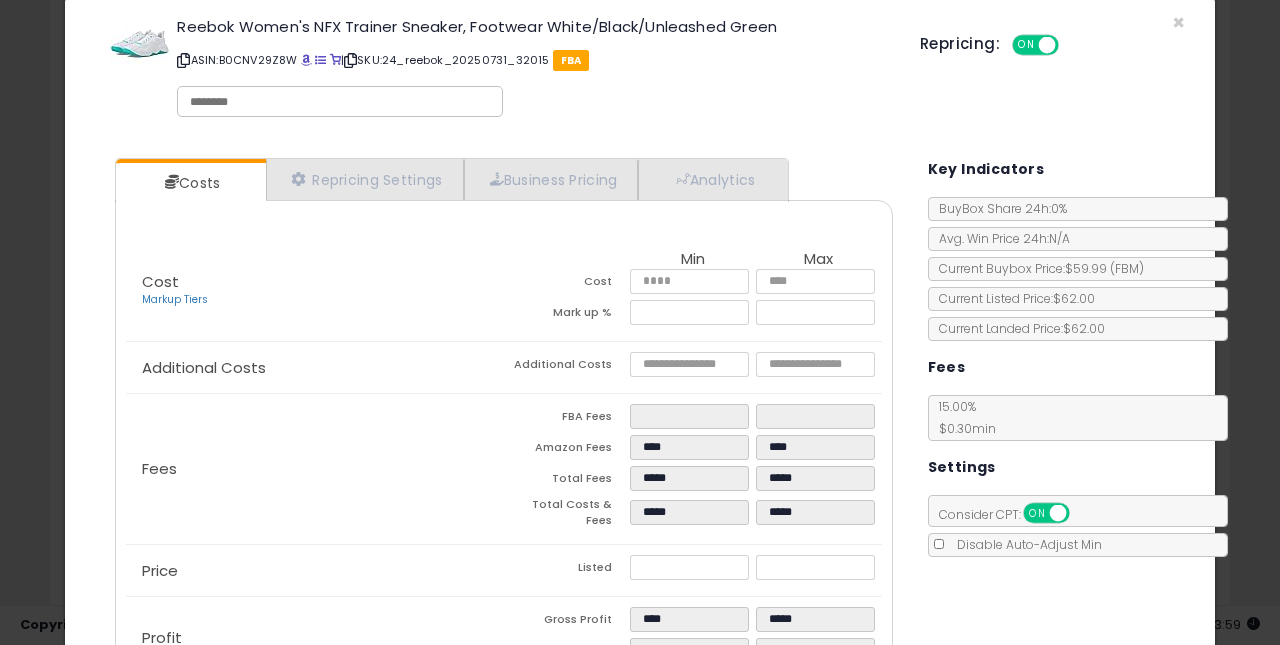 scroll, scrollTop: 34, scrollLeft: 0, axis: vertical 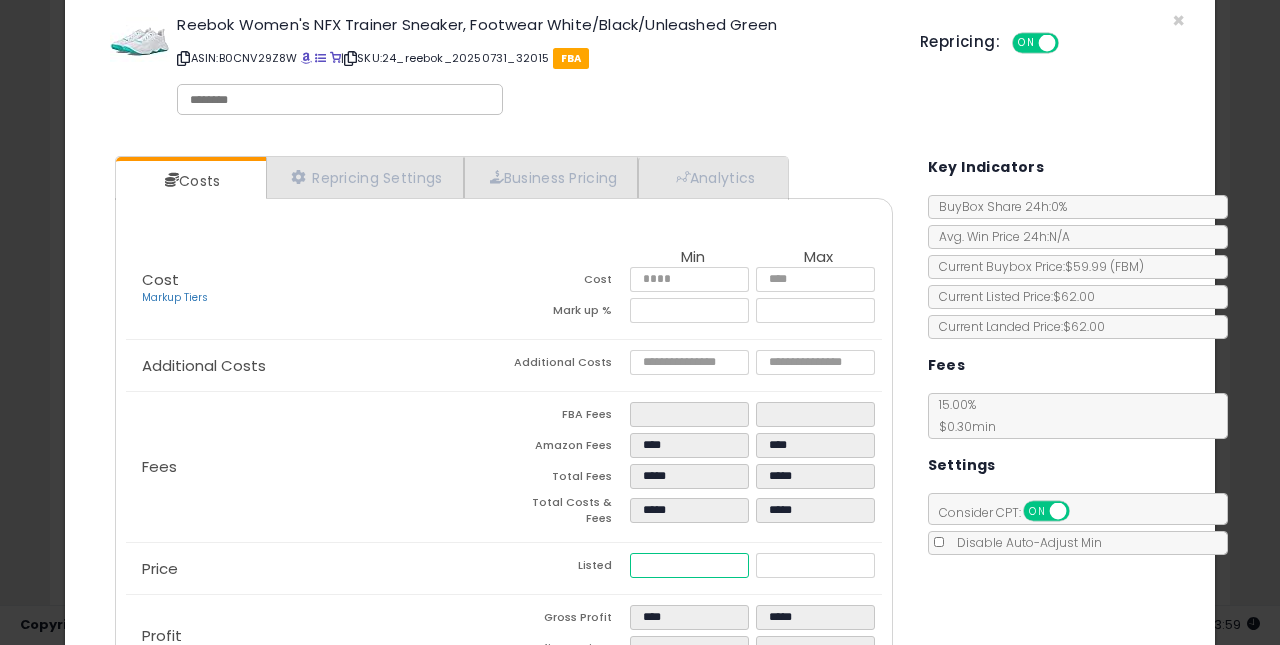 click on "*****" at bounding box center [690, 565] 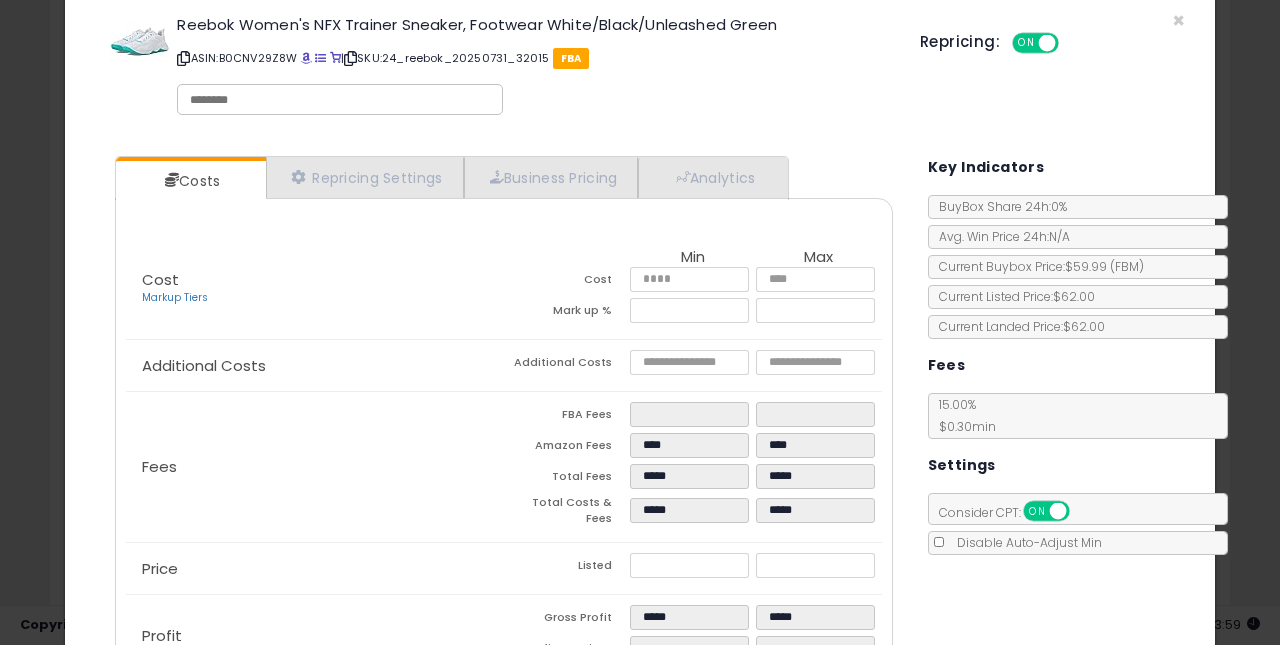 click on "Listed" at bounding box center (567, 568) 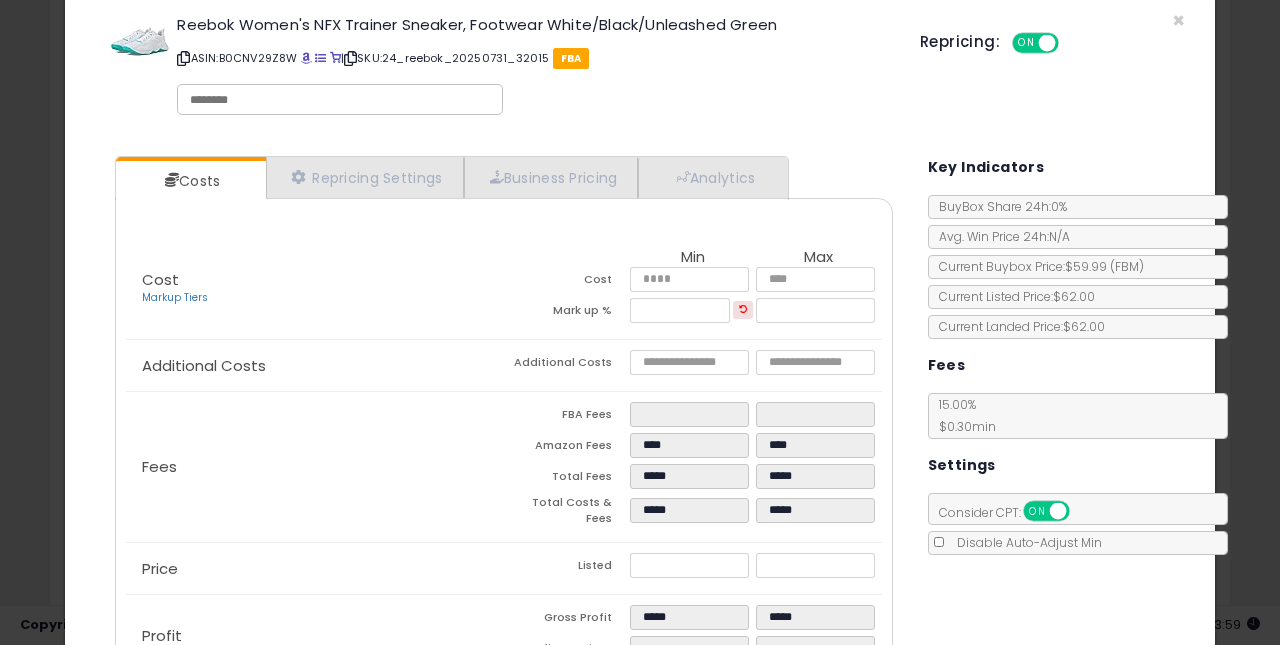 scroll, scrollTop: 165, scrollLeft: 0, axis: vertical 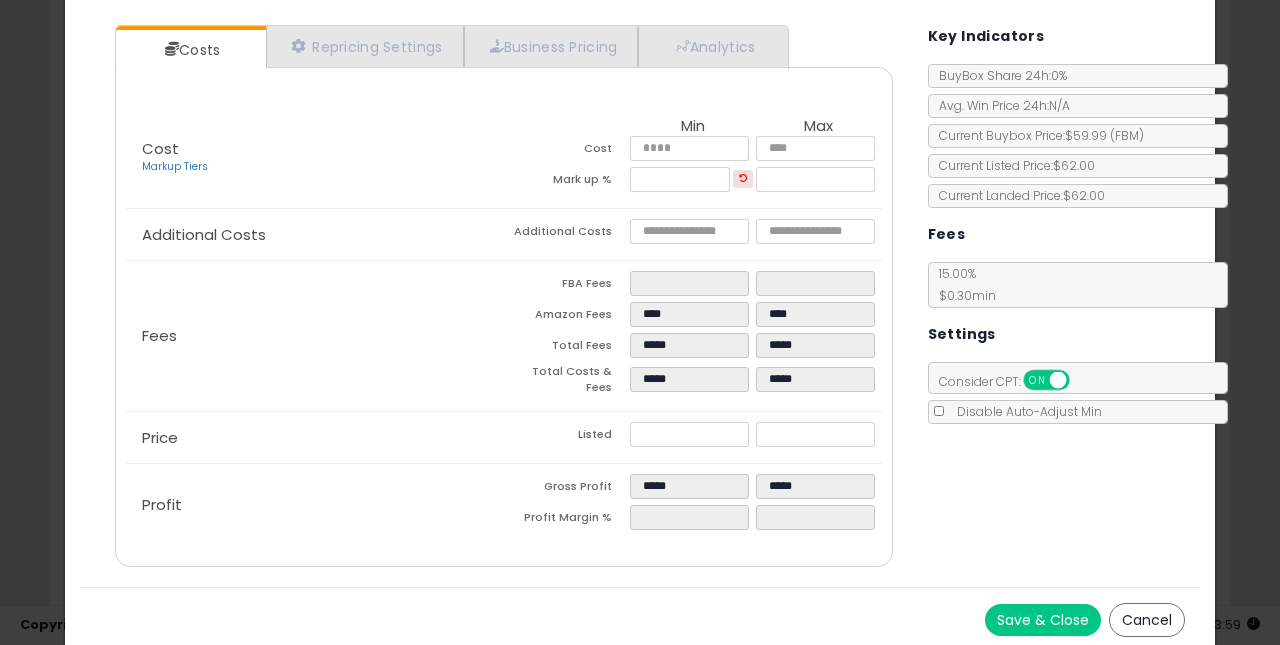click on "Save & Close" at bounding box center [1043, 620] 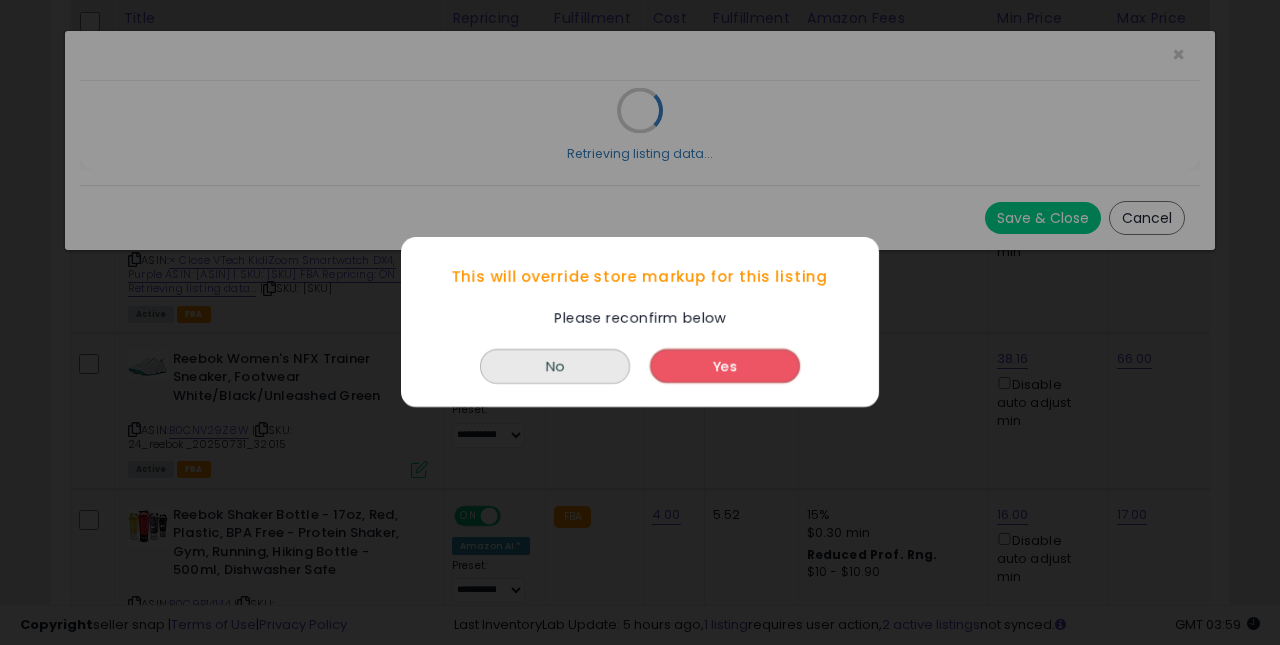 scroll, scrollTop: 0, scrollLeft: 0, axis: both 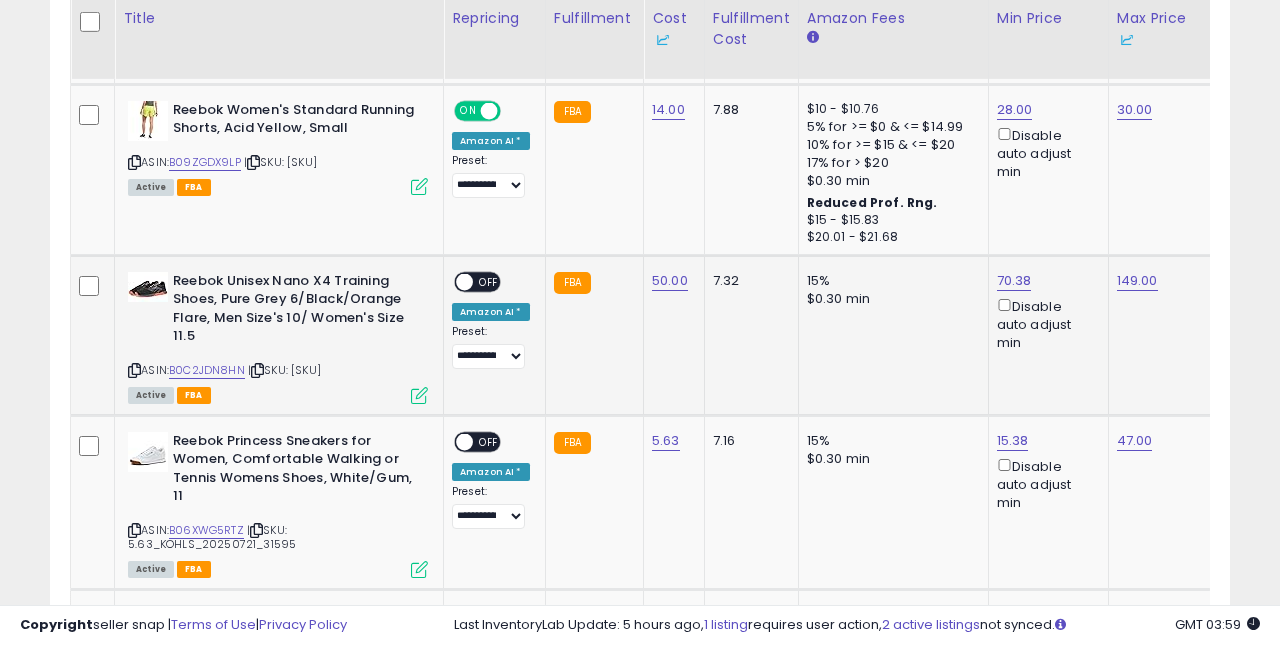 click on "OFF" at bounding box center [489, 281] 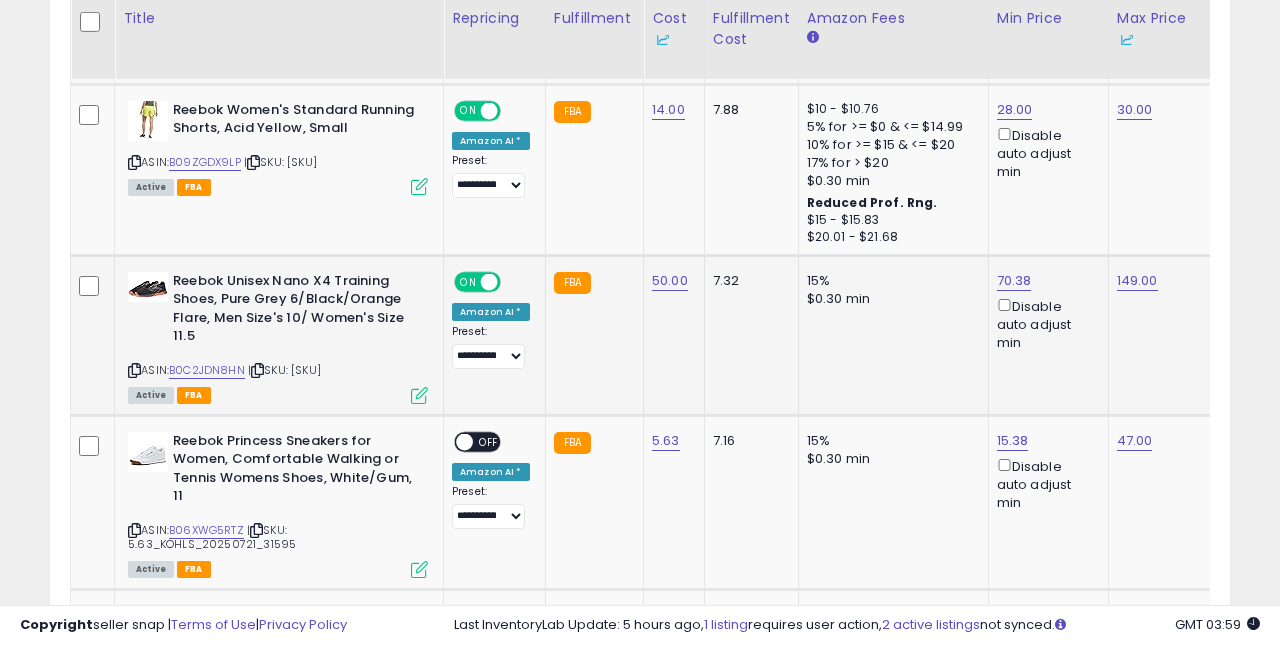 click at bounding box center (419, 395) 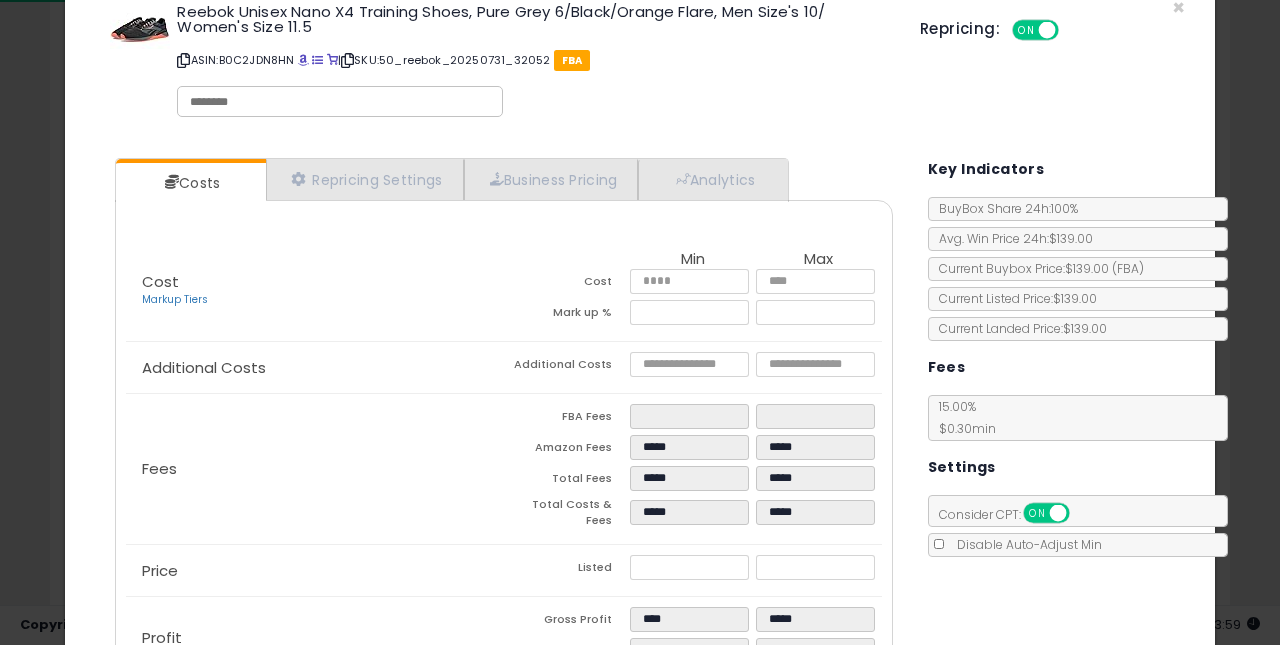 scroll, scrollTop: 51, scrollLeft: 0, axis: vertical 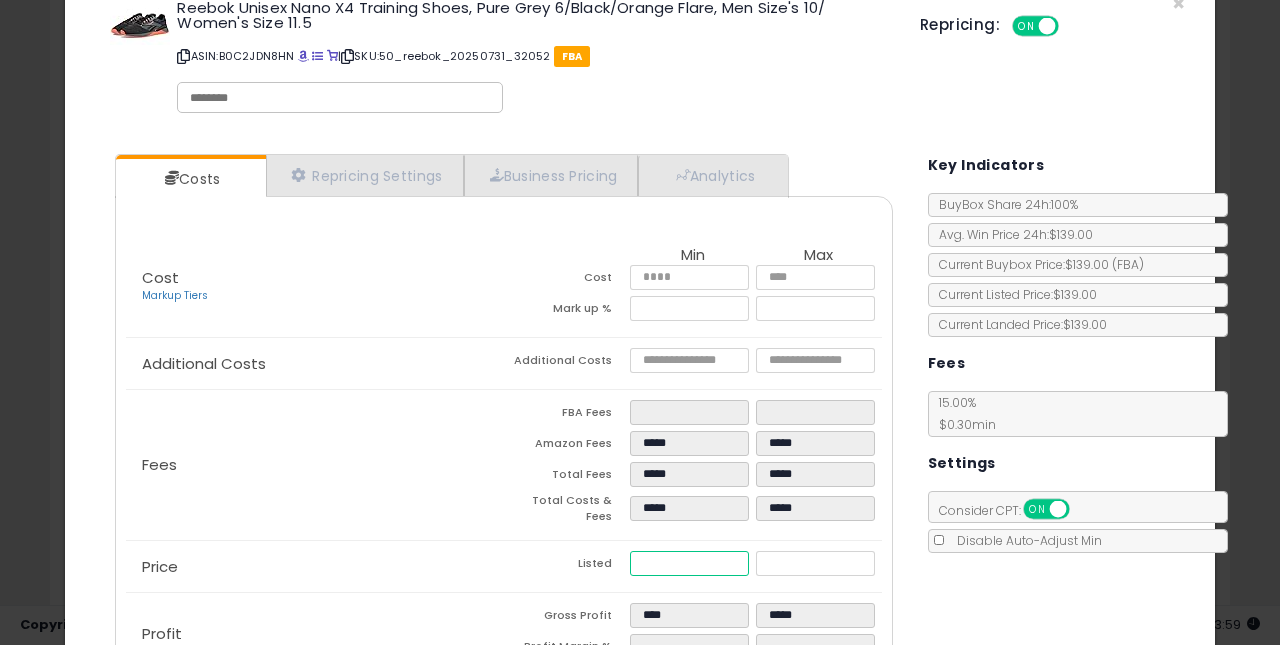 click on "*****" at bounding box center (690, 563) 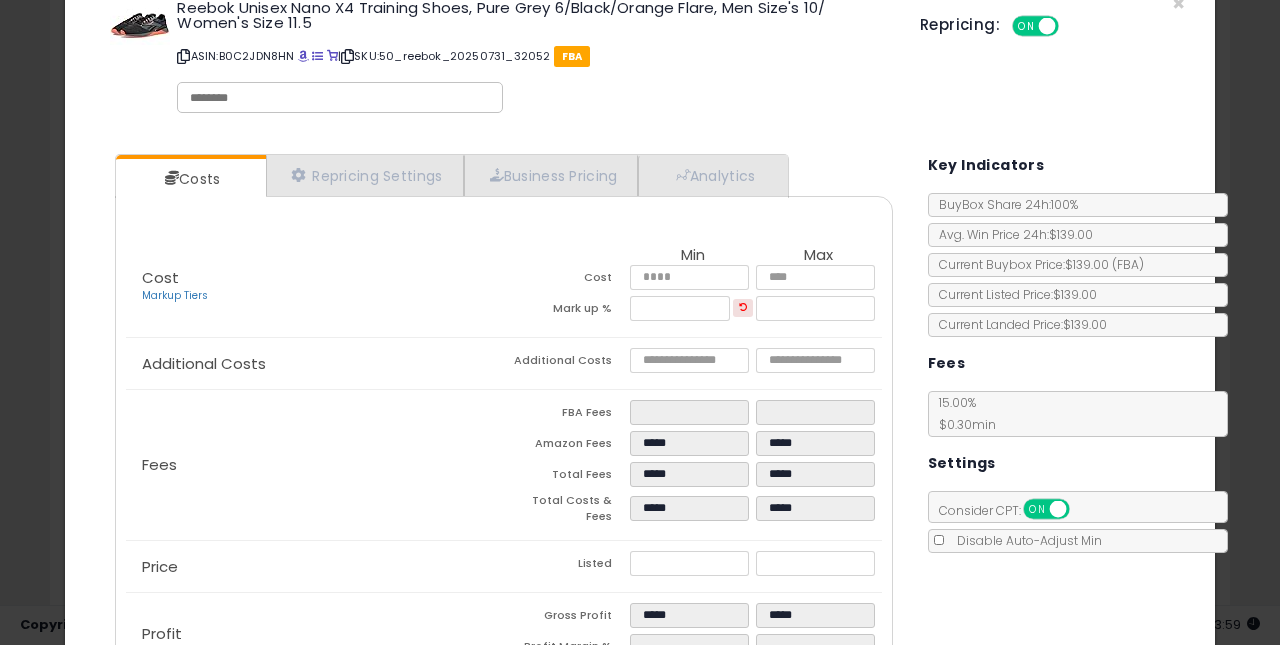 click on "Cost
Markup Tiers" at bounding box center [315, 287] 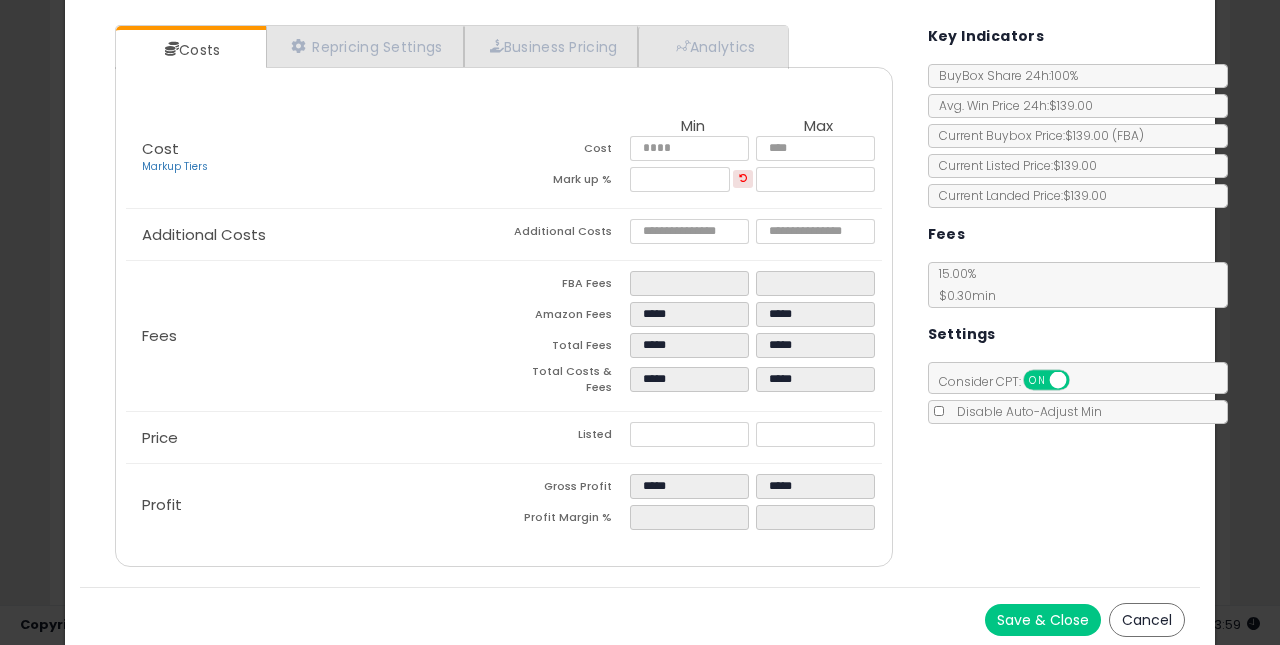 click on "Save & Close" at bounding box center (1043, 620) 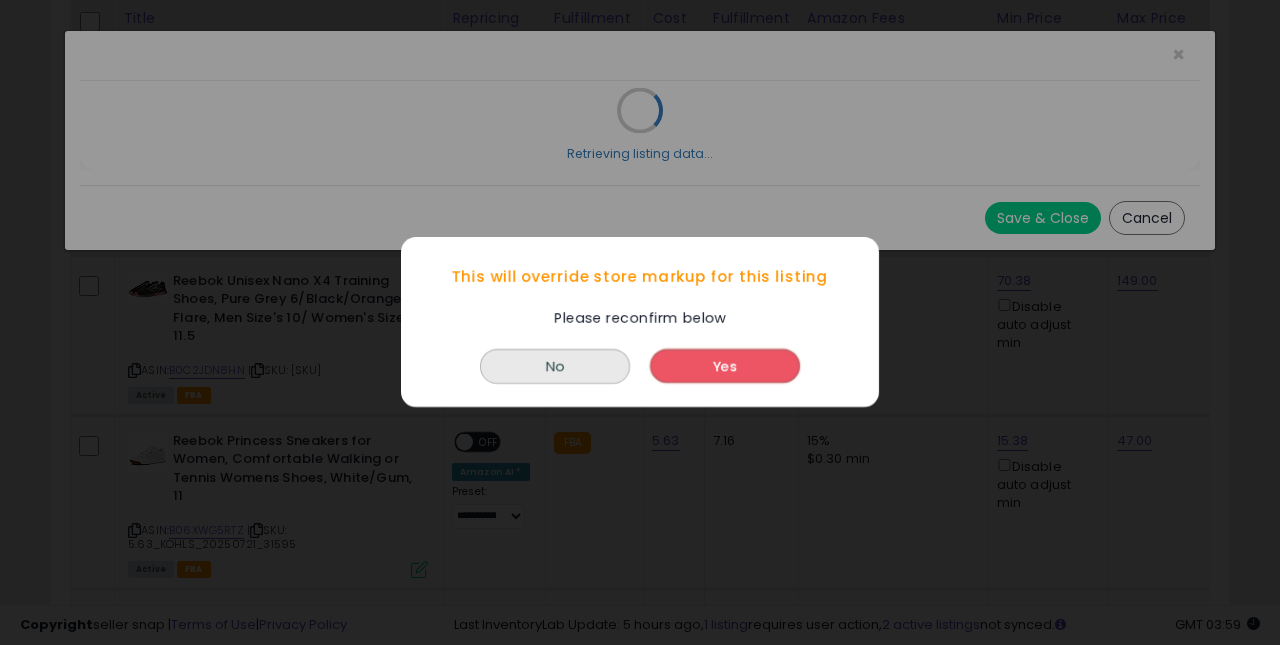 click on "Yes" at bounding box center (725, 367) 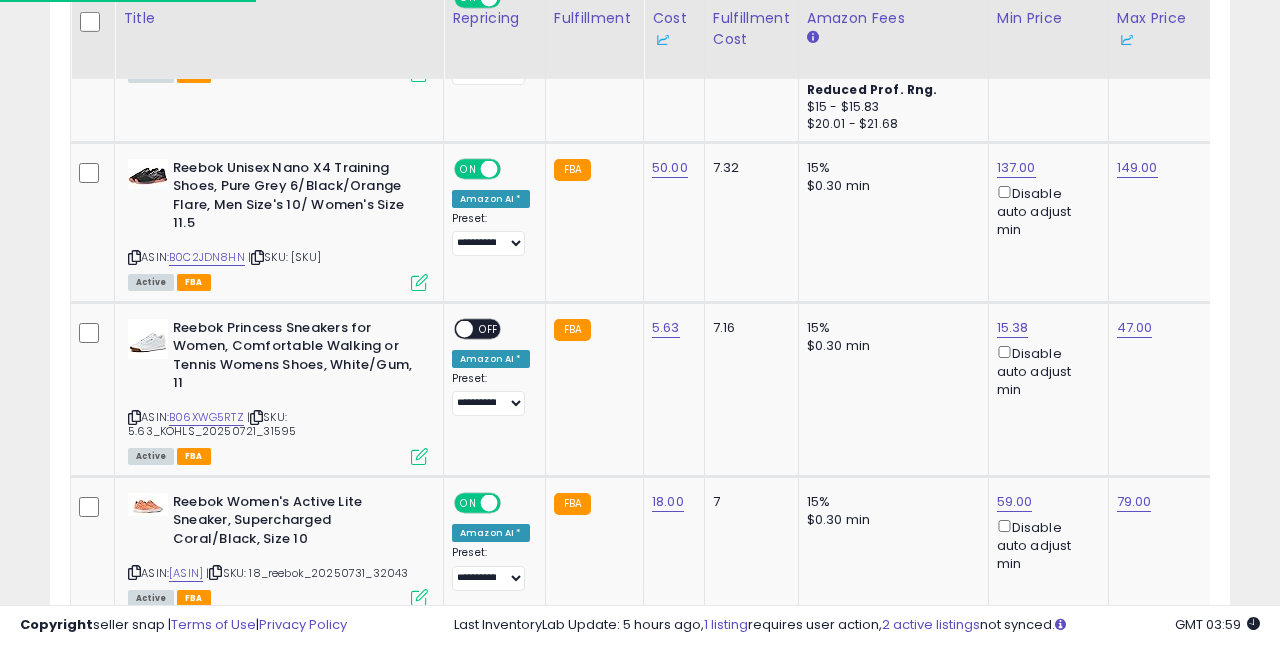 scroll, scrollTop: 3013, scrollLeft: 0, axis: vertical 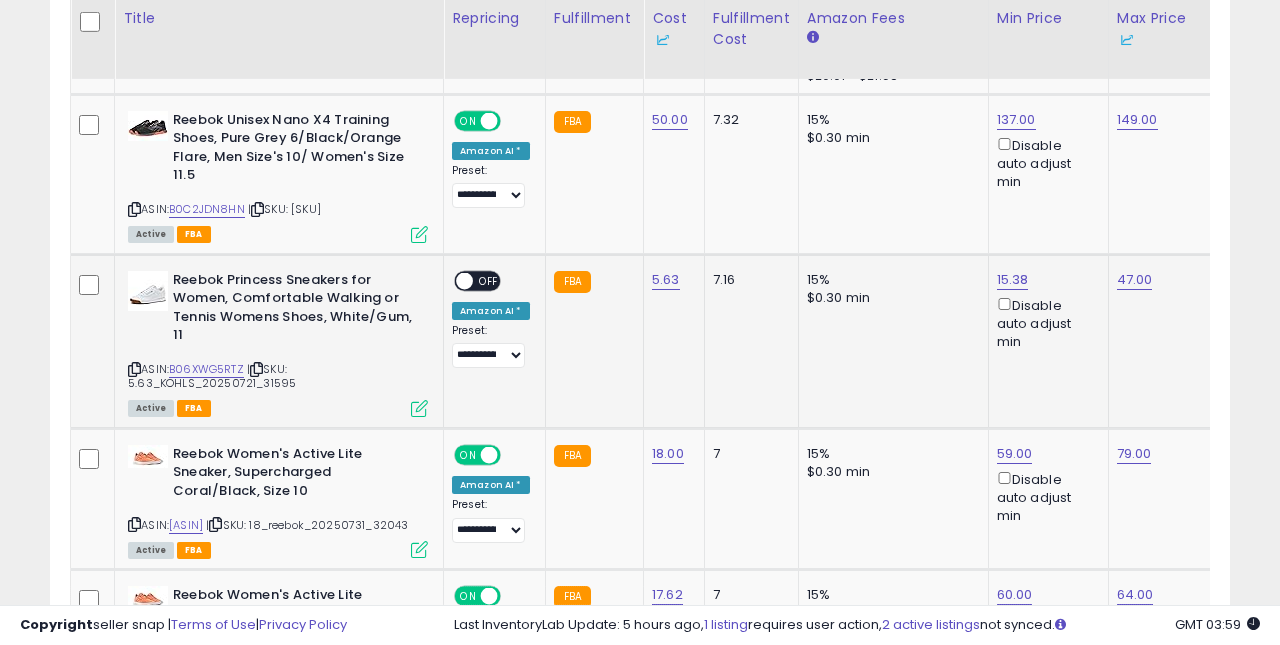 click on "OFF" at bounding box center [489, 280] 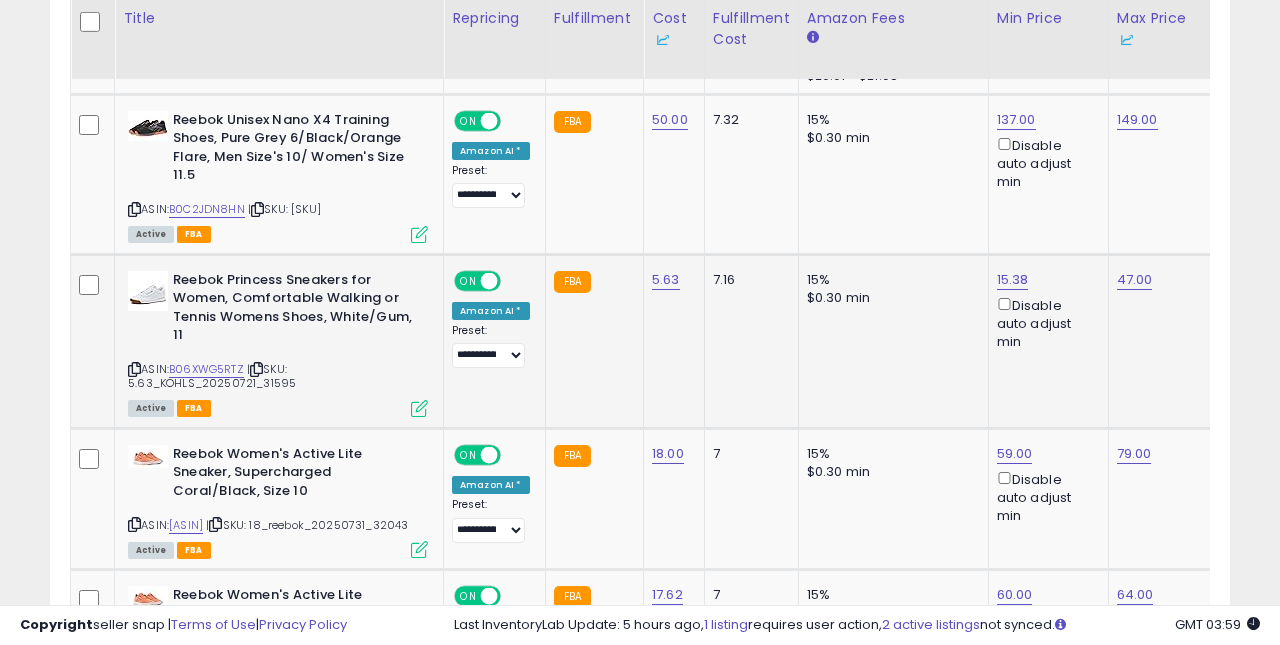 click at bounding box center [419, 408] 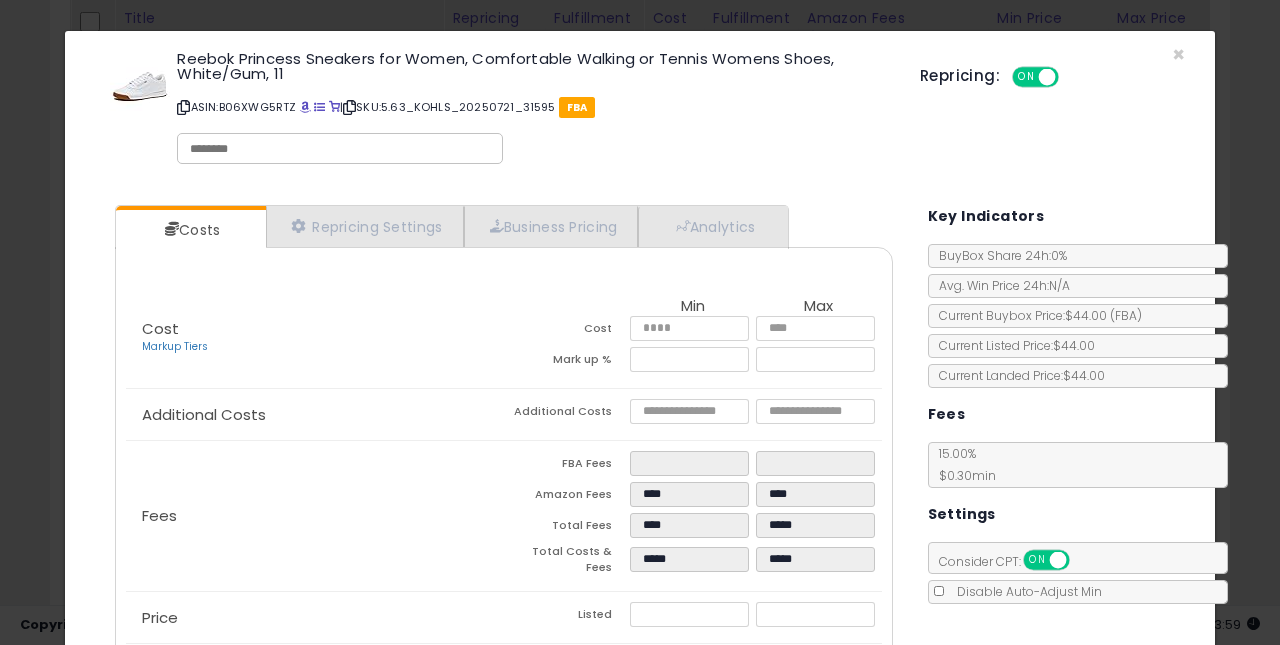 scroll, scrollTop: 53, scrollLeft: 0, axis: vertical 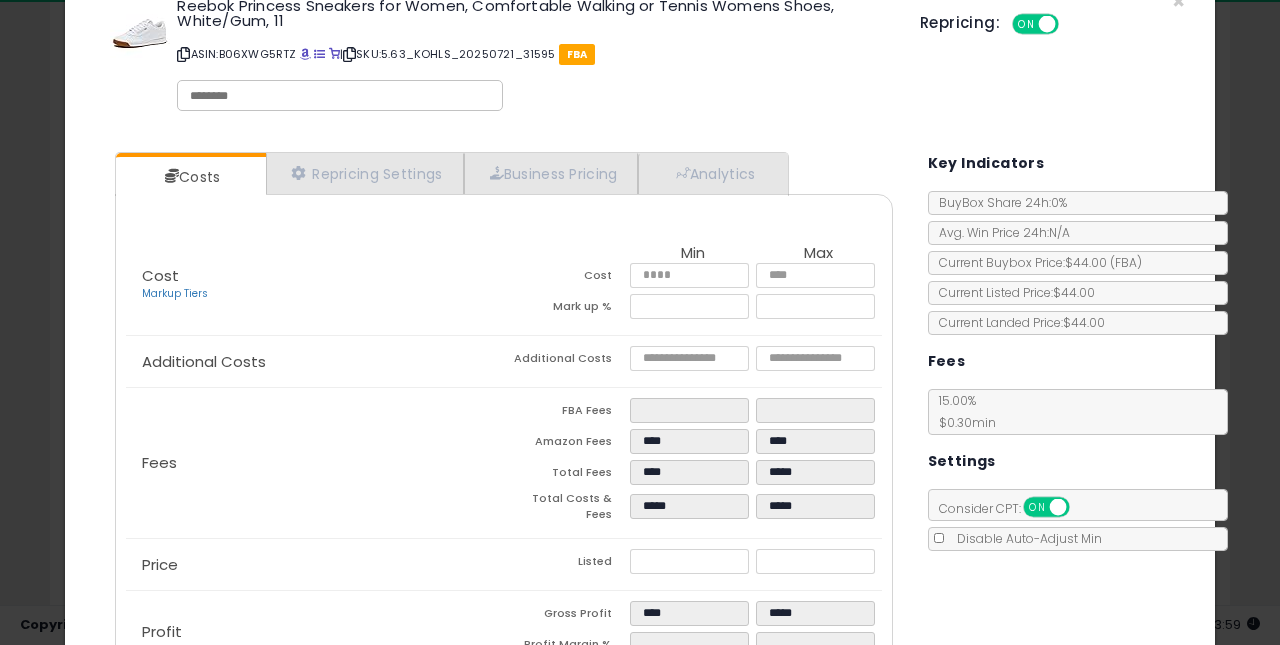 click on "*****" at bounding box center (690, 561) 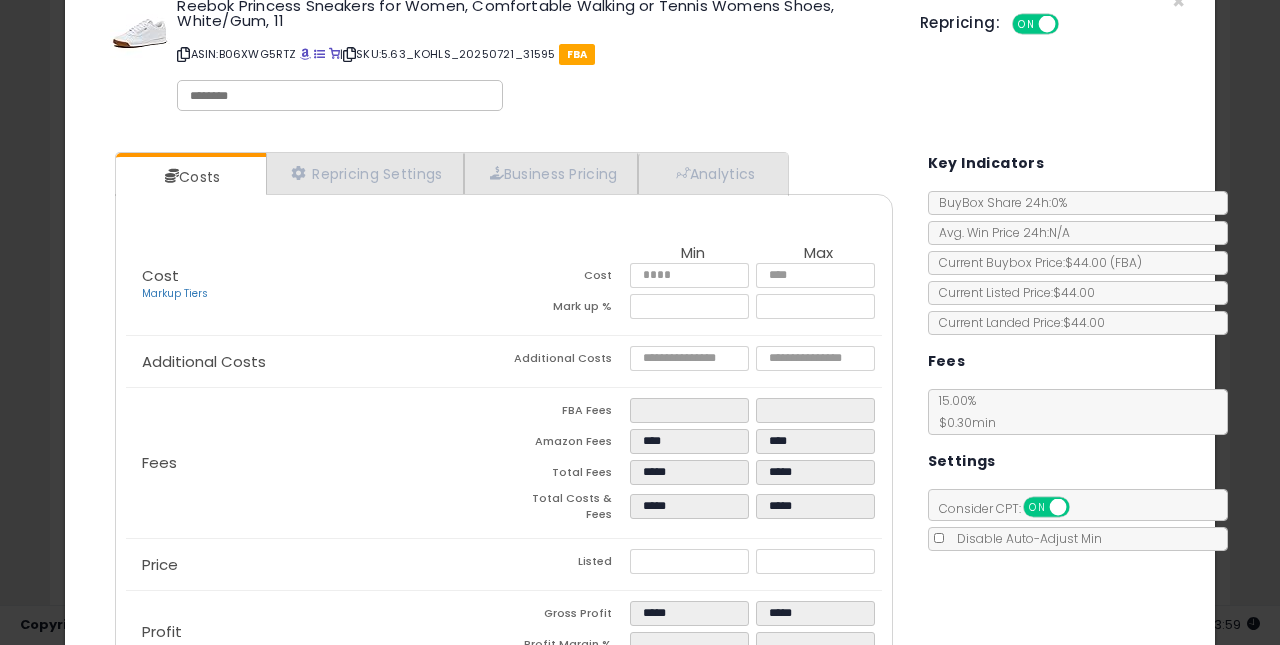 click on "Price
Listed
*****
*****" 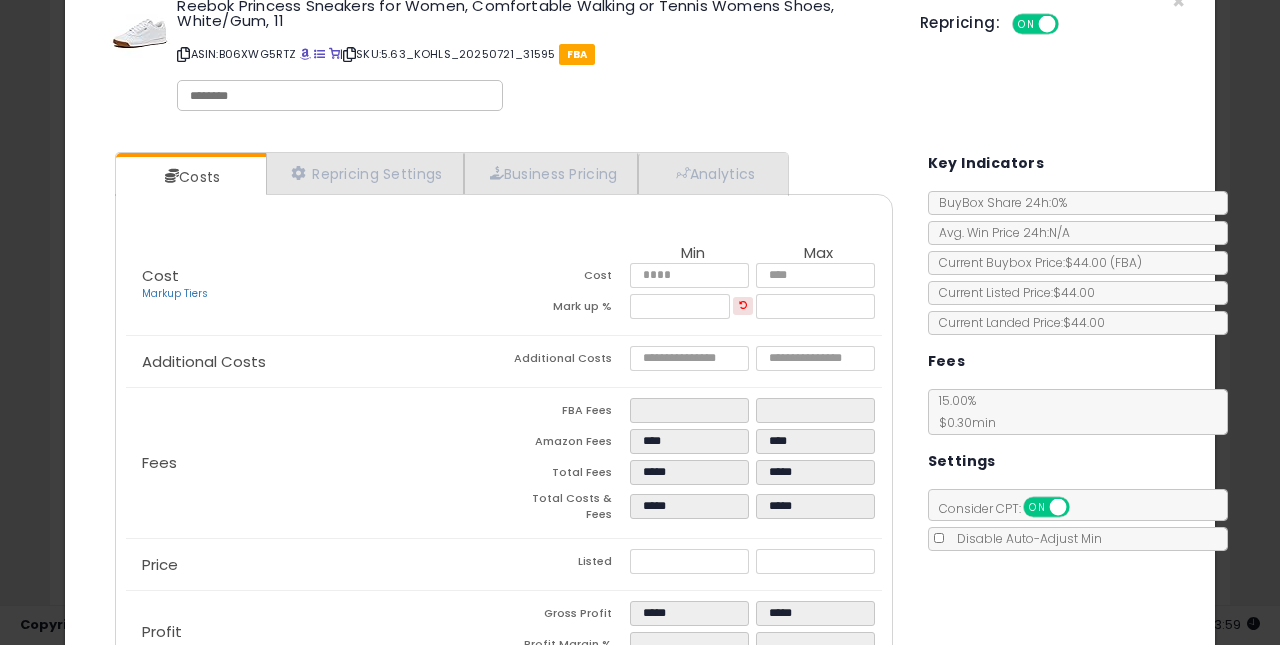 scroll, scrollTop: 180, scrollLeft: 0, axis: vertical 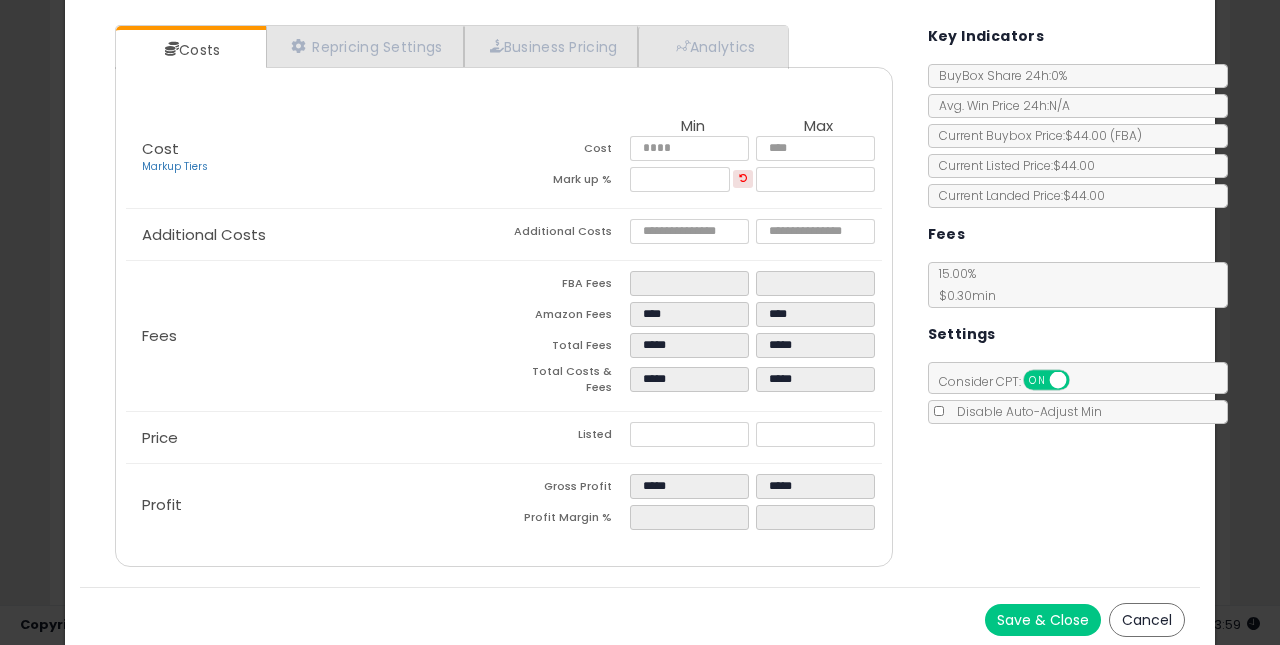 click on "Save & Close" at bounding box center [1043, 620] 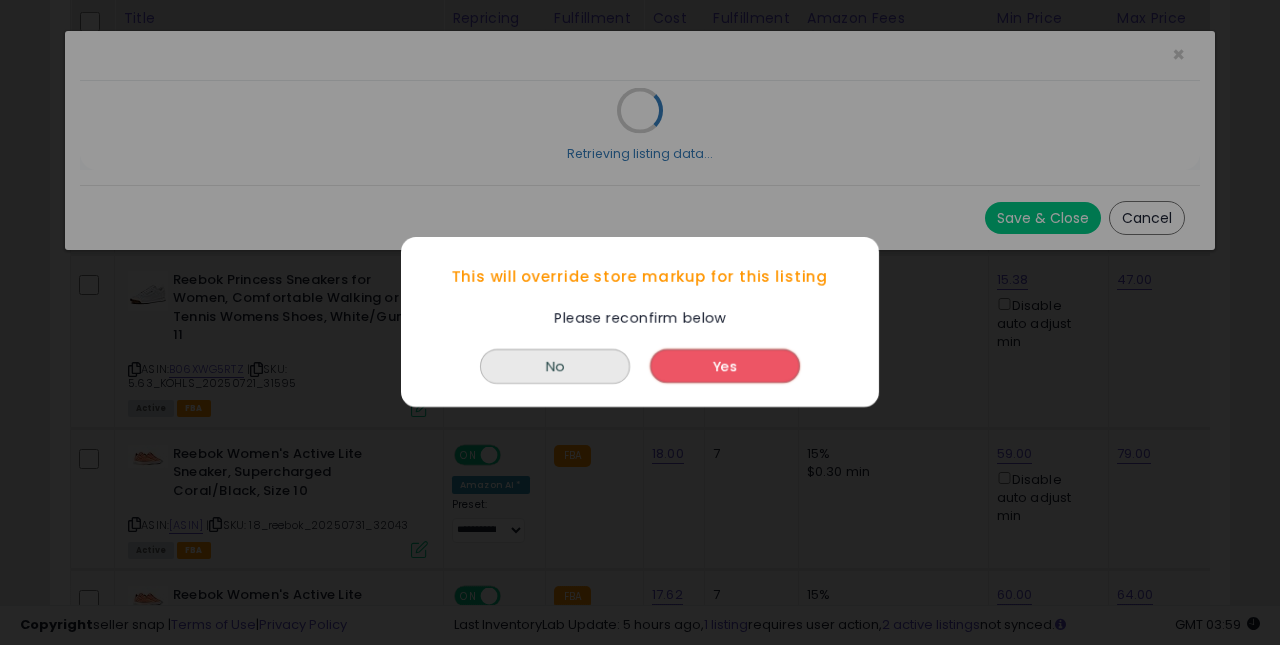 click on "Yes" at bounding box center (725, 367) 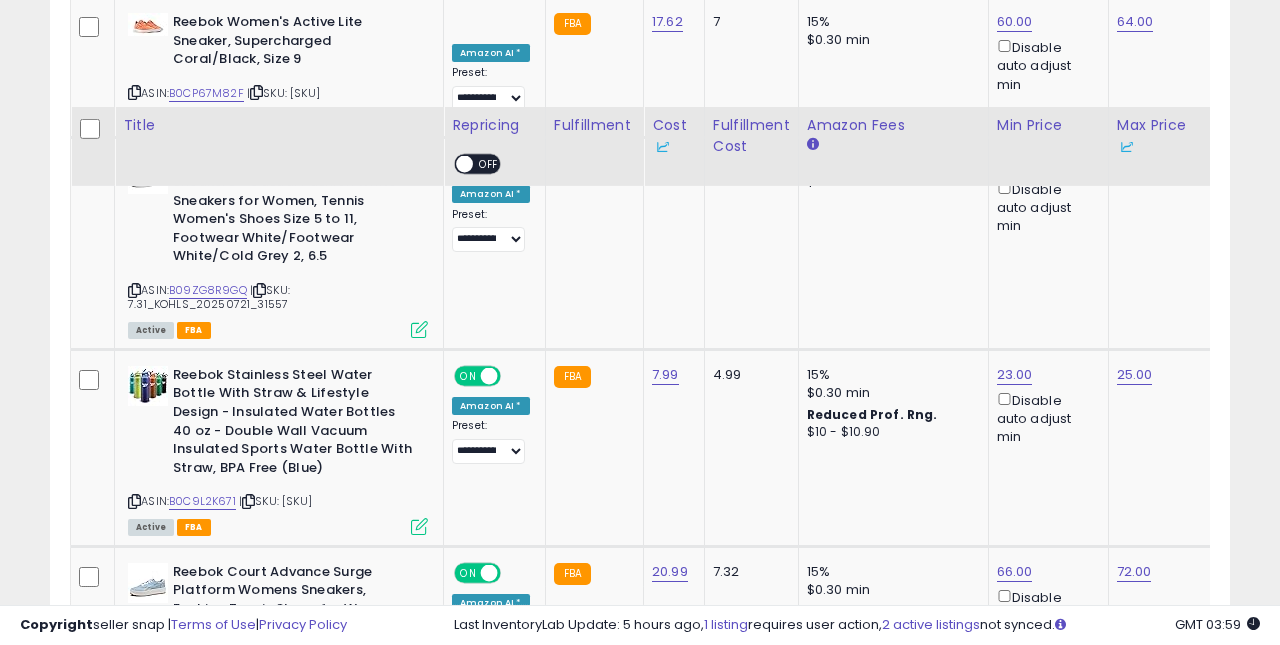 scroll, scrollTop: 3570, scrollLeft: 0, axis: vertical 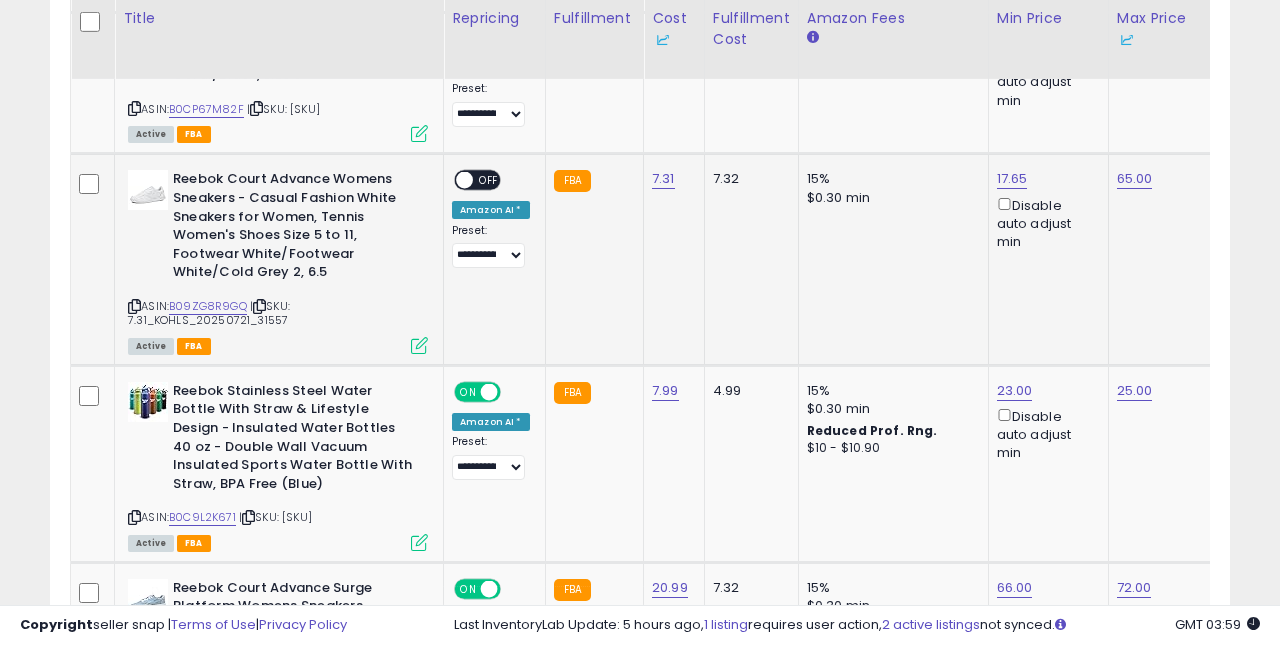 click on "OFF" at bounding box center [489, 180] 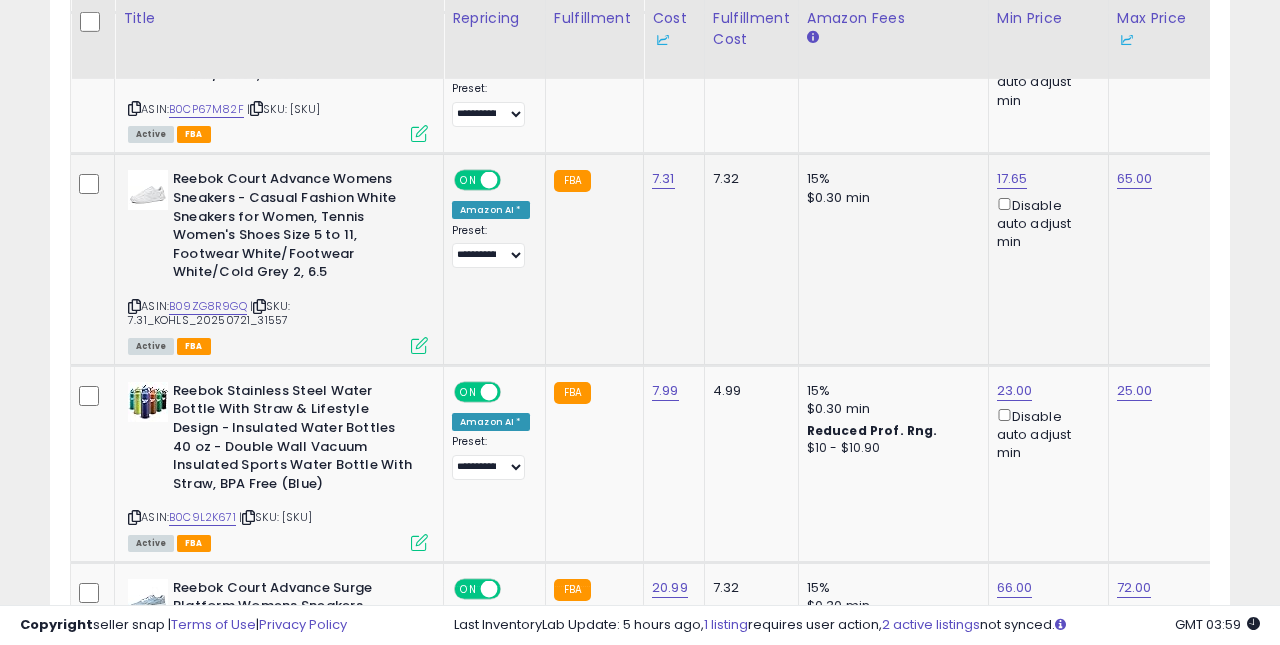 click at bounding box center (419, 345) 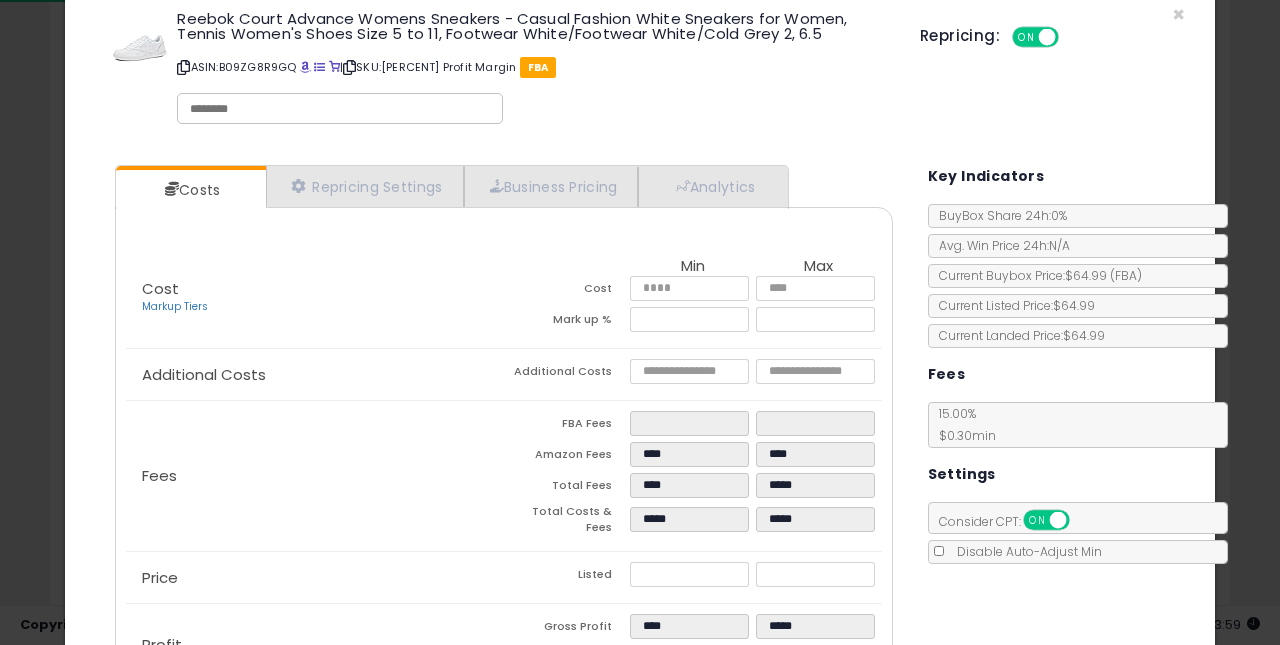 scroll, scrollTop: 42, scrollLeft: 0, axis: vertical 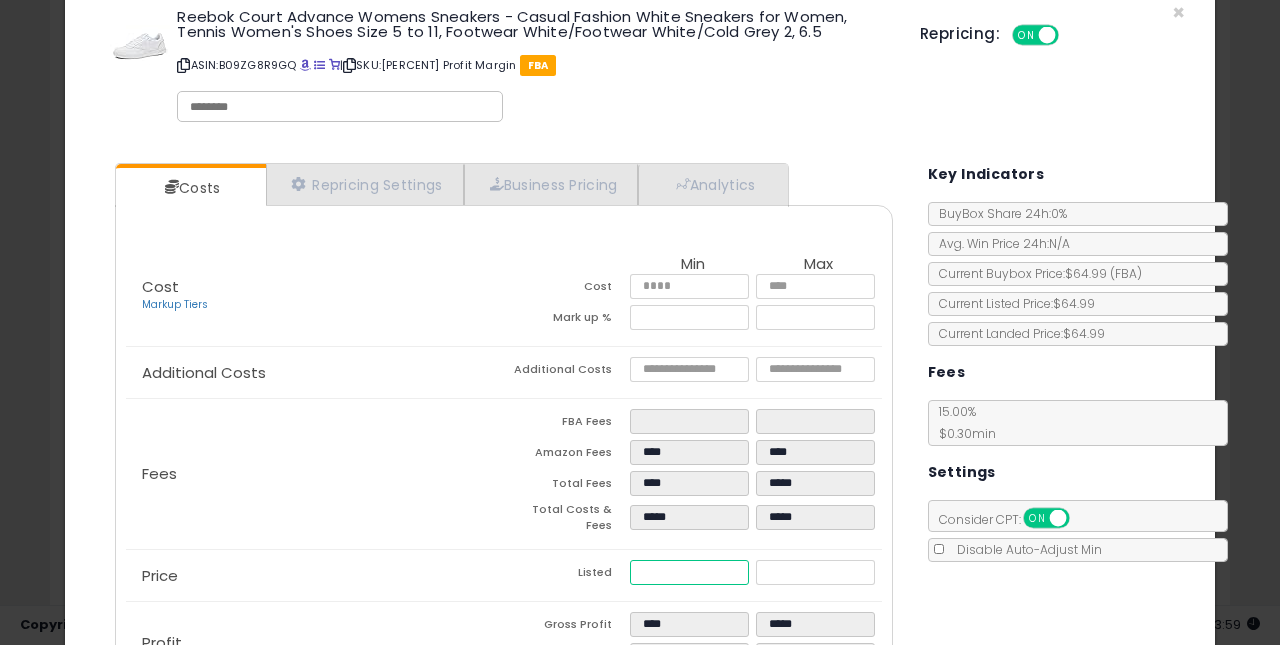 click on "*****" at bounding box center (690, 572) 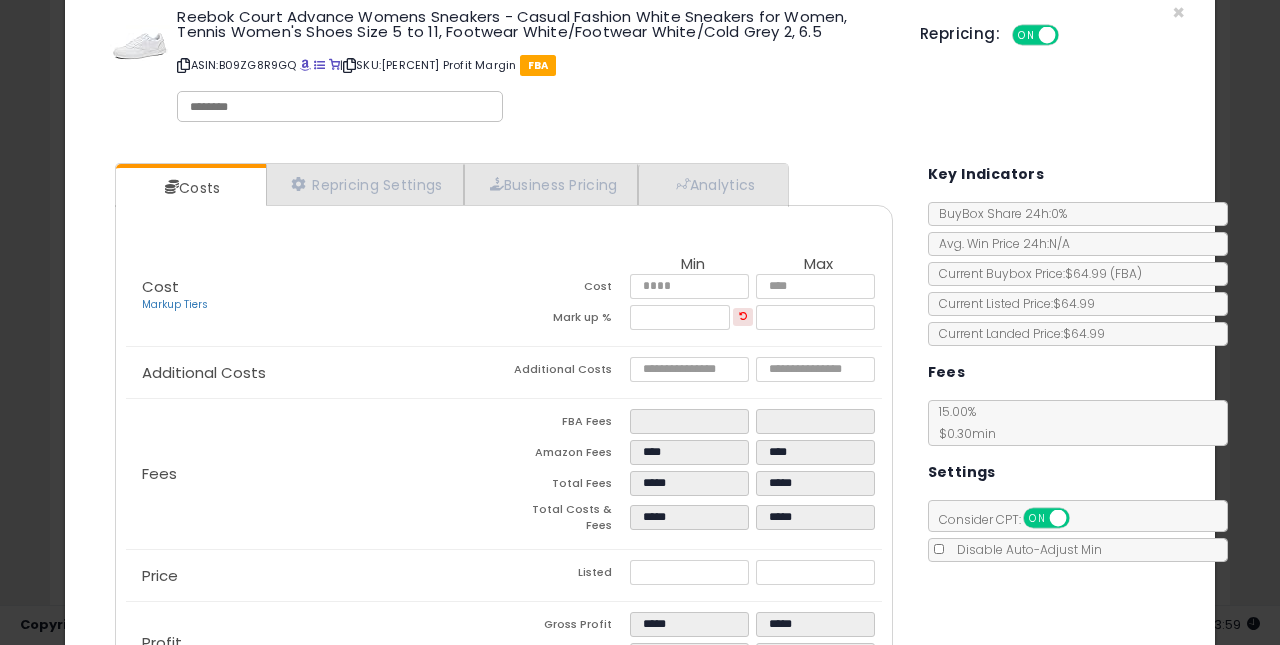 click on "Fees
FBA Fees
****
****
Amazon Fees
****
****
Total Fees
*****
*****
Total Costs & Fees
*****
*****" 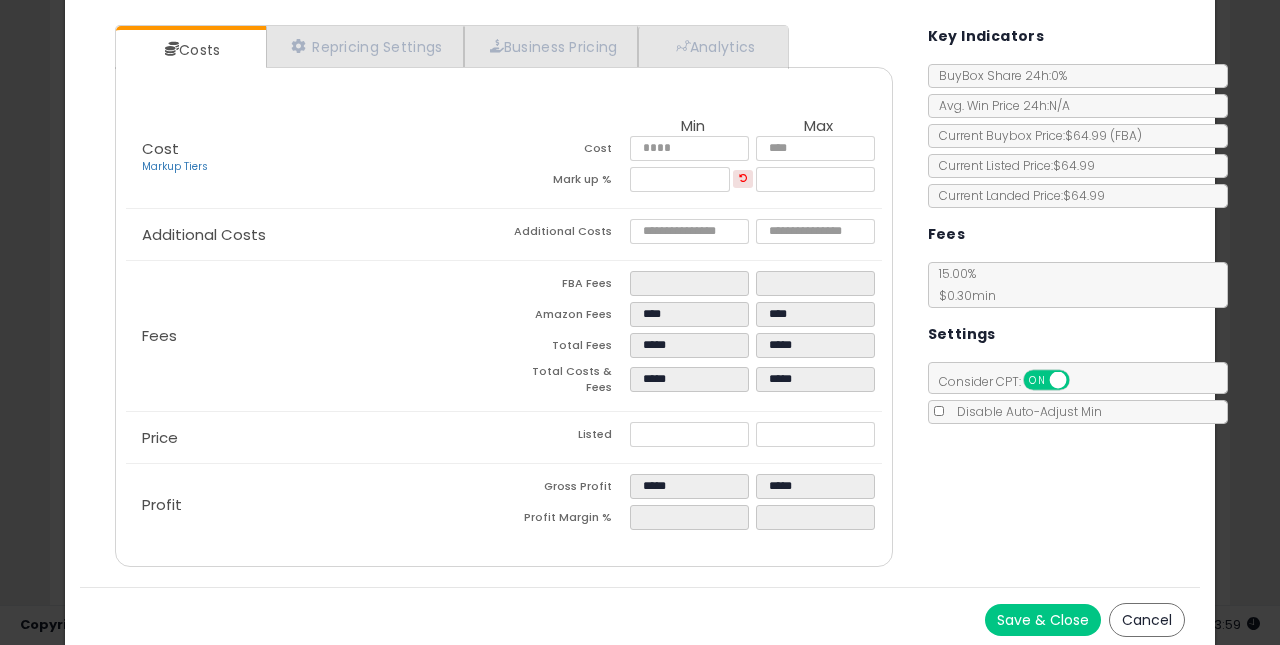 click on "Save & Close" at bounding box center [1043, 620] 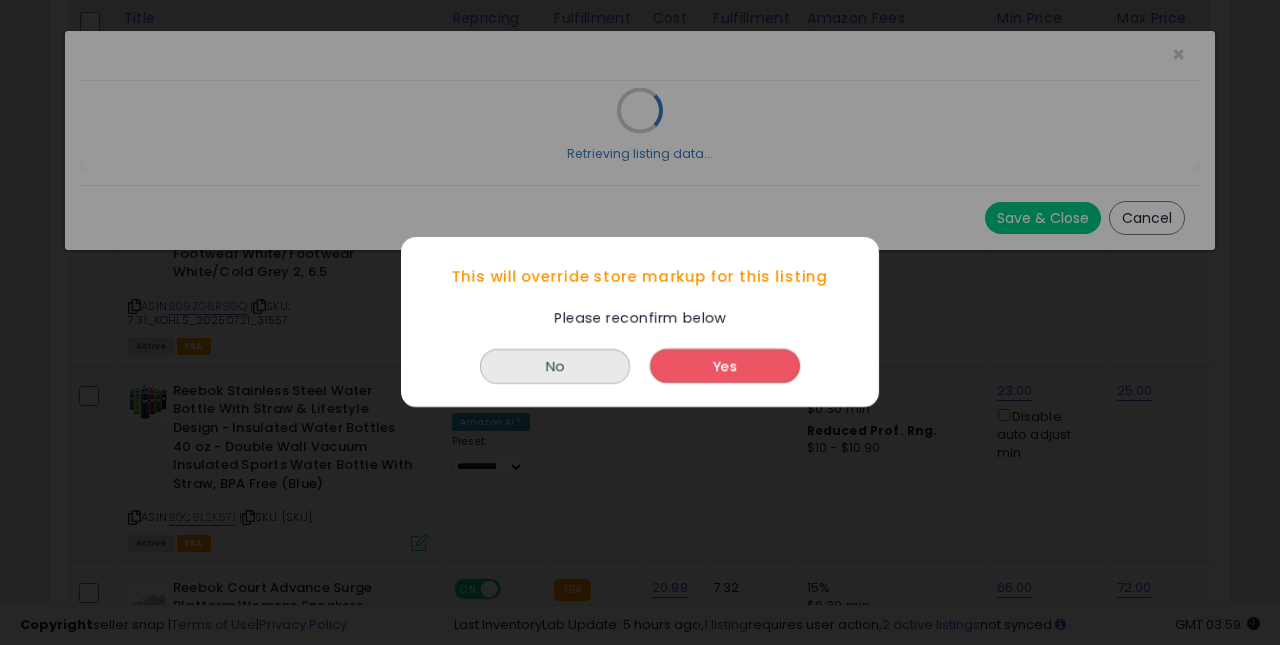click on "Yes" at bounding box center [725, 367] 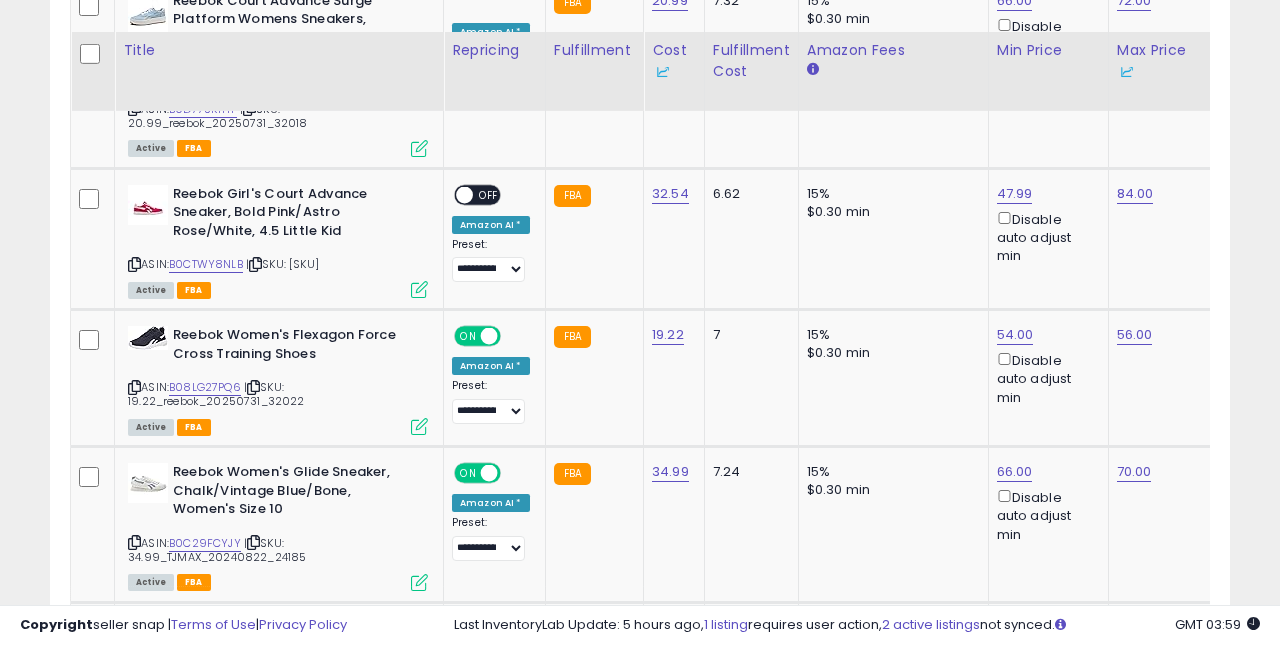 scroll, scrollTop: 4190, scrollLeft: 0, axis: vertical 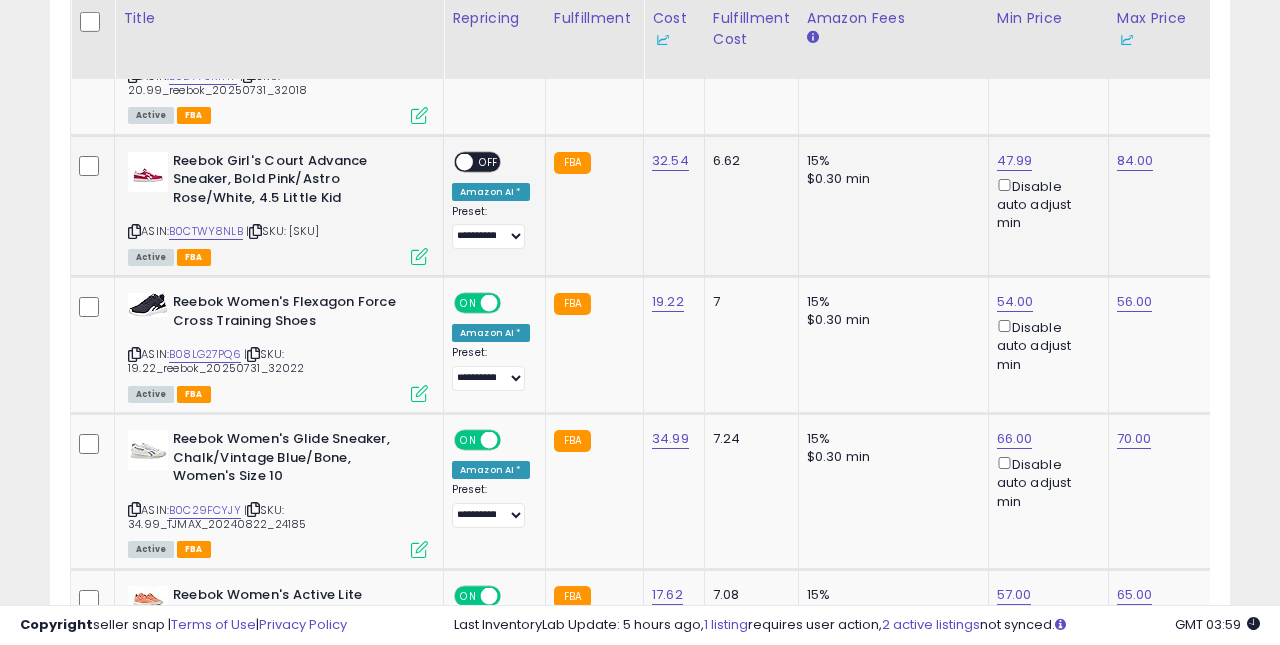 click on "OFF" at bounding box center [489, 161] 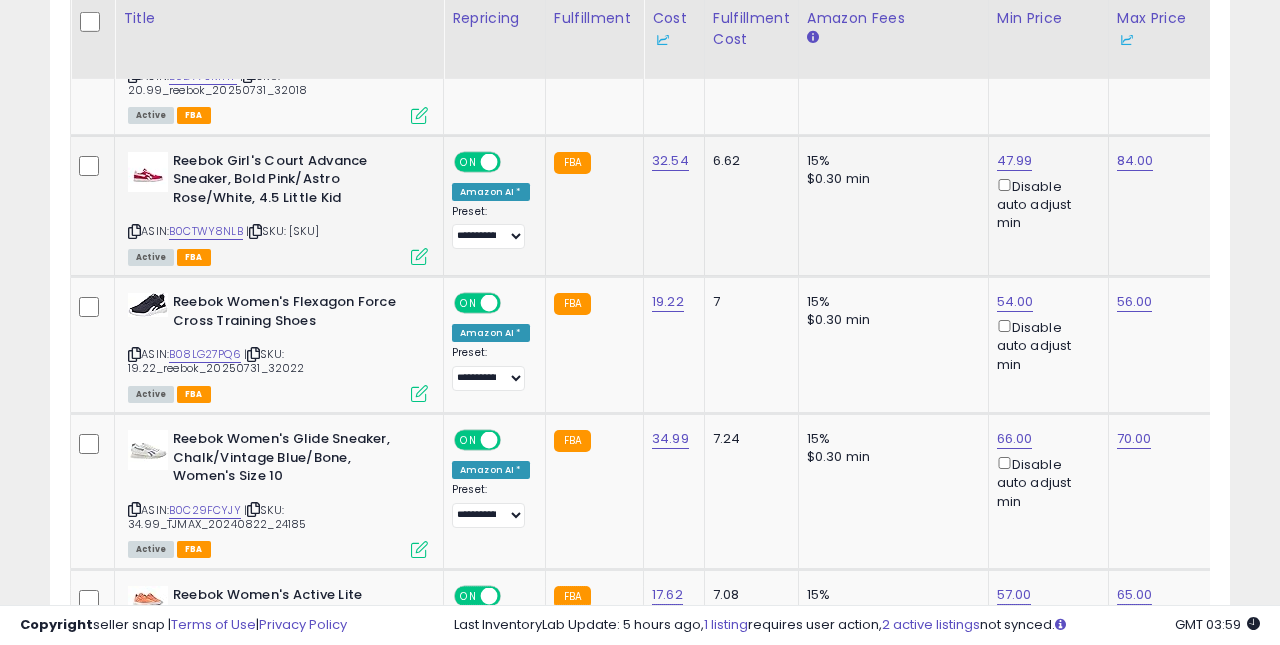 click at bounding box center (419, 256) 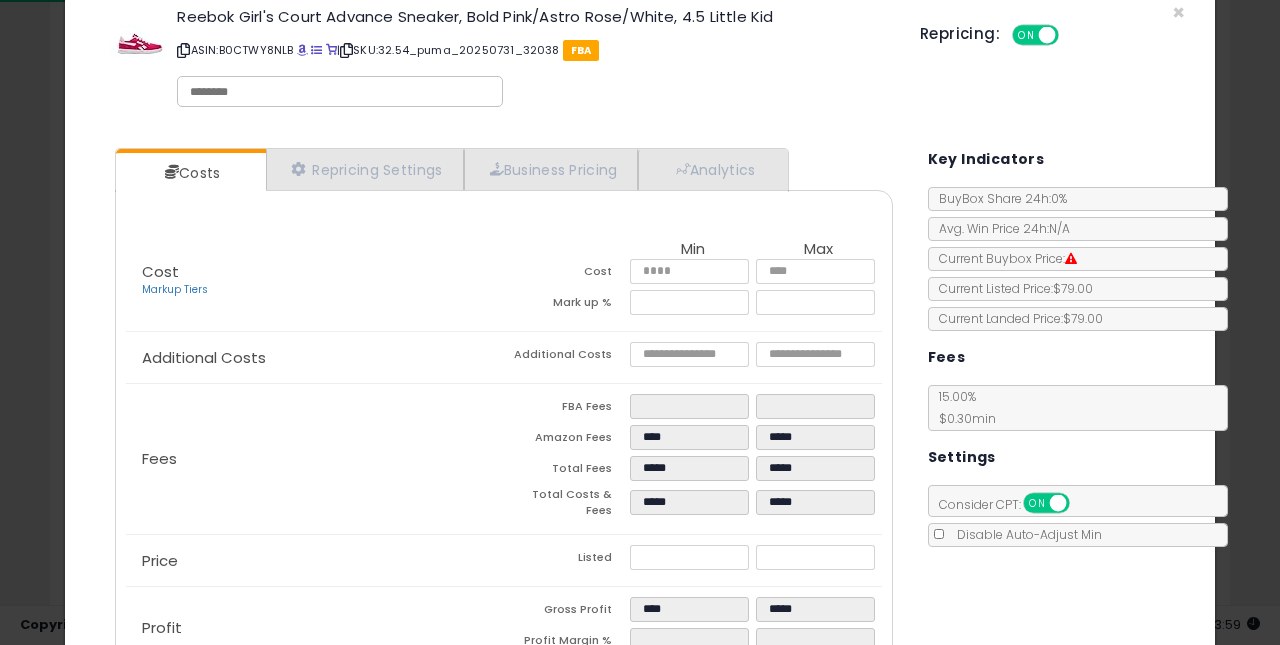 scroll, scrollTop: 58, scrollLeft: 0, axis: vertical 